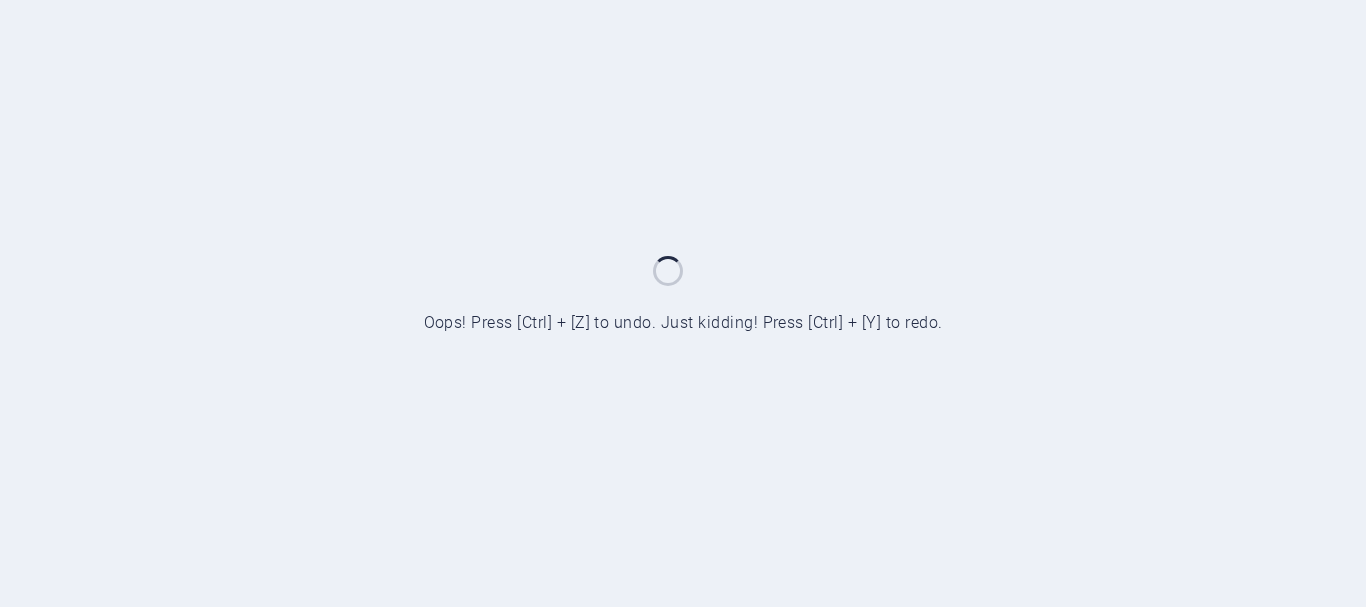 scroll, scrollTop: 0, scrollLeft: 0, axis: both 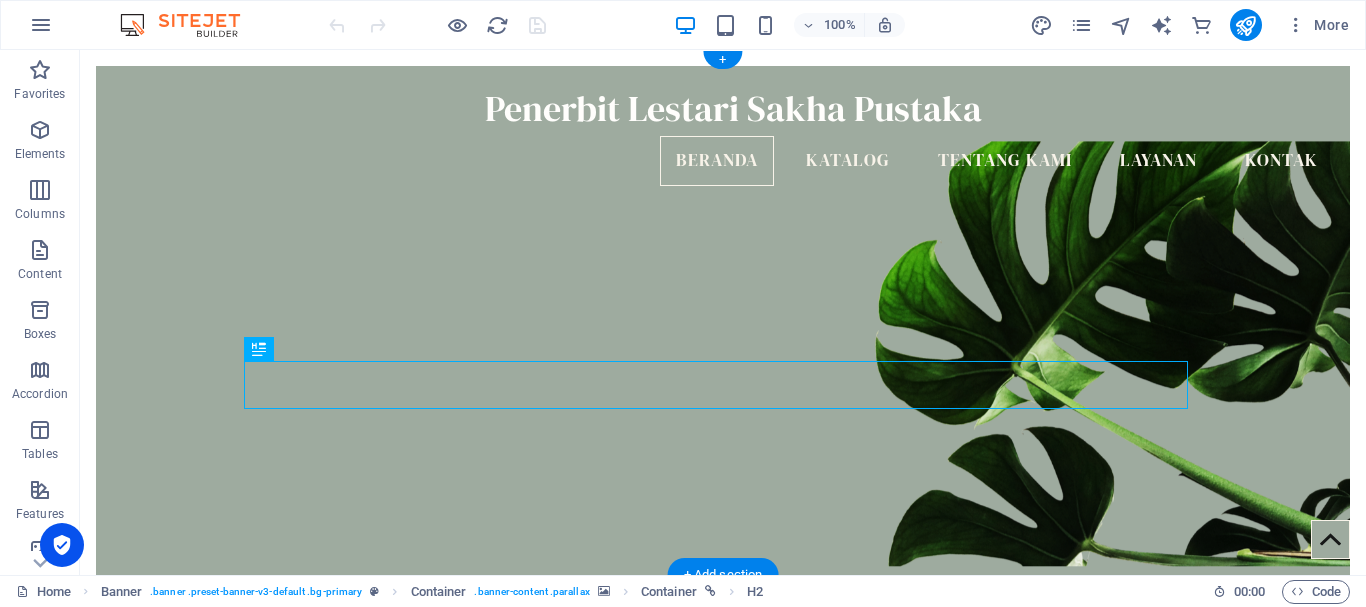 click at bounding box center (723, 353) 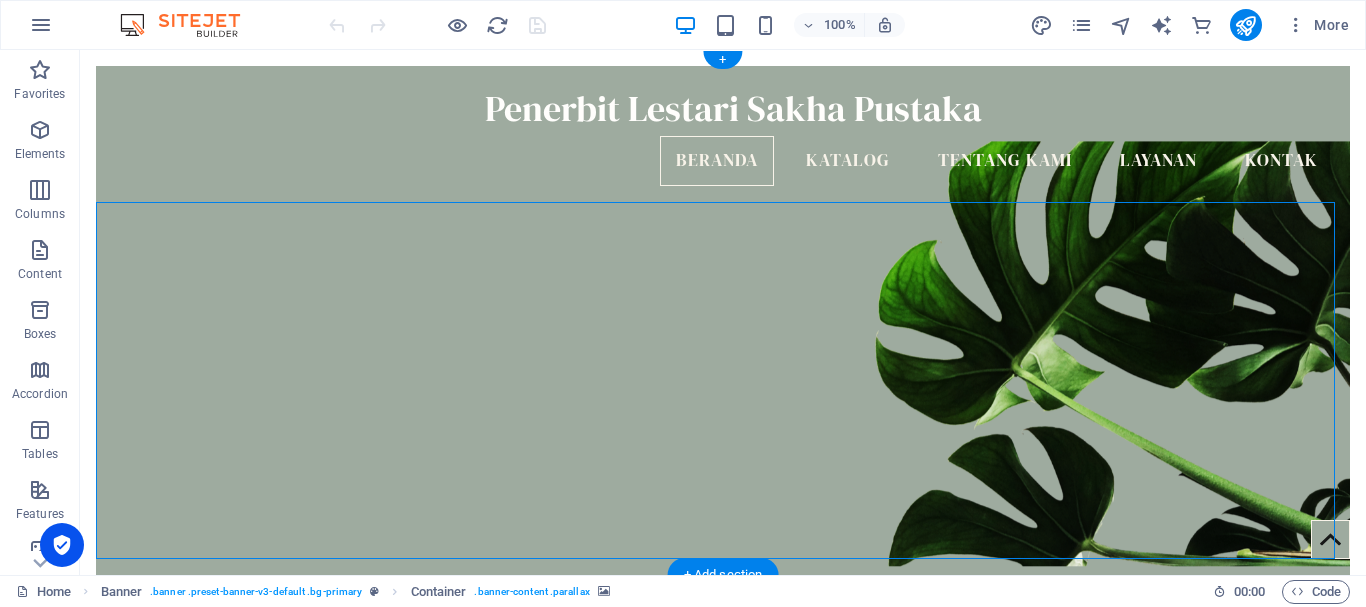 click at bounding box center [723, 353] 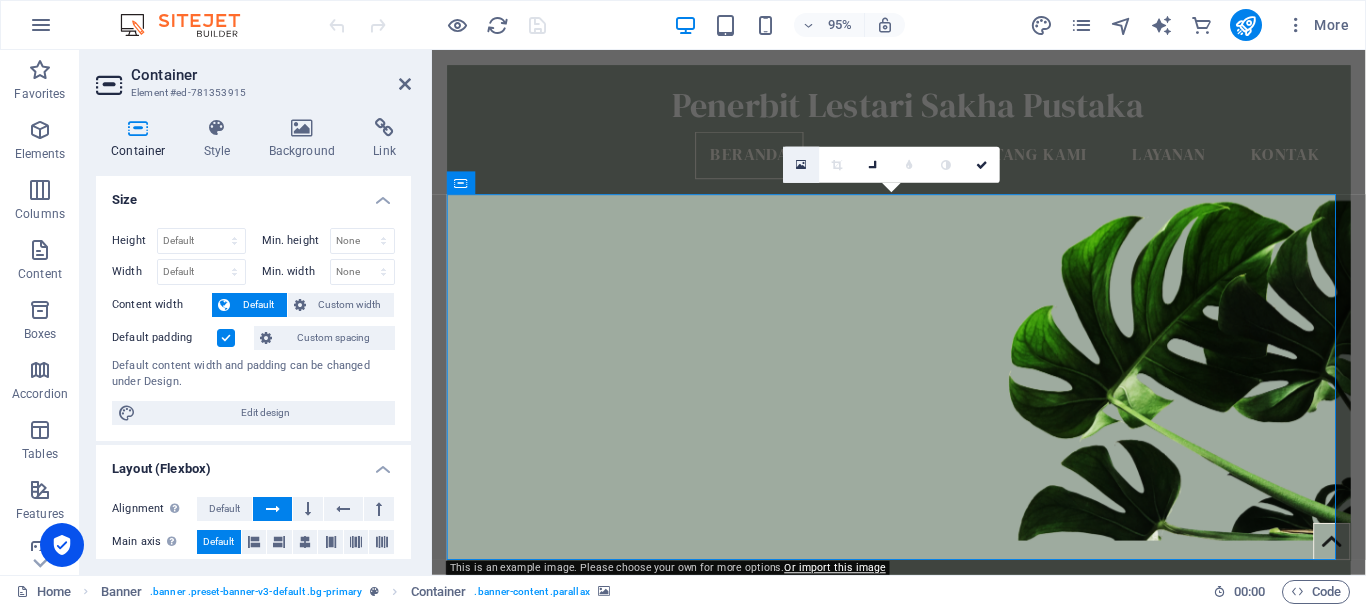 click at bounding box center [801, 164] 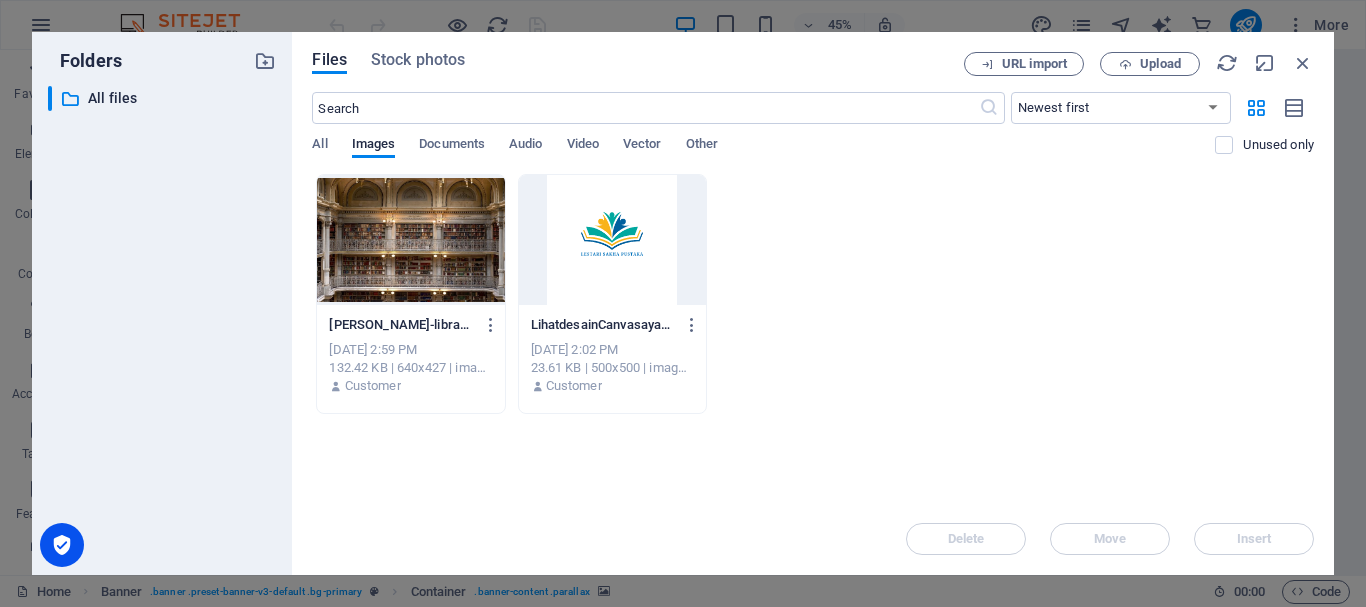 click at bounding box center [410, 240] 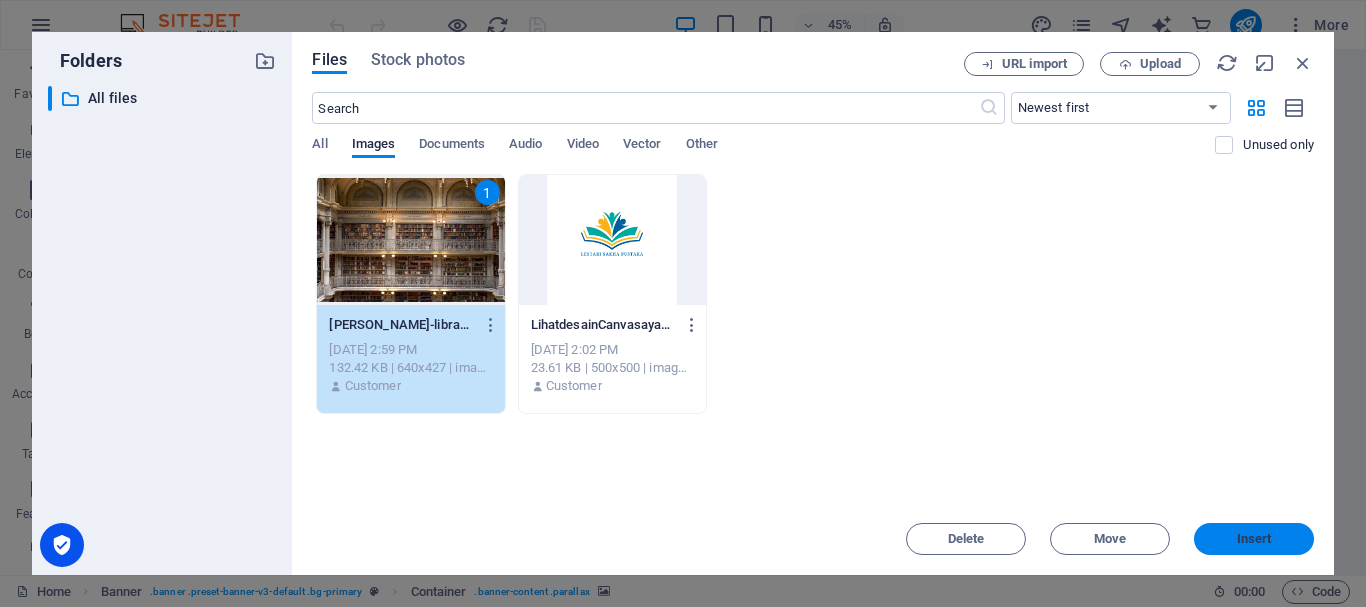 click on "Insert" at bounding box center (1254, 539) 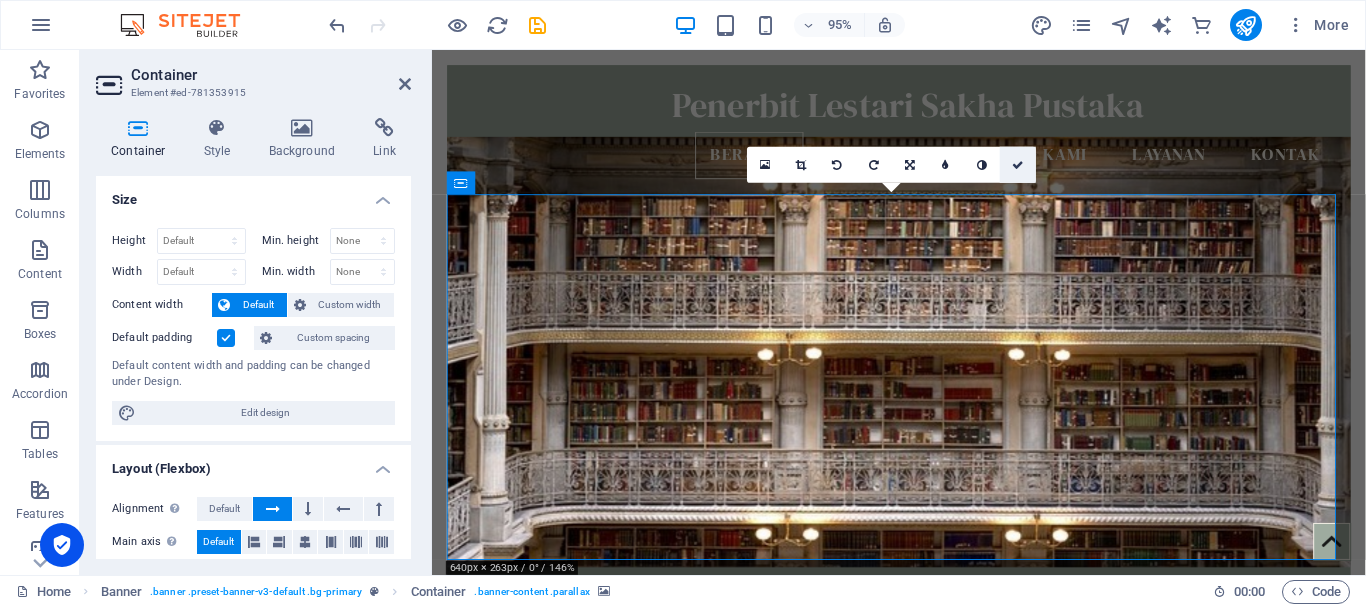 click at bounding box center [1018, 164] 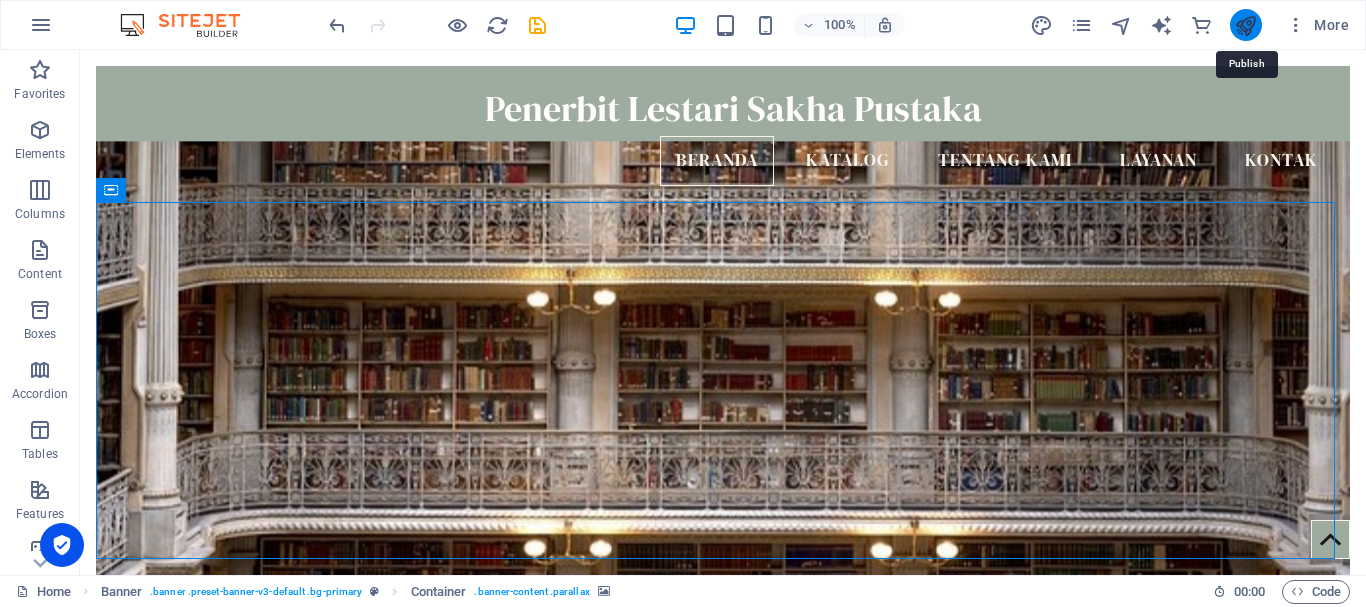 click at bounding box center (1245, 25) 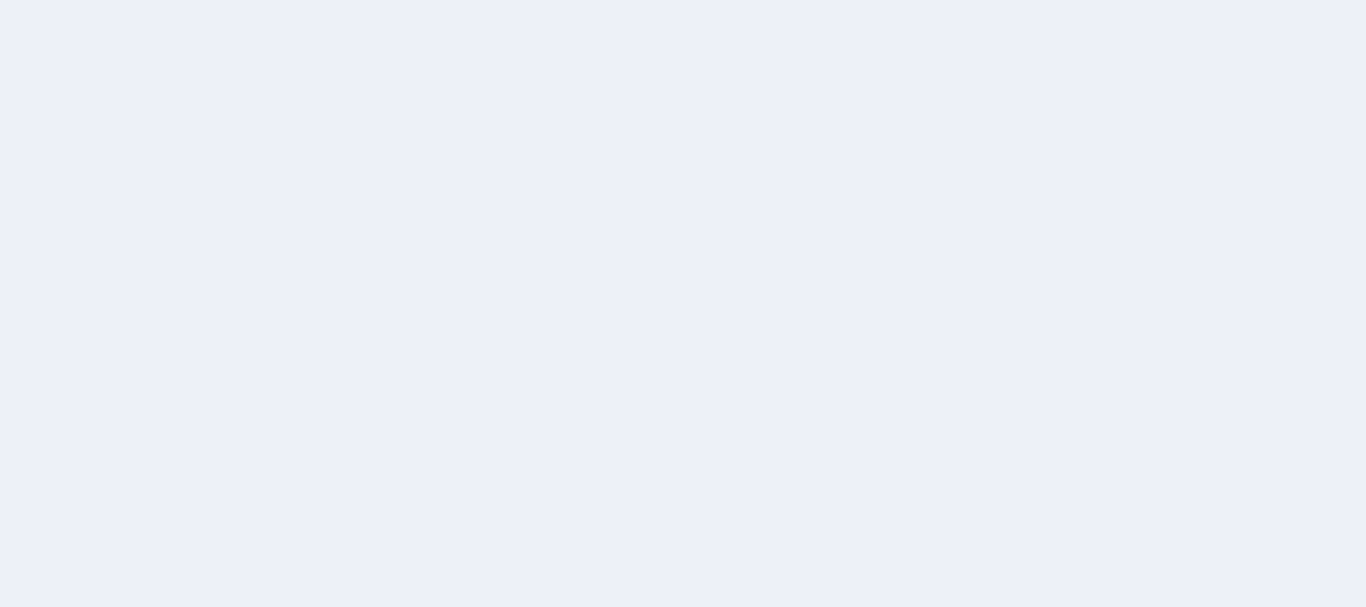 scroll, scrollTop: 0, scrollLeft: 0, axis: both 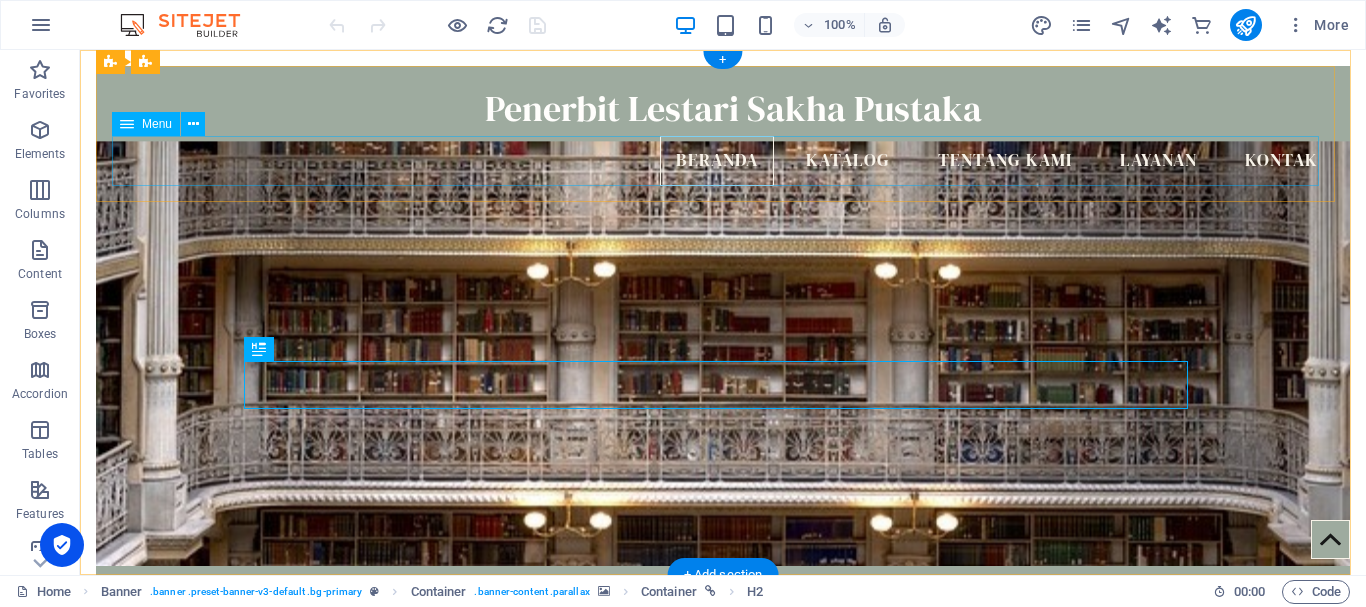 click on "Beranda Katalog Tentang Kami Layanan Kontak" at bounding box center [723, 161] 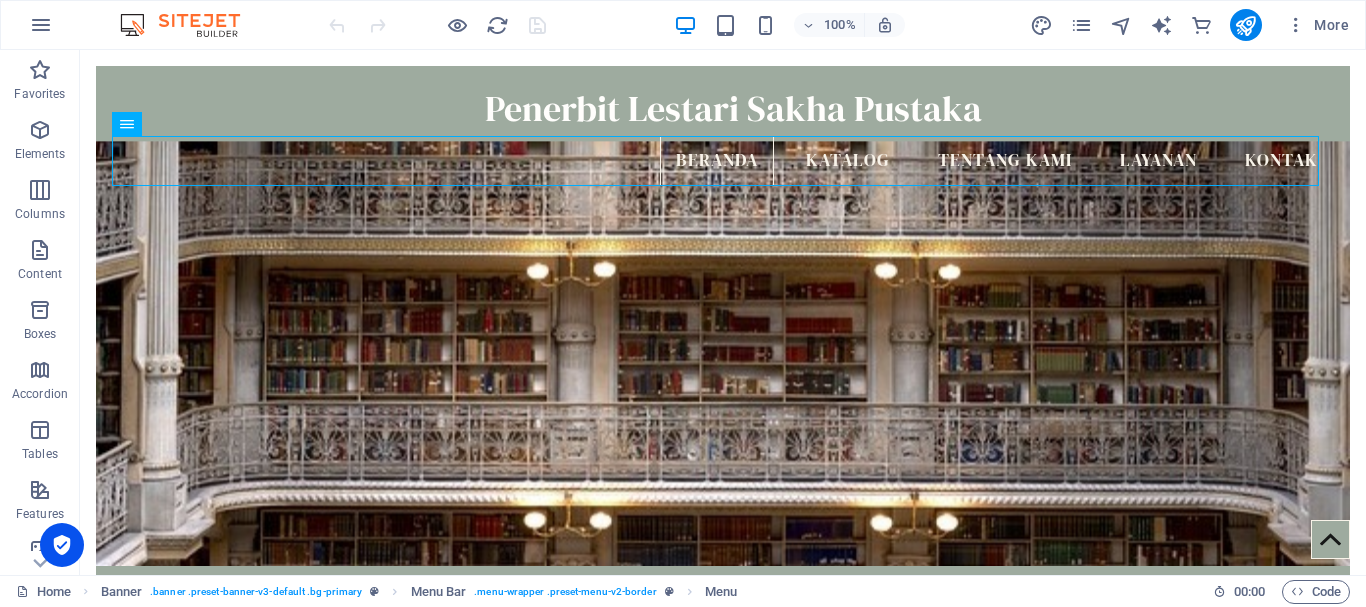 scroll, scrollTop: 459, scrollLeft: 0, axis: vertical 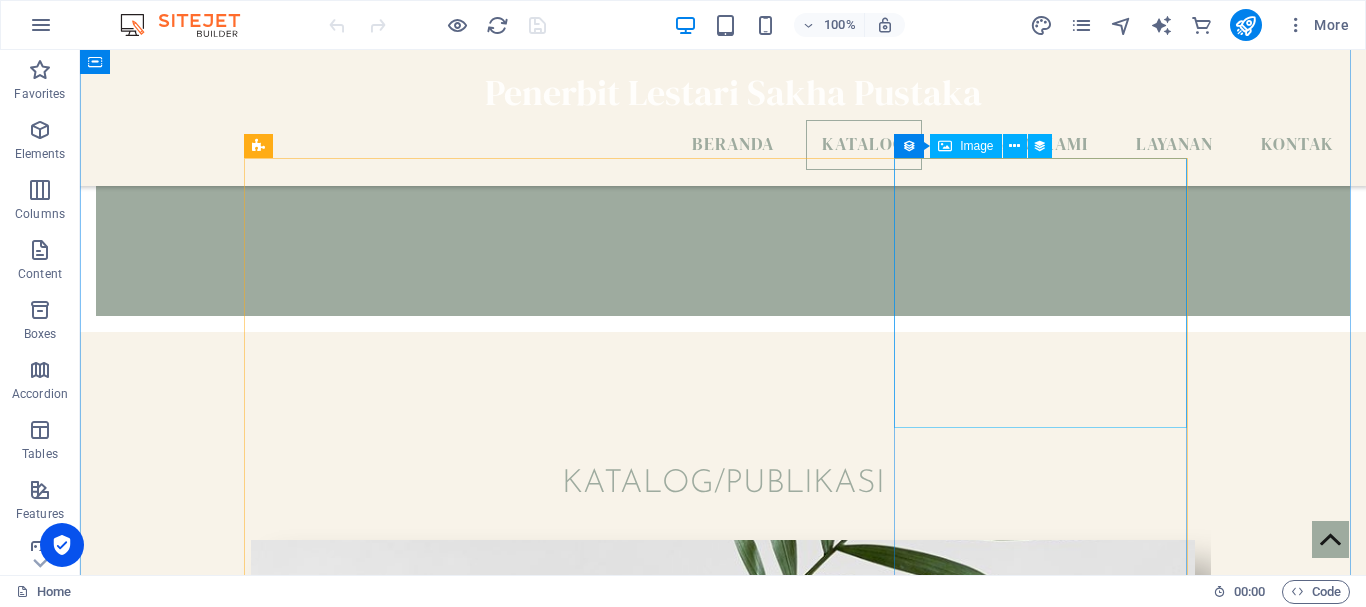 click at bounding box center (723, 1619) 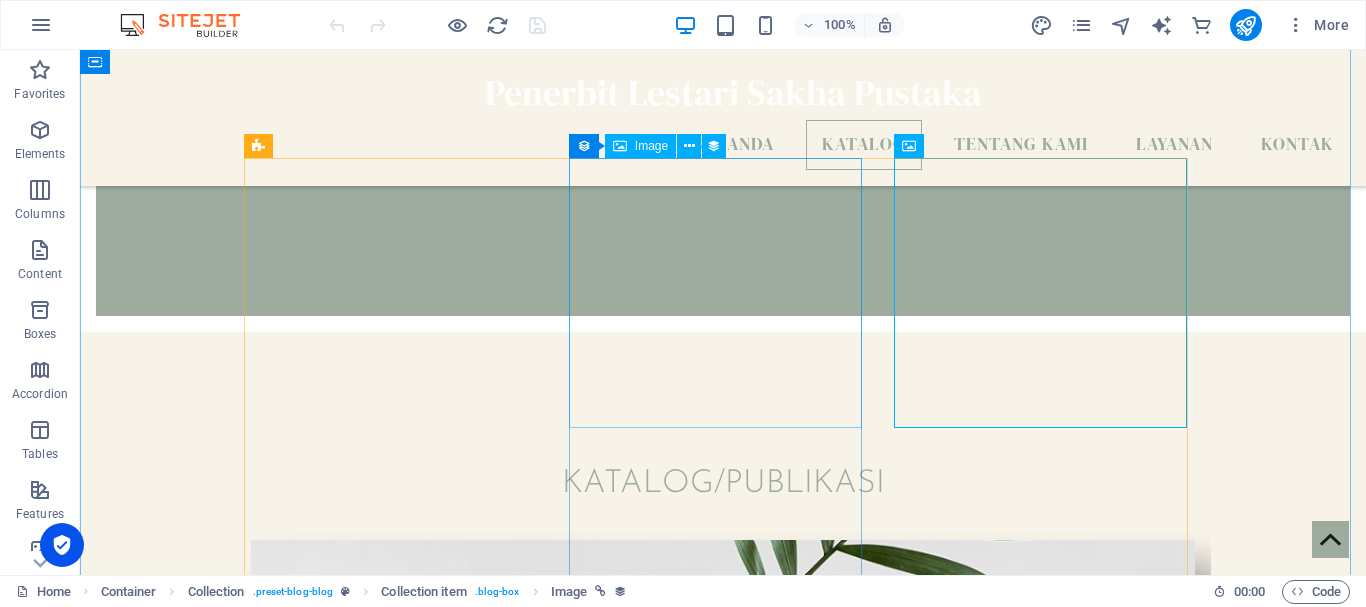click at bounding box center (723, 1147) 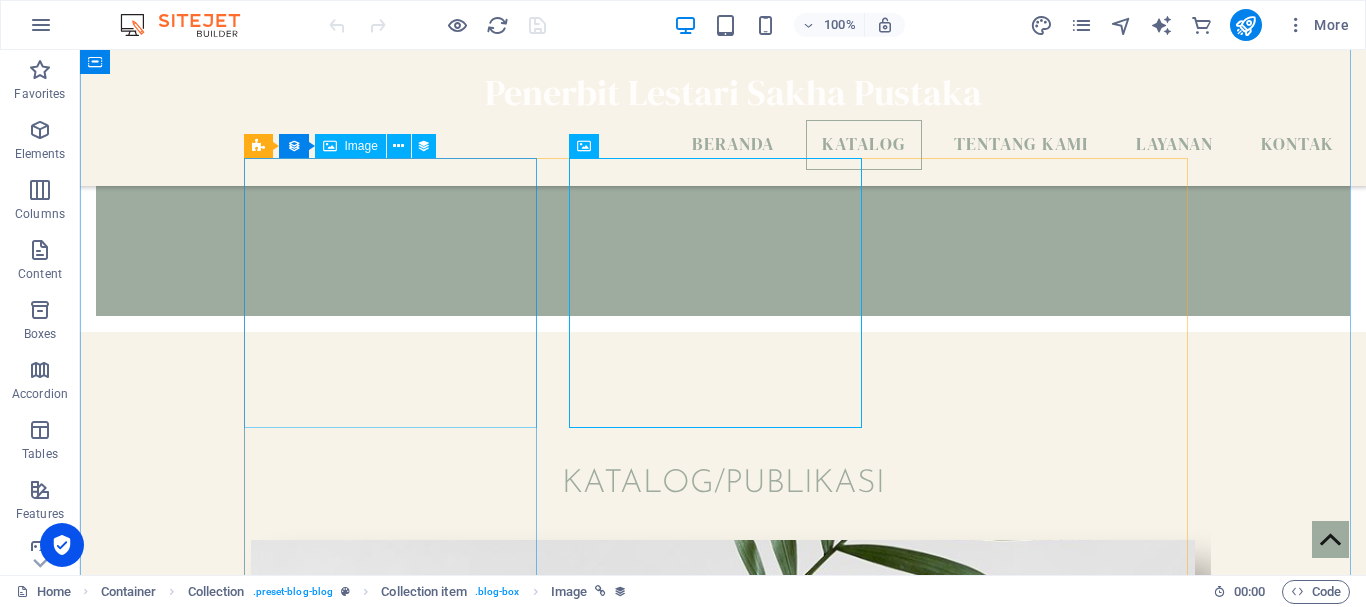 click at bounding box center (723, 675) 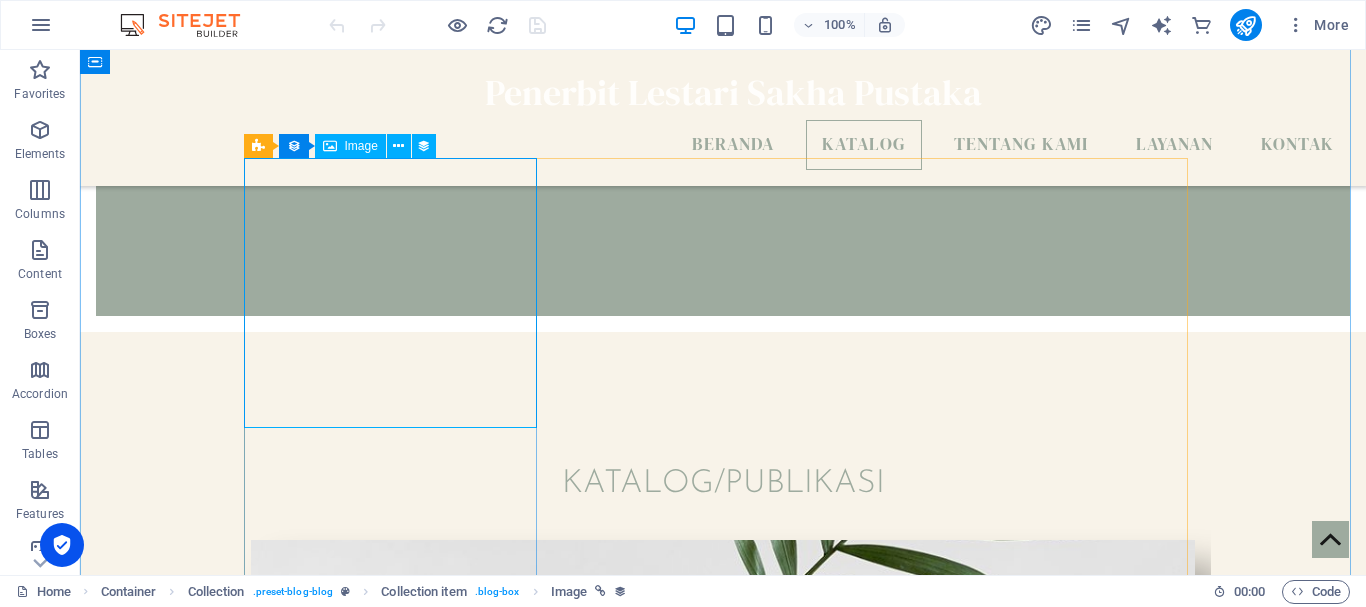 click at bounding box center (723, 675) 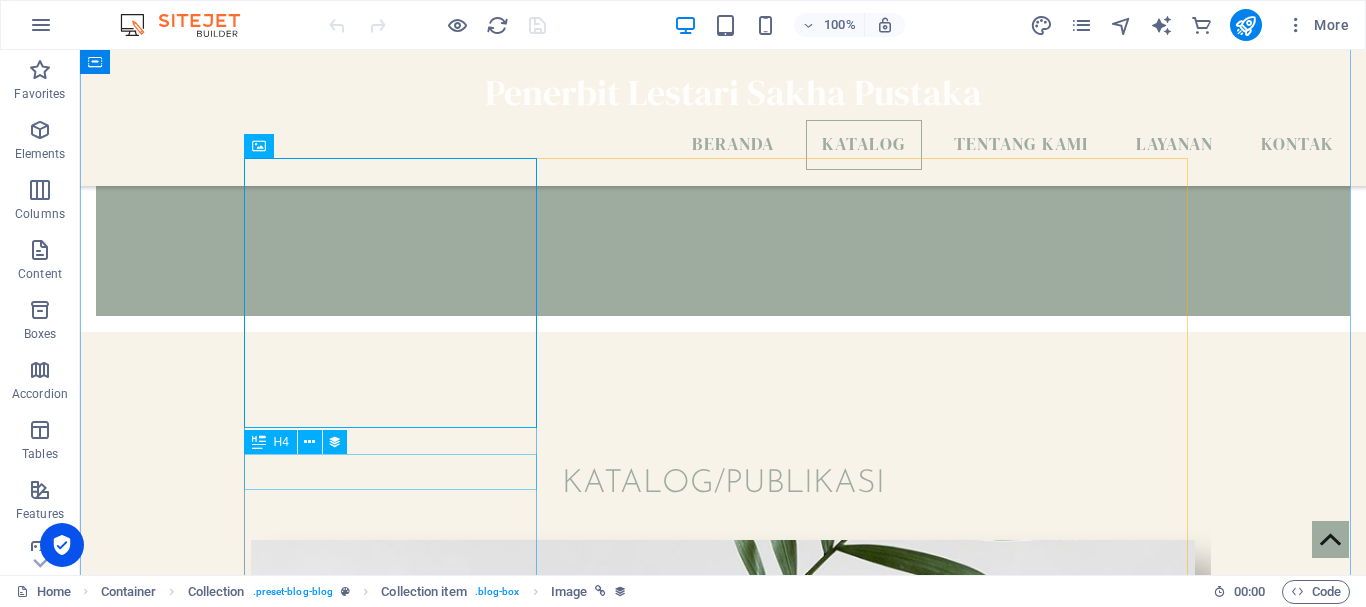 click on "Grow better" at bounding box center [723, 854] 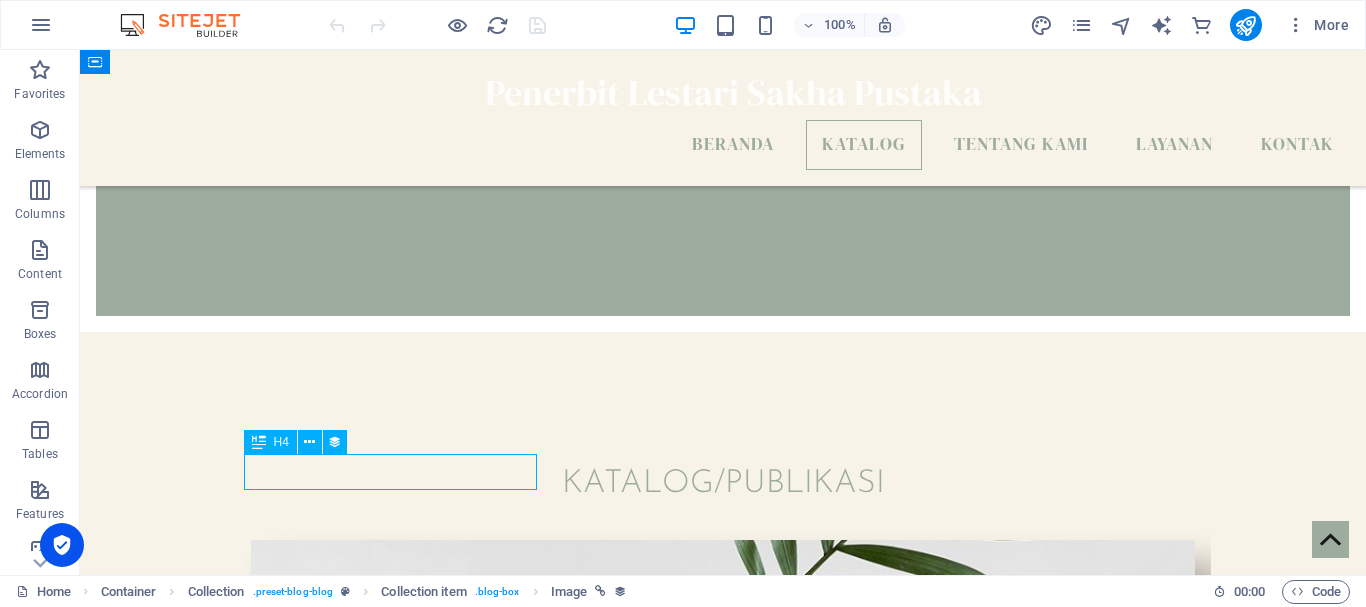 click on "Grow better" at bounding box center (723, 854) 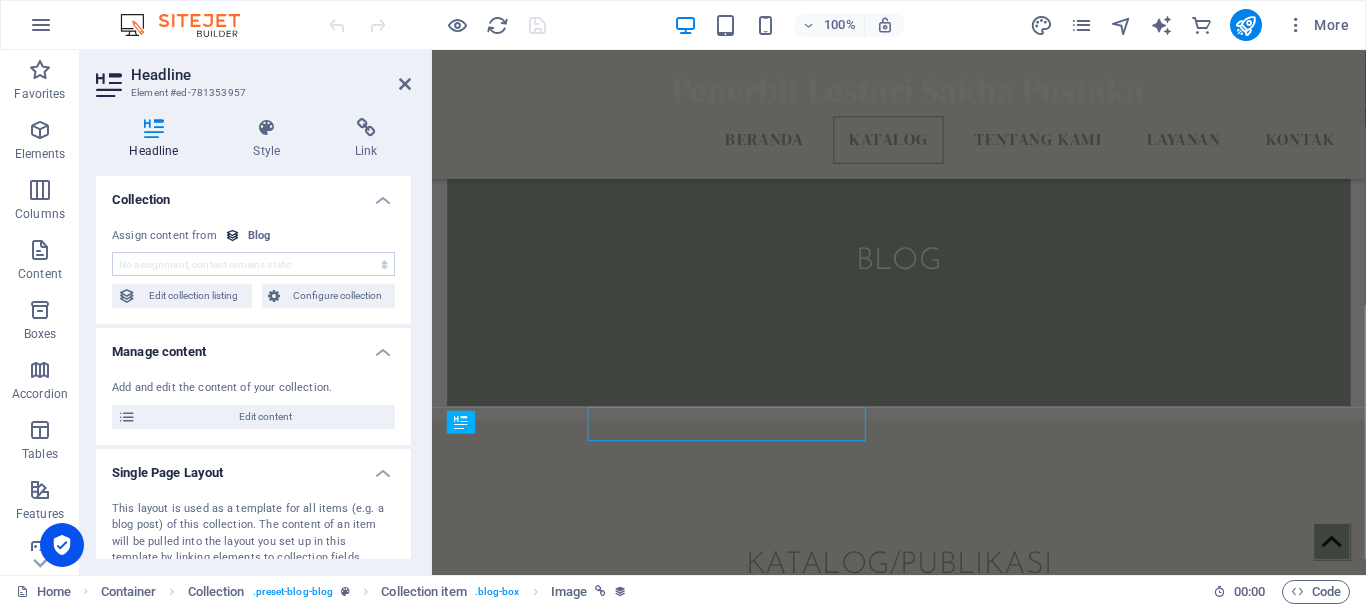 scroll, scrollTop: 653, scrollLeft: 0, axis: vertical 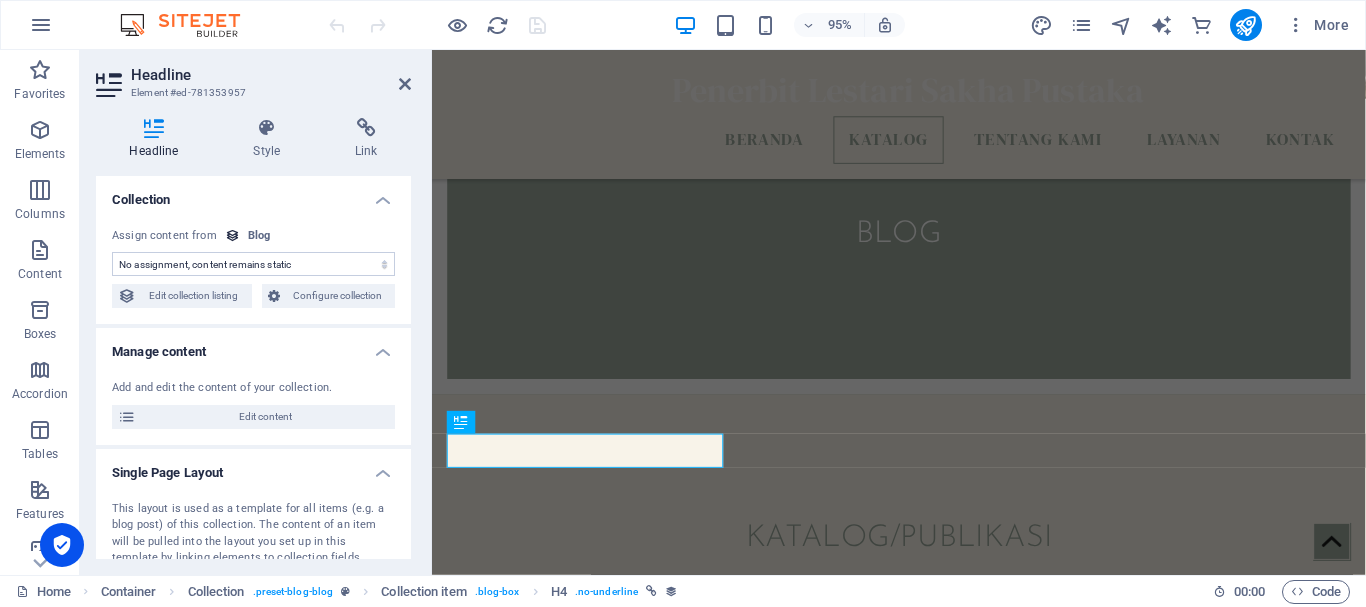 select on "name" 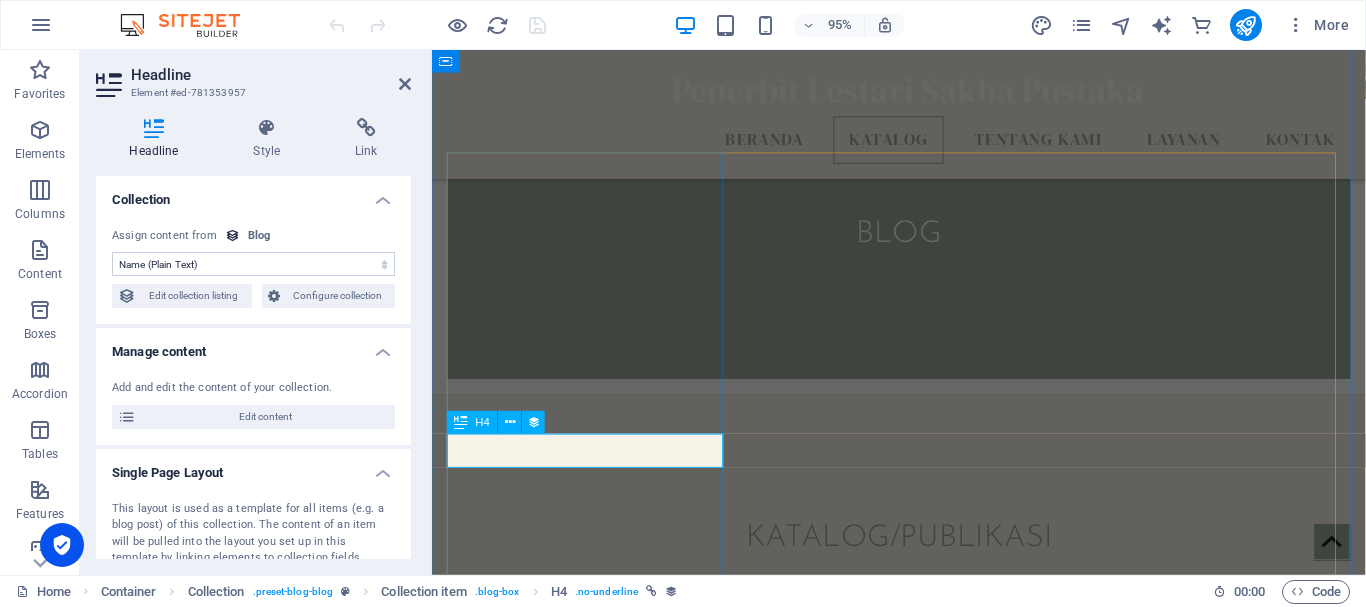 click on "Grow better" at bounding box center (924, 935) 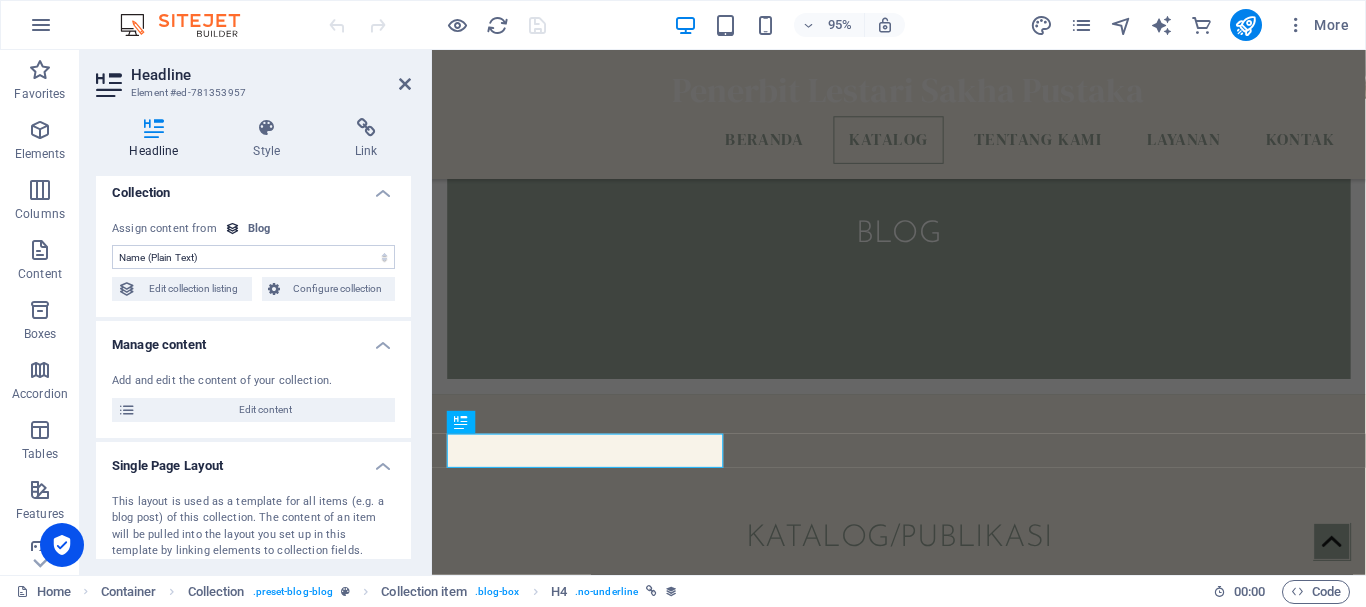 scroll, scrollTop: 0, scrollLeft: 0, axis: both 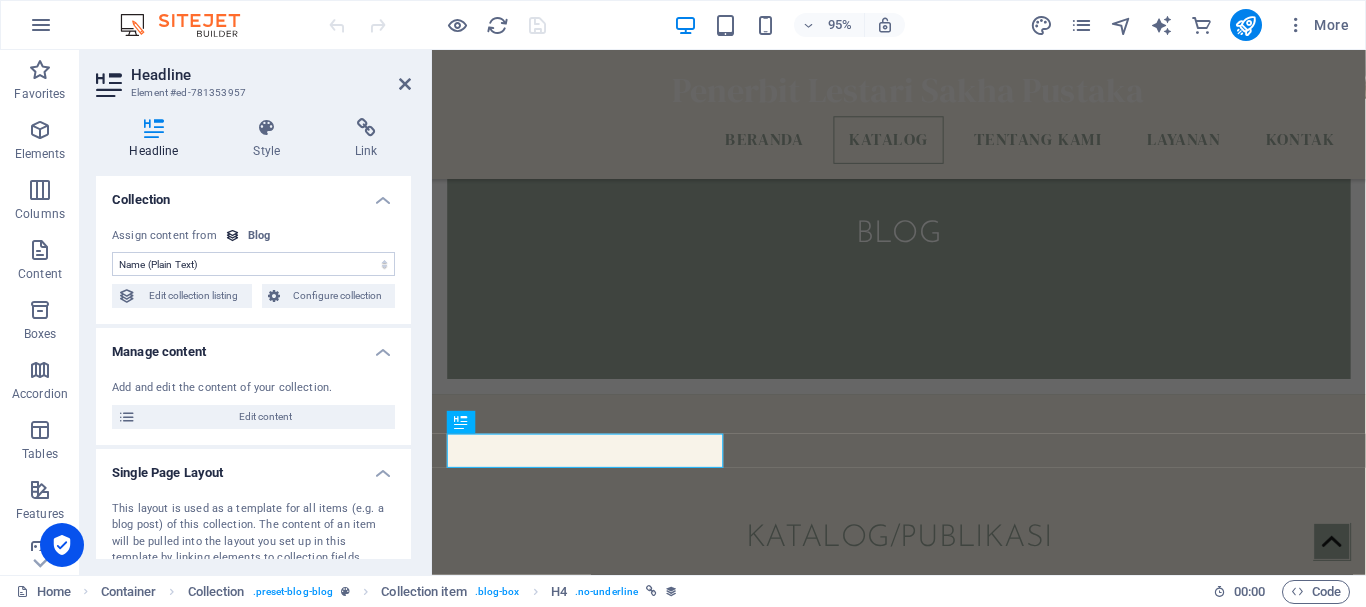 click on "No assignment, content remains static Created at (Date) Updated at (Date) Name (Plain Text) Slug (Plain Text) Description (Rich Text) Content (CMS) Category (Choice) Author (Plain Text) Image (File) Publishing Date (Date) Status (Choice) Author Picture (File)" at bounding box center (253, 264) 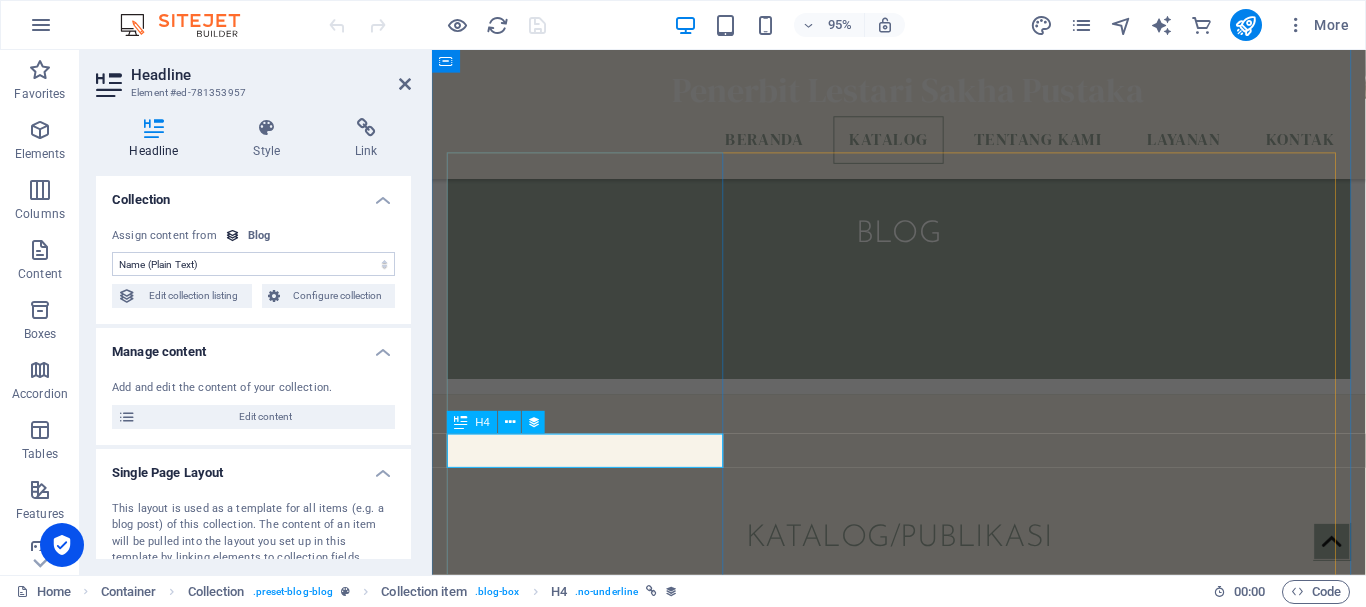 click on "Grow better" at bounding box center (924, 935) 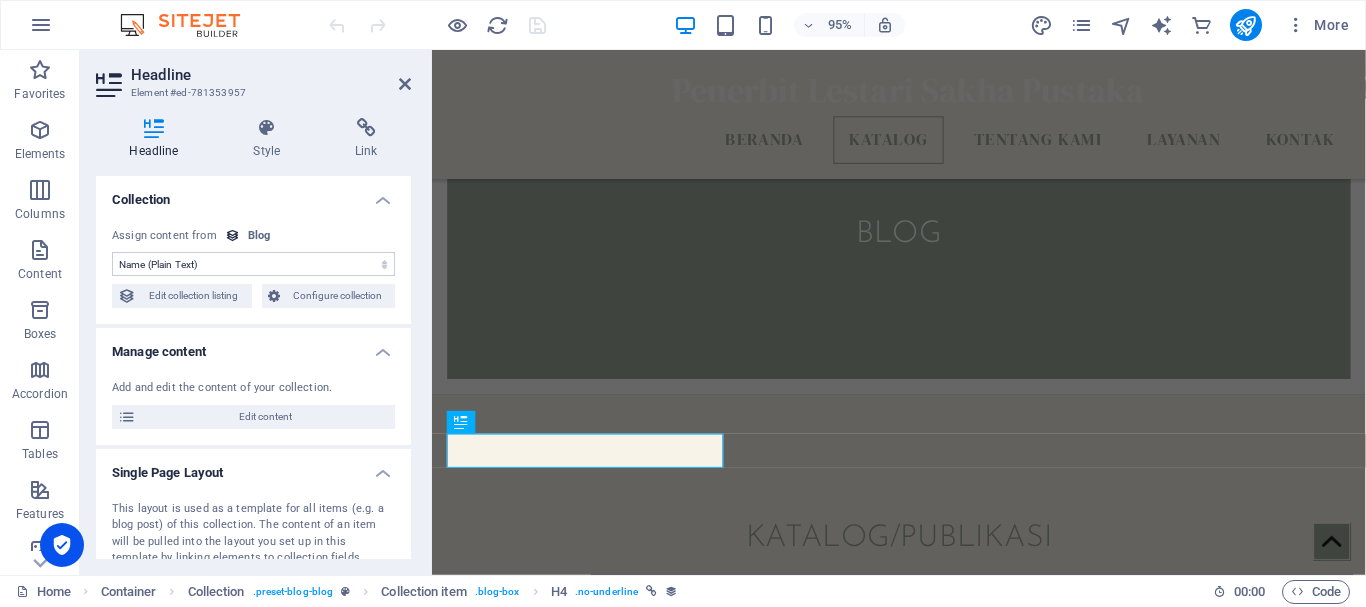 click on "Collection" at bounding box center (253, 194) 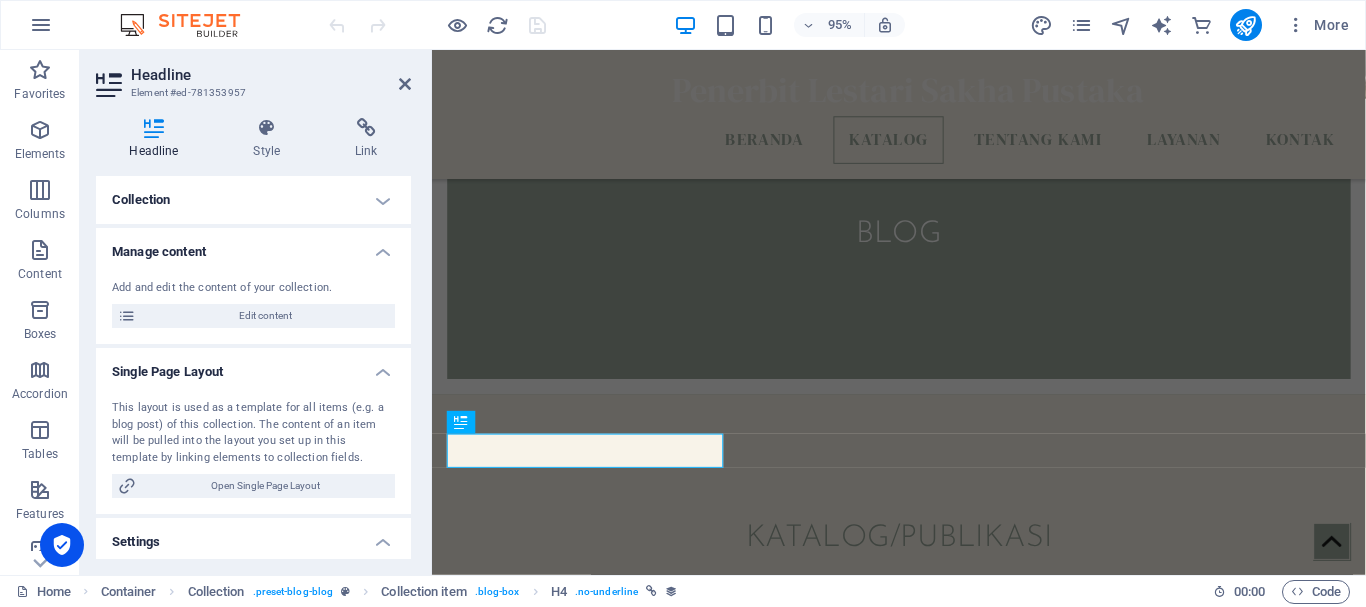 drag, startPoint x: 405, startPoint y: 274, endPoint x: 385, endPoint y: 441, distance: 168.19334 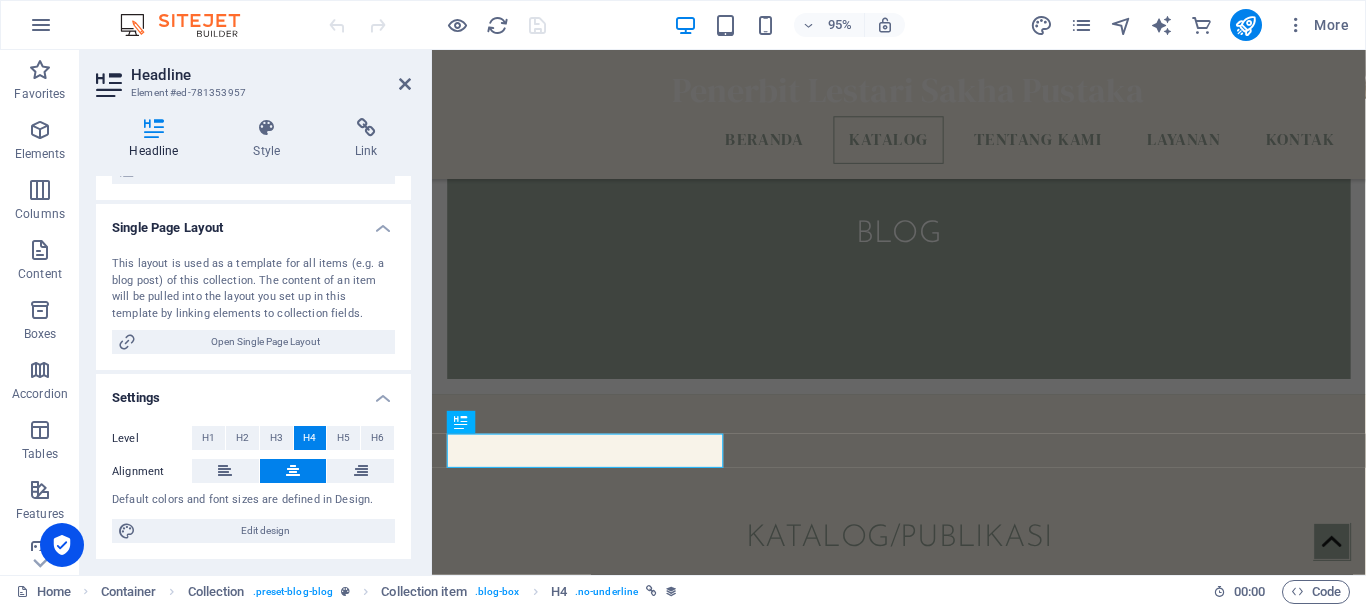 scroll, scrollTop: 0, scrollLeft: 0, axis: both 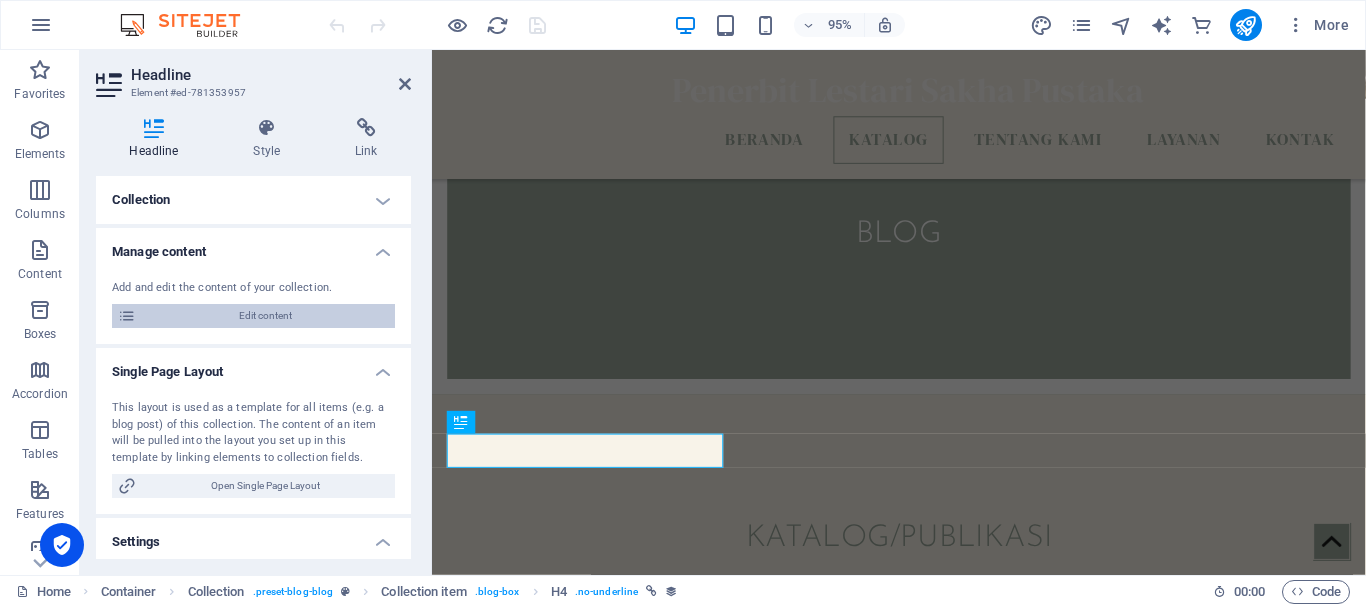 click on "Edit content" at bounding box center (265, 316) 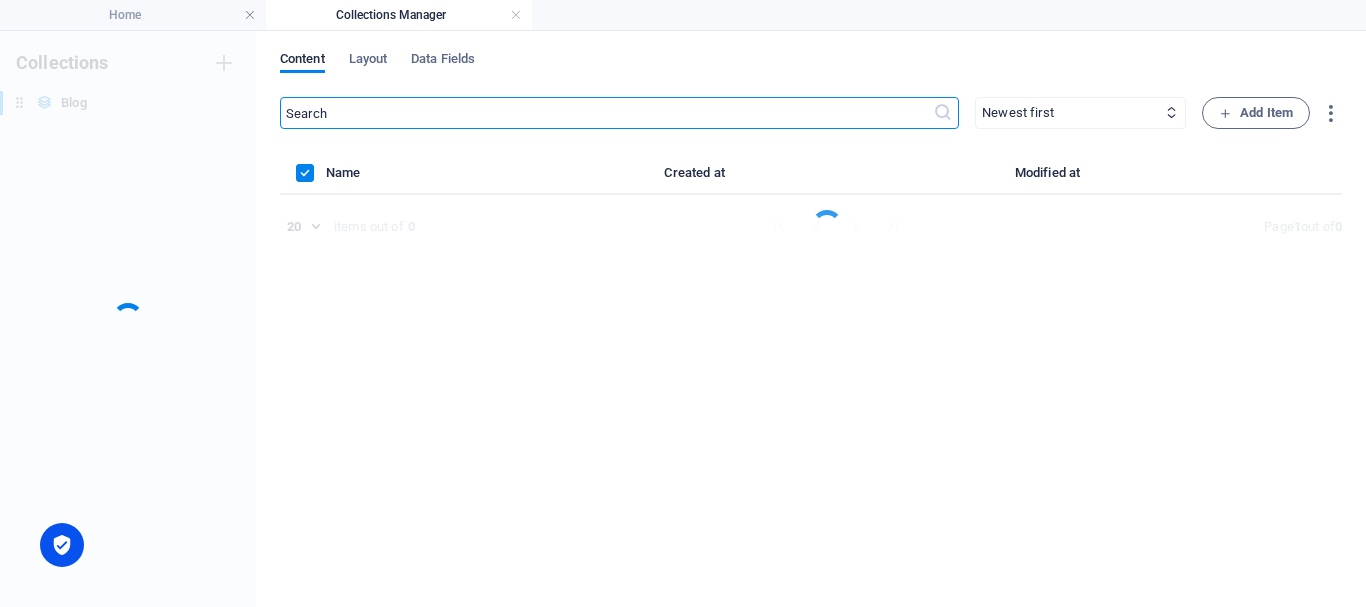 scroll, scrollTop: 0, scrollLeft: 0, axis: both 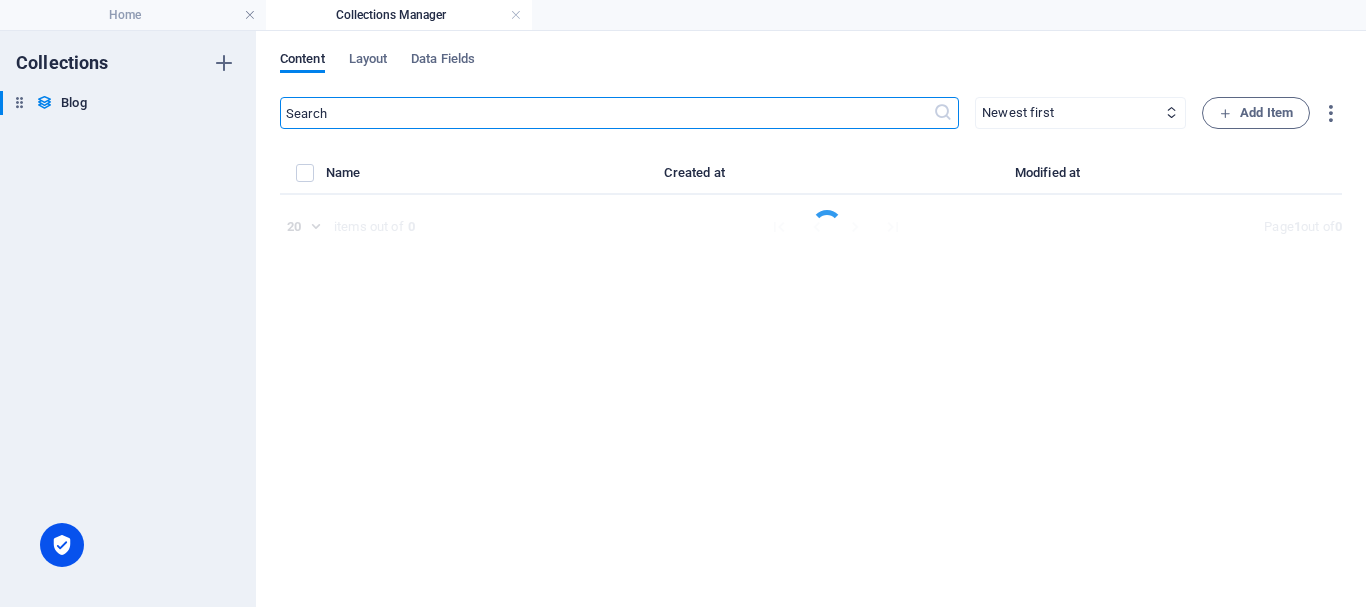 select on "Category 2" 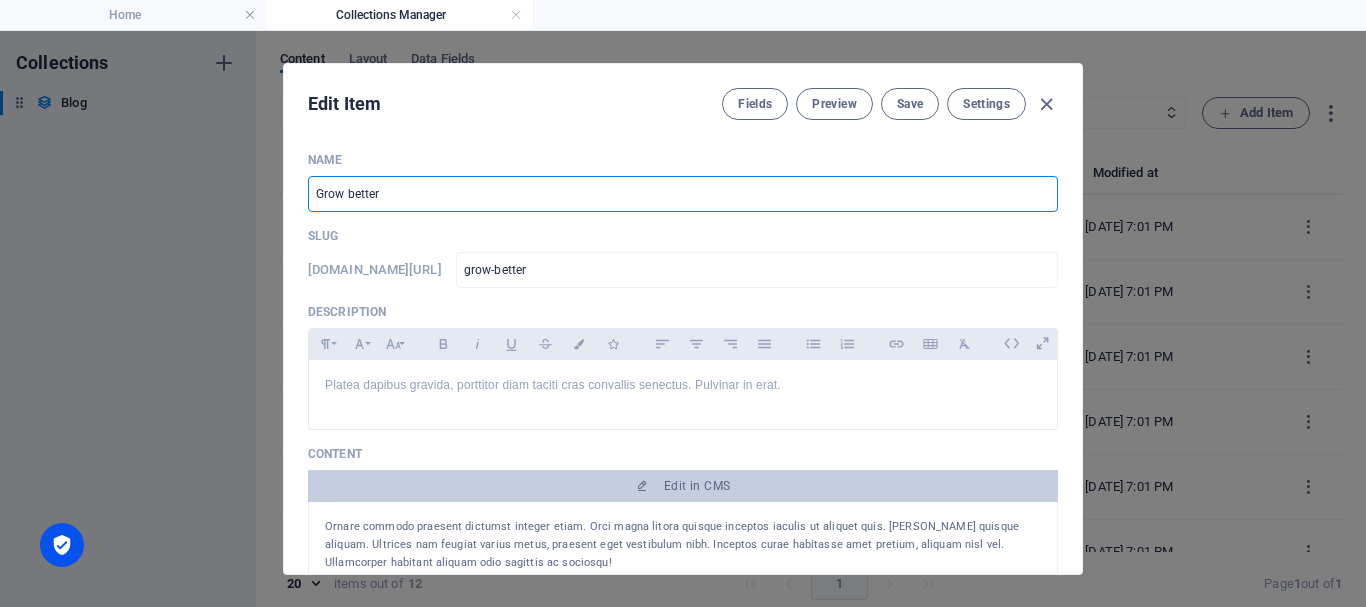 drag, startPoint x: 418, startPoint y: 198, endPoint x: 304, endPoint y: 196, distance: 114.01754 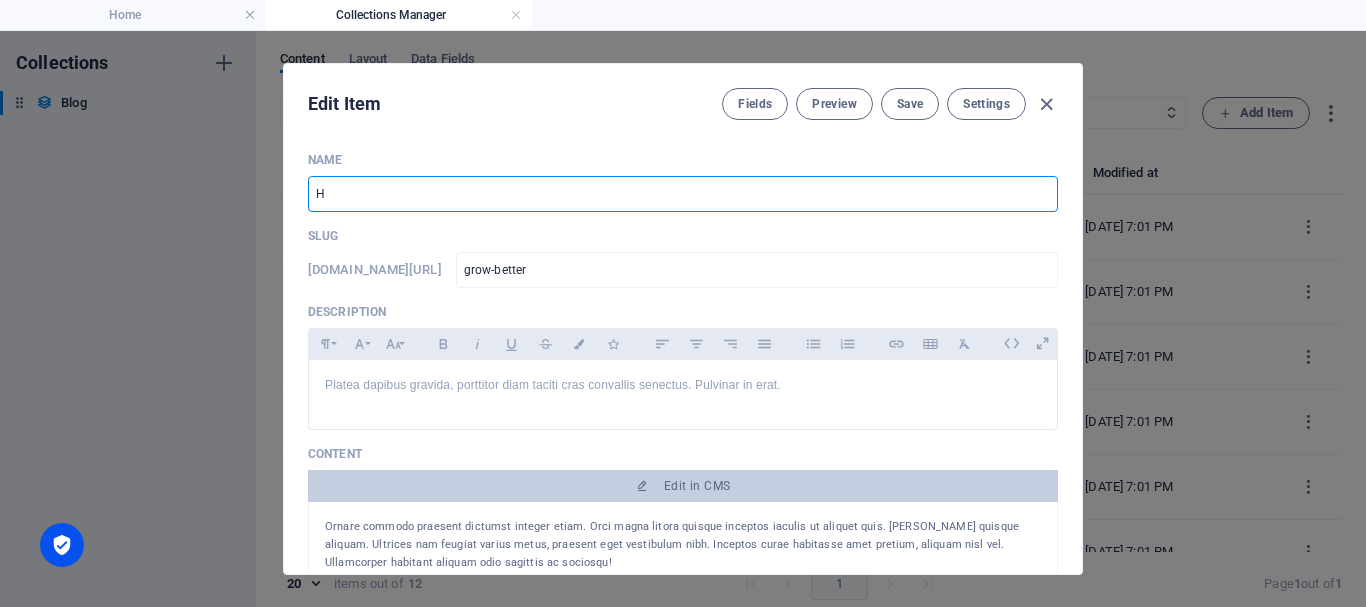 type on "Hu" 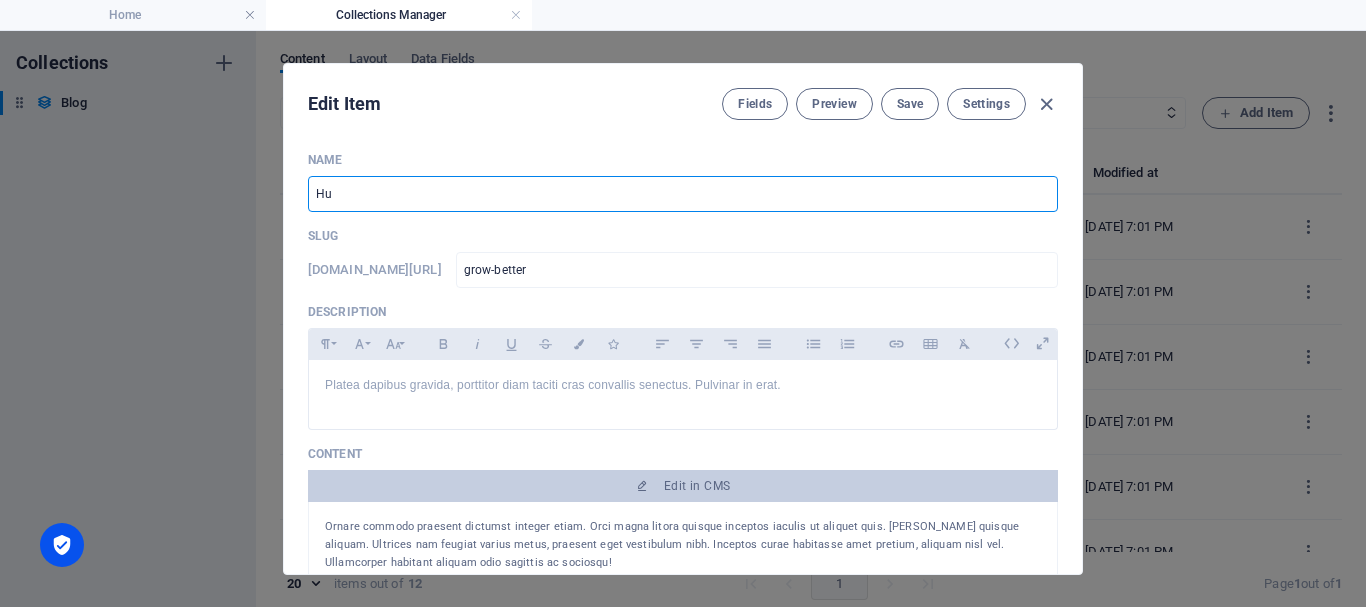 type on "hu" 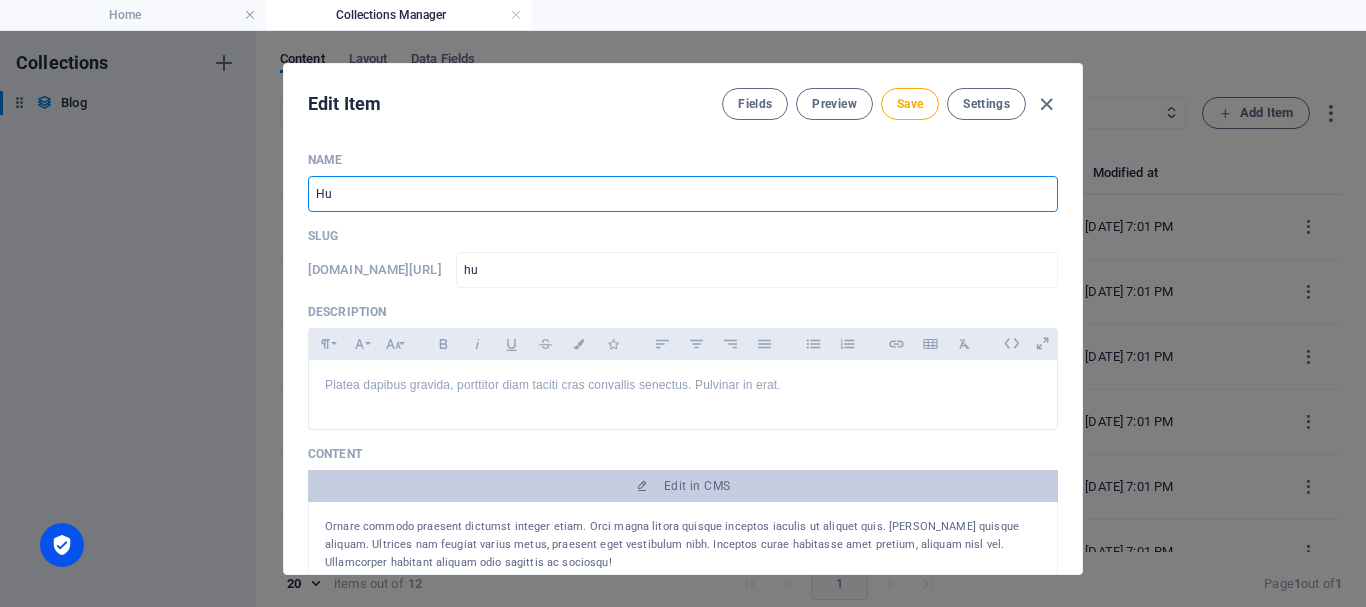 type on "Huk" 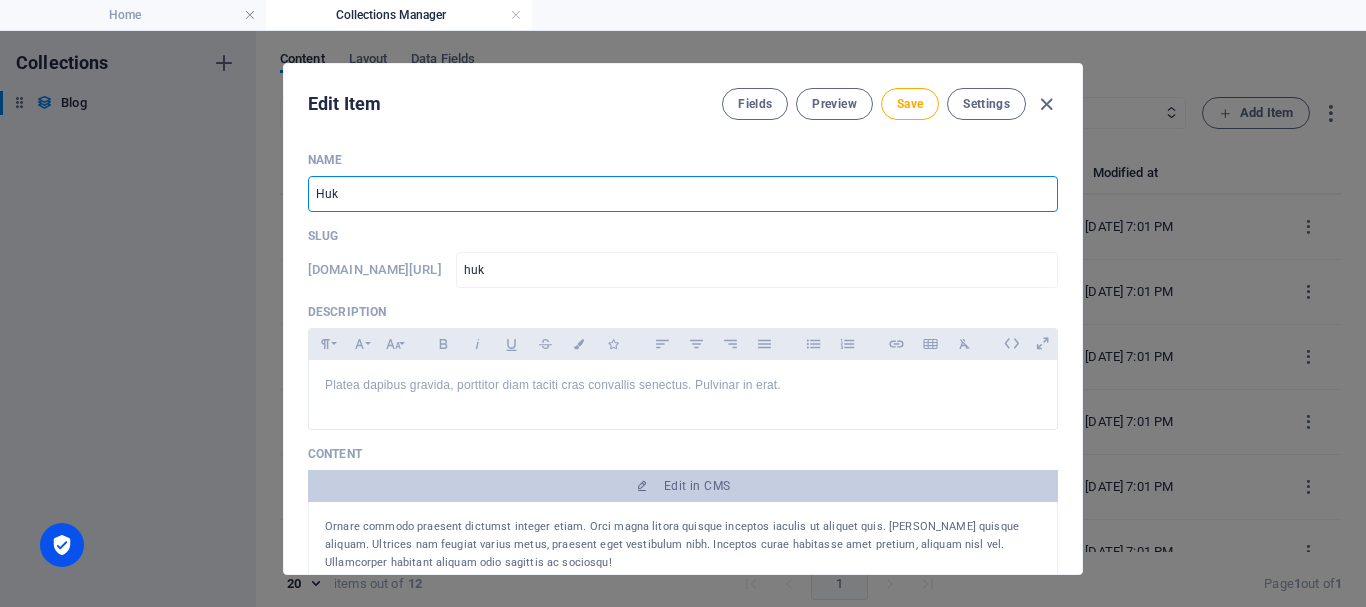 type on "Huku" 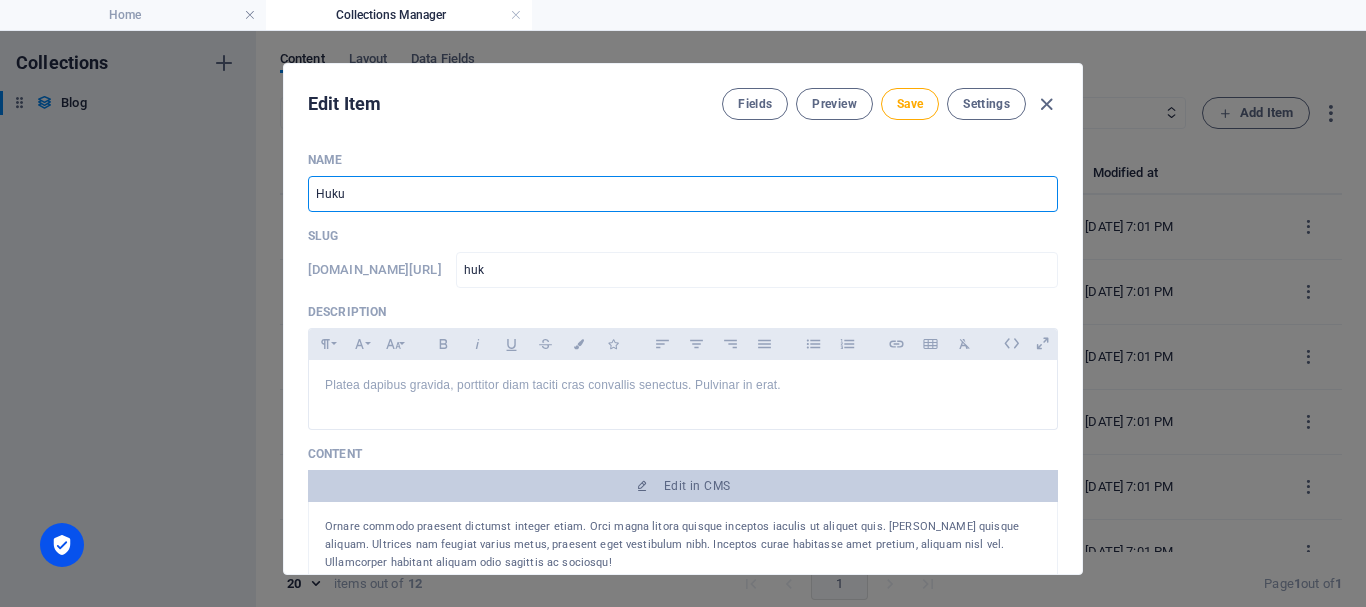 type on "huku" 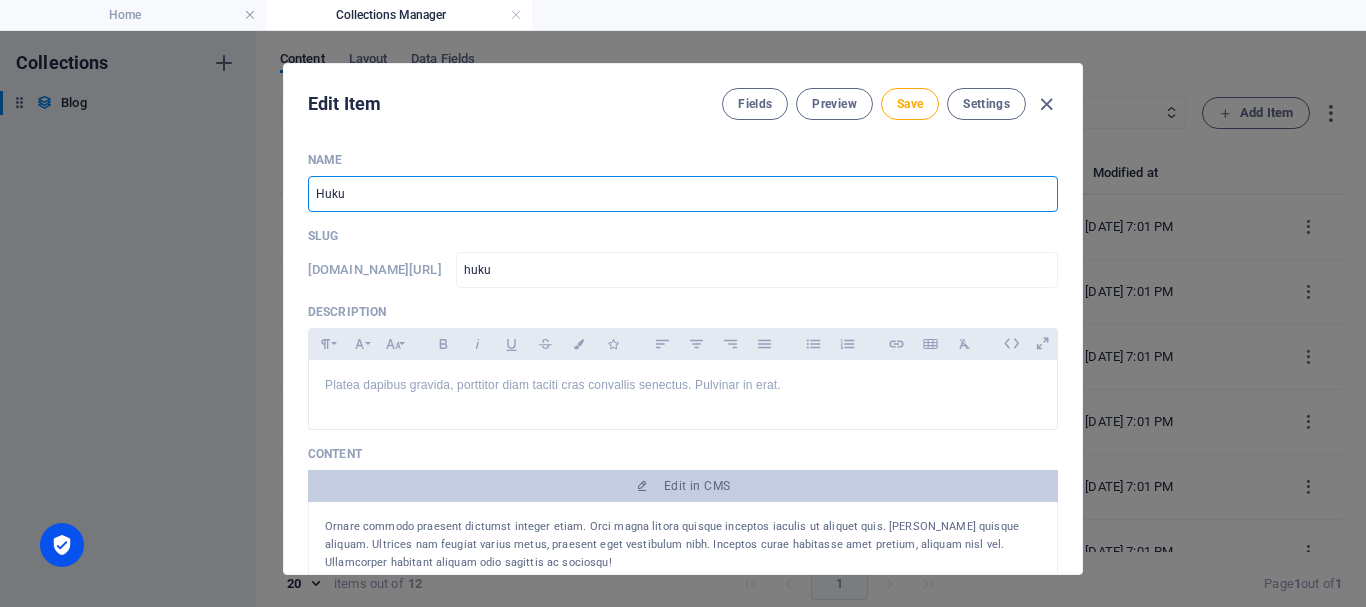 type on "Hukum" 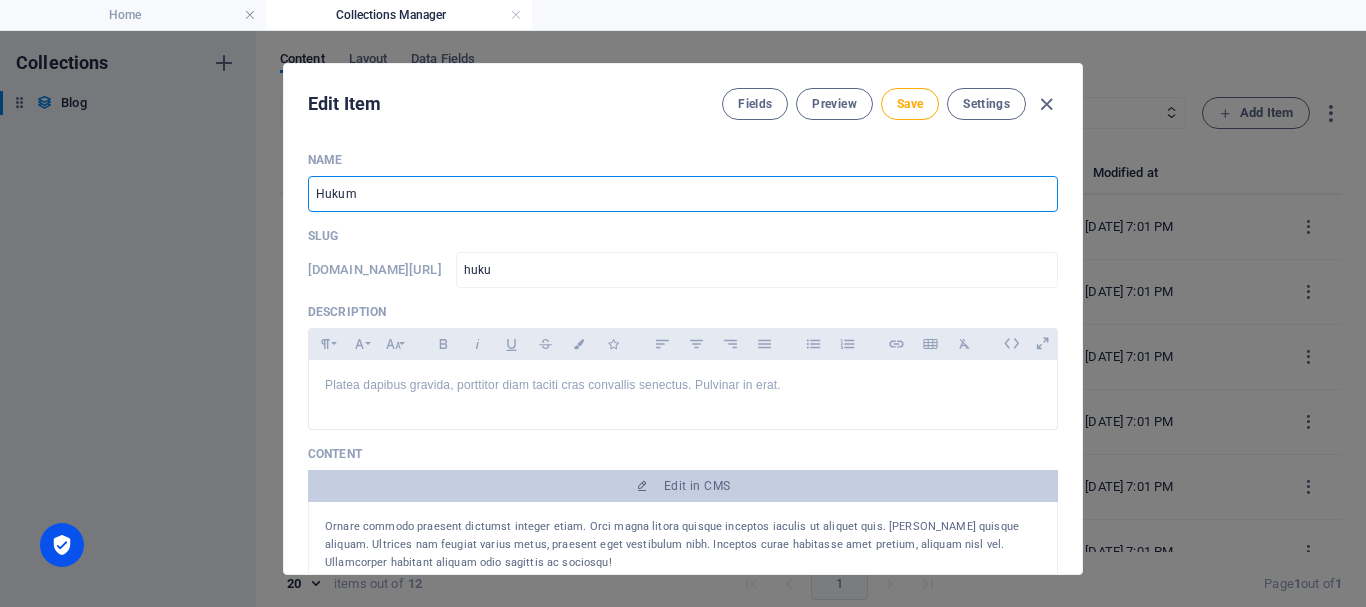 type on "hukum" 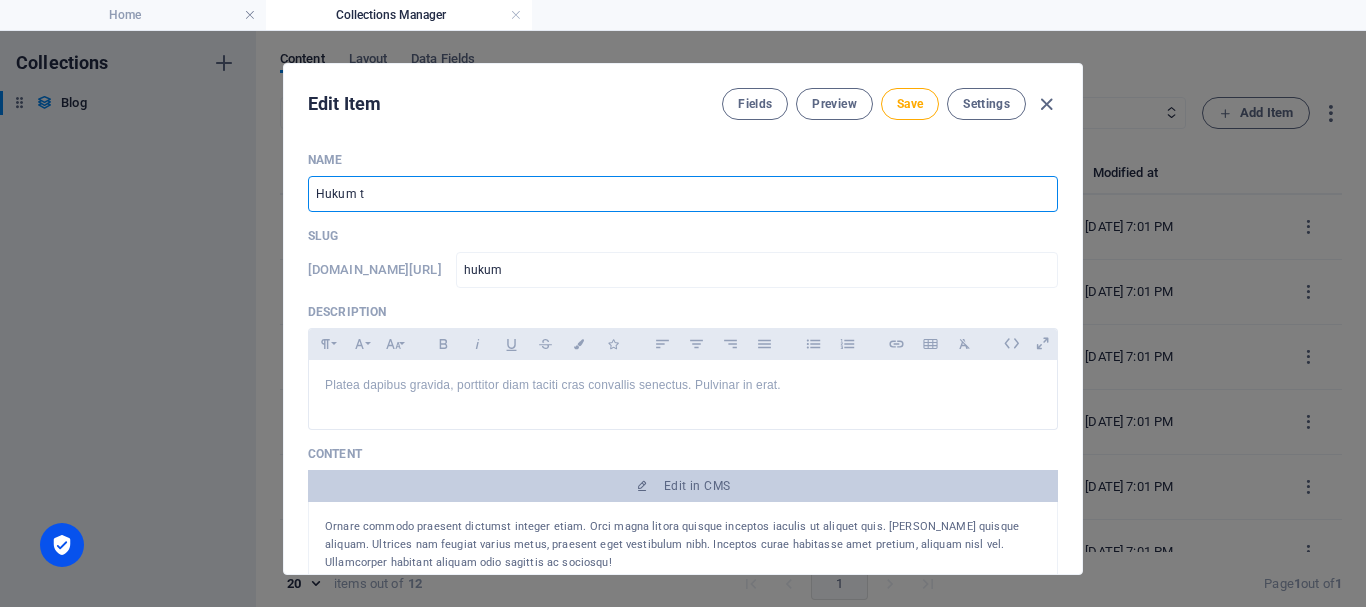type on "Hukum te" 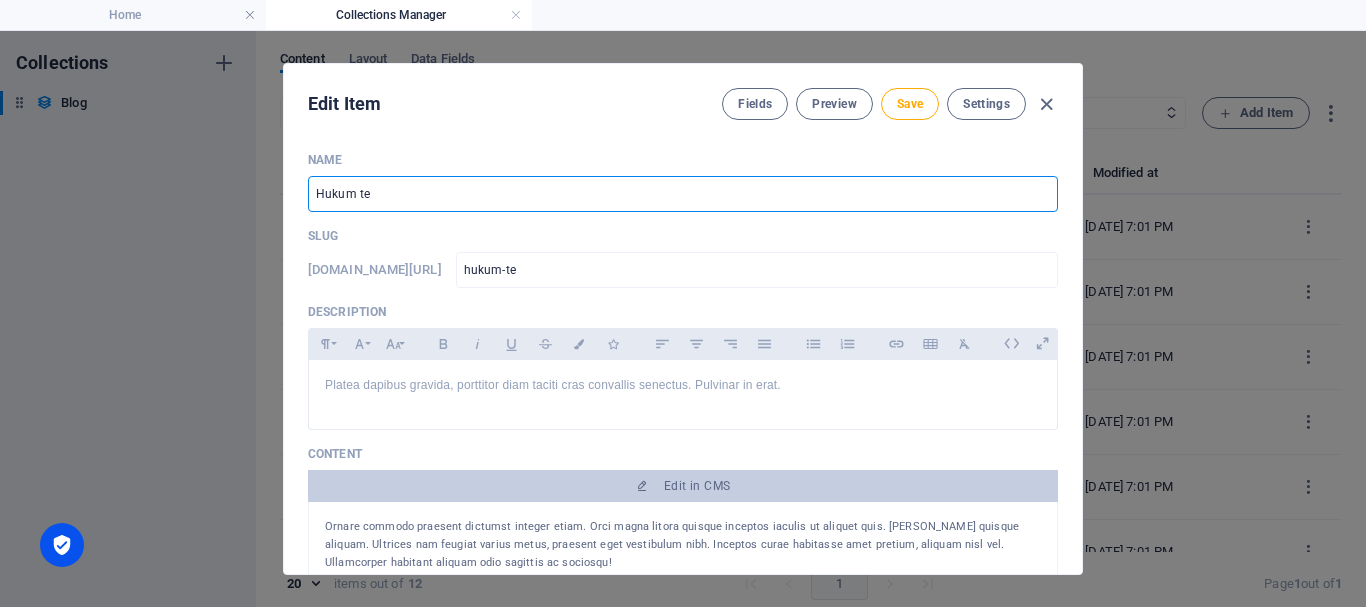 type on "Hukum ten" 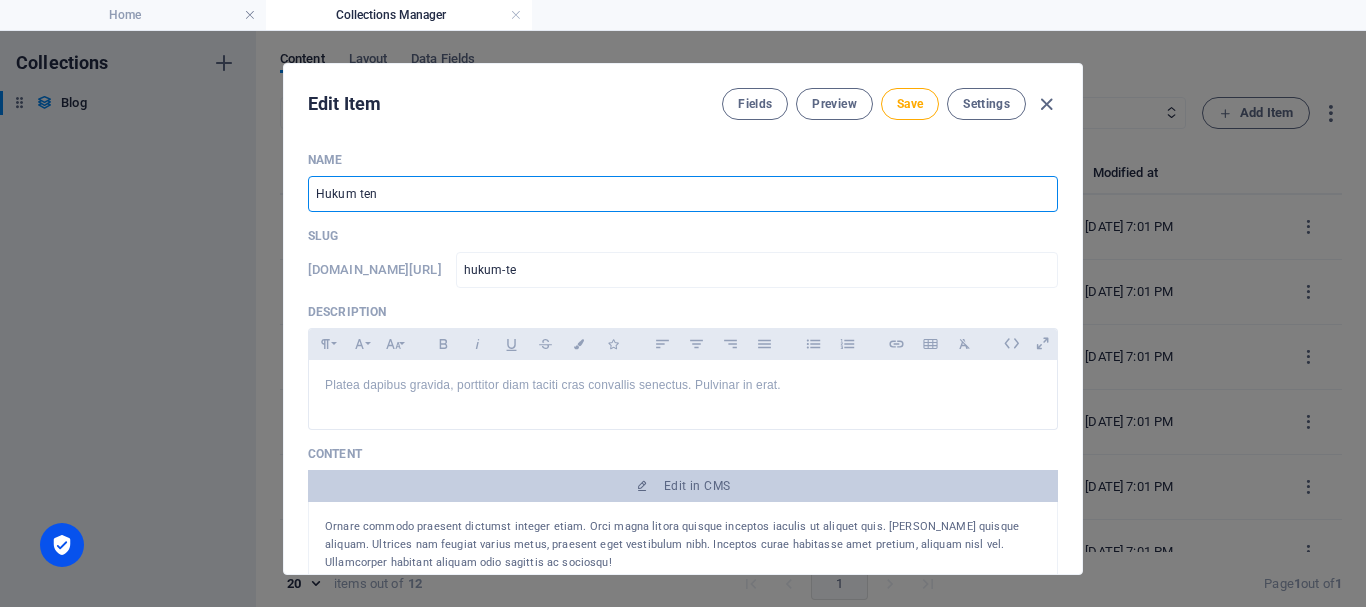 type on "hukum-ten" 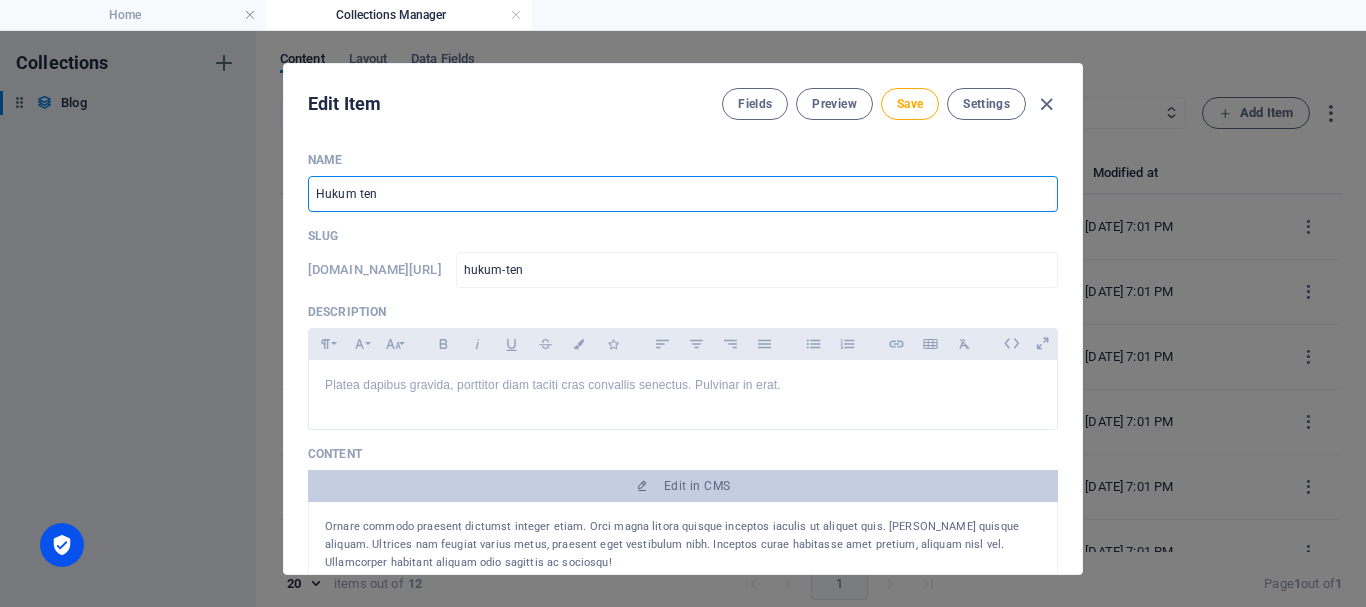 type on "Hukum tent" 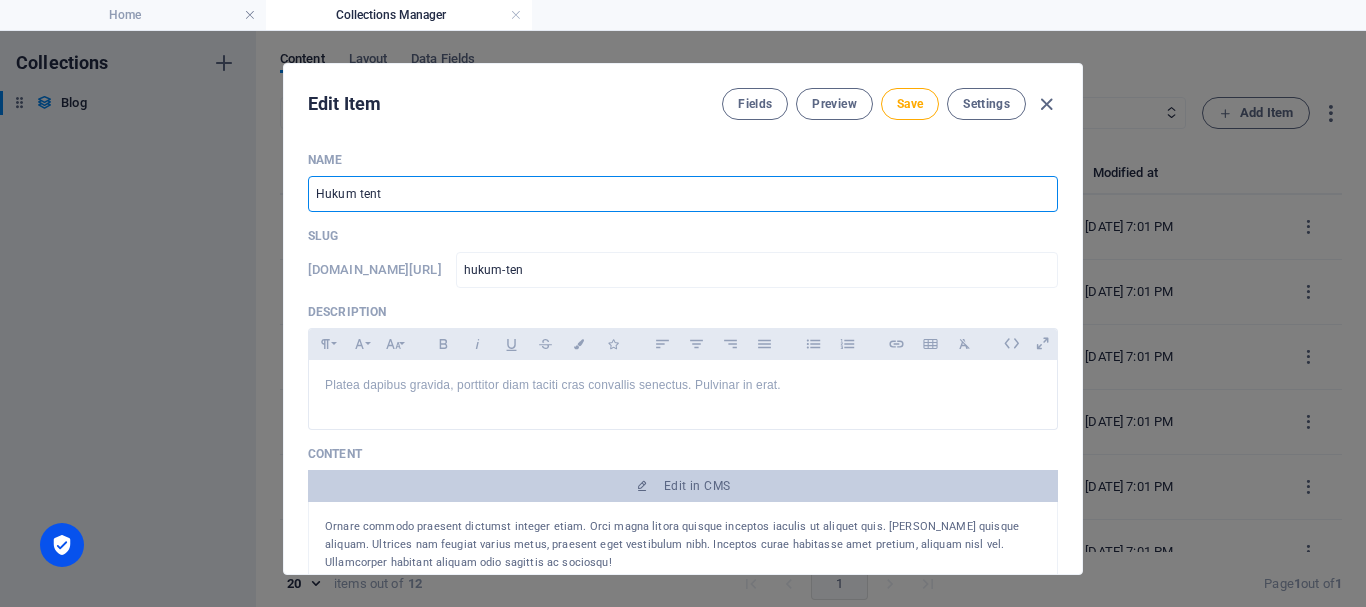 type on "hukum-tent" 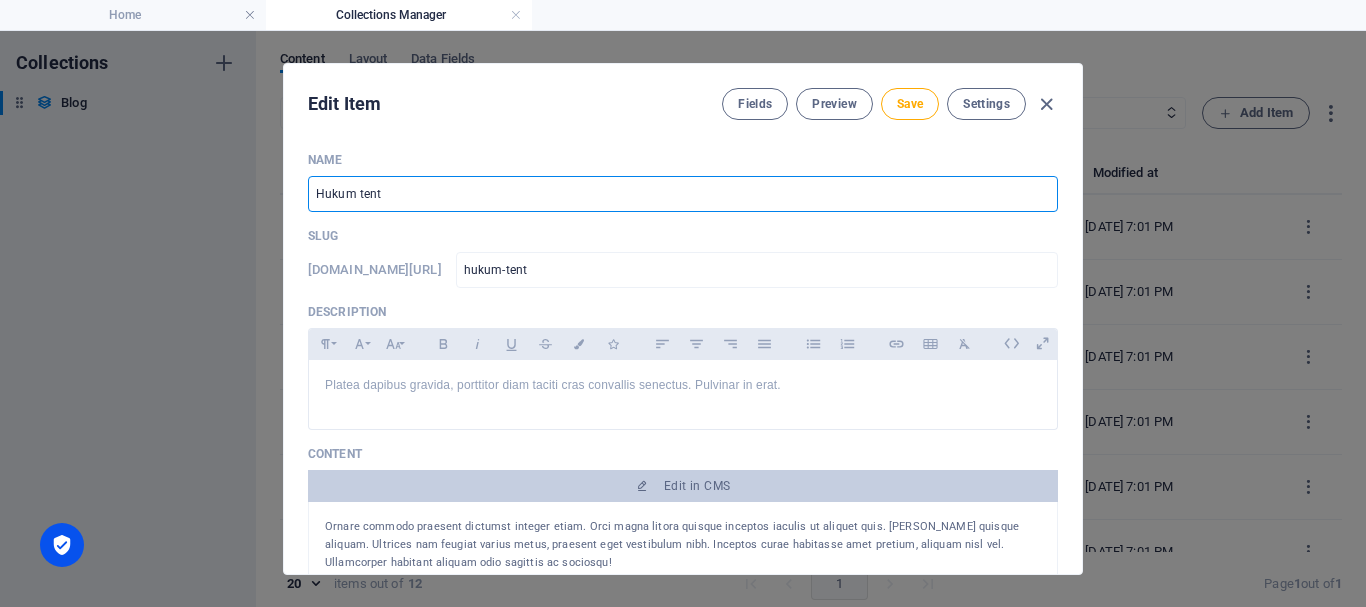 type on "Hukum tenta" 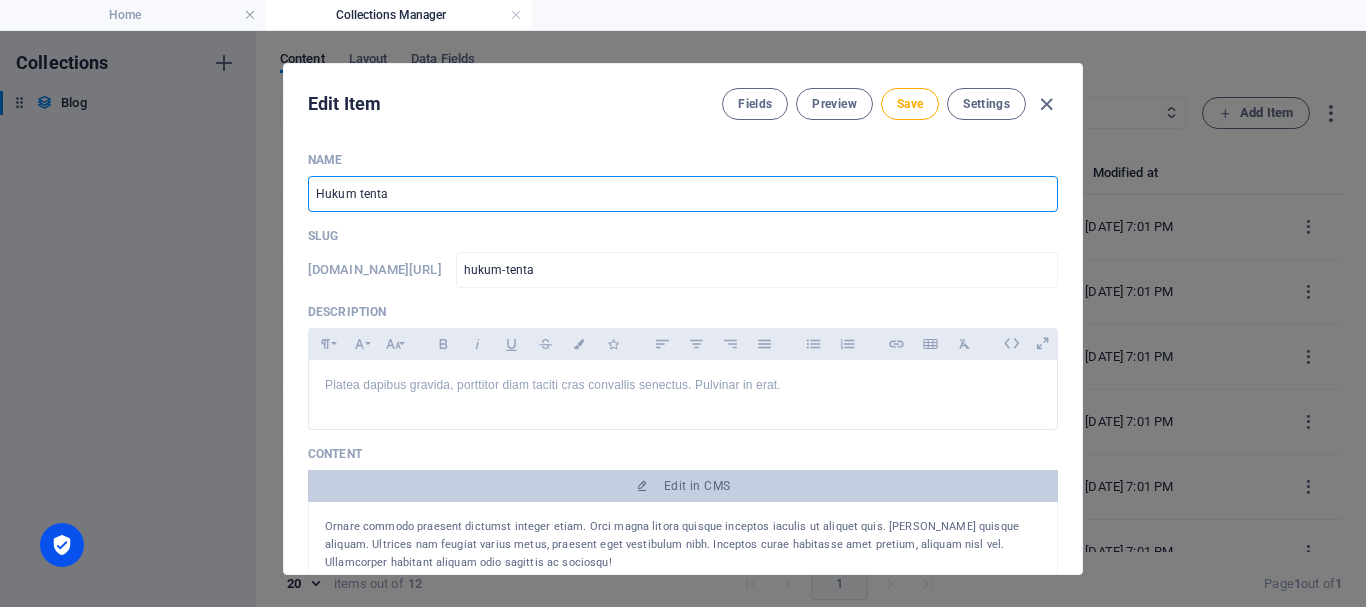 type on "Hukum tentan" 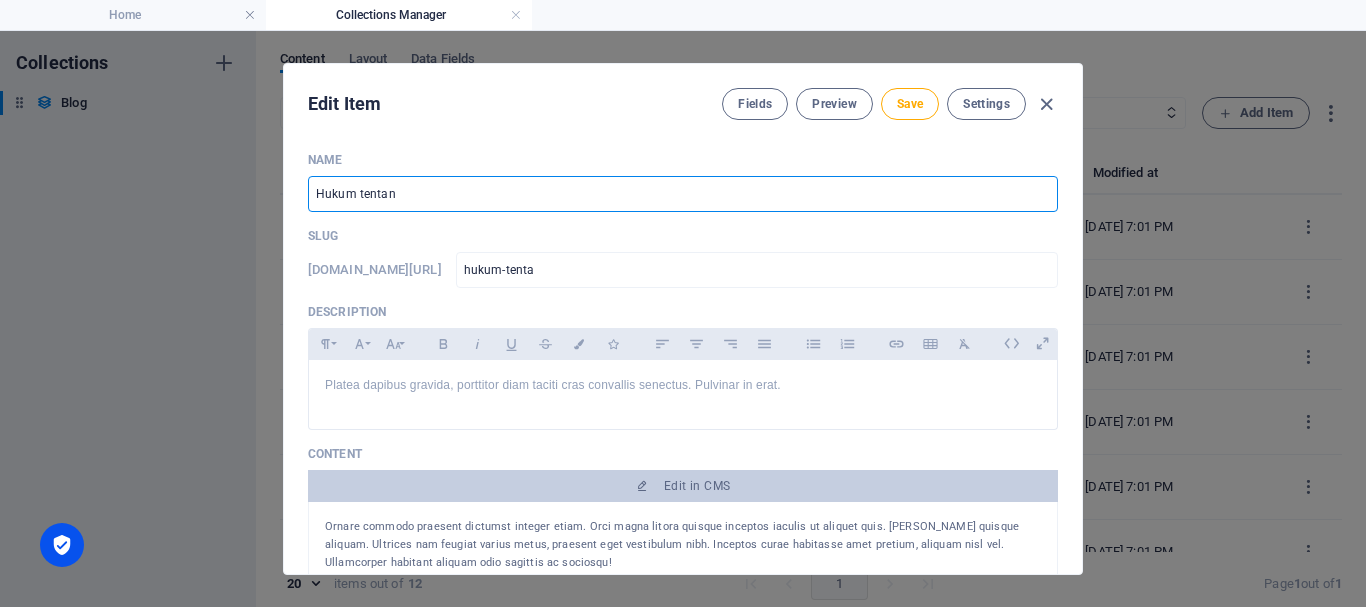 type on "hukum-tentan" 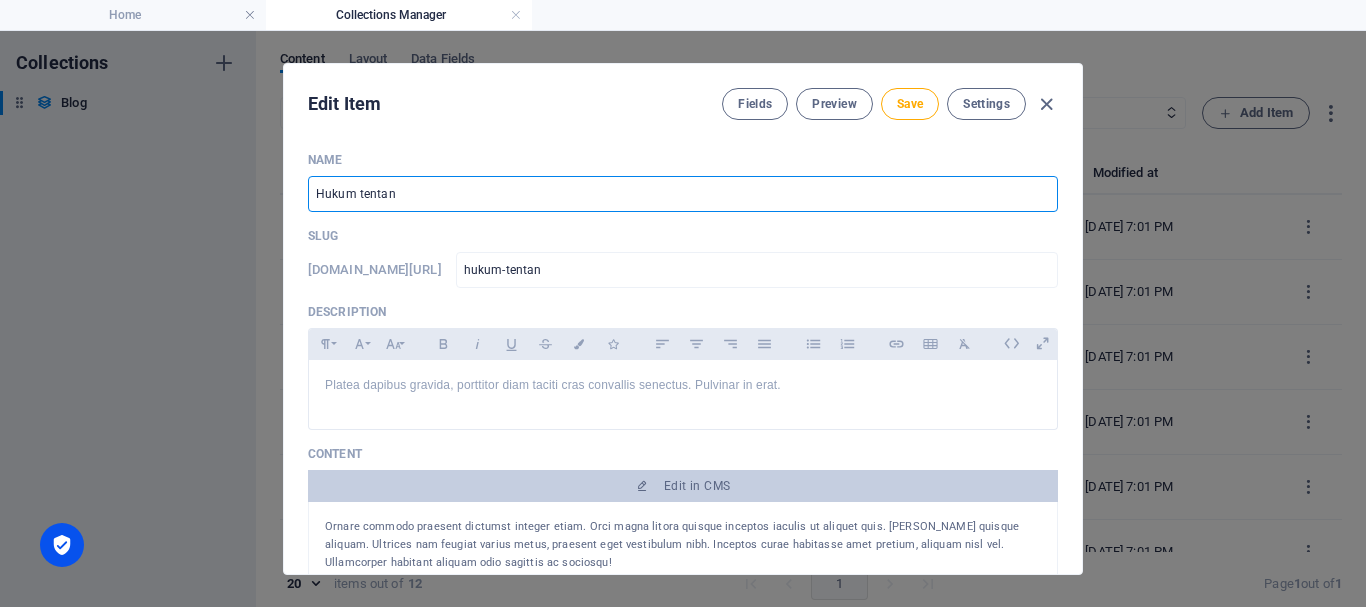 type on "Hukum tentang" 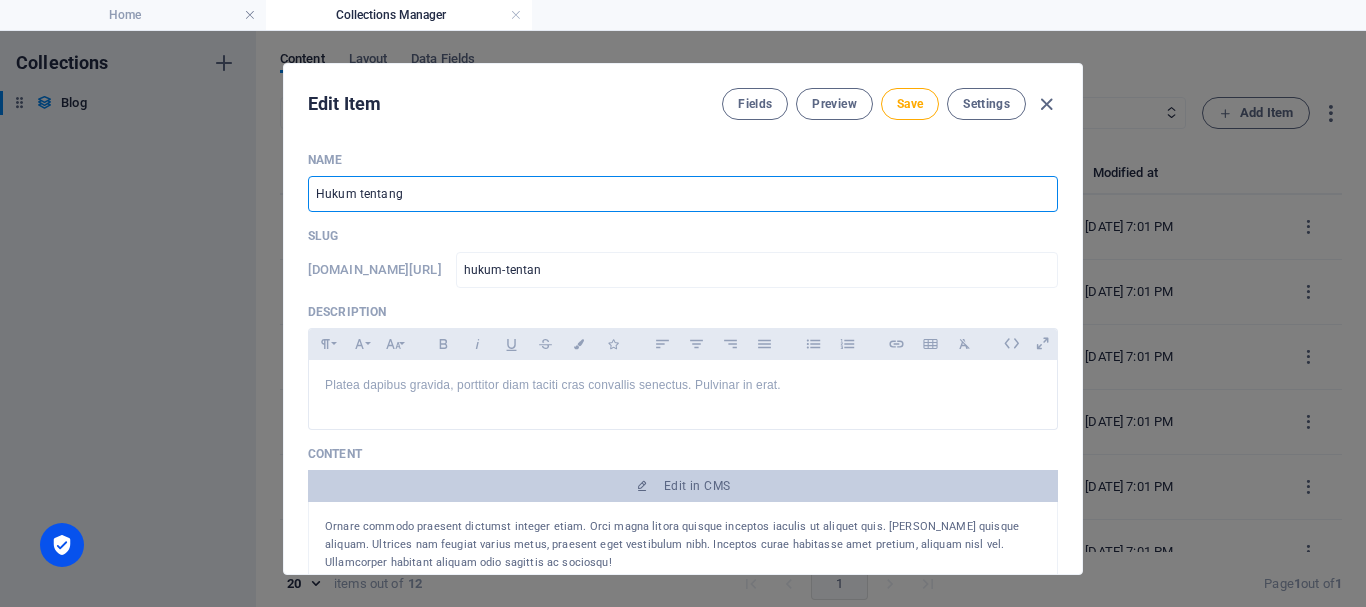 type on "hukum-tentang" 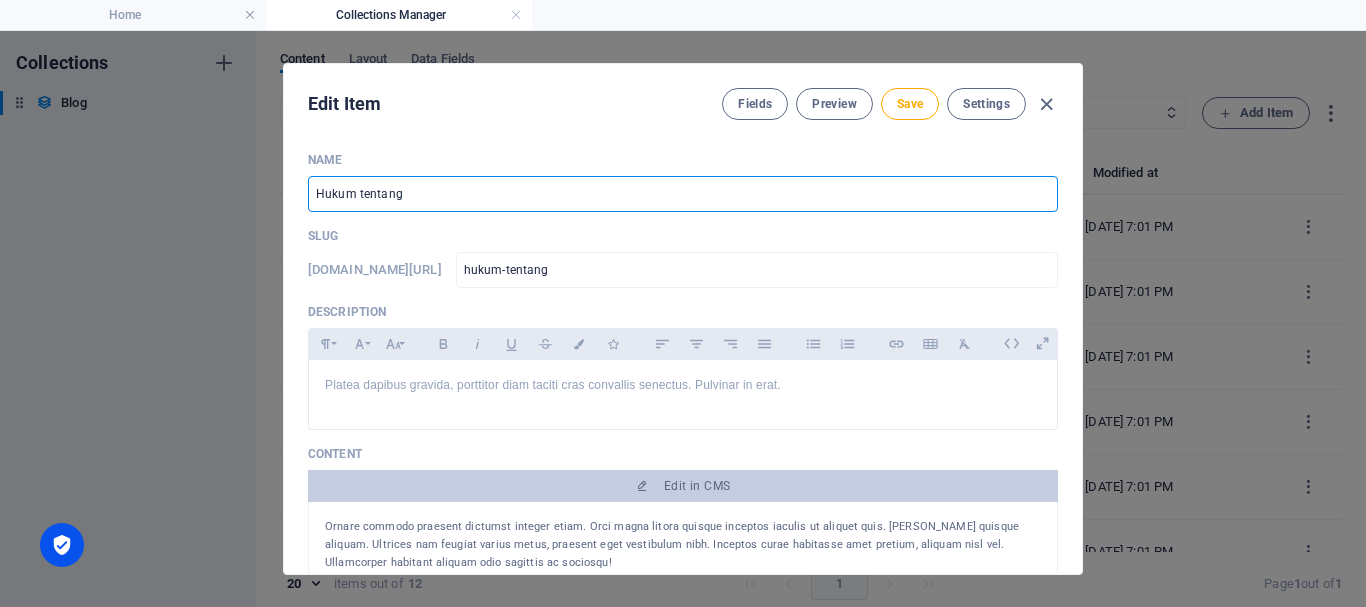 type on "Hukum tentang P" 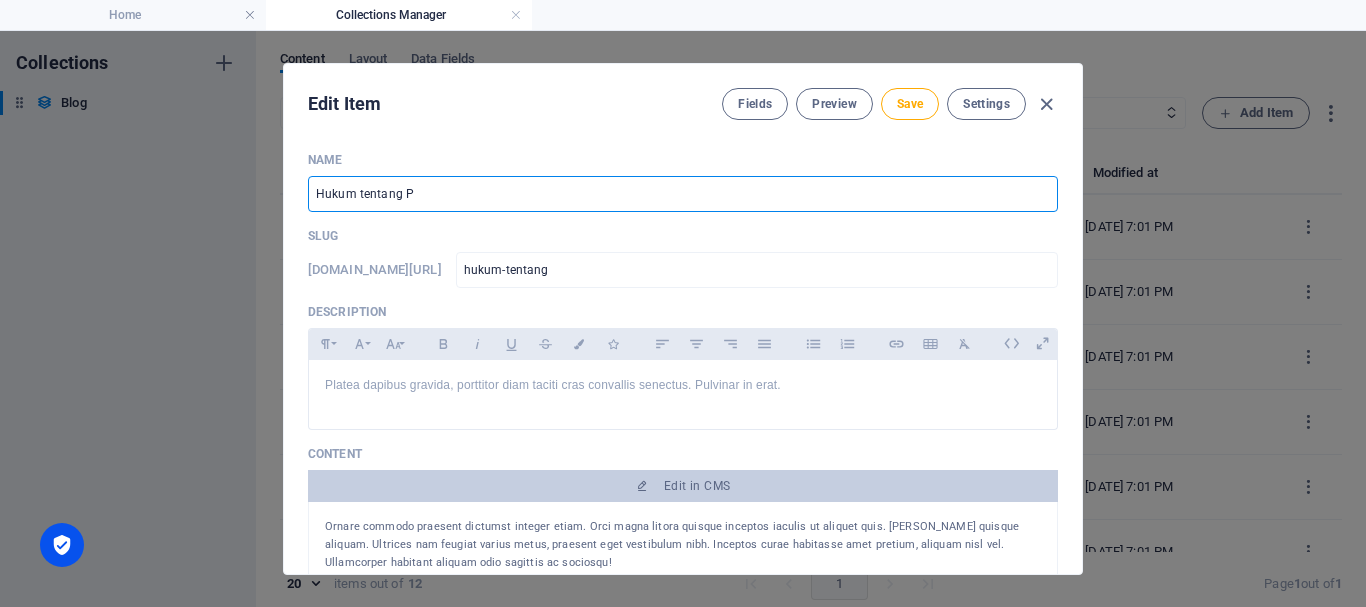 type on "hukum-tentang-p" 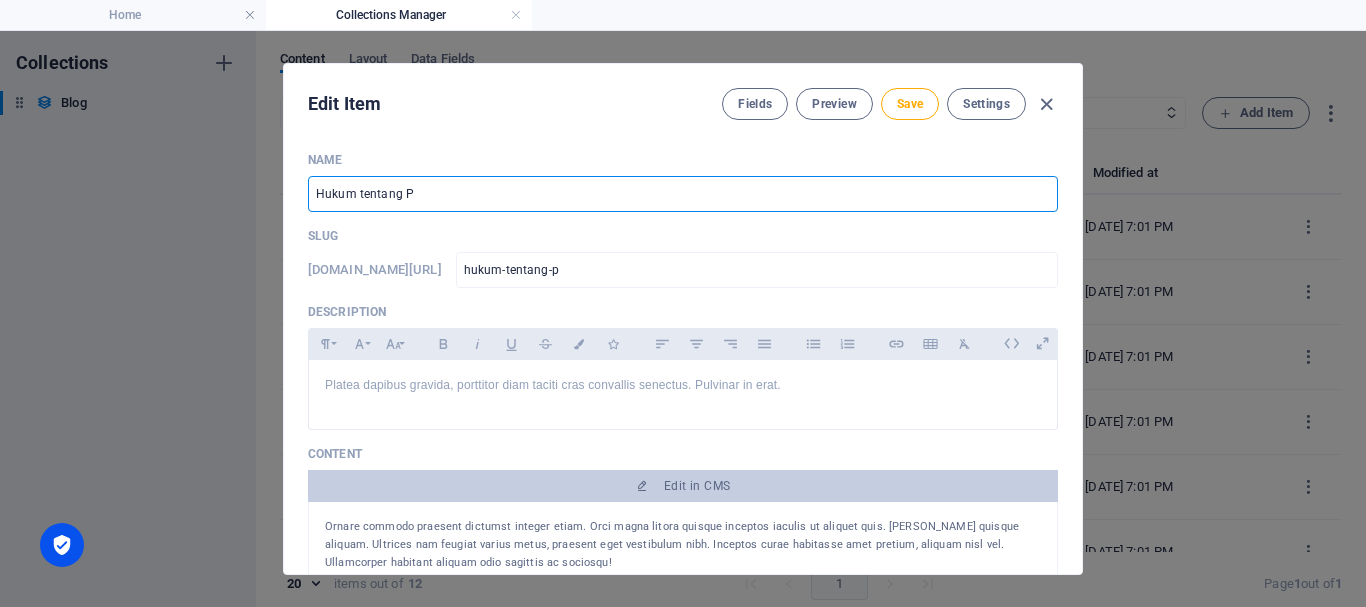 type on "Hukum tentang Pe" 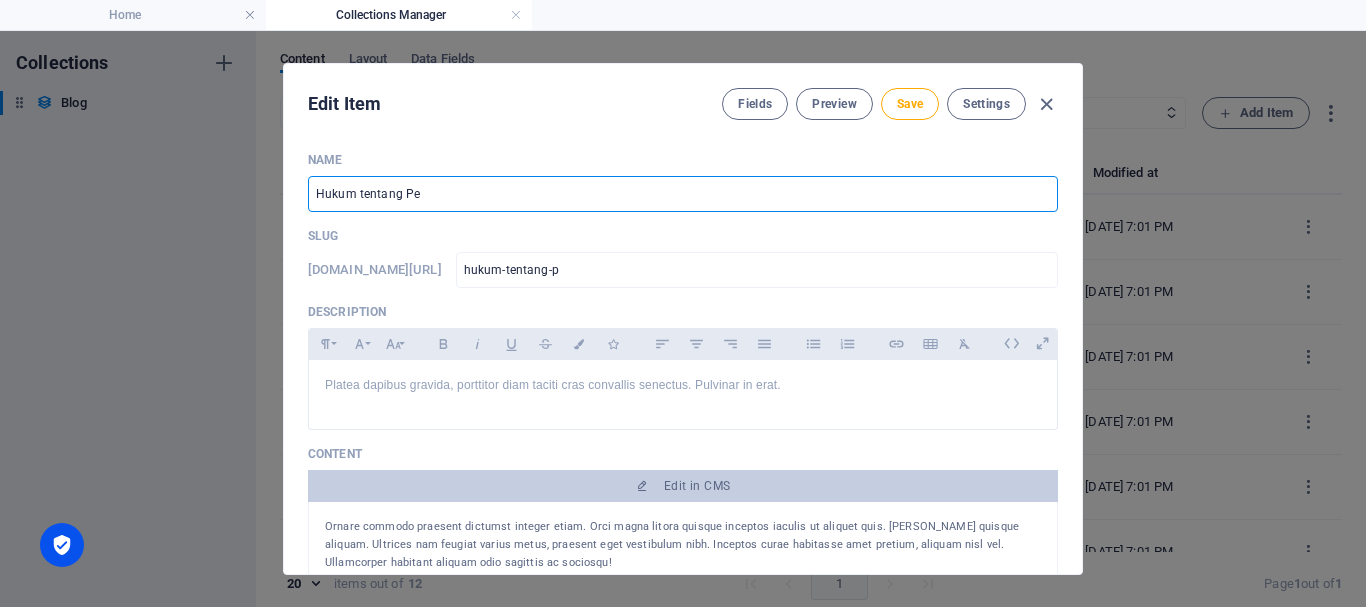 type on "hukum-tentang-pe" 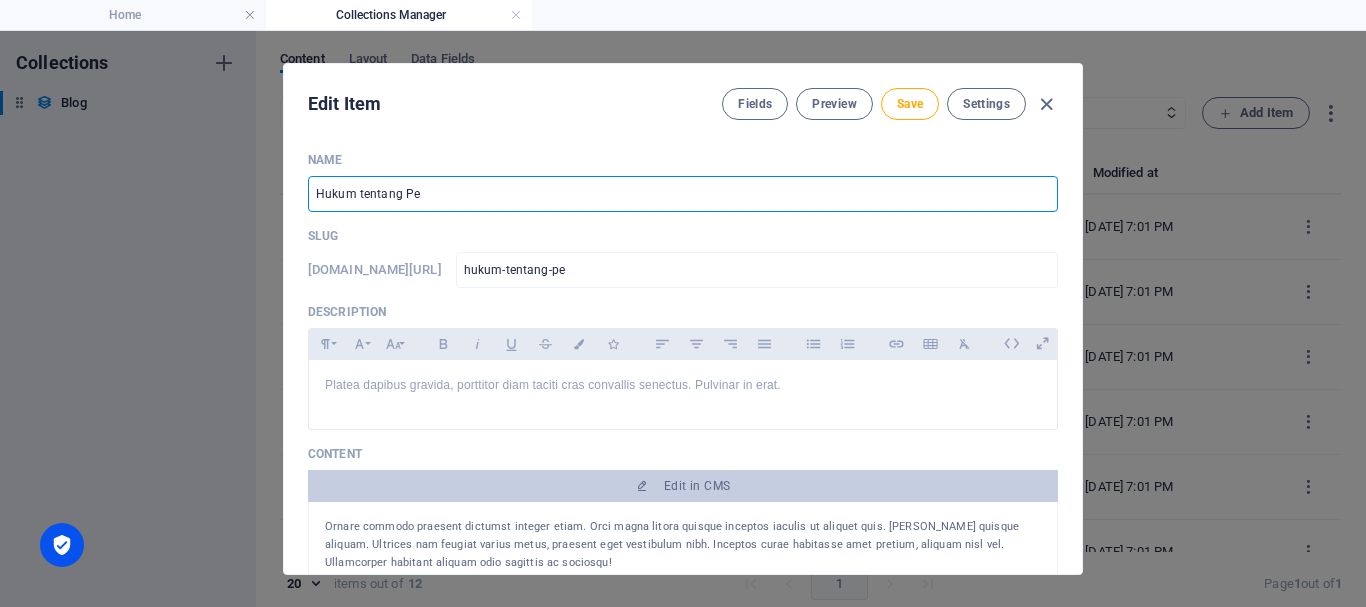 type on "hukum-tentang-pe" 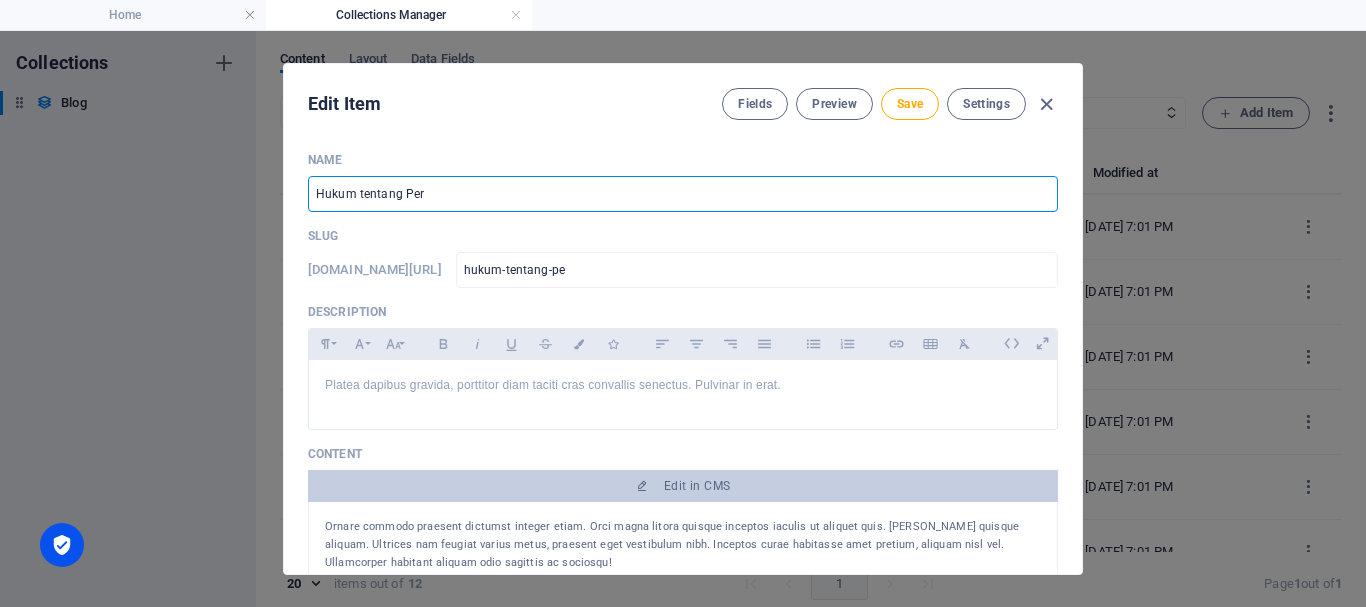type on "Hukum tentang Perk" 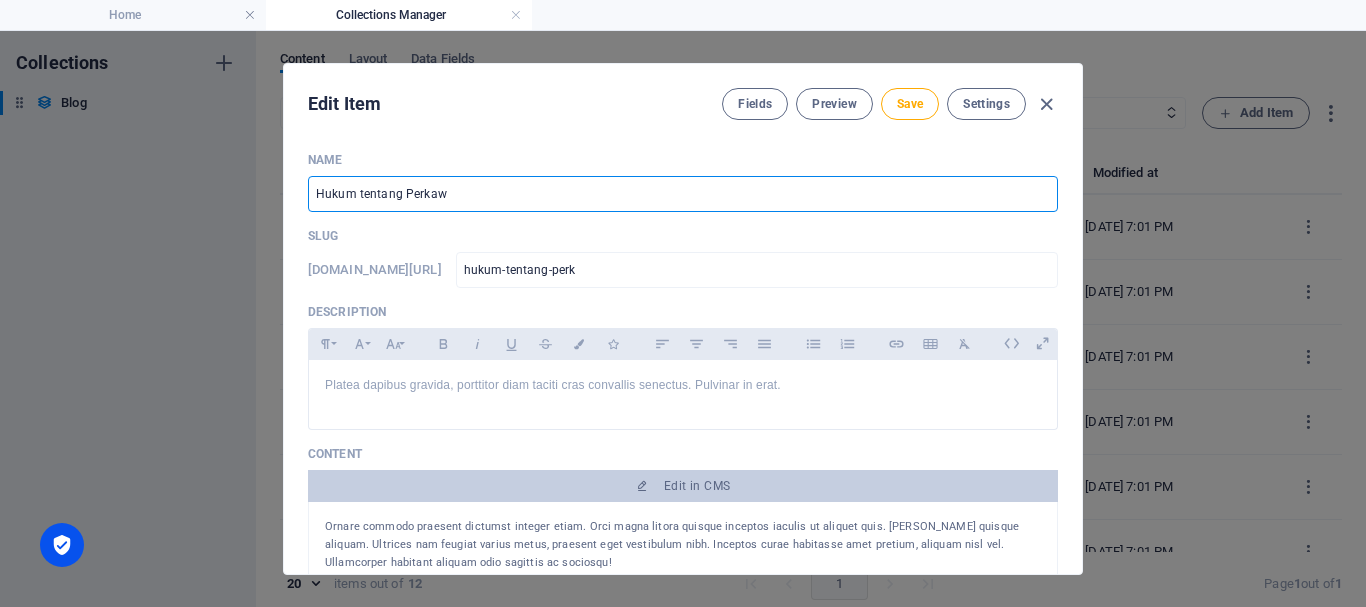type on "Hukum tentang Perkawi" 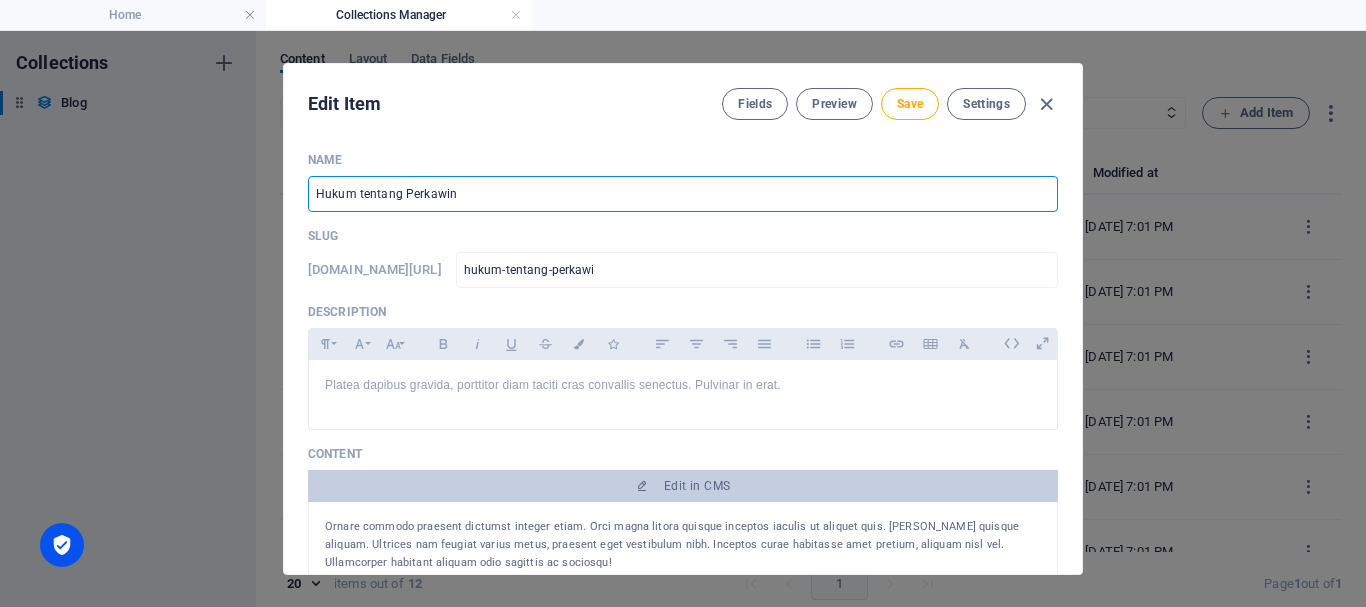 type on "Hukum tentang Perkawina" 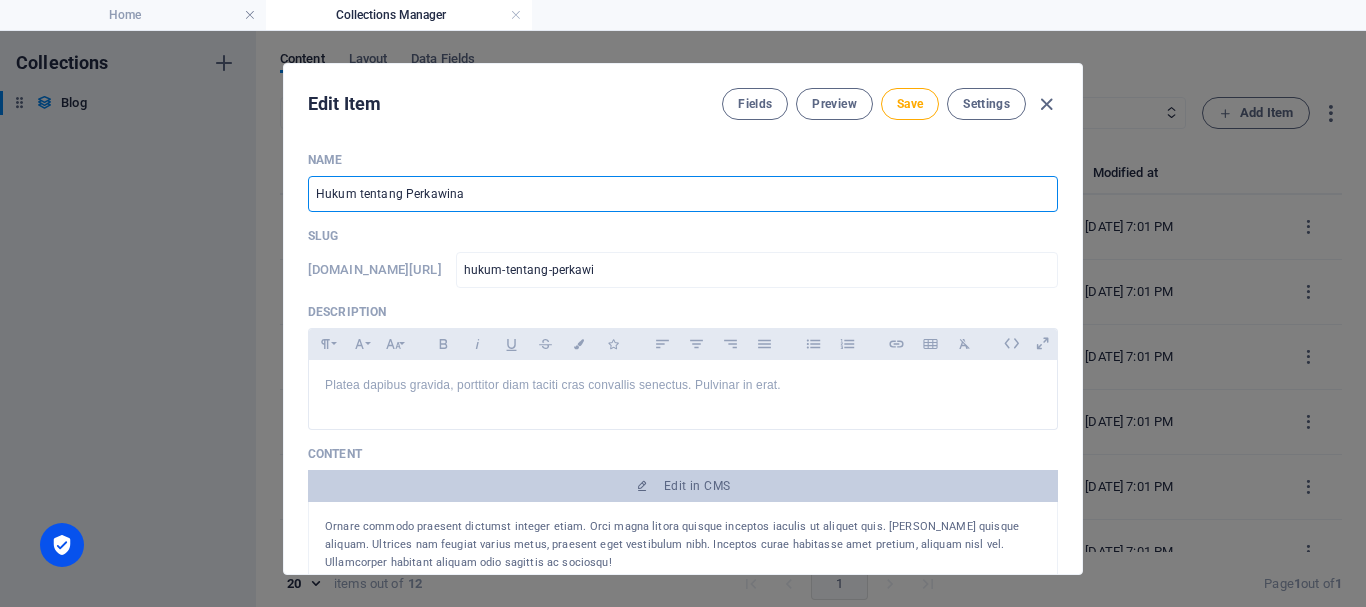 type on "hukum-tentang-perkawina" 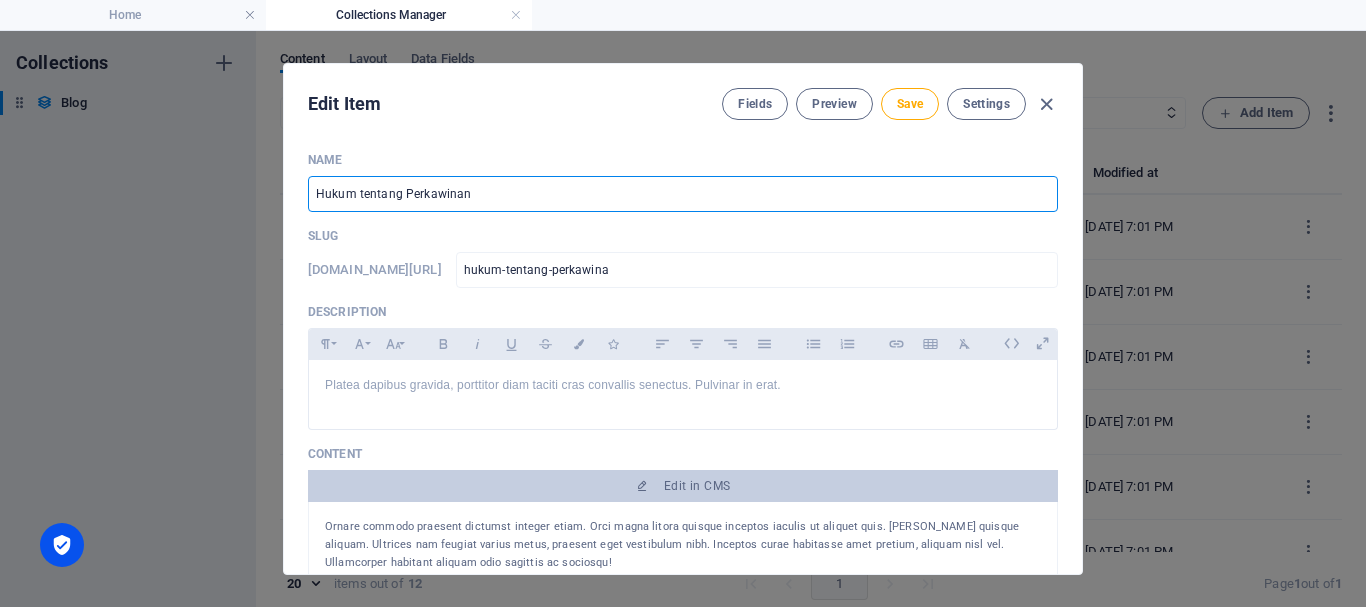 type on "Hukum tentang Perkawinan" 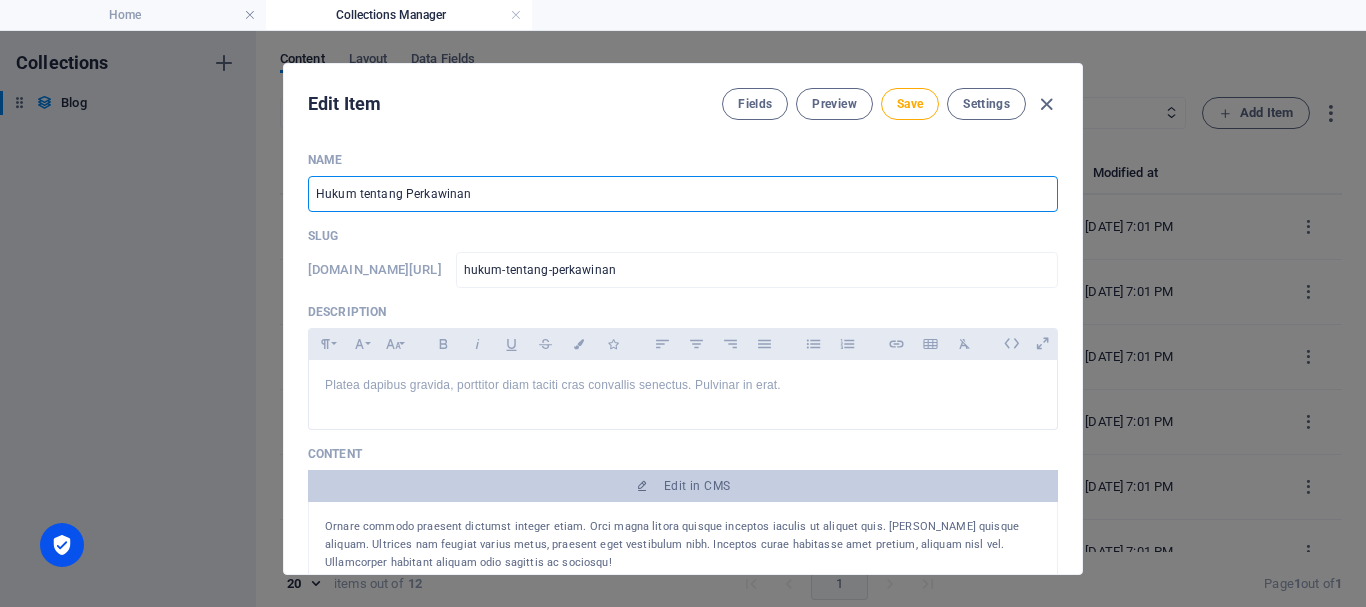 type on "Hukum tentang Perkawinan I" 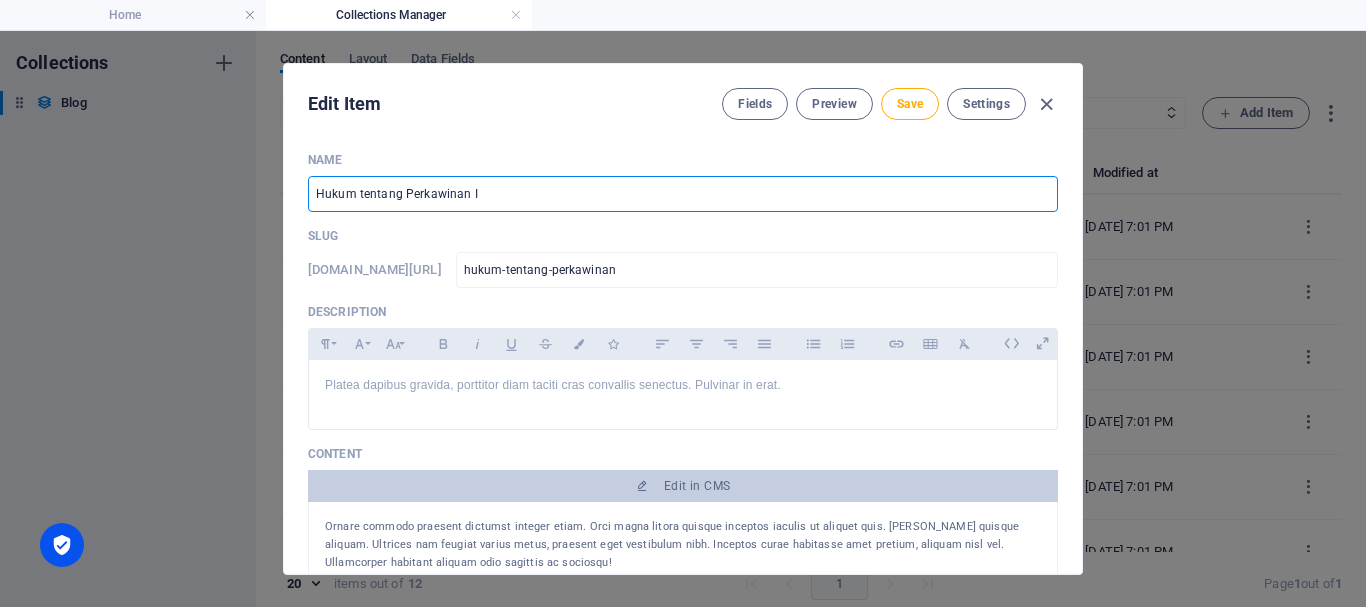 type on "hukum-tentang-perkawinan-i" 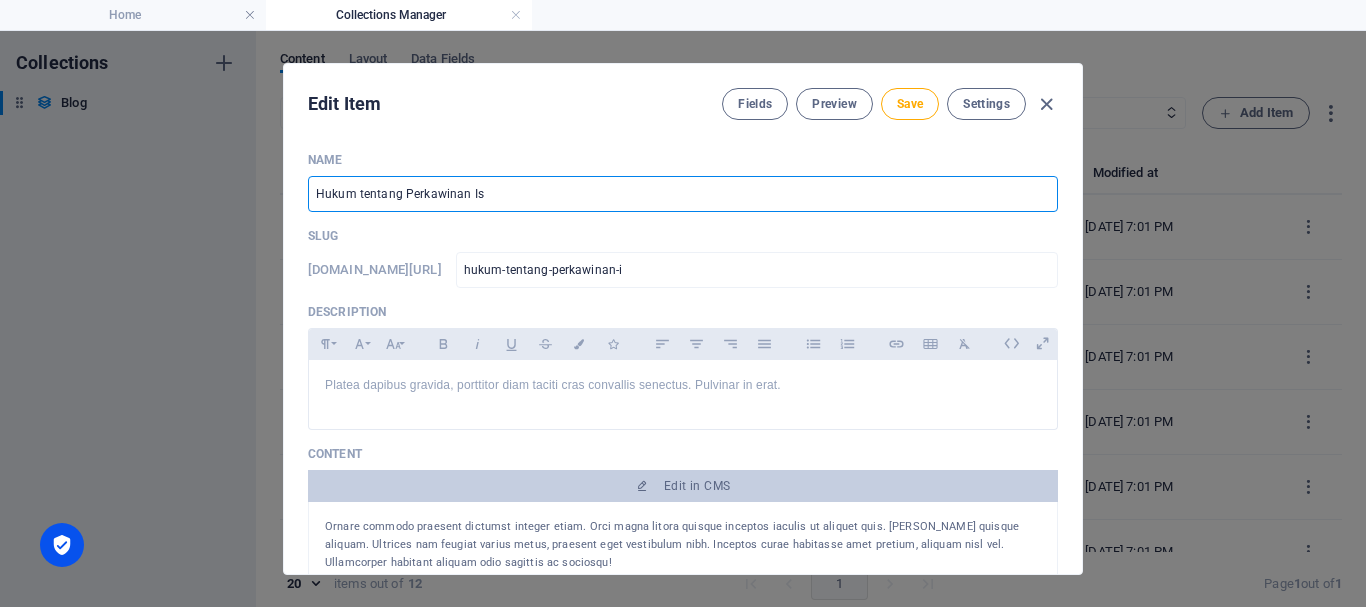 type on "Hukum tentang Perkawinan Isl" 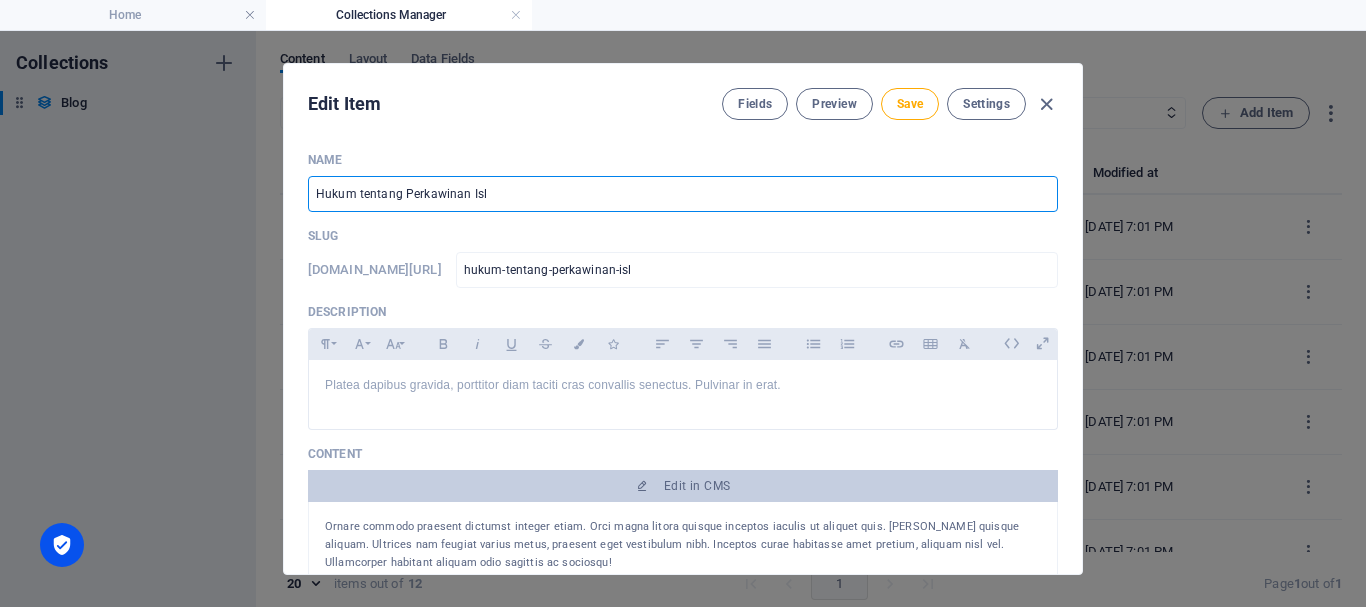 type on "Hukum tentang Perkawinan Isla" 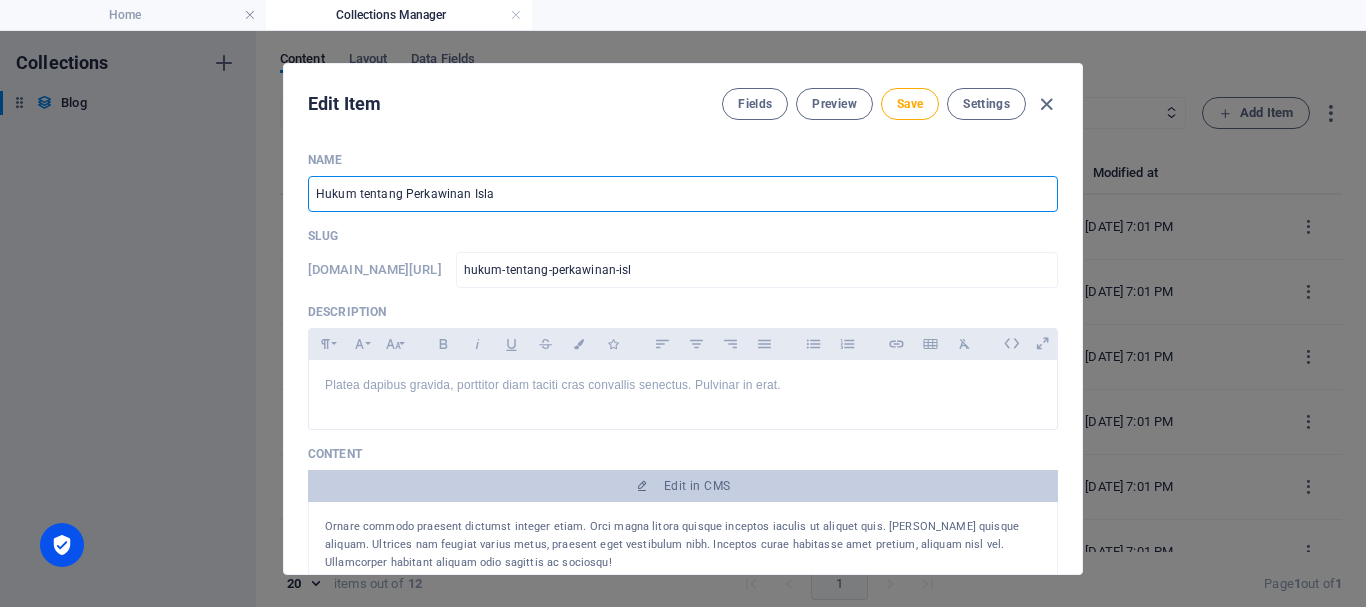 type on "hukum-tentang-perkawinan-isla" 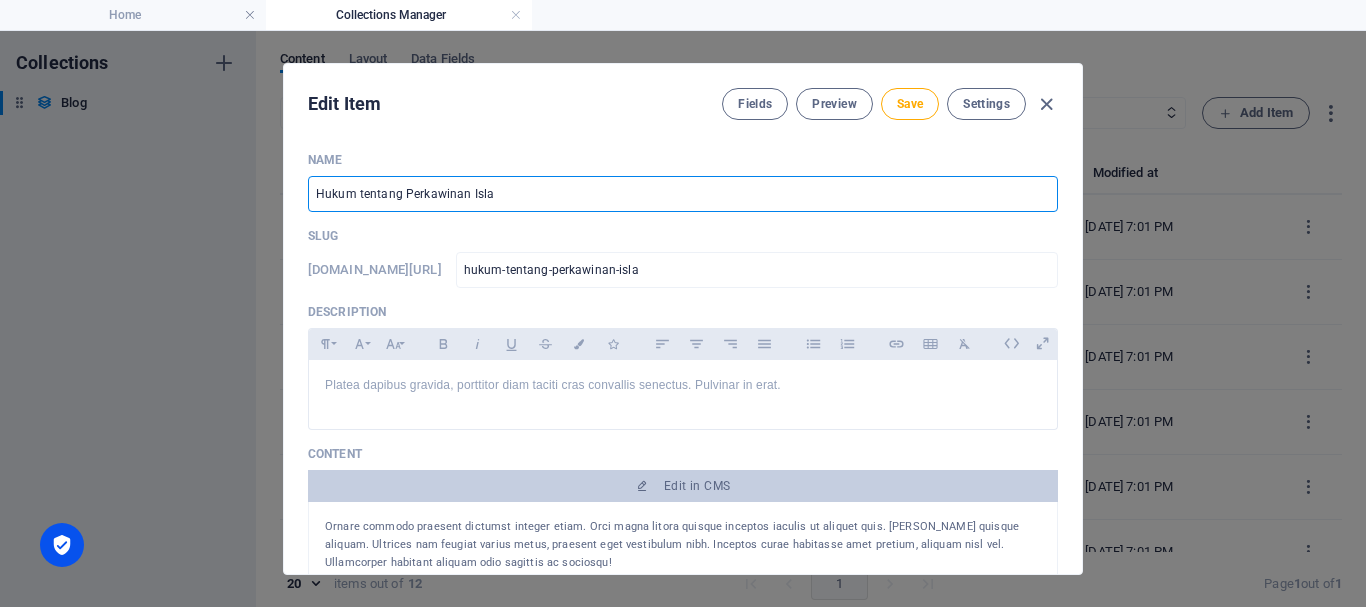 type on "Hukum tentang Perkawinan [DEMOGRAPHIC_DATA]" 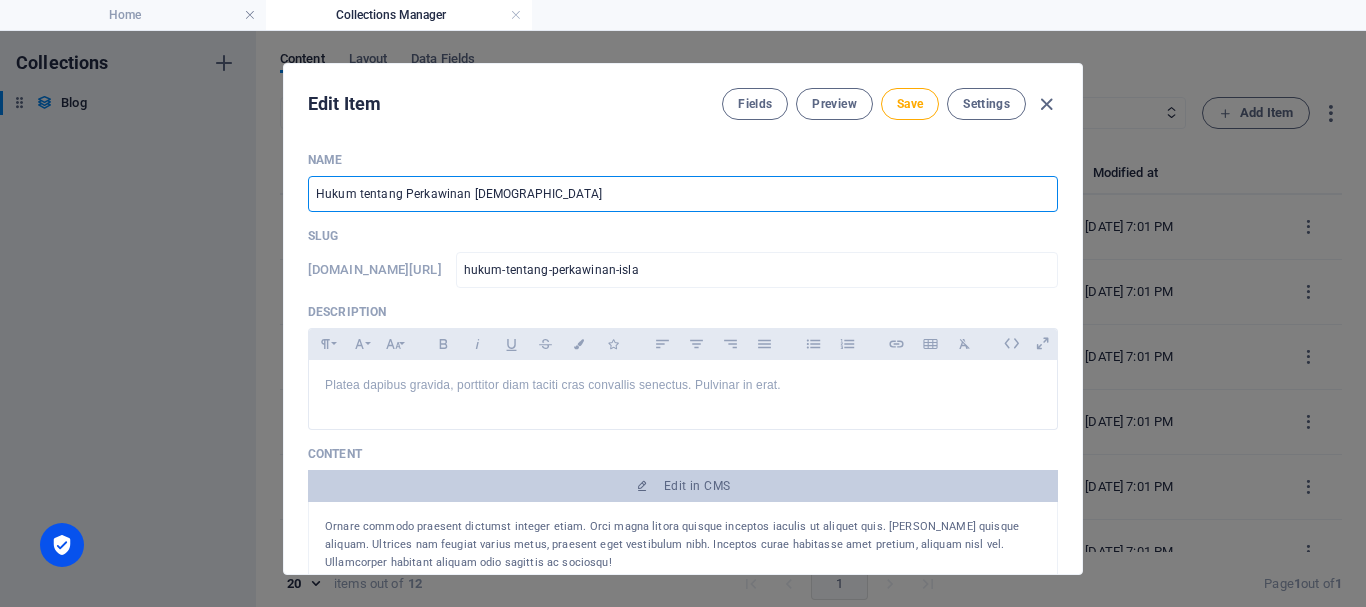 type on "hukum-tentang-perkawinan-islam" 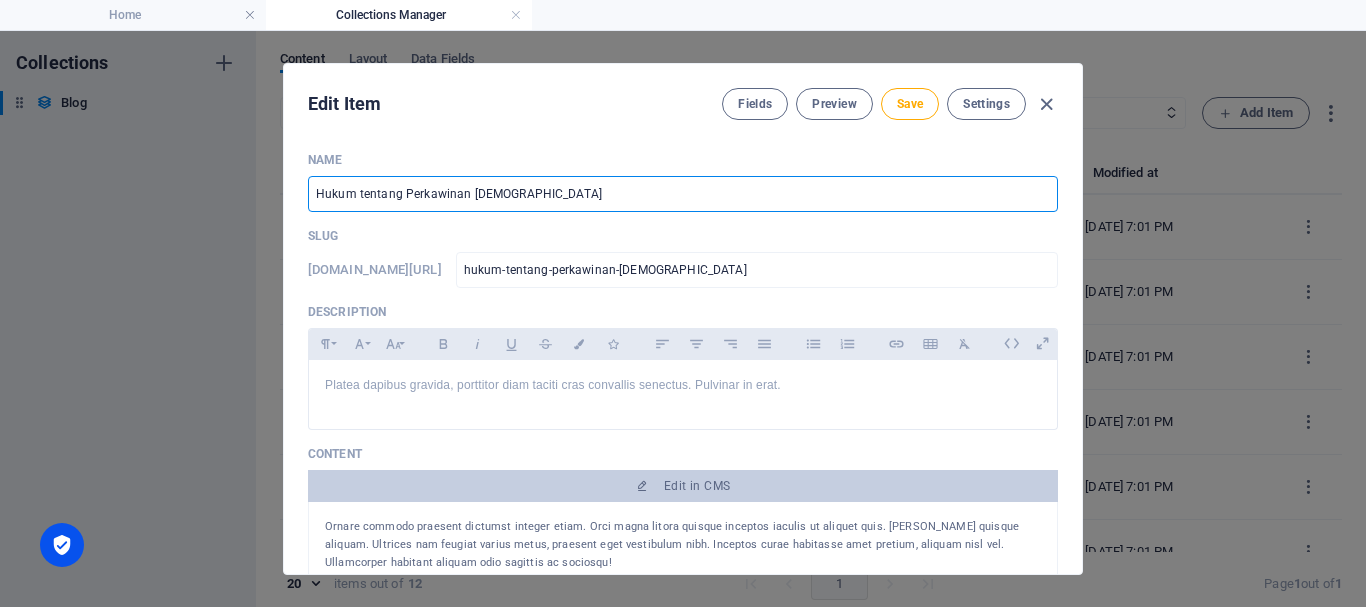 type on "Hukum tentang Perkawinan [DEMOGRAPHIC_DATA]" 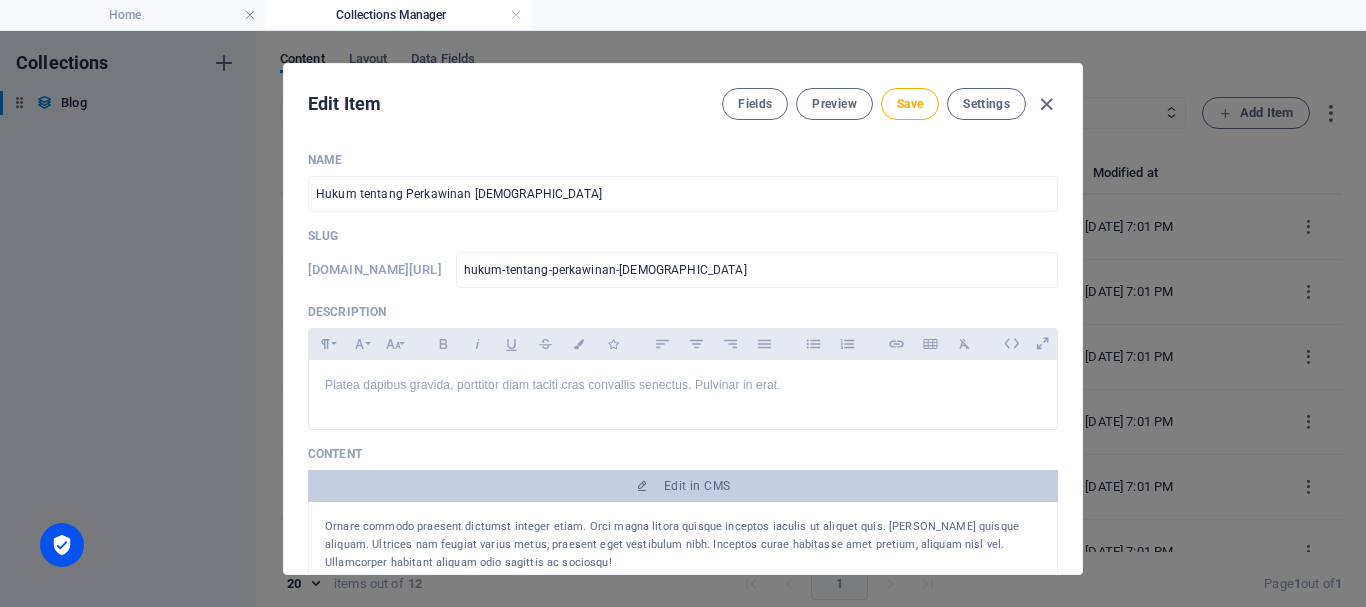 click on "Ornare commodo praesent dictumst integer etiam. Orci magna litora quisque inceptos iaculis ut aliquet quis. Aenean quisque aliquam. Ultrices nam feugiat varius metus, praesent eget vestibulum nibh. Inceptos curae habitasse amet pretium, aliquam nisl vel. Ullamcorper habitant aliquam odio sagittis ac sociosqu!" at bounding box center (683, 545) 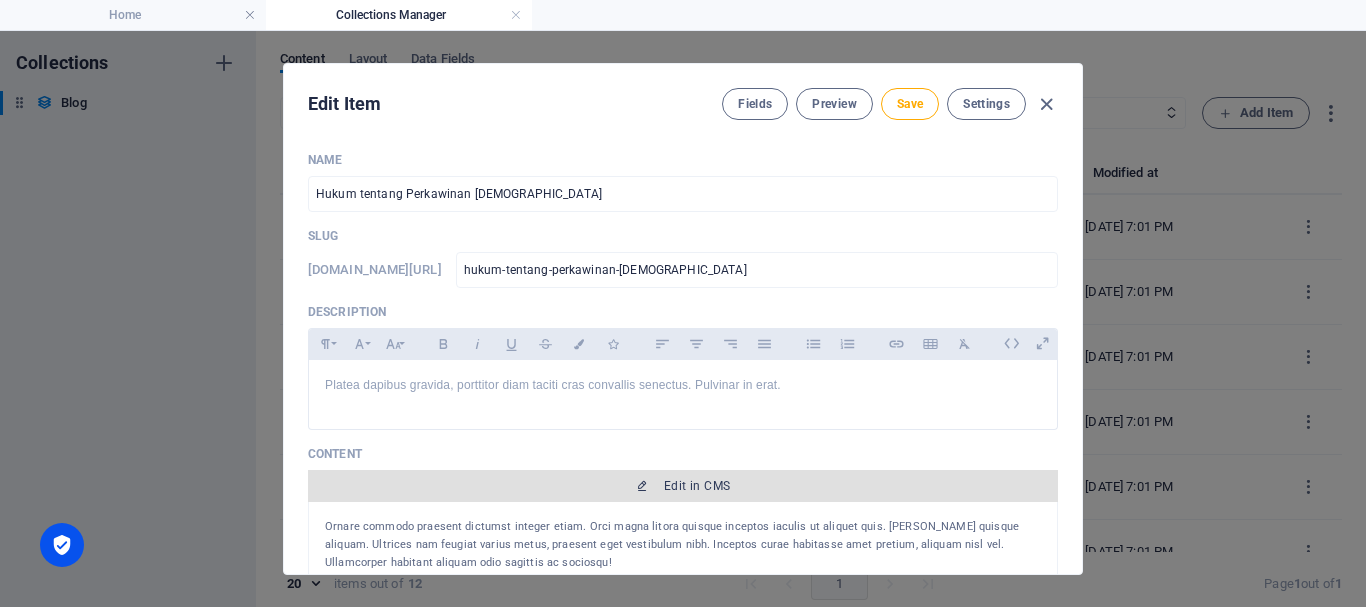 click at bounding box center [642, 486] 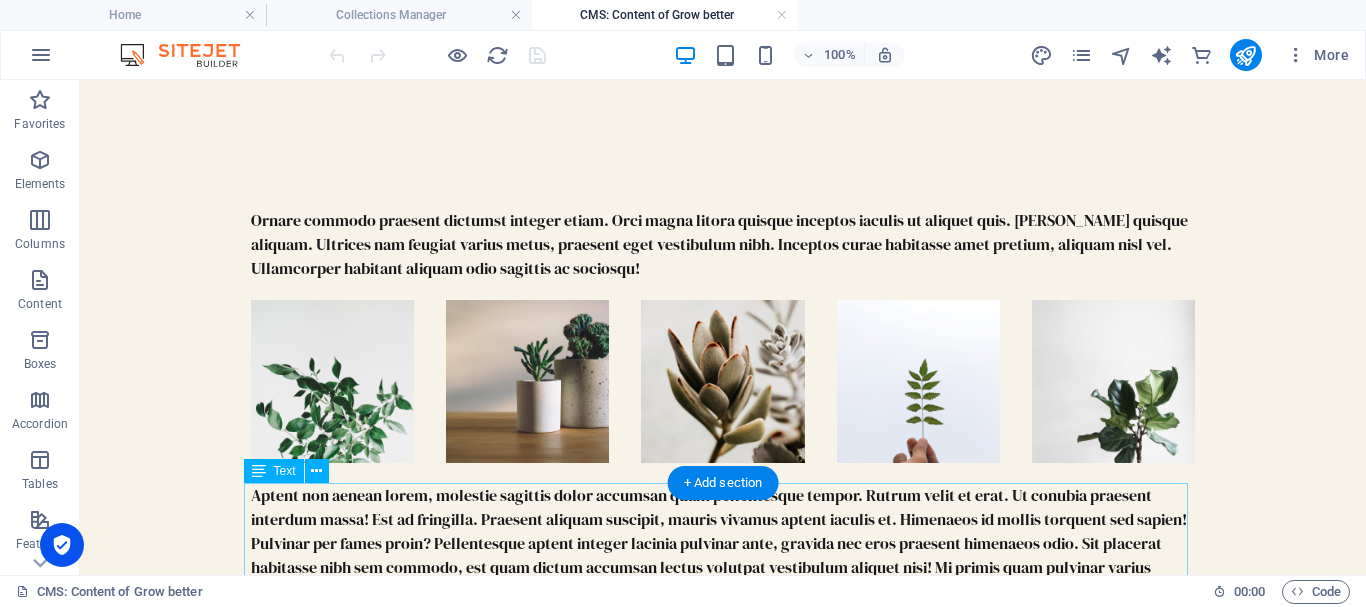 scroll, scrollTop: 0, scrollLeft: 0, axis: both 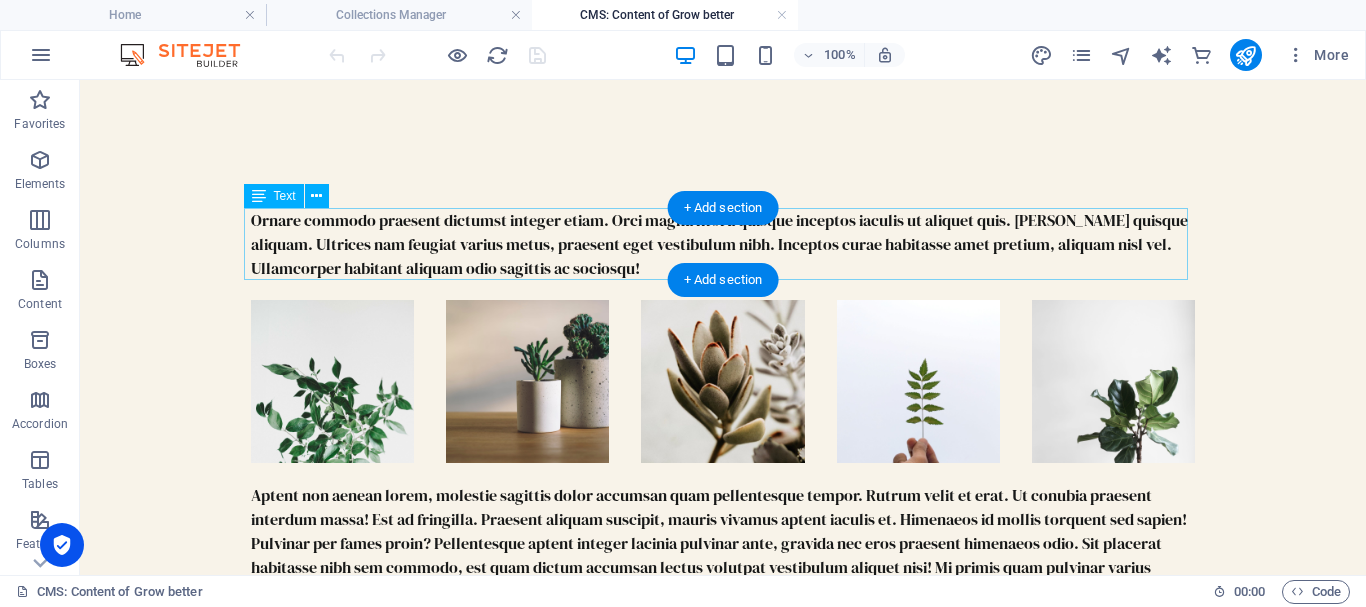 click on "Ornare commodo praesent dictumst integer etiam. Orci magna litora quisque inceptos iaculis ut aliquet quis. Aenean quisque aliquam. Ultrices nam feugiat varius metus, praesent eget vestibulum nibh. Inceptos curae habitasse amet pretium, aliquam nisl vel. Ullamcorper habitant aliquam odio sagittis ac sociosqu!" at bounding box center [723, 244] 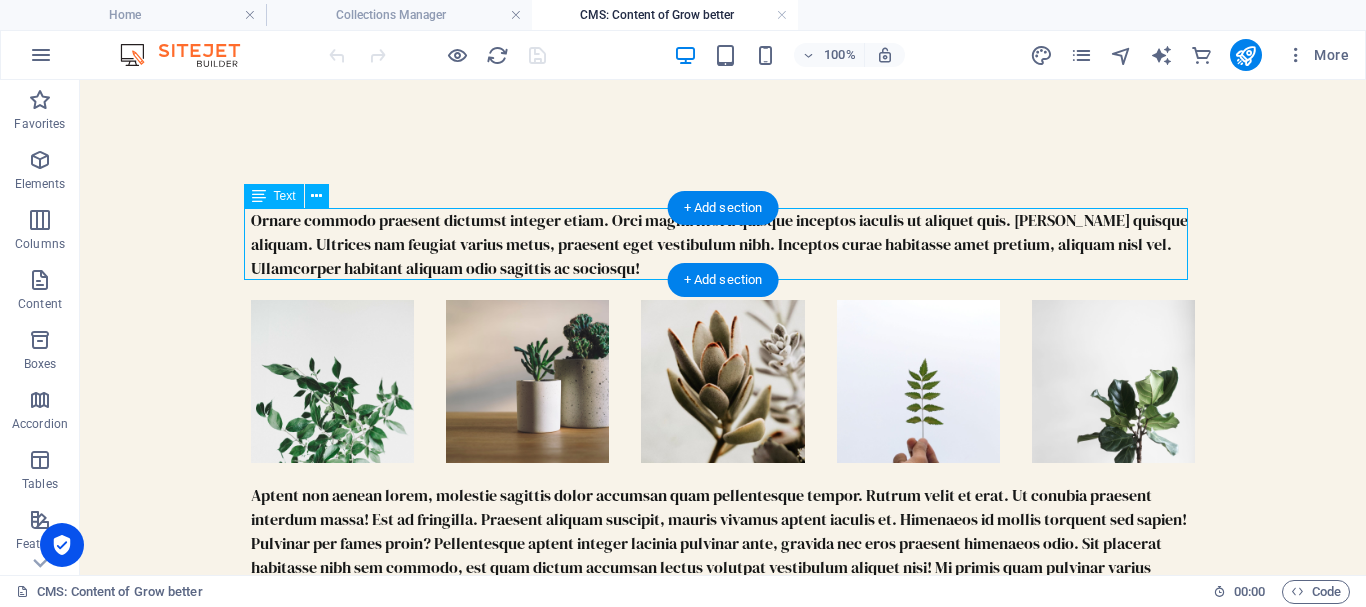 click on "Ornare commodo praesent dictumst integer etiam. Orci magna litora quisque inceptos iaculis ut aliquet quis. Aenean quisque aliquam. Ultrices nam feugiat varius metus, praesent eget vestibulum nibh. Inceptos curae habitasse amet pretium, aliquam nisl vel. Ullamcorper habitant aliquam odio sagittis ac sociosqu!" at bounding box center [723, 244] 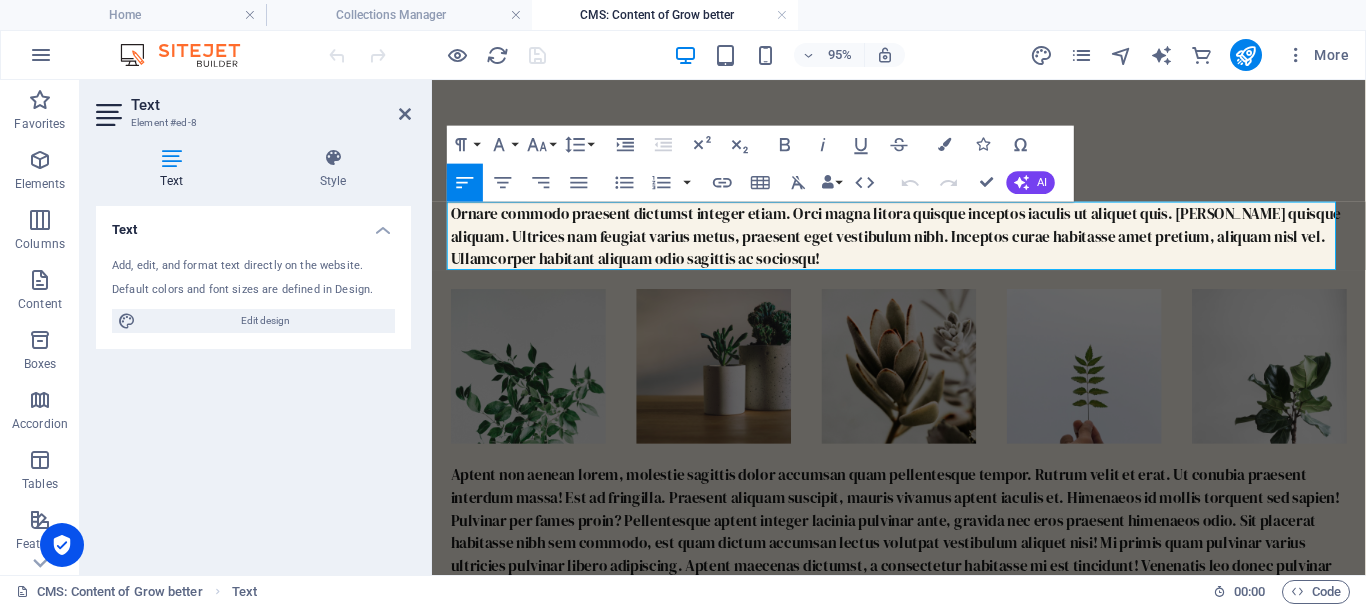 click on "Ornare commodo praesent dictumst integer etiam. Orci magna litora quisque inceptos iaculis ut aliquet quis. Aenean quisque aliquam. Ultrices nam feugiat varius metus, praesent eget vestibulum nibh. Inceptos curae habitasse amet pretium, aliquam nisl vel. Ullamcorper habitant aliquam odio sagittis ac sociosqu!" at bounding box center (924, 244) 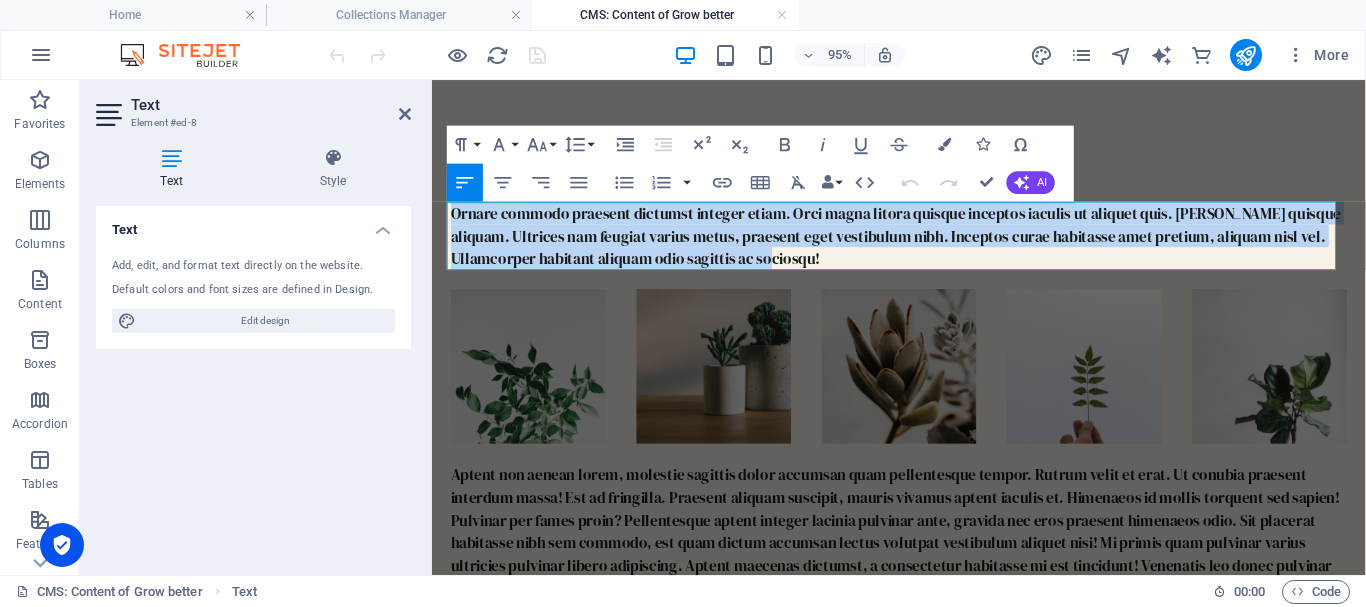type 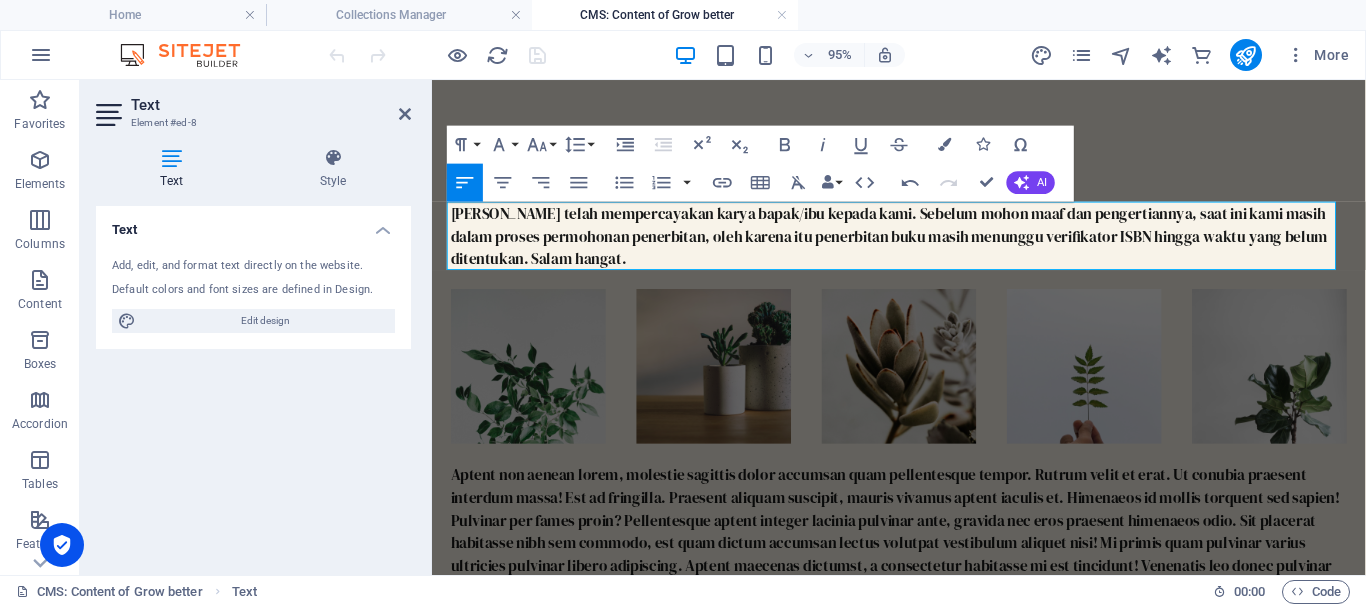 click on "Terimakasih telah mempercayakan karya bapak/ibu kepada kami. Sebelum mohon maaf dan pengertiannya, saat ini kami masih dalam proses permohonan penerbitan, oleh karena itu penerbitan buku masih menunggu verifikator ISBN hingga waktu yang belum ditentukan. Salam hangat.  Hac faucibus eros mi id himenaeos potenti tortor, aenean ligula? Potenti lacinia erat elementum ullamcorper. Mi ultrices nibh amet libero potenti arcu, at mattis. Justo praesent sociosqu senectus phasellus blandit vivamus metus vulputate, elit donec. Nam aenean id tortor viverra nulla magna ut hac taciti diam odio feugiat! Fusce in sem blandit congue tortor aenean. Quisque lacinia ullamcorper nisi massa fusce justo? Luctus porttitor imperdiet rutrum pellentesque erat felis." at bounding box center [924, 961] 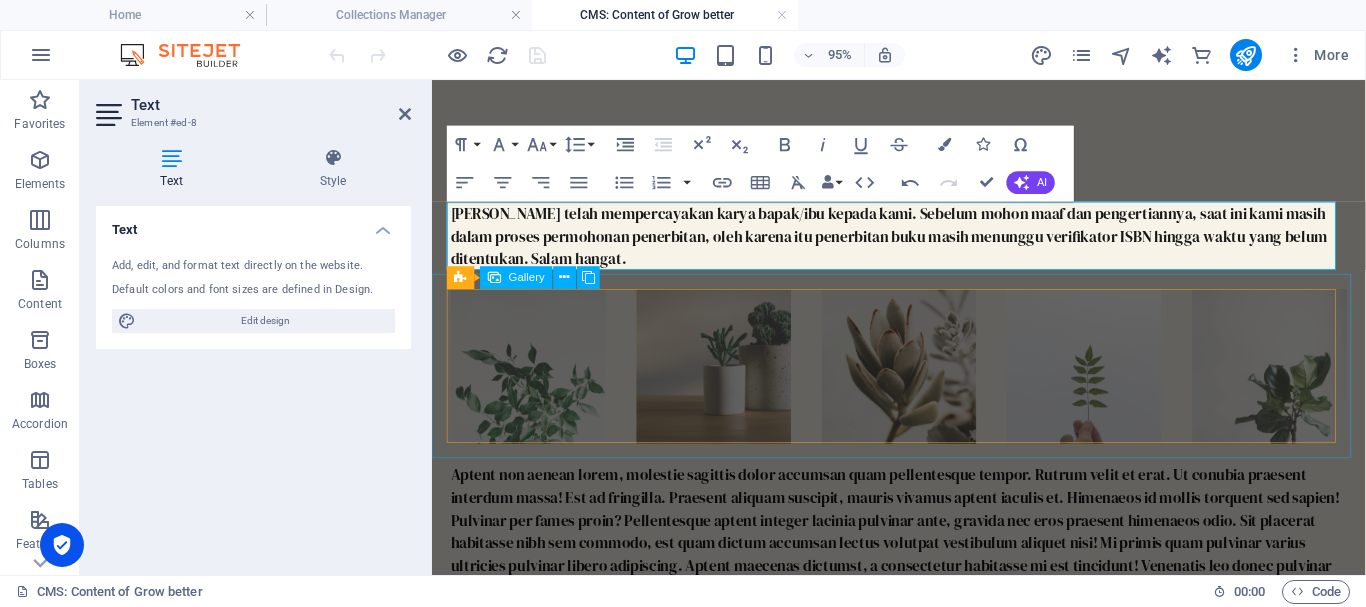 click at bounding box center (923, 381) 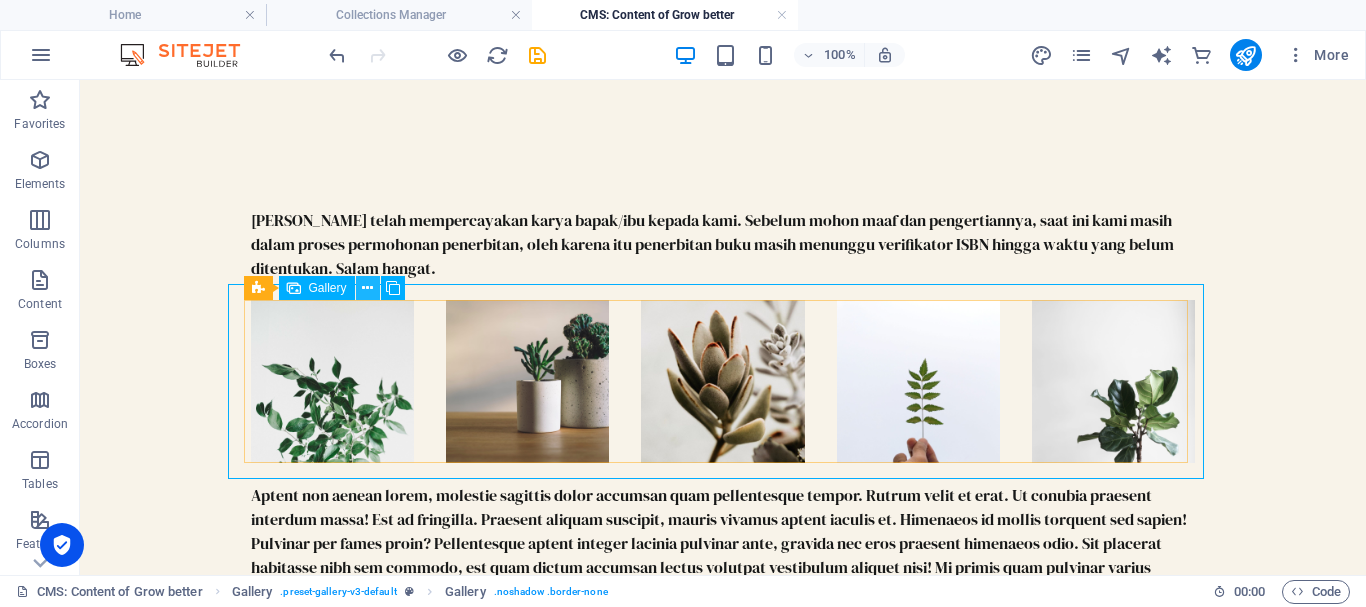 click at bounding box center [367, 288] 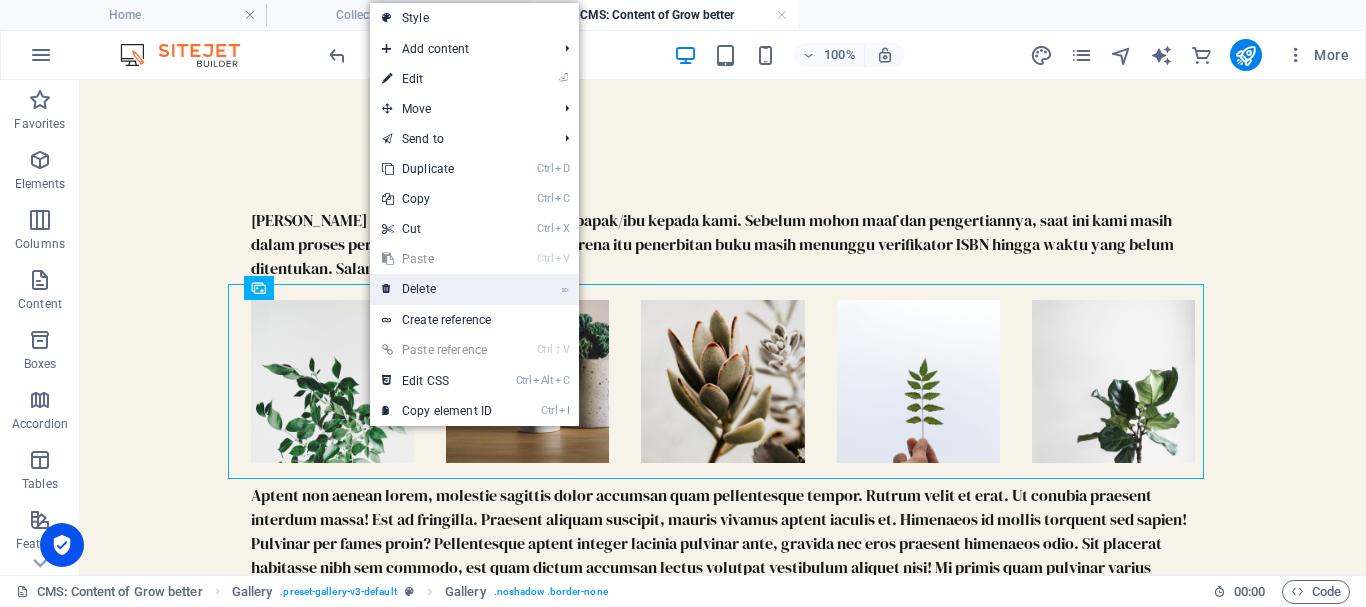 click on "⌦  Delete" at bounding box center [437, 289] 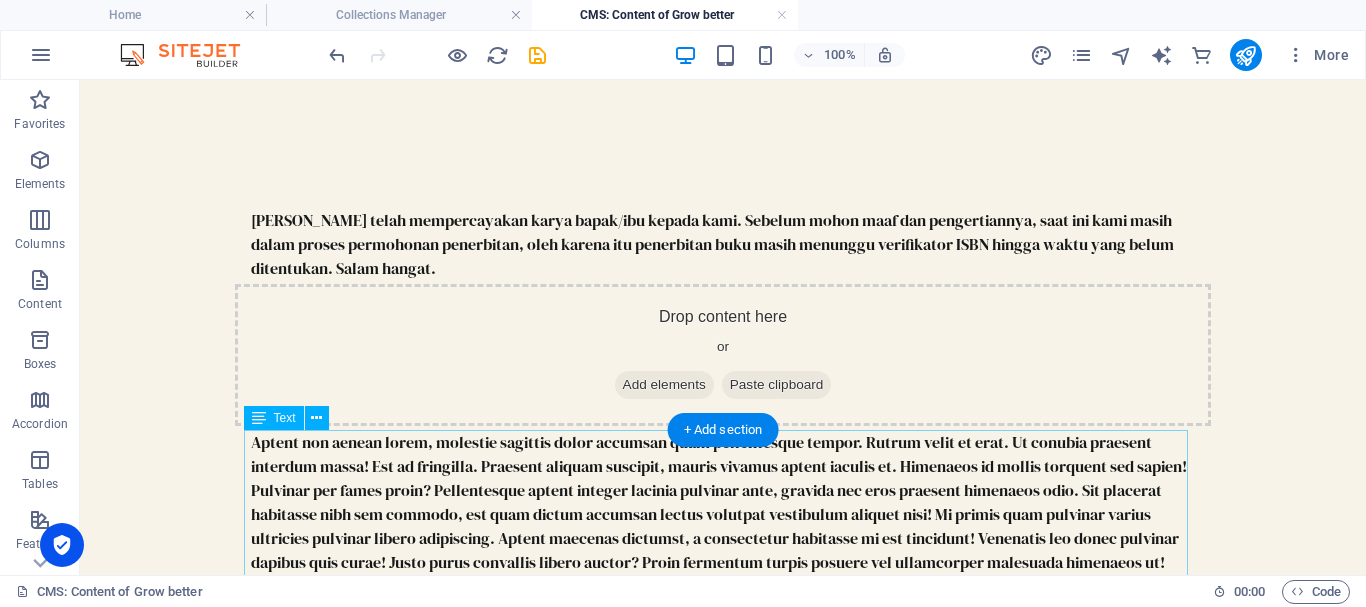 click on "Aptent non aenean lorem, molestie sagittis dolor accumsan quam pellentesque tempor. Rutrum velit et erat. Ut conubia praesent interdum massa! Est ad fringilla. Praesent aliquam suscipit, mauris vivamus aptent iaculis et. Himenaeos id mollis torquent sed sapien! Pulvinar per fames proin? Pellentesque aptent integer lacinia pulvinar ante, gravida nec eros praesent himenaeos odio. Sit placerat habitasse nibh sem commodo, est quam dictum accumsan lectus volutpat vestibulum aliquet nisi! Mi primis quam pulvinar varius ultricies pulvinar libero adipiscing. Aptent maecenas dictumst, a consectetur habitasse mi est tincidunt! Venenatis leo donec pulvinar dapibus quis curae! Justo purus convallis libero auctor? Proin fermentum turpis posuere vel ullamcorper malesuada himenaeos ut! Dictum blandit quisque nam lacinia, aenean tellus ad justo viverra. Porttitor donec placerat sed aliquam varius nisl tristique varius fermentum justo, mattis pretium. Facilisis accumsan risus auctor sem volutpat." at bounding box center (723, 526) 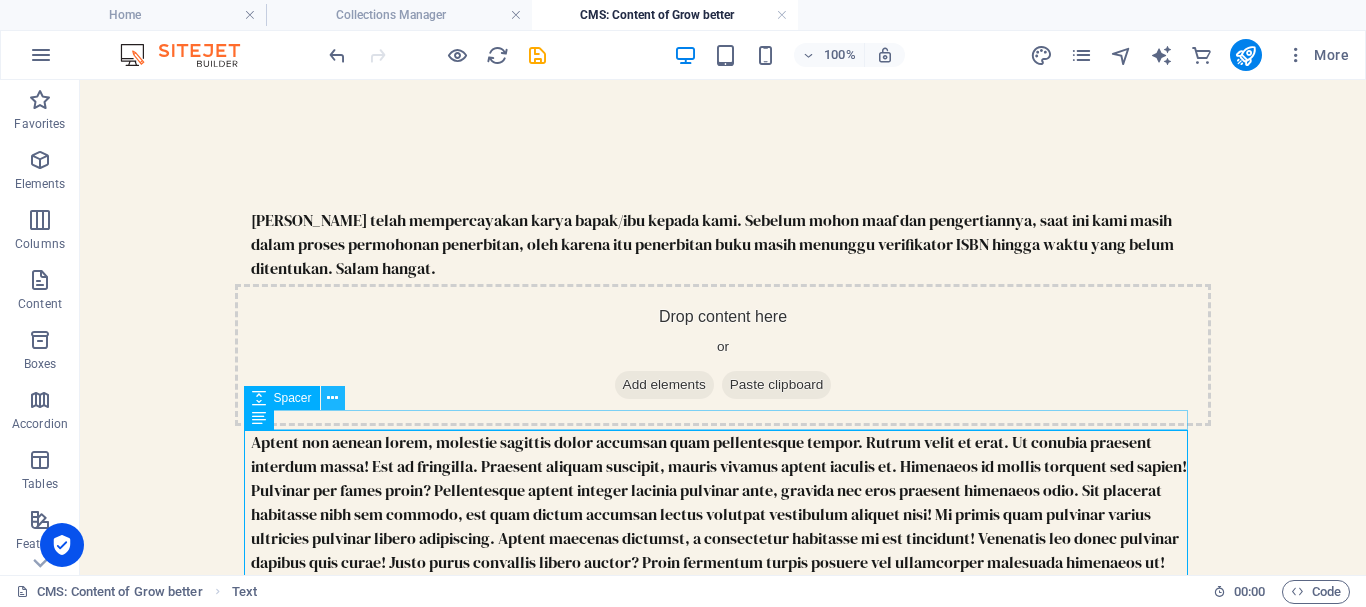 click at bounding box center [332, 398] 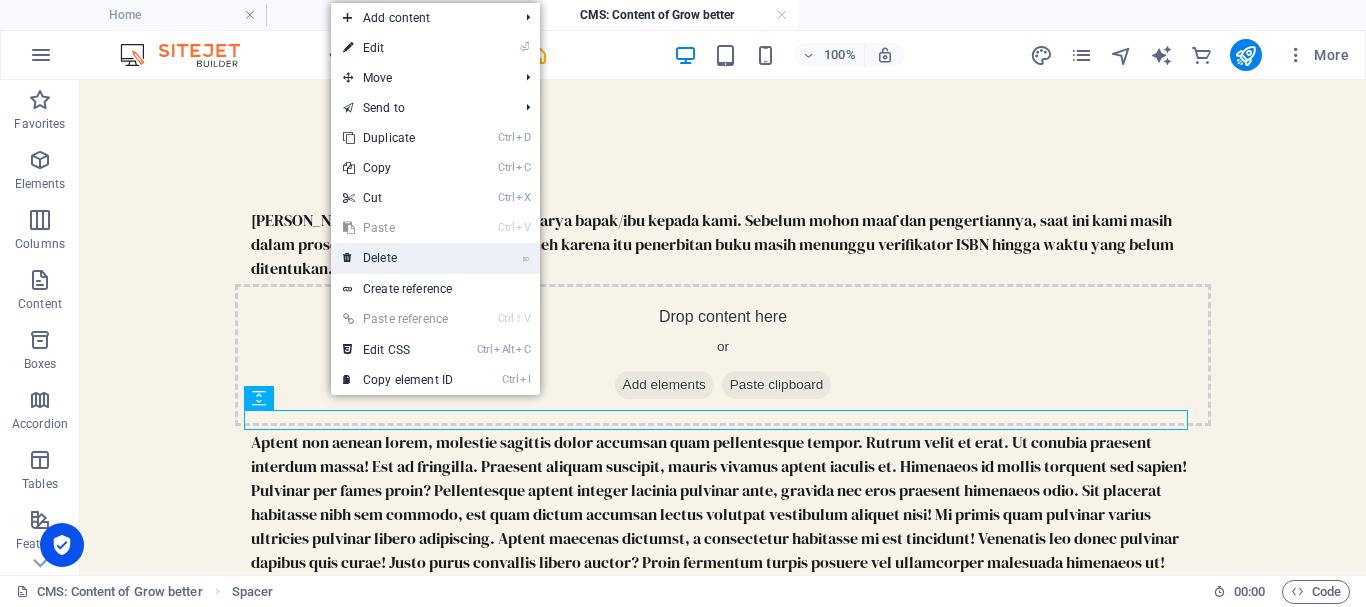 click on "⌦  Delete" at bounding box center [398, 258] 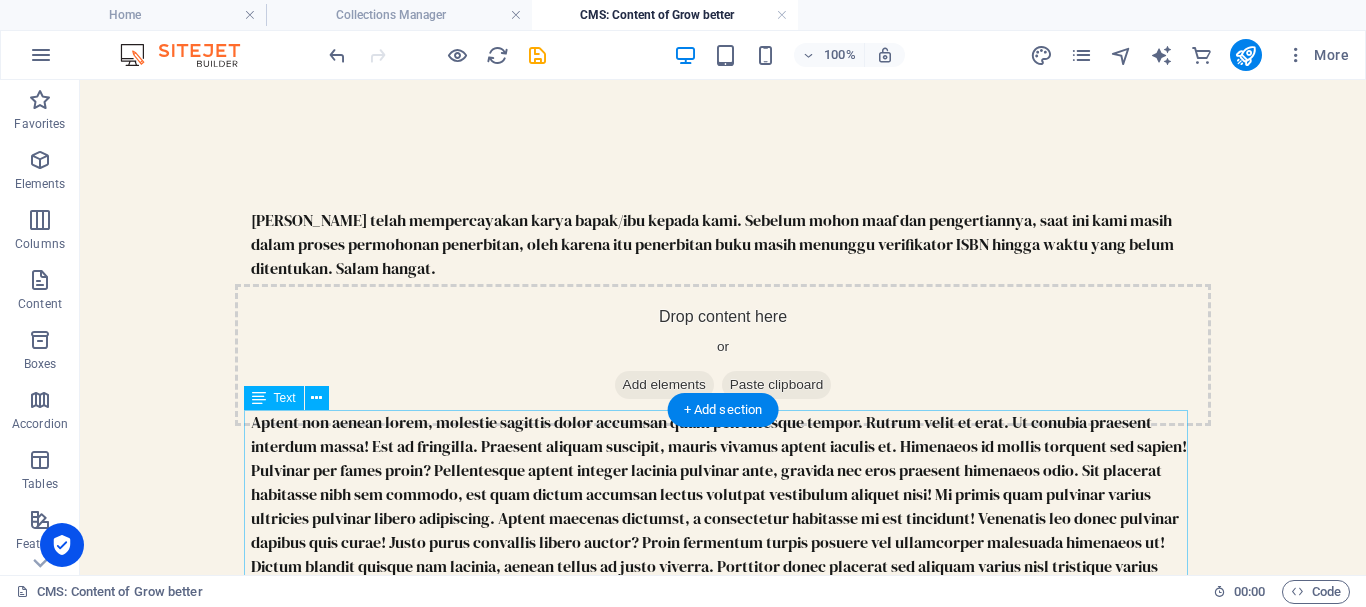 click on "Aptent non aenean lorem, molestie sagittis dolor accumsan quam pellentesque tempor. Rutrum velit et erat. Ut conubia praesent interdum massa! Est ad fringilla. Praesent aliquam suscipit, mauris vivamus aptent iaculis et. Himenaeos id mollis torquent sed sapien! Pulvinar per fames proin? Pellentesque aptent integer lacinia pulvinar ante, gravida nec eros praesent himenaeos odio. Sit placerat habitasse nibh sem commodo, est quam dictum accumsan lectus volutpat vestibulum aliquet nisi! Mi primis quam pulvinar varius ultricies pulvinar libero adipiscing. Aptent maecenas dictumst, a consectetur habitasse mi est tincidunt! Venenatis leo donec pulvinar dapibus quis curae! Justo purus convallis libero auctor? Proin fermentum turpis posuere vel ullamcorper malesuada himenaeos ut! Dictum blandit quisque nam lacinia, aenean tellus ad justo viverra. Porttitor donec placerat sed aliquam varius nisl tristique varius fermentum justo, mattis pretium. Facilisis accumsan risus auctor sem volutpat." at bounding box center [723, 506] 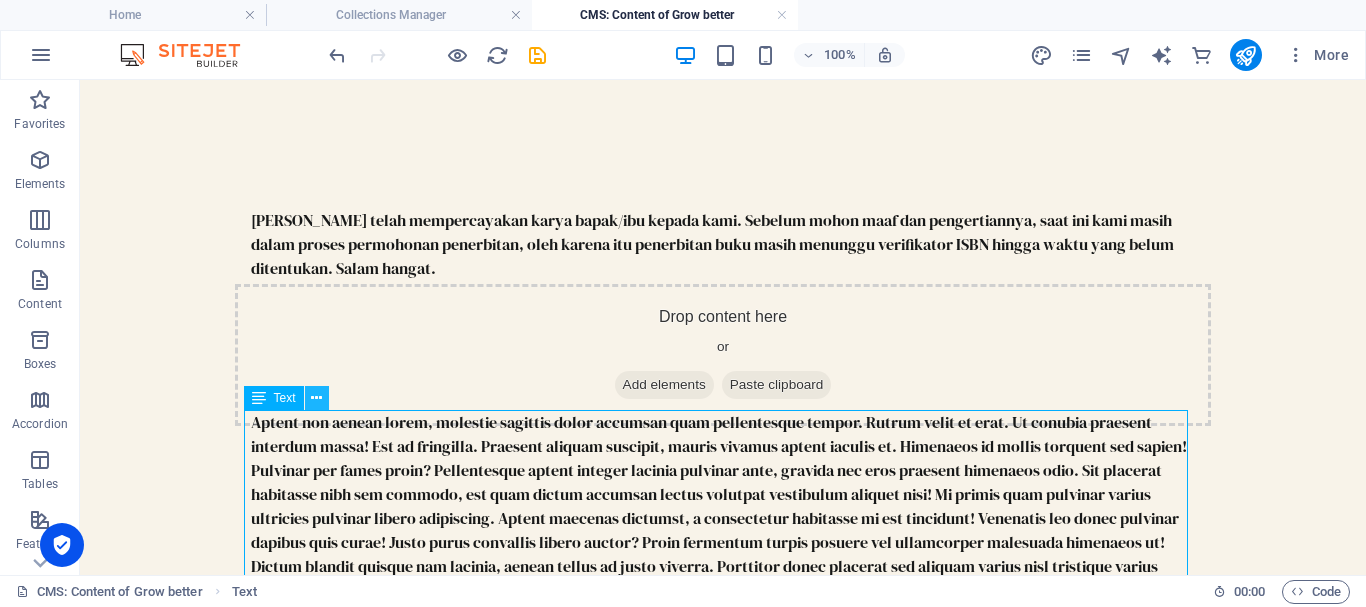 click at bounding box center [316, 398] 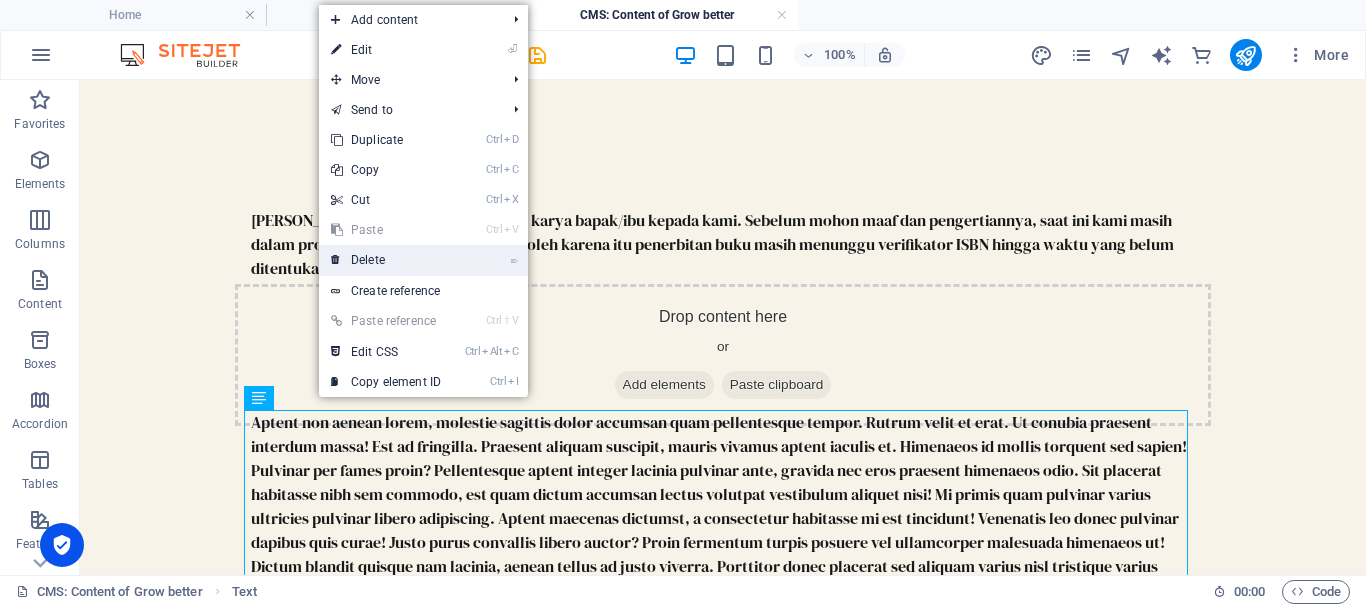 click on "⌦  Delete" at bounding box center (386, 260) 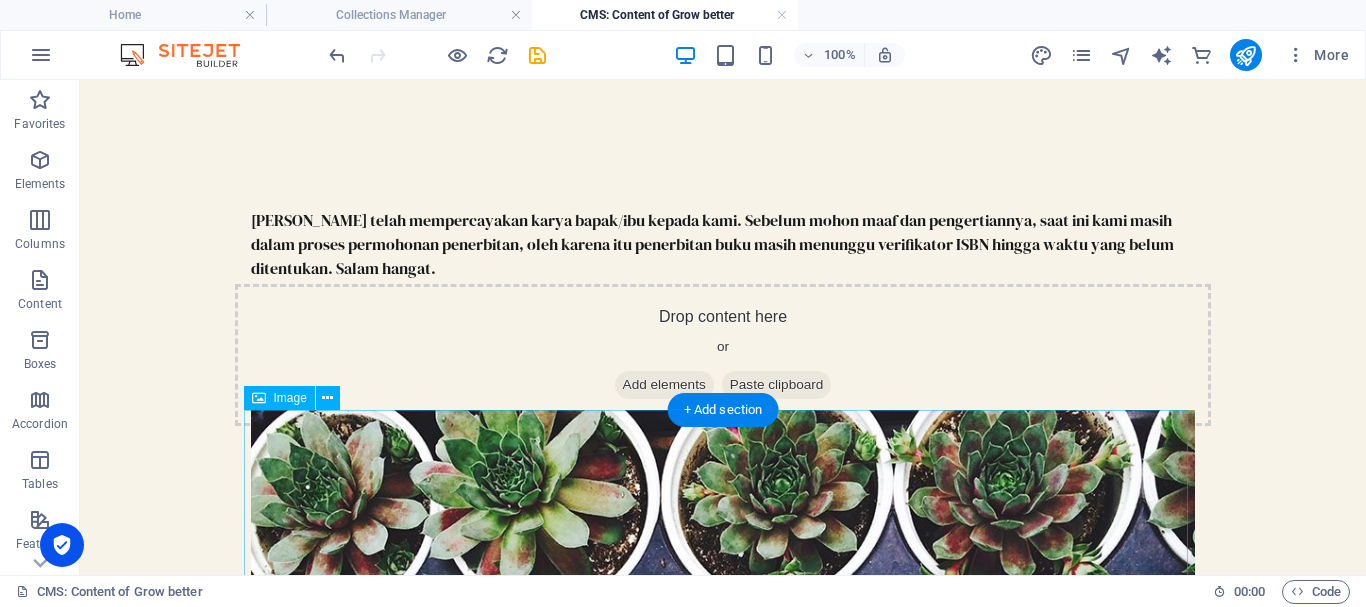 click at bounding box center (723, 882) 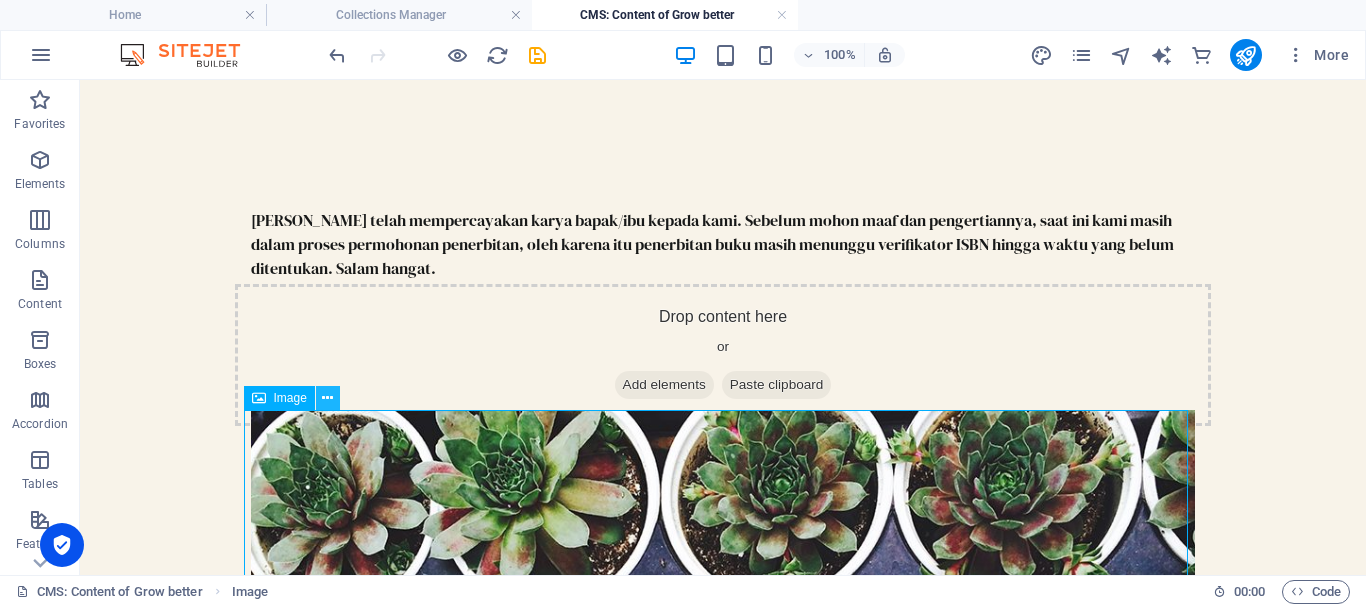 click at bounding box center [327, 398] 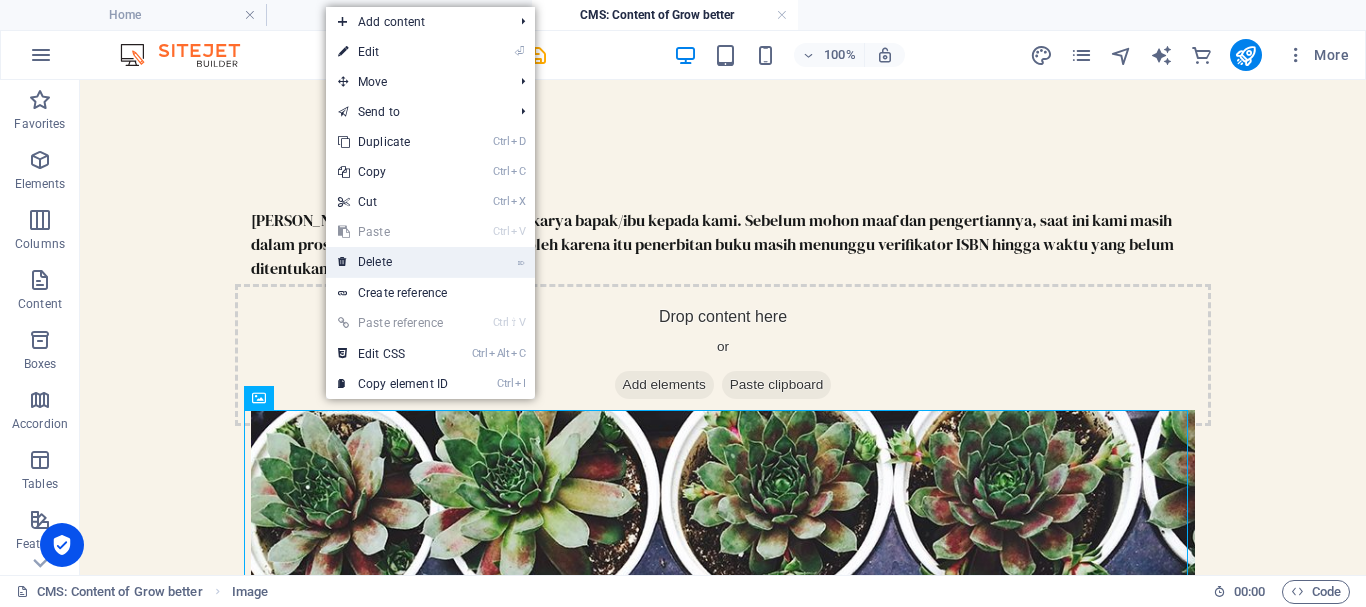 click on "⌦  Delete" at bounding box center (393, 262) 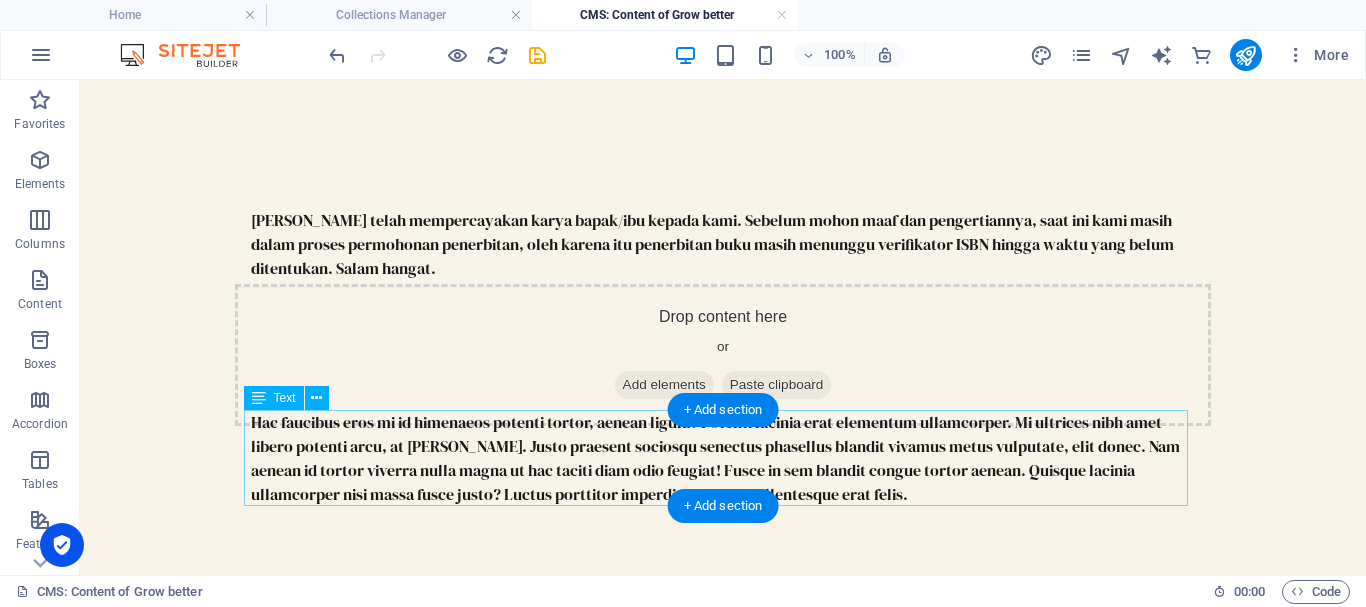 click on "Hac faucibus eros mi id himenaeos potenti tortor, aenean ligula? Potenti lacinia erat elementum ullamcorper. Mi ultrices nibh amet libero potenti arcu, at mattis. Justo praesent sociosqu senectus phasellus blandit vivamus metus vulputate, elit donec. Nam aenean id tortor viverra nulla magna ut hac taciti diam odio feugiat! Fusce in sem blandit congue tortor aenean. Quisque lacinia ullamcorper nisi massa fusce justo? Luctus porttitor imperdiet rutrum pellentesque erat felis." at bounding box center (723, 458) 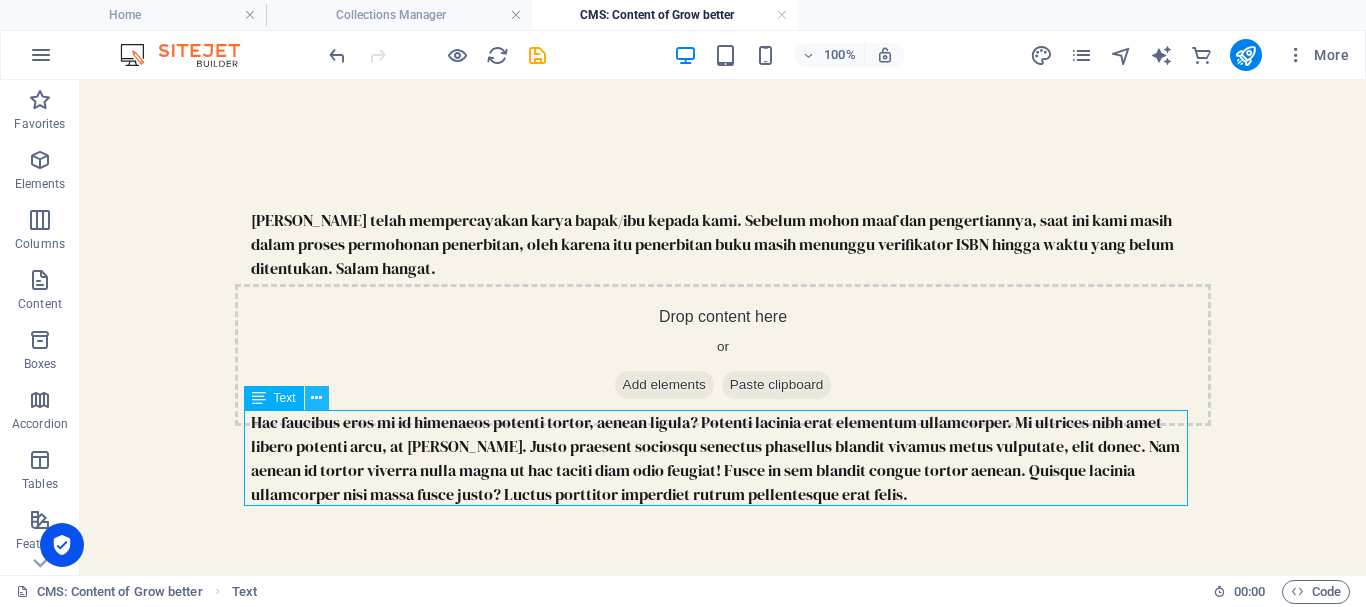 click at bounding box center [316, 398] 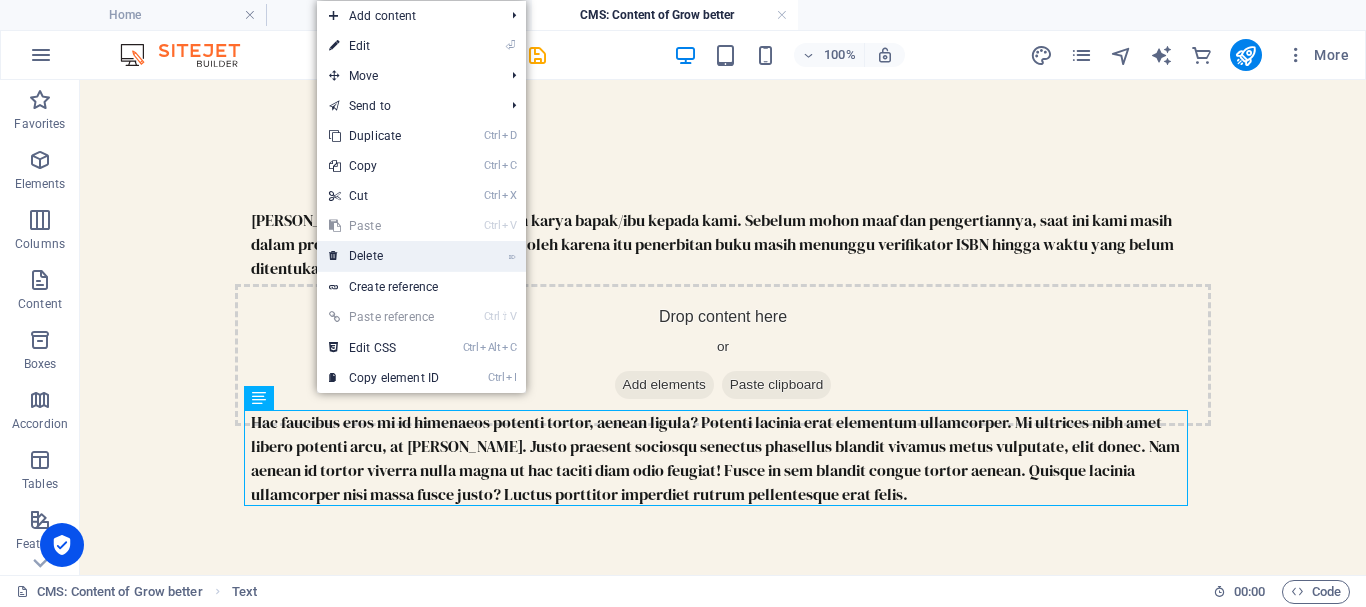 click on "⌦  Delete" at bounding box center (384, 256) 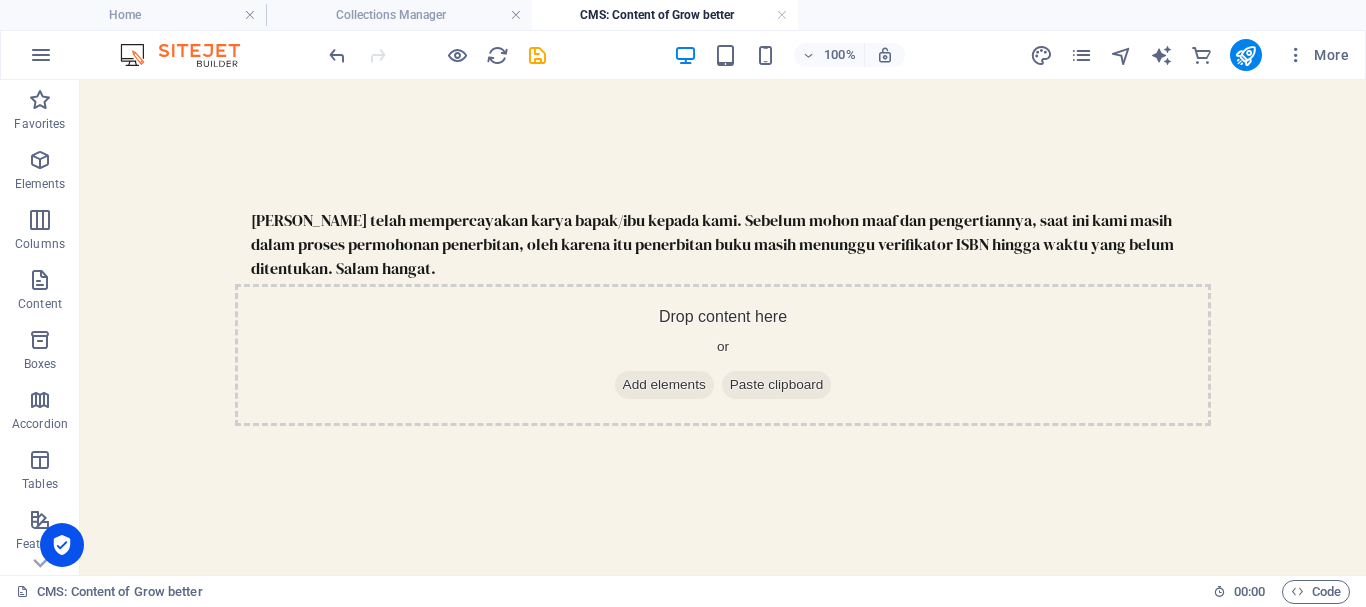 click on "Terimakasih telah mempercayakan karya bapak/ibu kepada kami. Sebelum mohon maaf dan pengertiannya, saat ini kami masih dalam proses permohonan penerbitan, oleh karena itu penerbitan buku masih menunggu verifikator ISBN hingga waktu yang belum ditentukan. Salam hangat.  Drop content here or  Add elements  Paste clipboard" at bounding box center [723, 309] 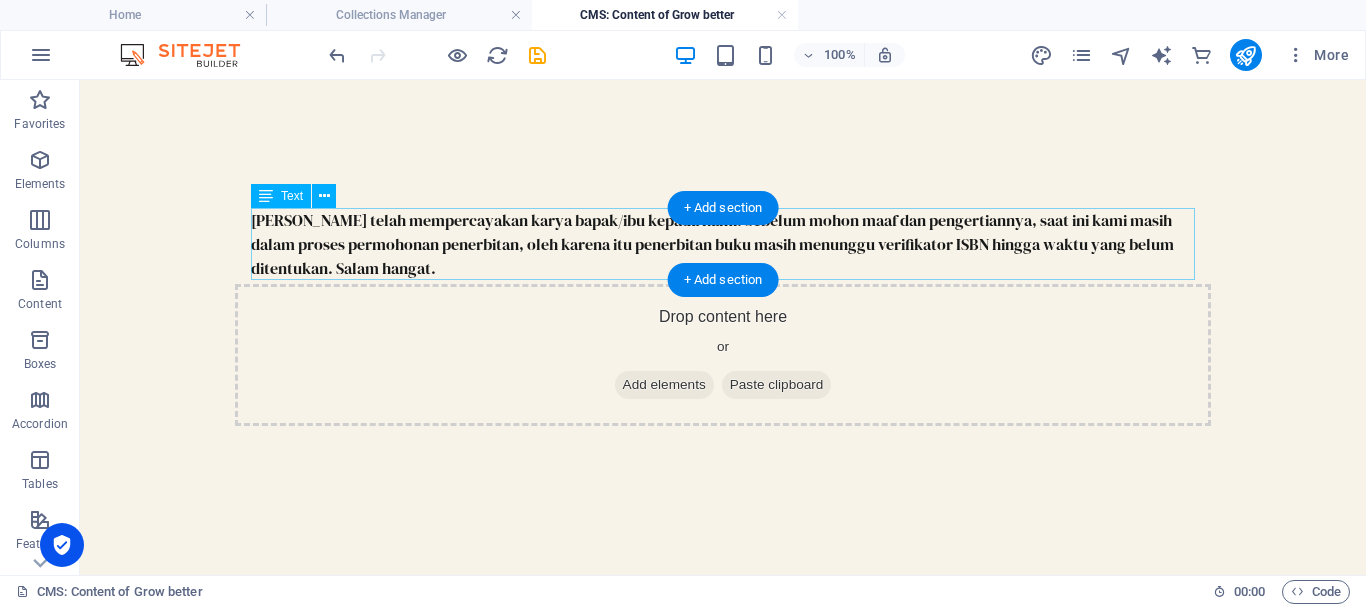 click on "Terimakasih telah mempercayakan karya bapak/ibu kepada kami. Sebelum mohon maaf dan pengertiannya, saat ini kami masih dalam proses permohonan penerbitan, oleh karena itu penerbitan buku masih menunggu verifikator ISBN hingga waktu yang belum ditentukan. Salam hangat." at bounding box center [723, 244] 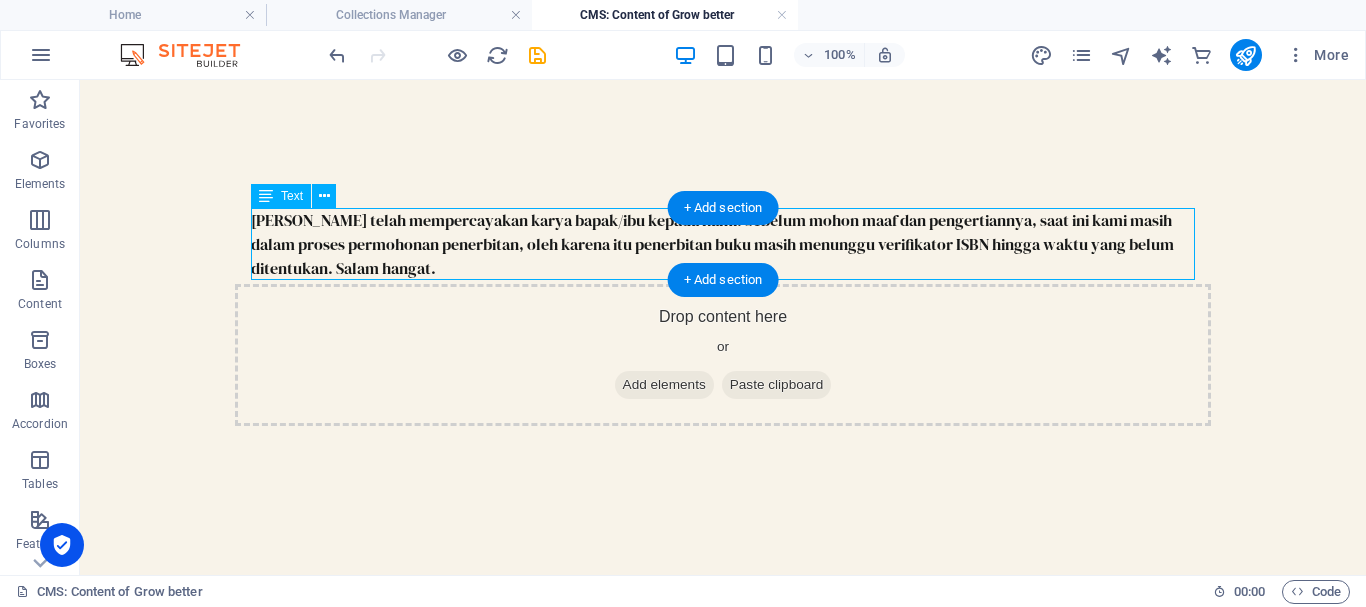 click on "Terimakasih telah mempercayakan karya bapak/ibu kepada kami. Sebelum mohon maaf dan pengertiannya, saat ini kami masih dalam proses permohonan penerbitan, oleh karena itu penerbitan buku masih menunggu verifikator ISBN hingga waktu yang belum ditentukan. Salam hangat." at bounding box center [723, 244] 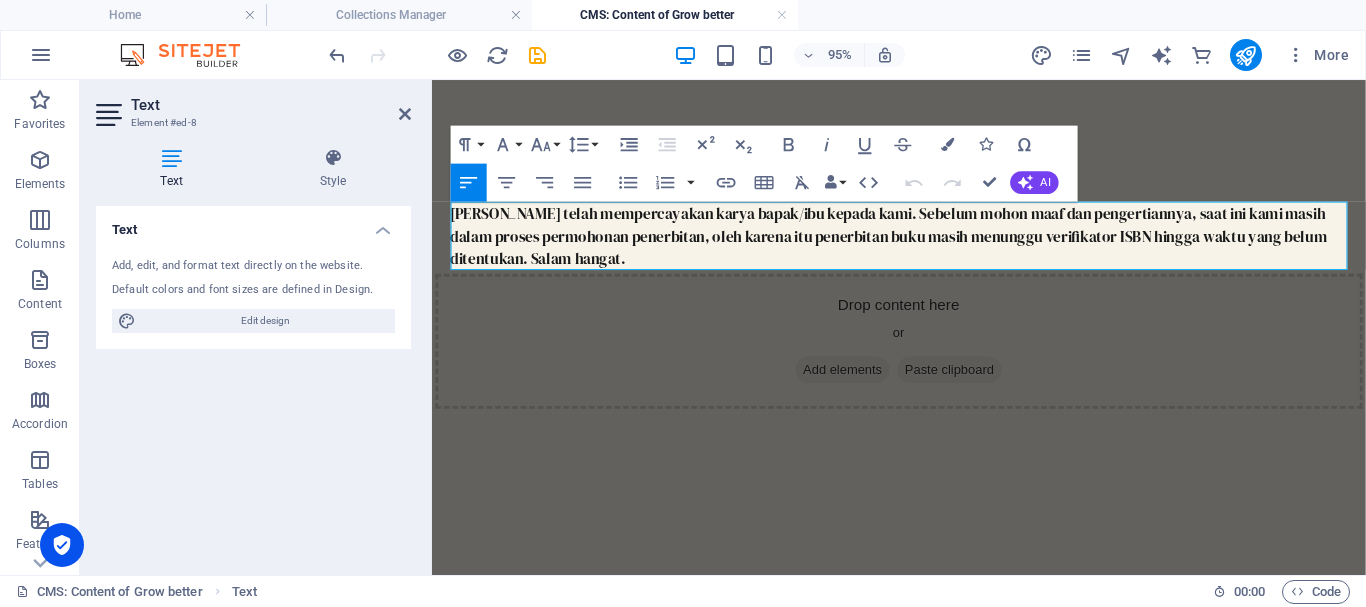click on "Terimakasih telah mempercayakan karya bapak/ibu kepada kami. Sebelum mohon maaf dan pengertiannya, saat ini kami masih dalam proses permohonan penerbitan, oleh karena itu penerbitan buku masih menunggu verifikator ISBN hingga waktu yang belum ditentukan. Salam hangat." at bounding box center (924, 244) 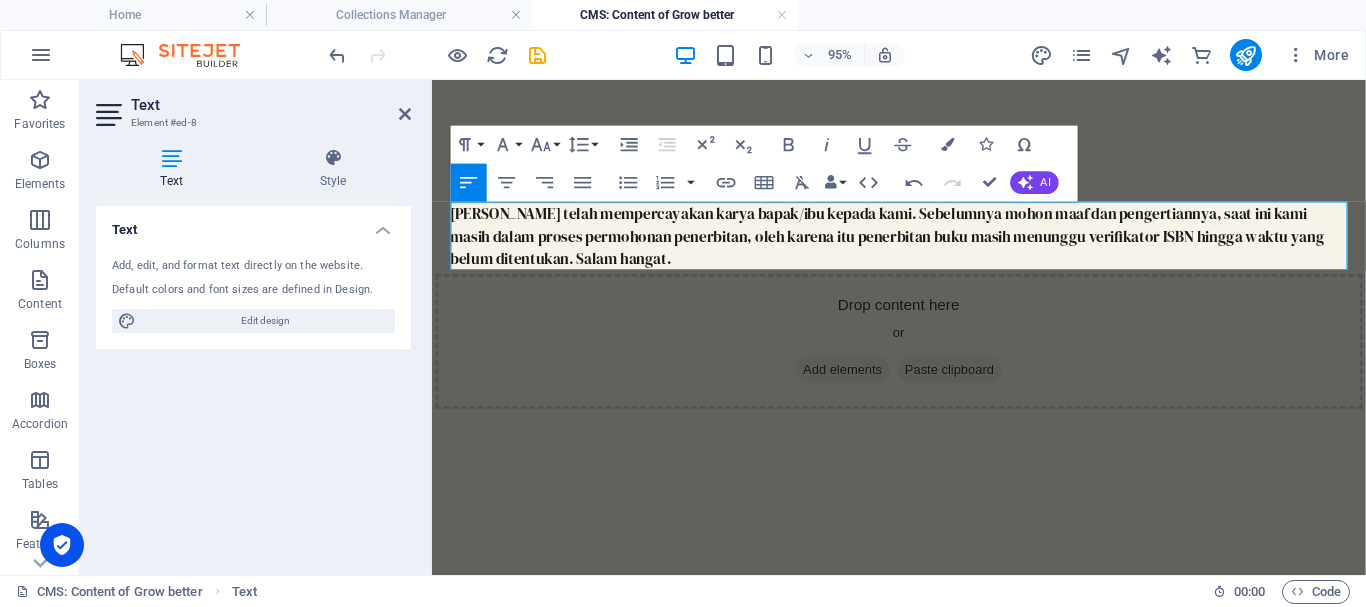 click on "Terimakasih telah mempercayakan karya bapak/ibu kepada kami. Sebelumnya mohon maaf dan pengertiannya, saat ini kami masih dalam proses permohonan penerbitan, oleh karena itu penerbitan buku masih menunggu verifikator ISBN hingga waktu yang belum ditentukan. Salam hangat.  Drop content here or  Add elements  Paste clipboard" at bounding box center (924, 309) 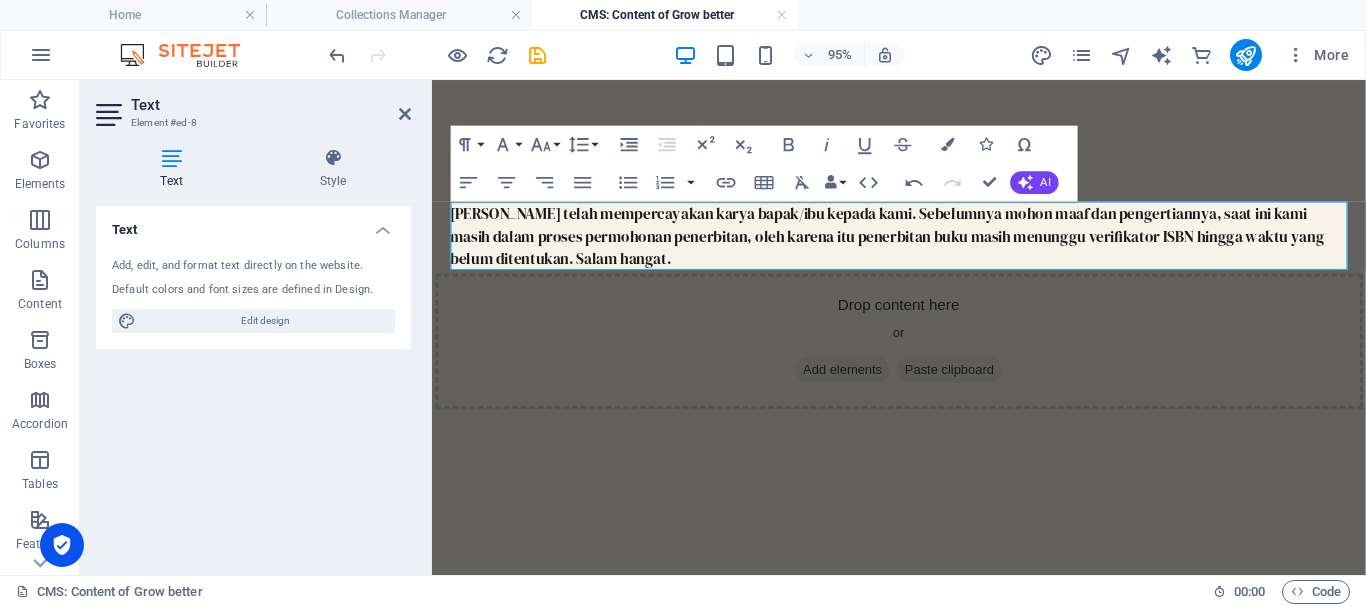 click on "Terimakasih telah mempercayakan karya bapak/ibu kepada kami. Sebelumnya mohon maaf dan pengertiannya, saat ini kami masih dalam proses permohonan penerbitan, oleh karena itu penerbitan buku masih menunggu verifikator ISBN hingga waktu yang belum ditentukan. Salam hangat.  Drop content here or  Add elements  Paste clipboard" at bounding box center [924, 309] 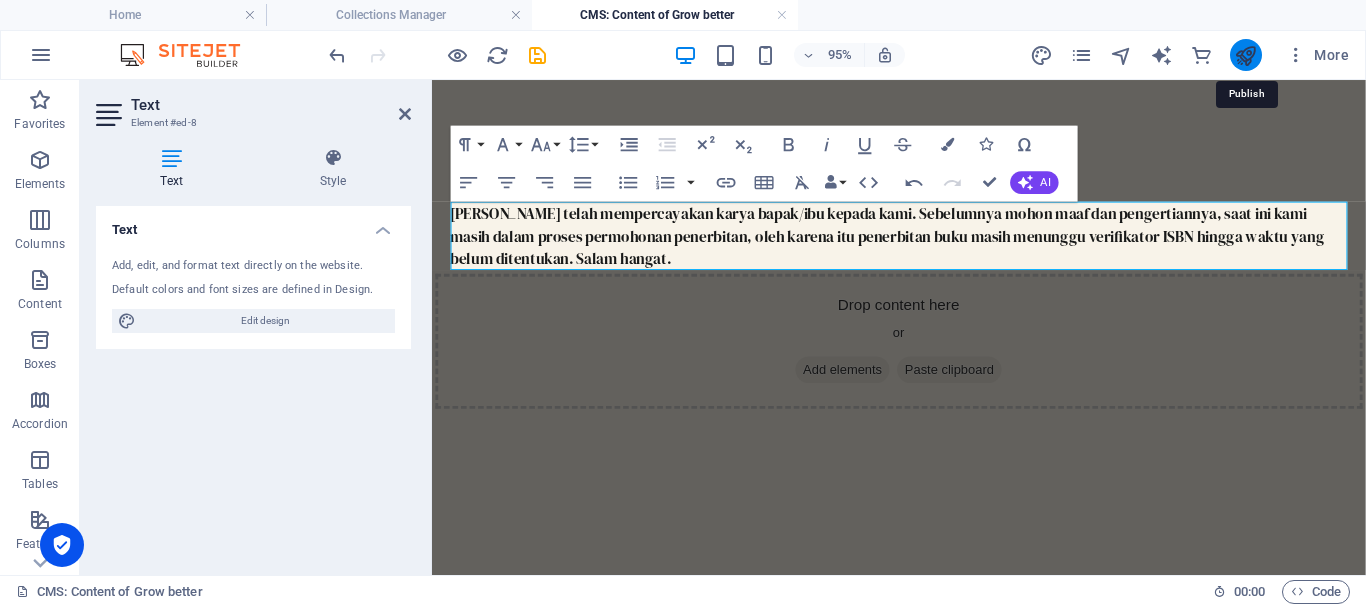 click at bounding box center [1245, 55] 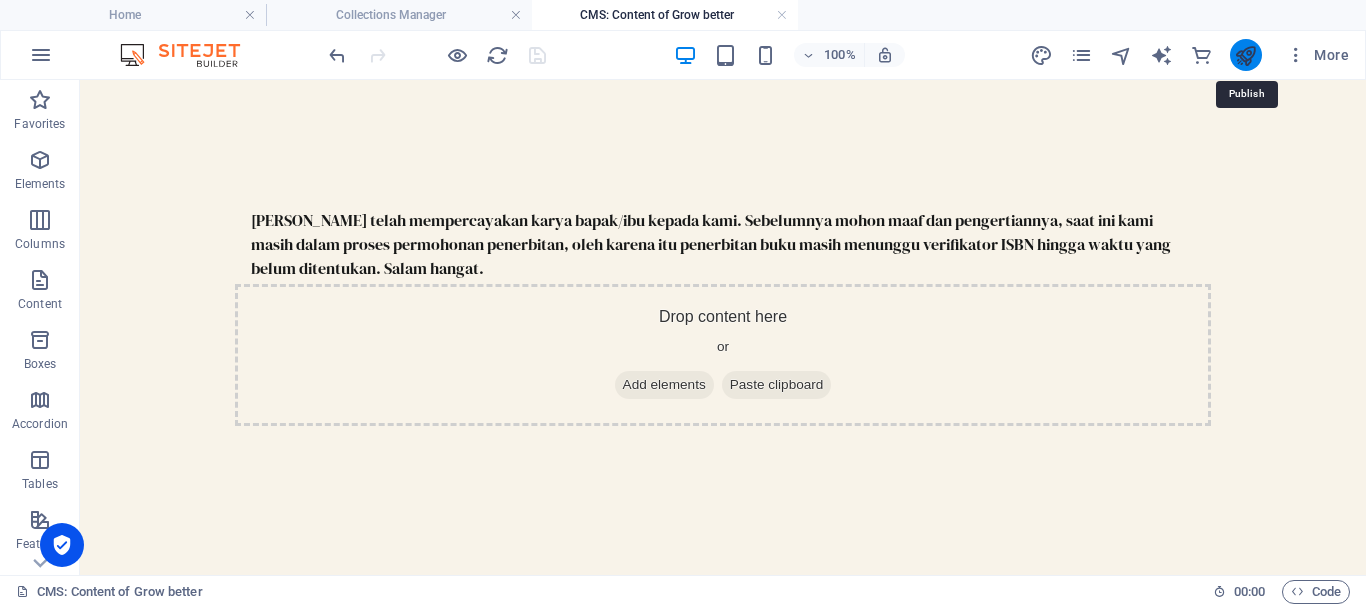 click at bounding box center [1245, 55] 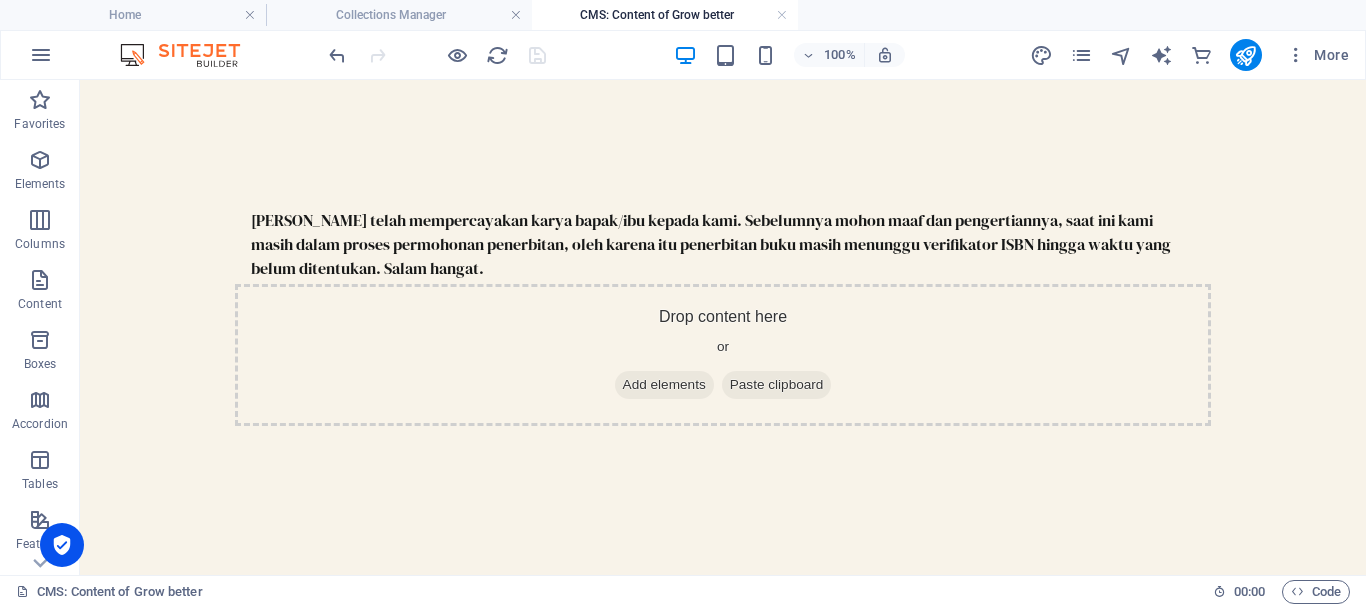 click on "Skip to main content
Terimakasih telah mempercayakan karya bapak/ibu kepada kami. Sebelumnya mohon maaf dan pengertiannya, saat ini kami masih dalam proses permohonan penerbitan, oleh karena itu penerbitan buku masih menunggu verifikator ISBN hingga waktu yang belum ditentukan. Salam hangat.  Drop content here or  Add elements  Paste clipboard" at bounding box center (723, 309) 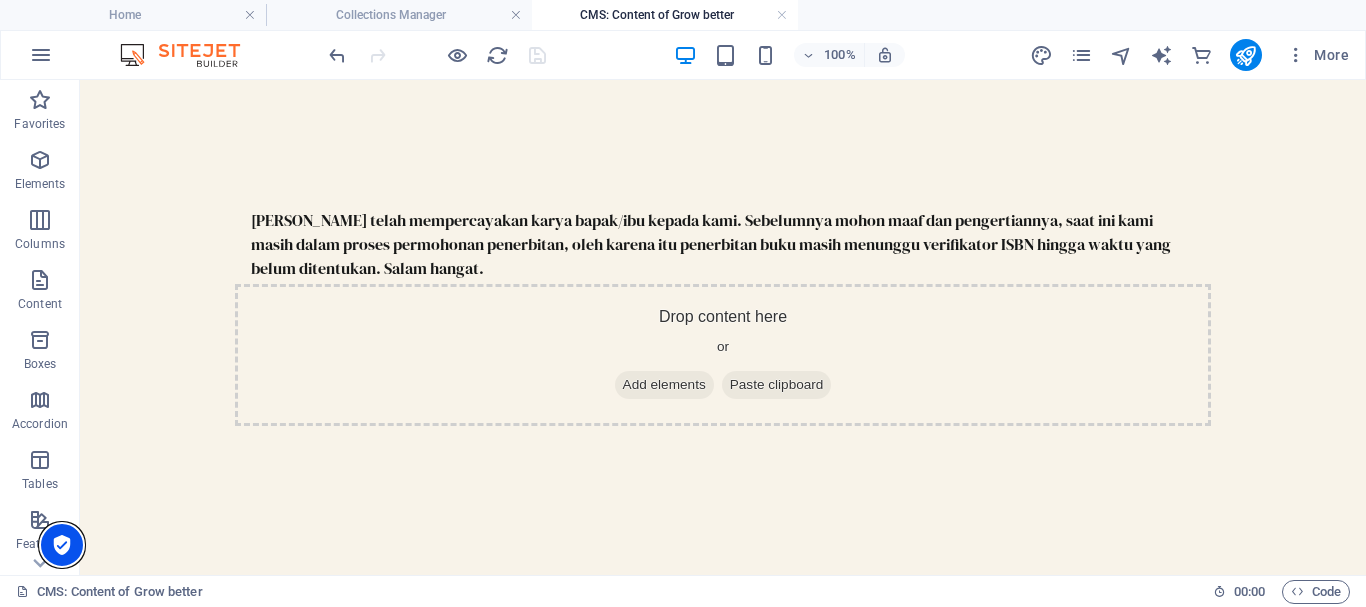 click at bounding box center [62, 545] 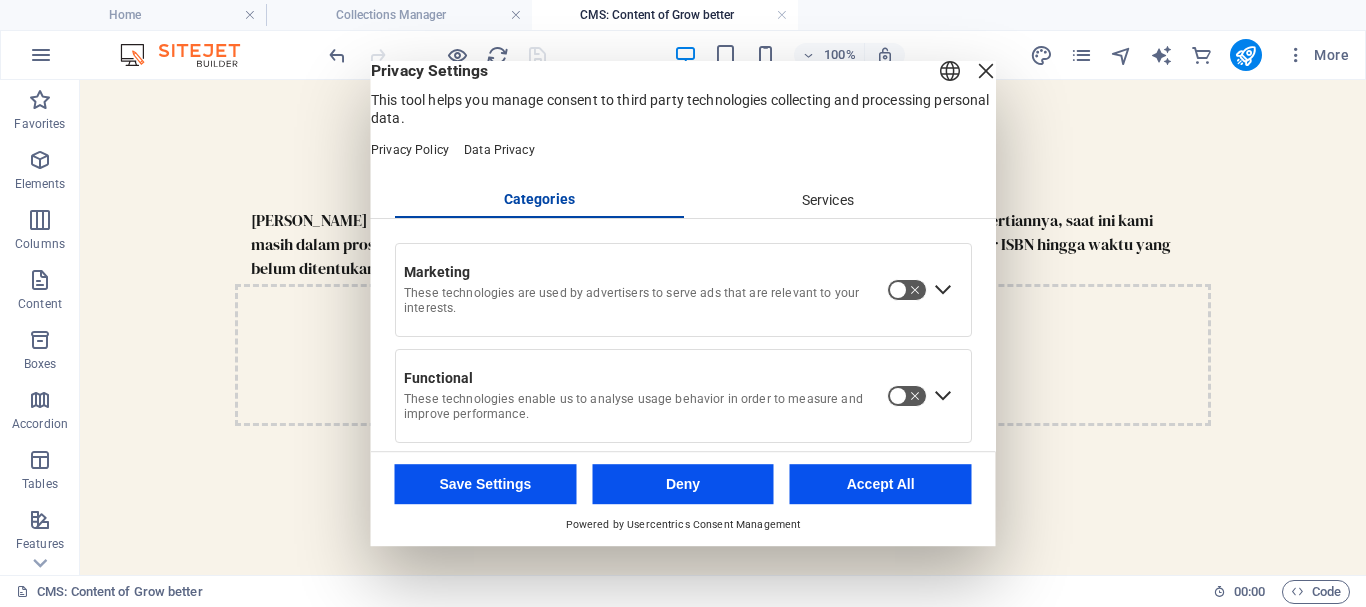 click on "Deny" at bounding box center (683, 484) 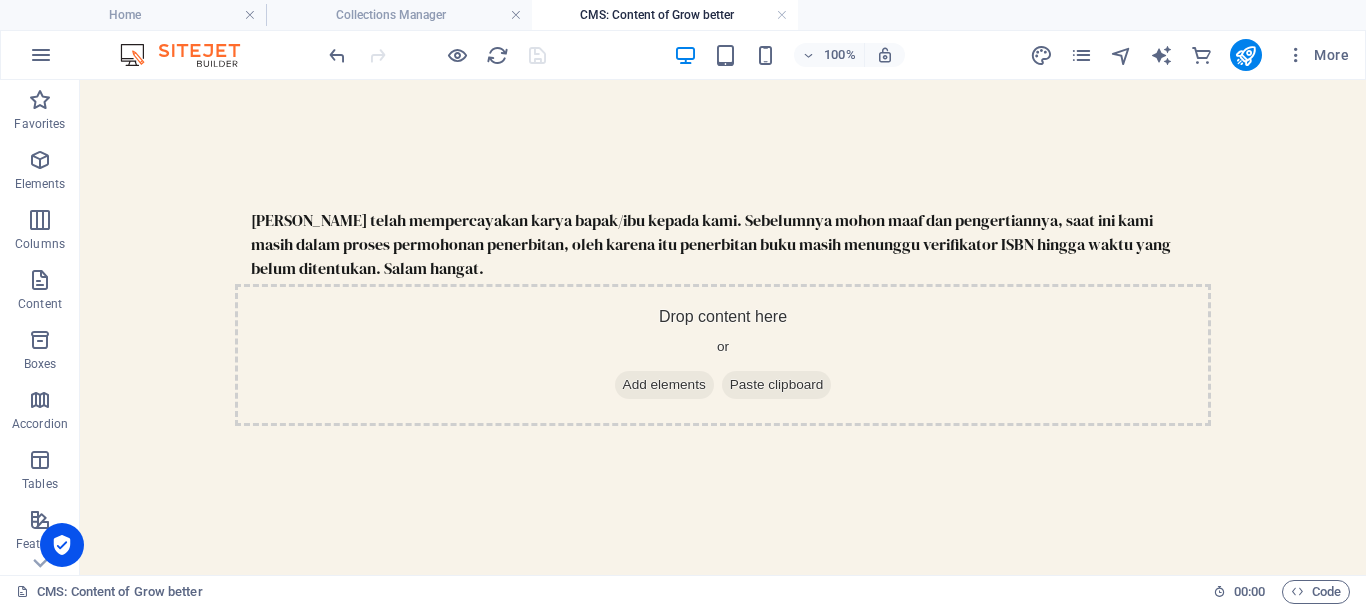 click on "Terimakasih telah mempercayakan karya bapak/ibu kepada kami. Sebelumnya mohon maaf dan pengertiannya, saat ini kami masih dalam proses permohonan penerbitan, oleh karena itu penerbitan buku masih menunggu verifikator ISBN hingga waktu yang belum ditentukan. Salam hangat.  Drop content here or  Add elements  Paste clipboard" at bounding box center [723, 309] 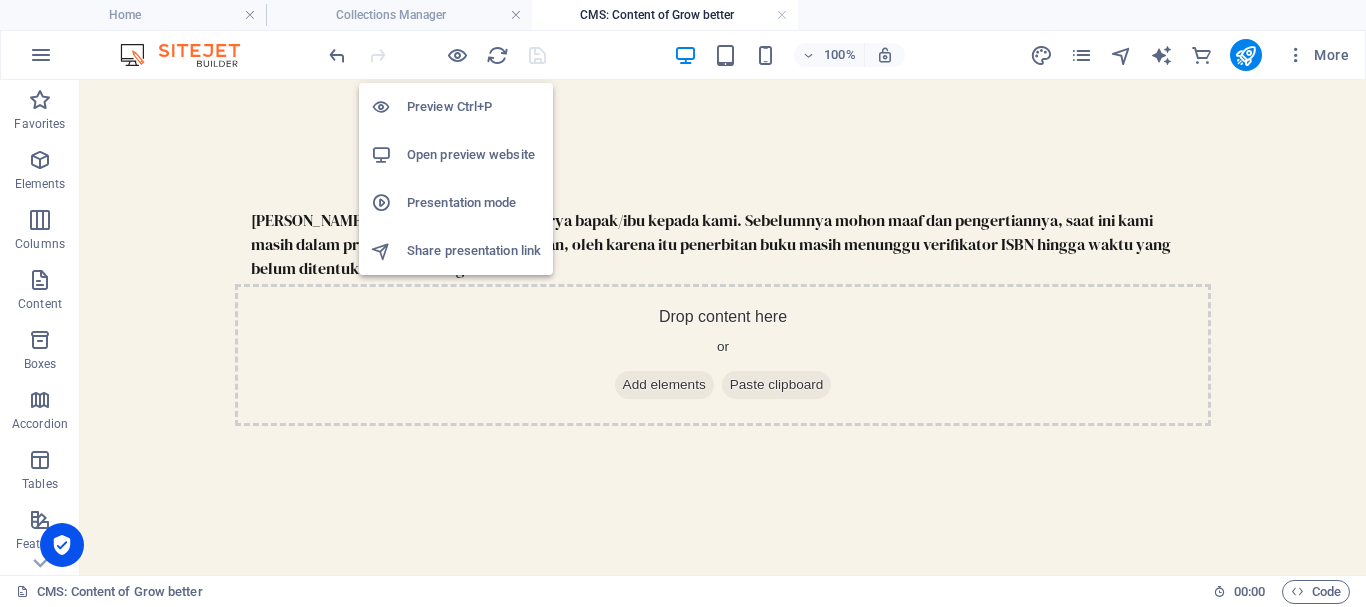 click on "Share presentation link" at bounding box center (474, 251) 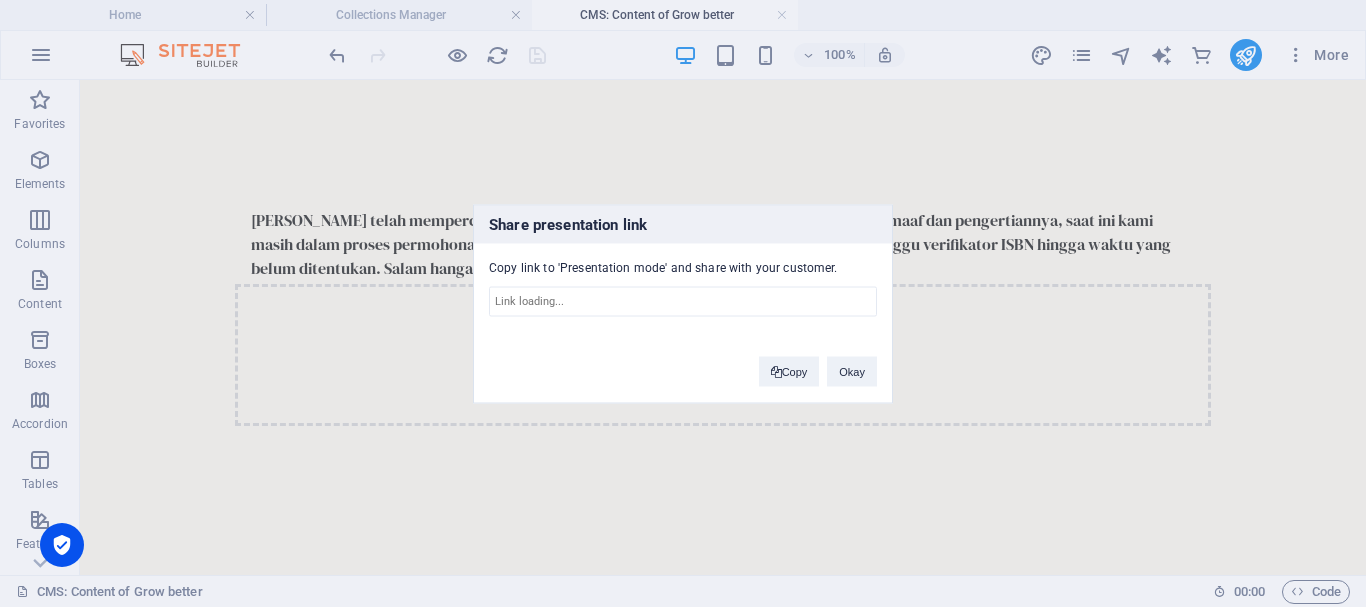 type on "https://cms.sitehub.io/presentation/1917702/6ebff6fd794aad7367723ea413f9890aebad9e348190727bd49501d62568665d" 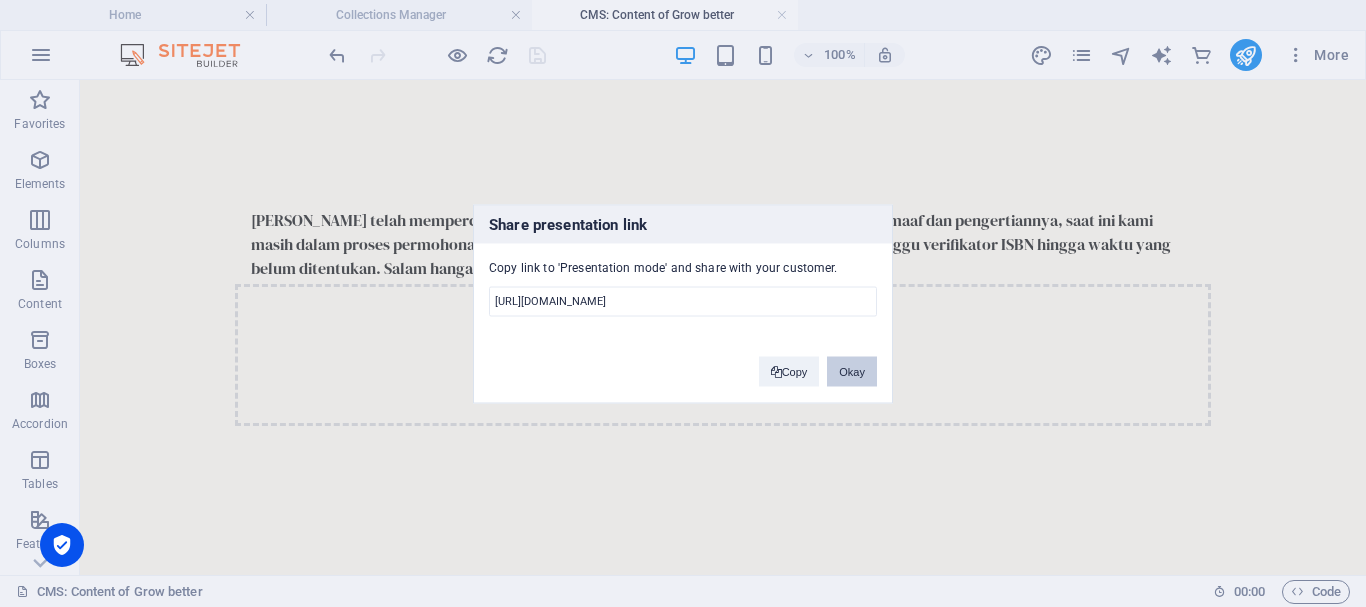 click on "Okay" at bounding box center (852, 371) 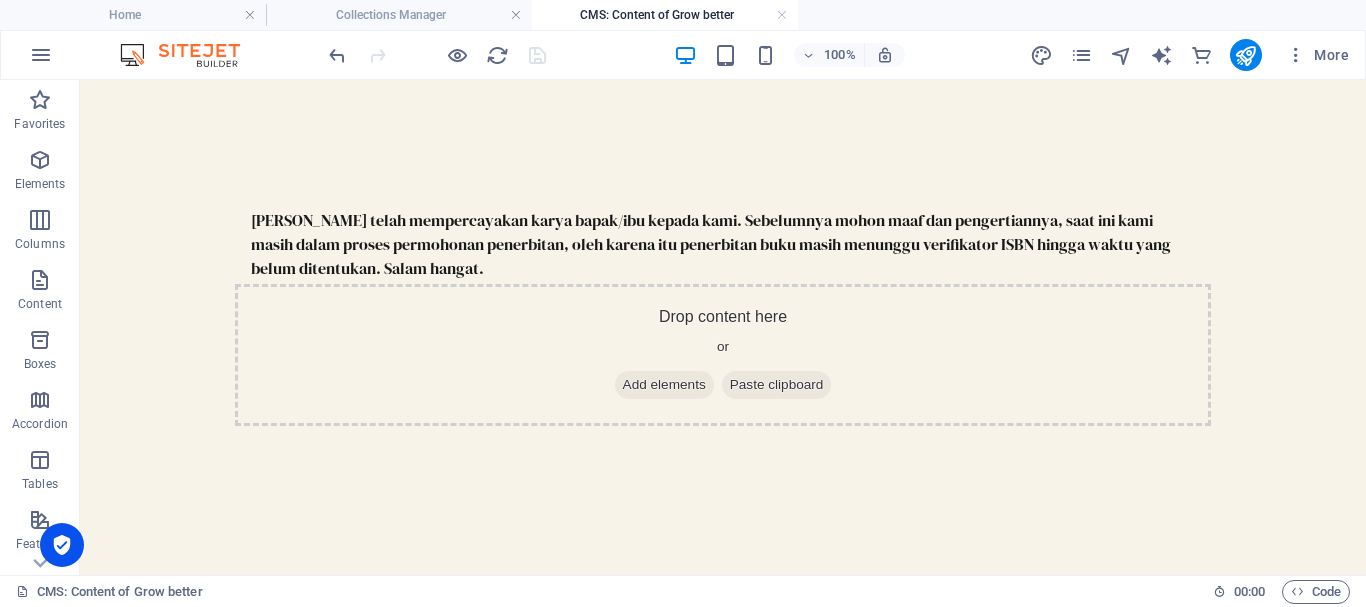 click on "Terimakasih telah mempercayakan karya bapak/ibu kepada kami. Sebelumnya mohon maaf dan pengertiannya, saat ini kami masih dalam proses permohonan penerbitan, oleh karena itu penerbitan buku masih menunggu verifikator ISBN hingga waktu yang belum ditentukan. Salam hangat.  Drop content here or  Add elements  Paste clipboard" at bounding box center [723, 309] 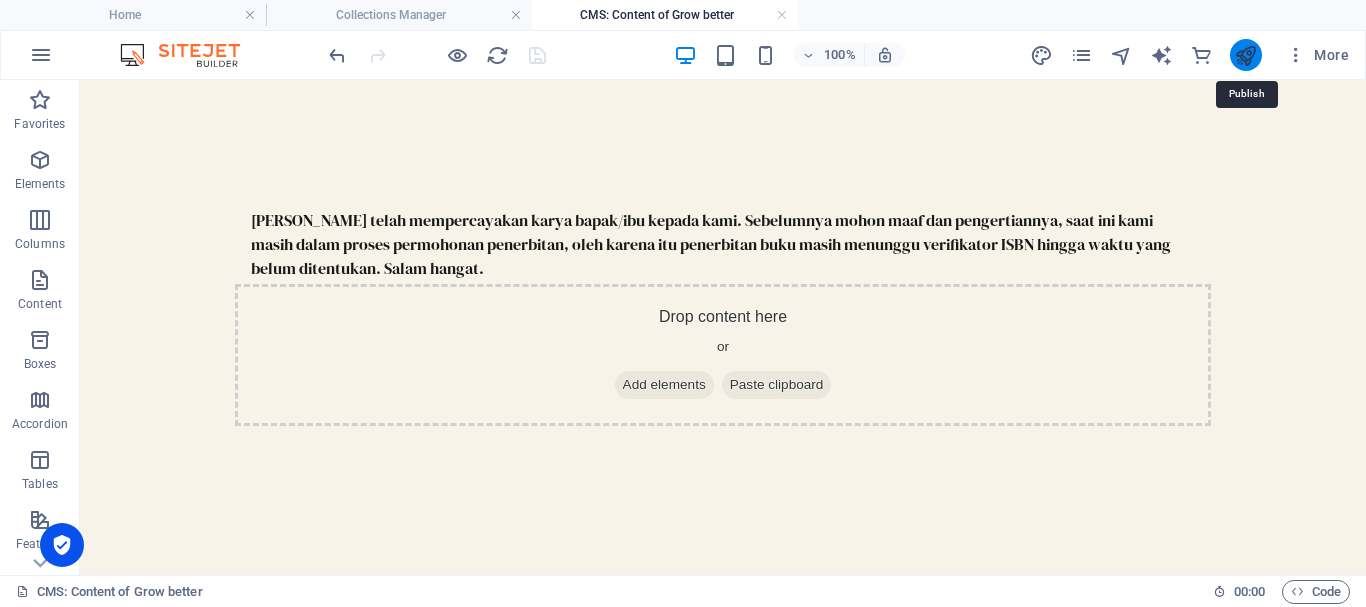 click at bounding box center (1245, 55) 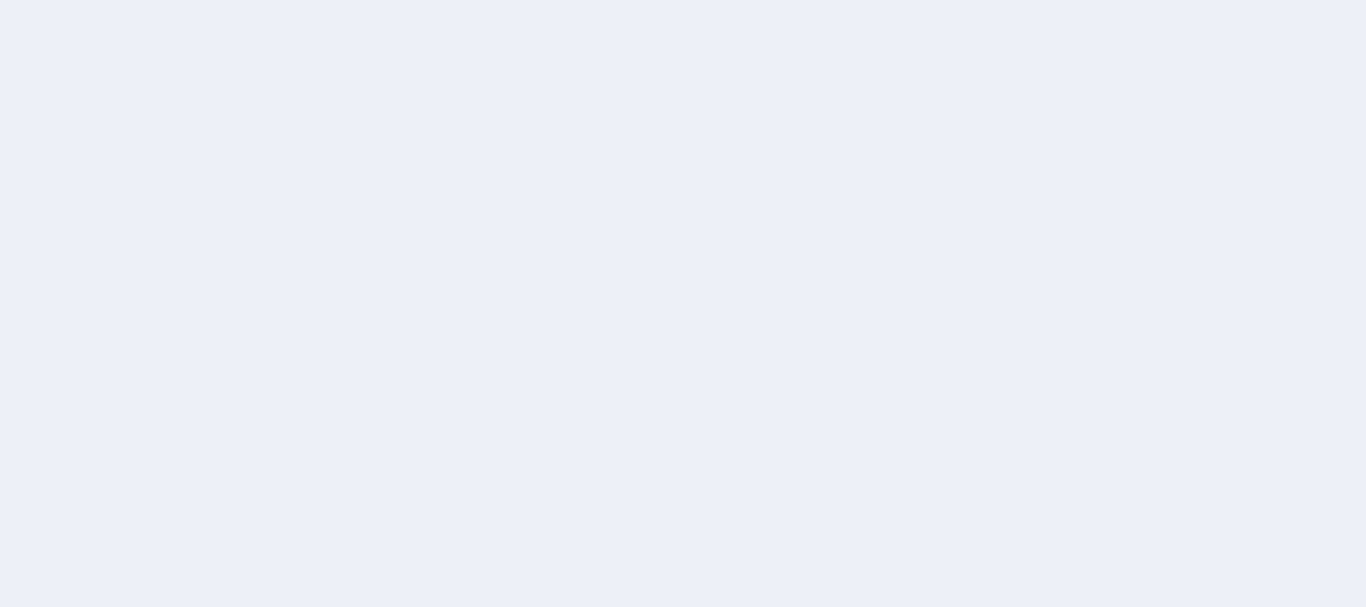 scroll, scrollTop: 0, scrollLeft: 0, axis: both 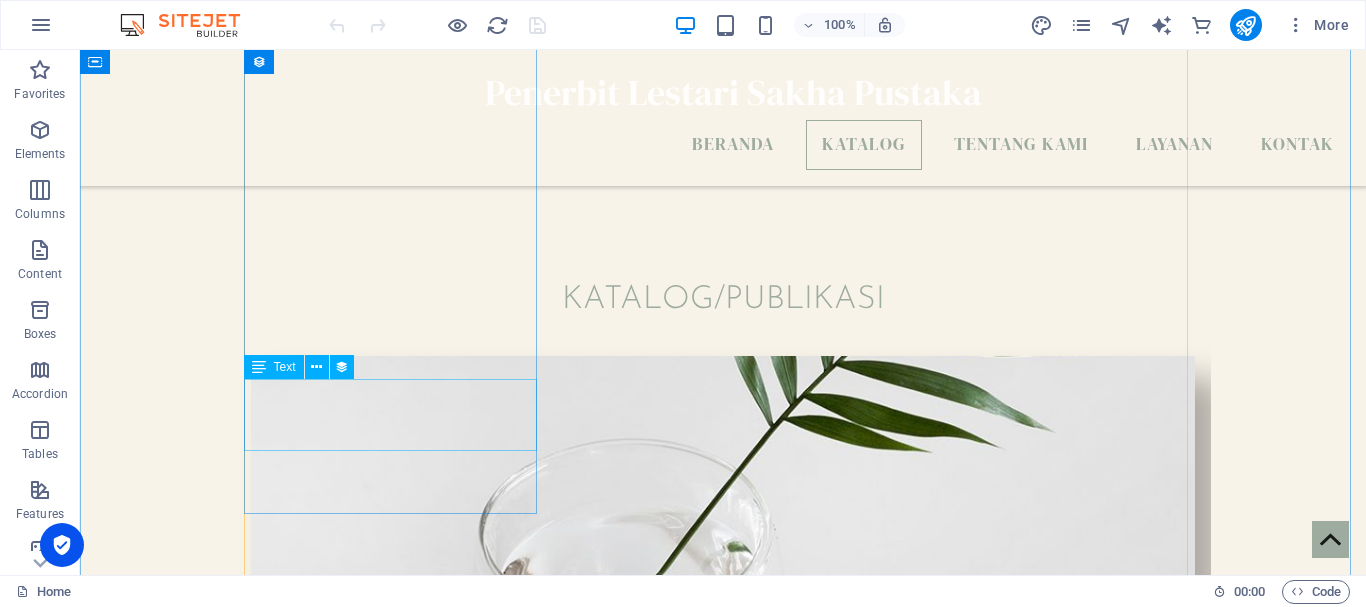 click on "Platea dapibus gravida, porttitor diam taciti cras convallis senectus. Pulvinar in erat." at bounding box center (723, 737) 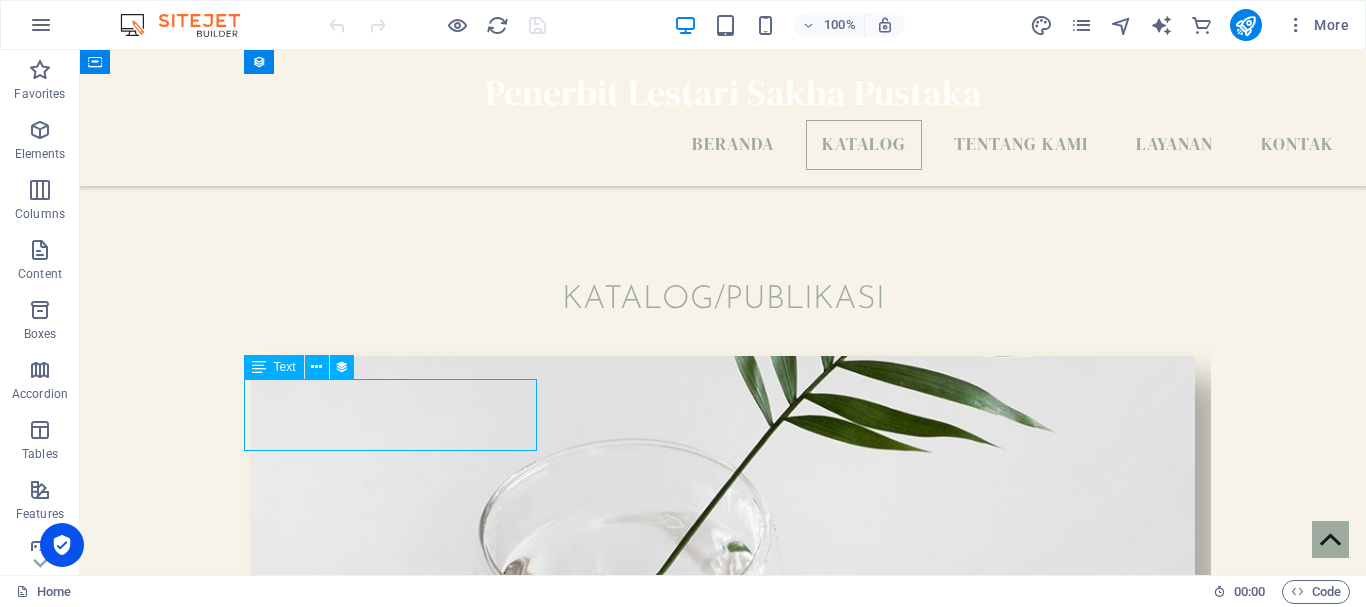 click on "Platea dapibus gravida, porttitor diam taciti cras convallis senectus. Pulvinar in erat." at bounding box center (723, 737) 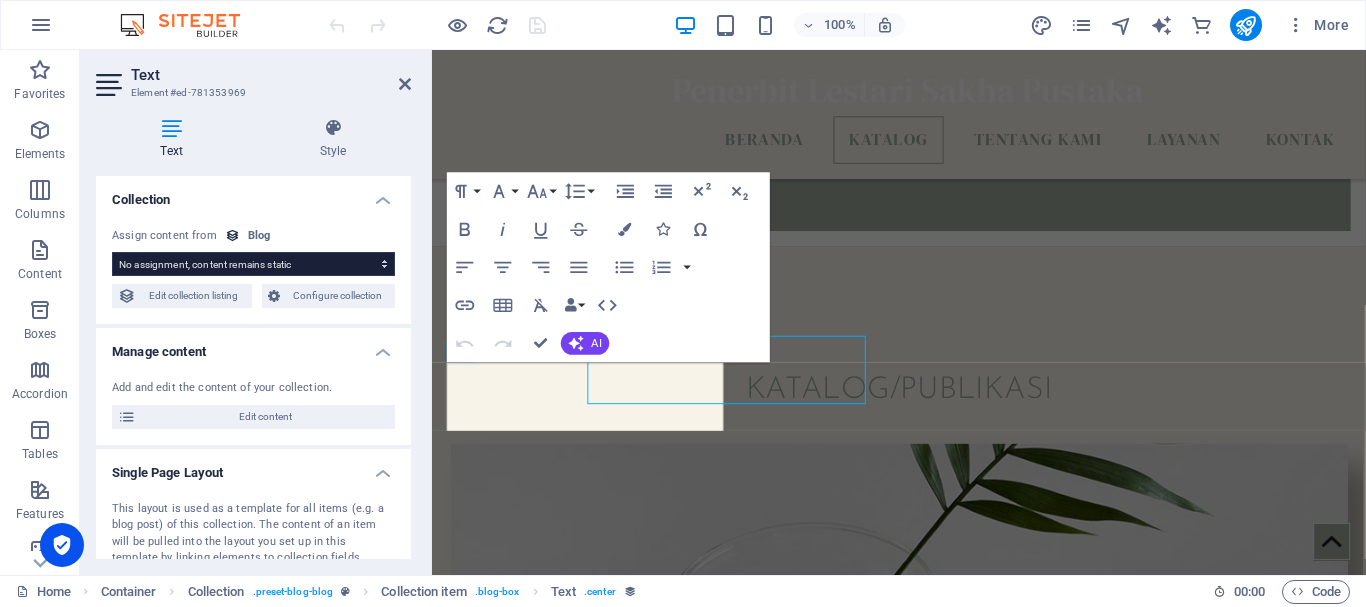 scroll, scrollTop: 837, scrollLeft: 0, axis: vertical 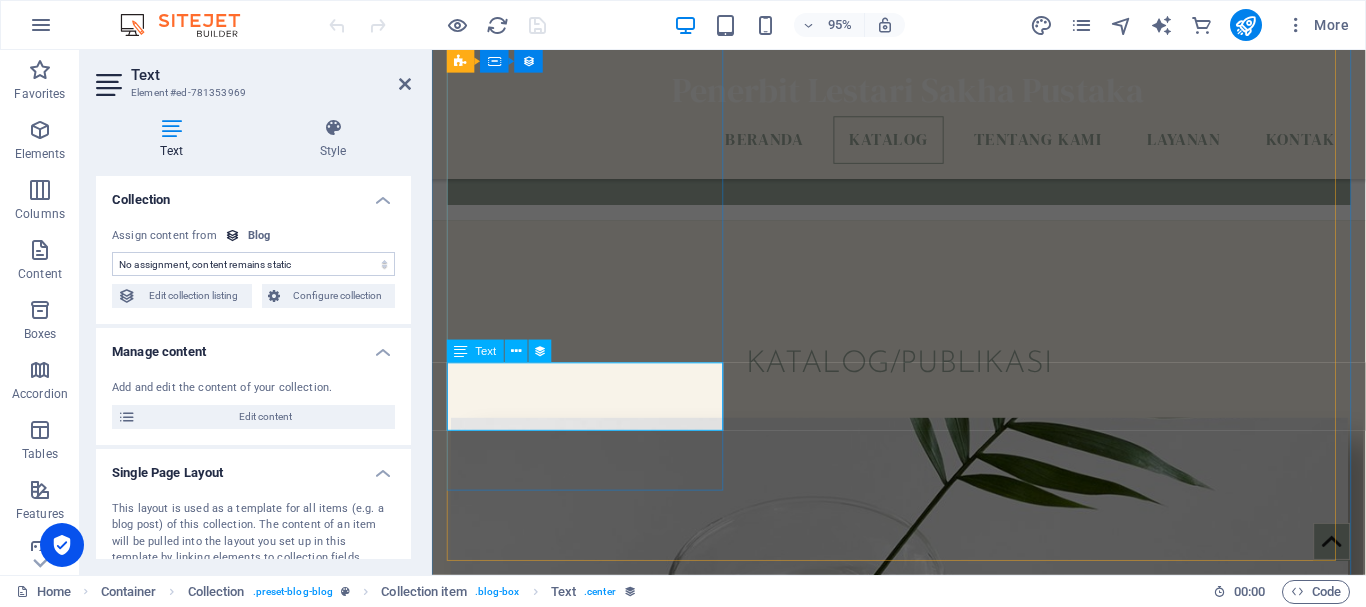 select on "description" 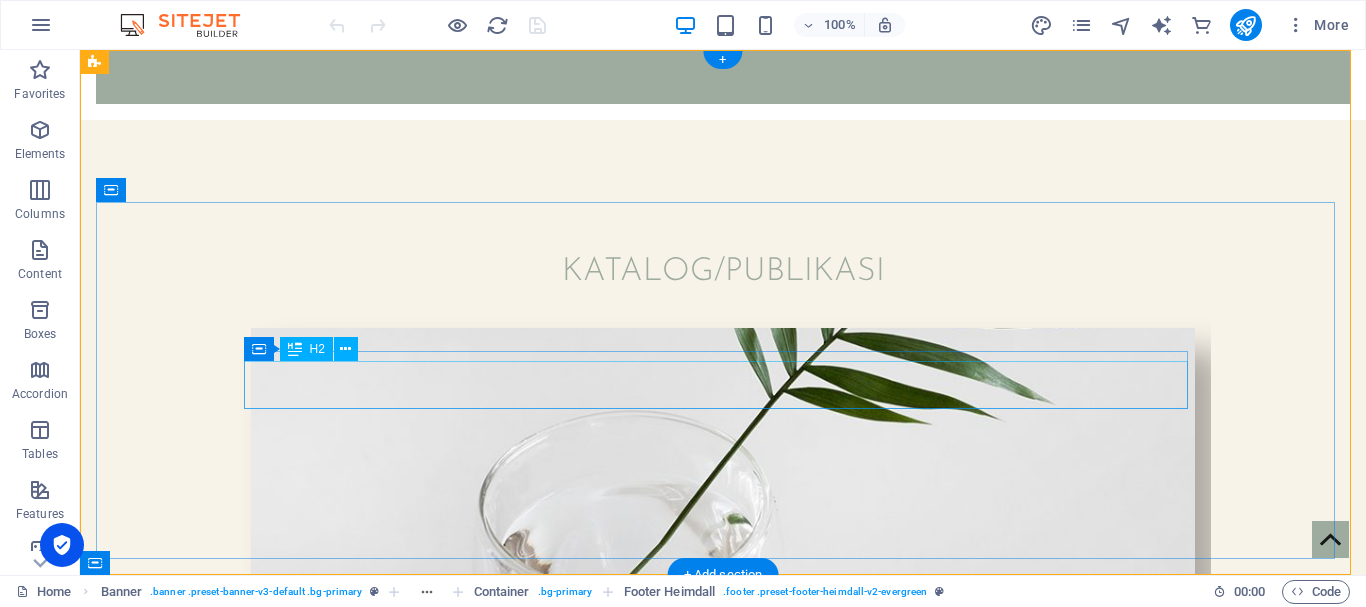 scroll, scrollTop: 0, scrollLeft: 0, axis: both 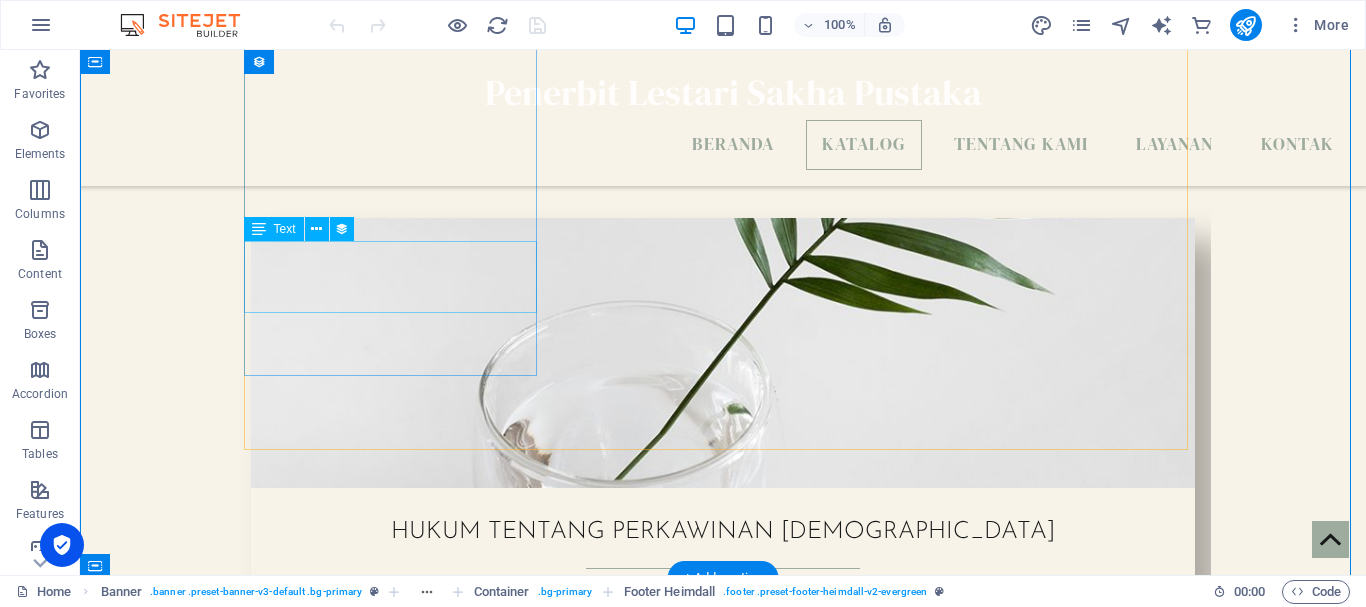 click on "Platea dapibus gravida, porttitor diam taciti cras convallis senectus. Pulvinar in erat." at bounding box center (723, 599) 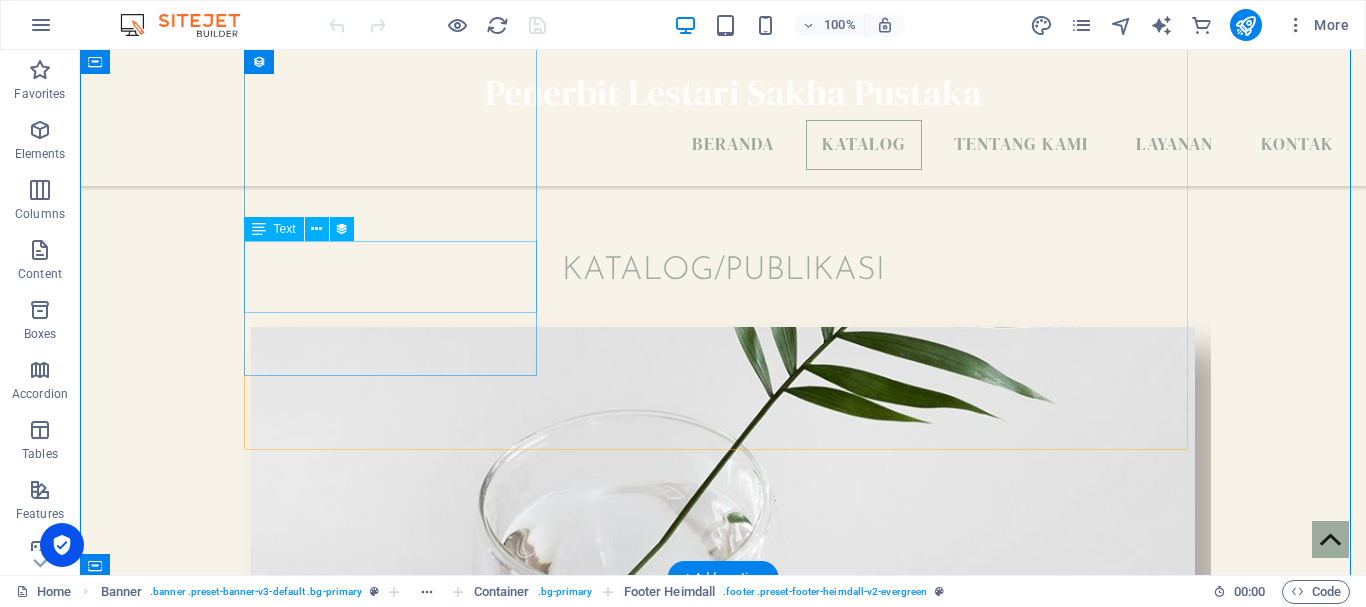 select on "description" 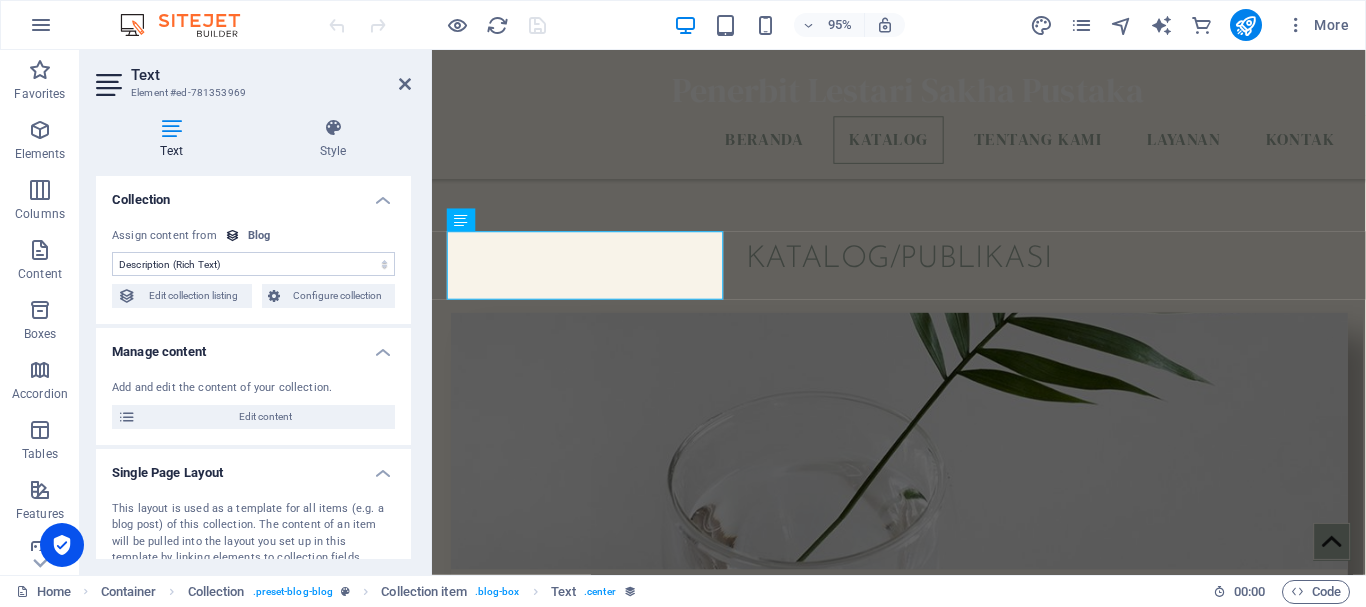 scroll, scrollTop: 975, scrollLeft: 0, axis: vertical 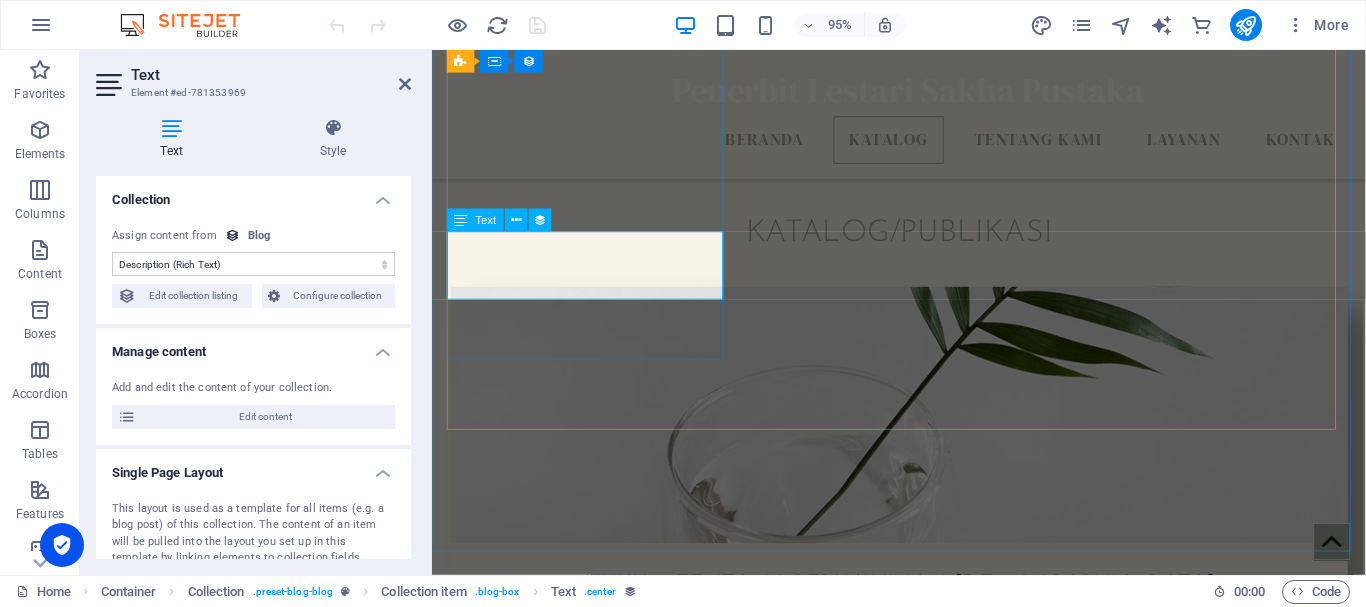 click on "Platea dapibus gravida, porttitor diam taciti cras convallis senectus. Pulvinar in erat." at bounding box center (924, 680) 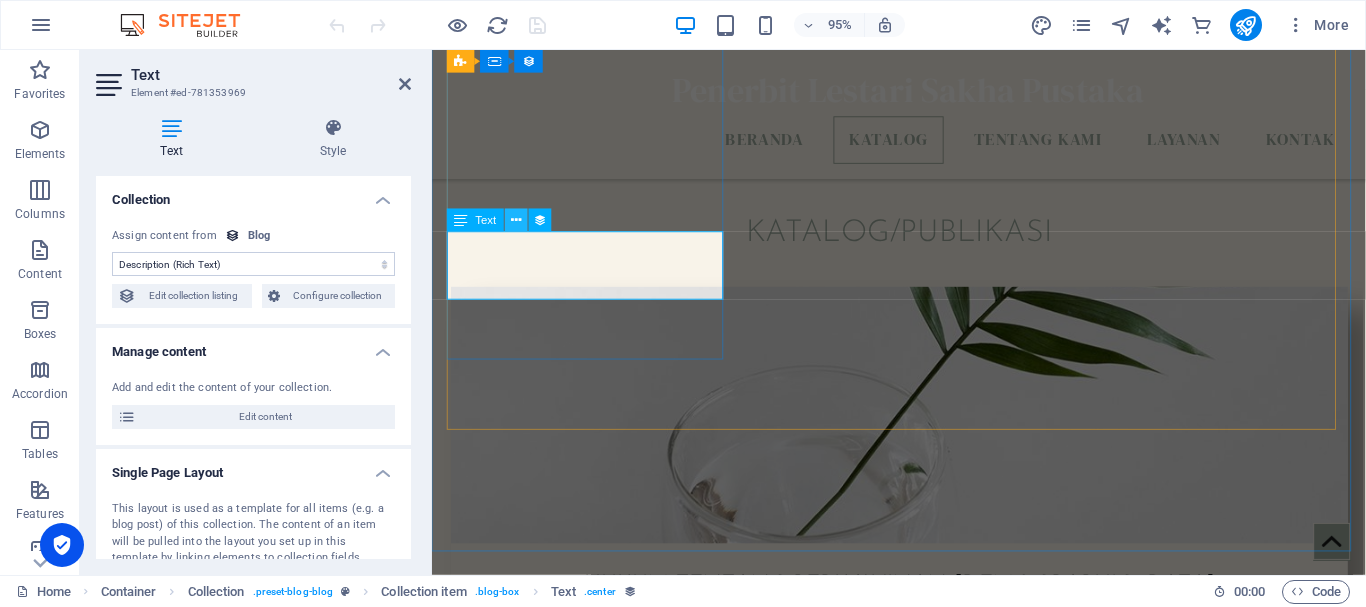 click at bounding box center (516, 220) 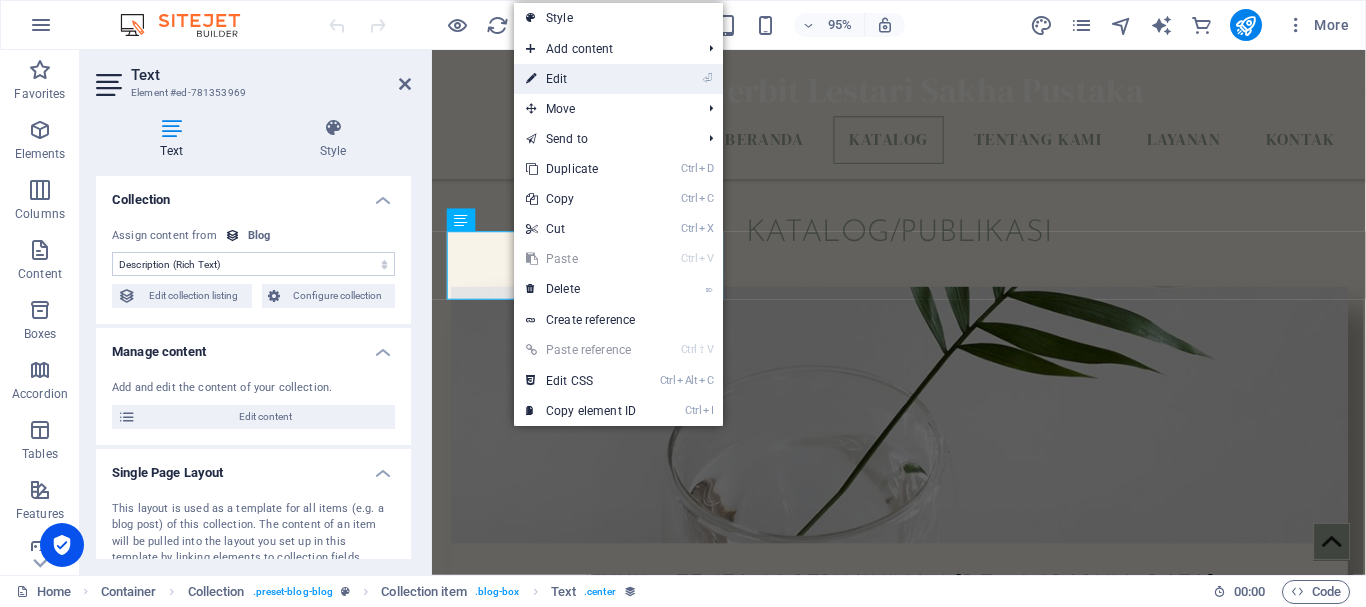 click on "⏎  Edit" at bounding box center (581, 79) 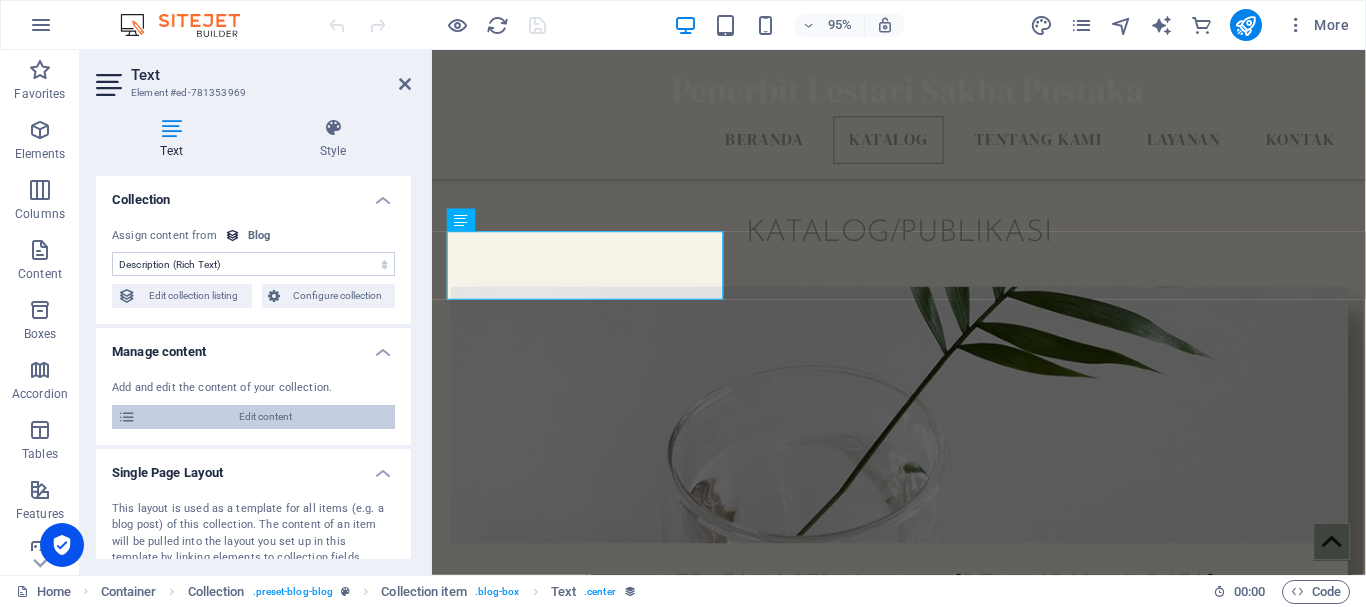 click on "Edit content" at bounding box center (265, 417) 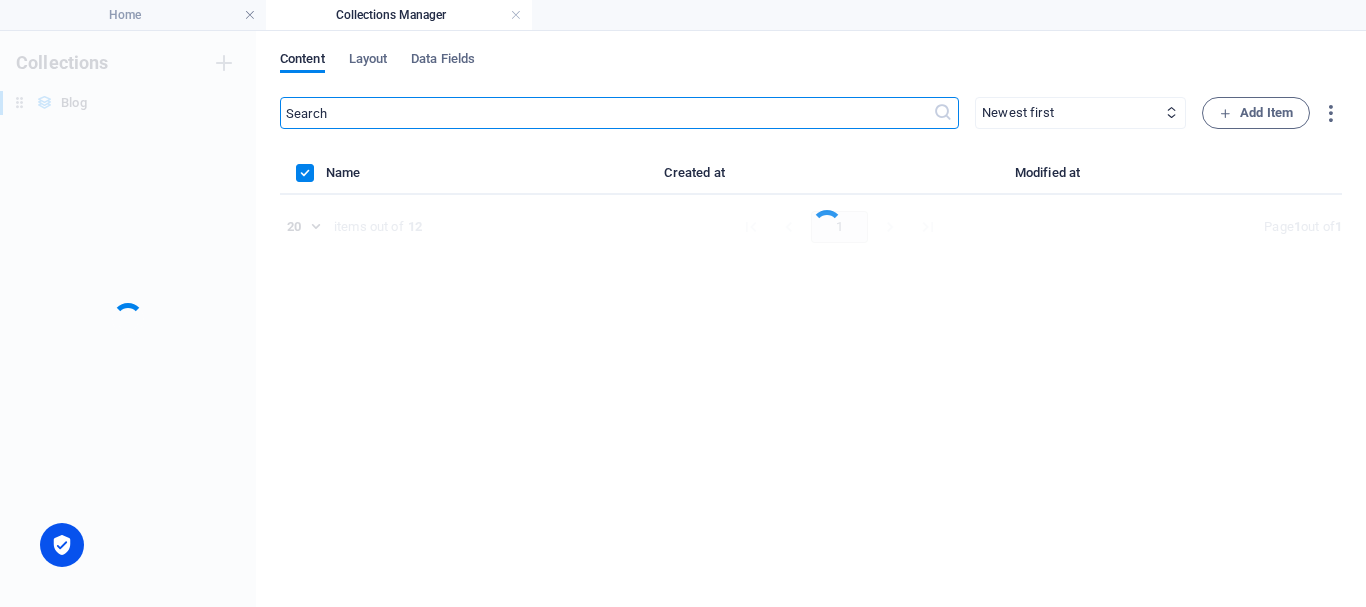 scroll, scrollTop: 0, scrollLeft: 0, axis: both 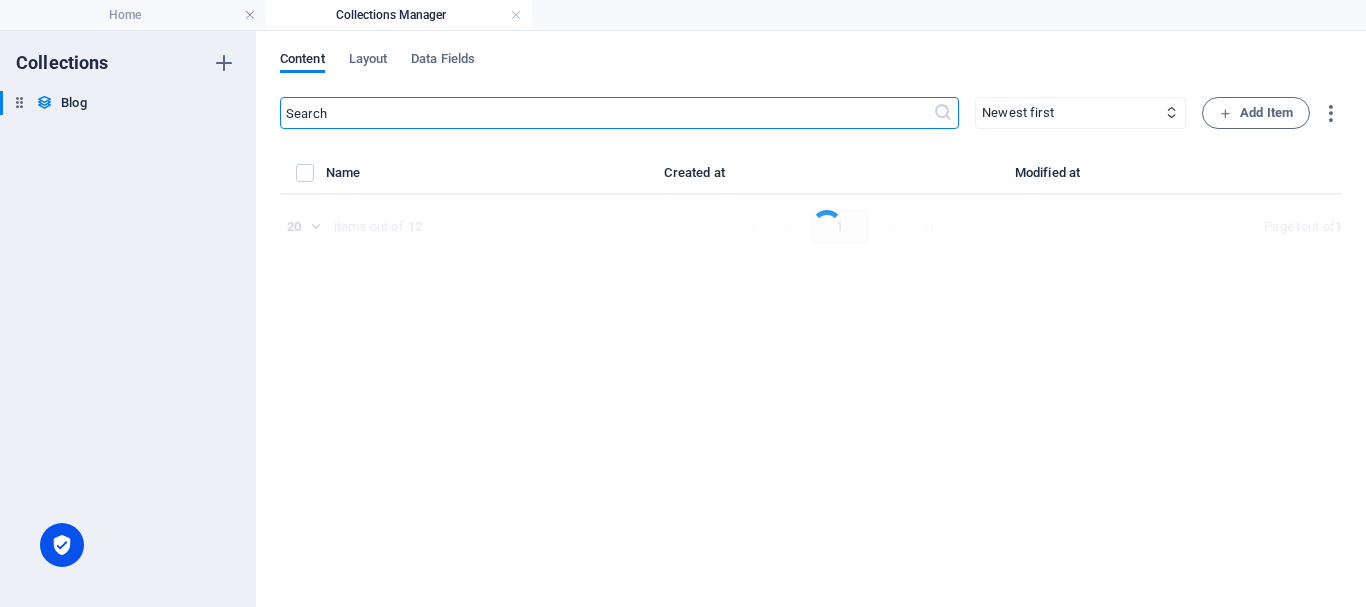 select on "Category 2" 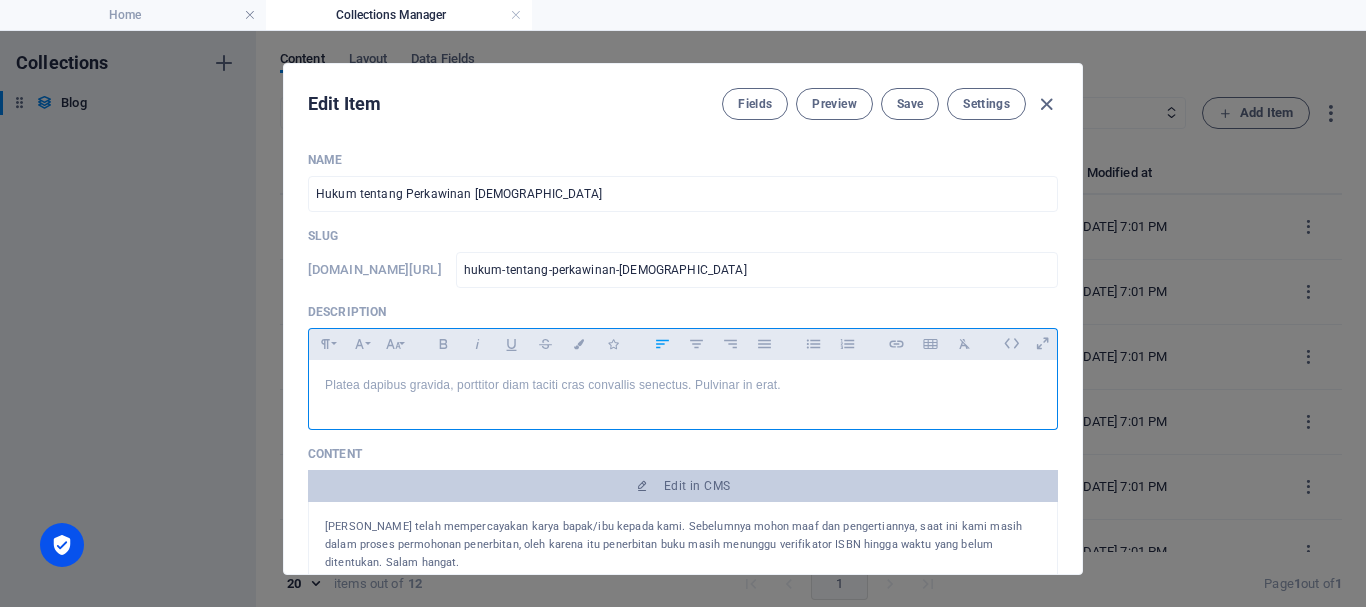 click on "Platea dapibus gravida, porttitor diam taciti cras convallis senectus. Pulvinar in erat." at bounding box center (683, 385) 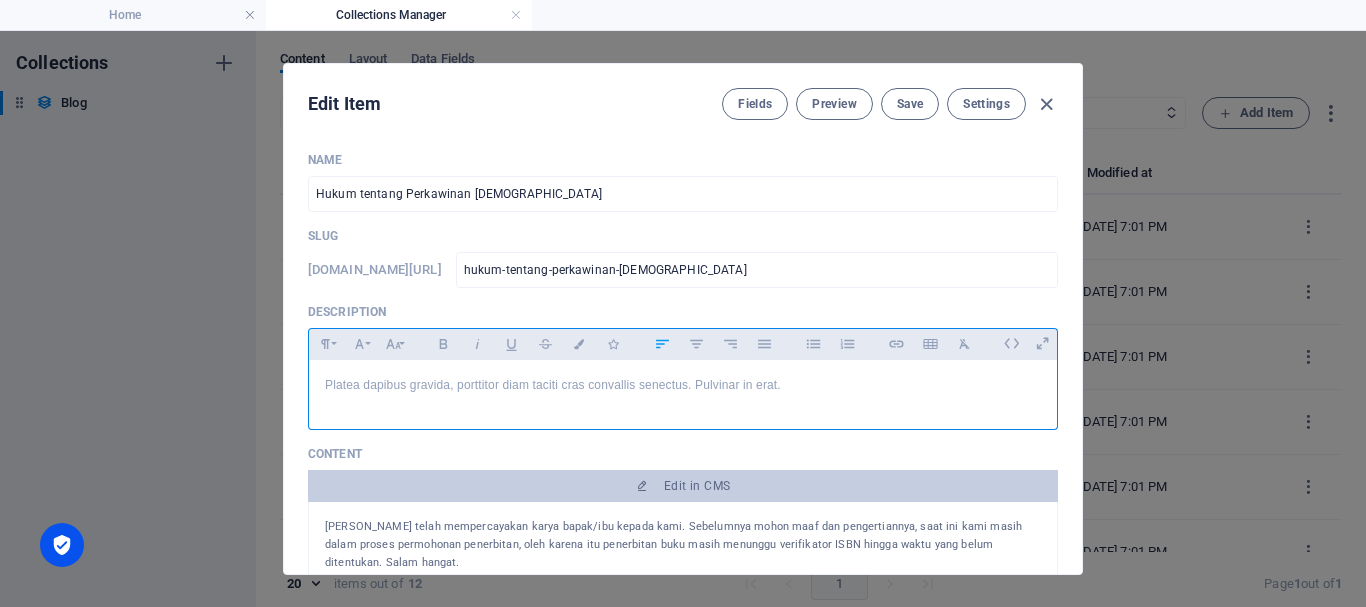 type 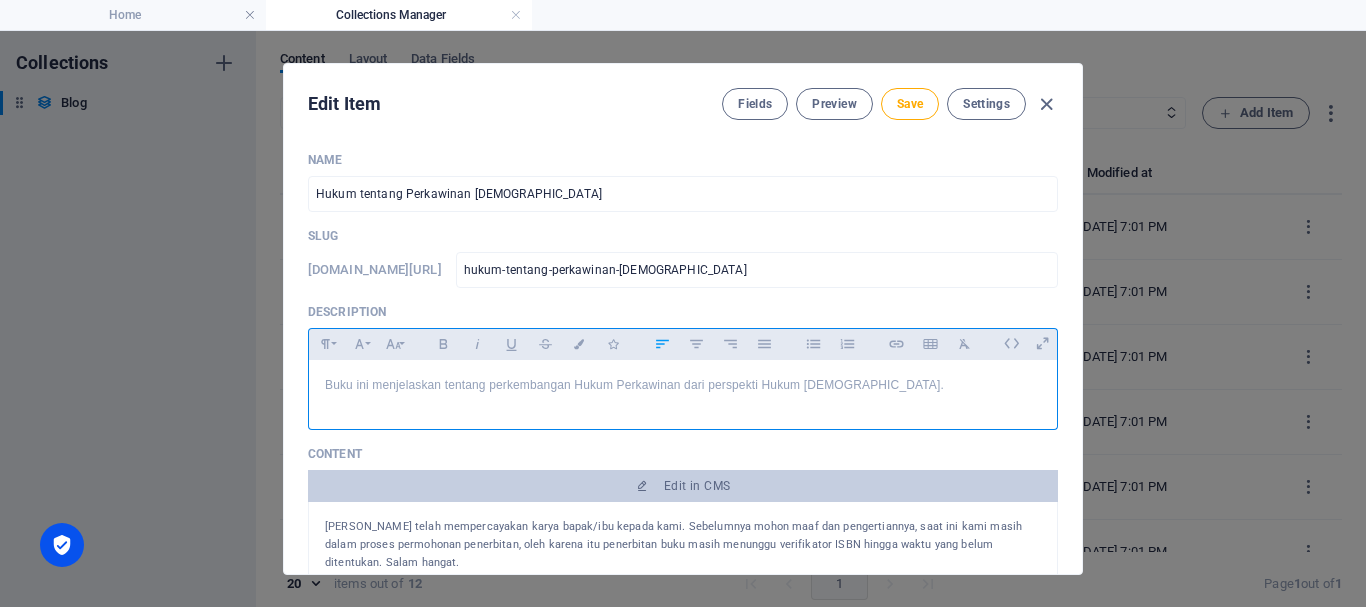 click on "​Buku ini menjelaskan tentang perkembangan Hukum Perkawinan dari perspekti Hukum Islam." at bounding box center [683, 385] 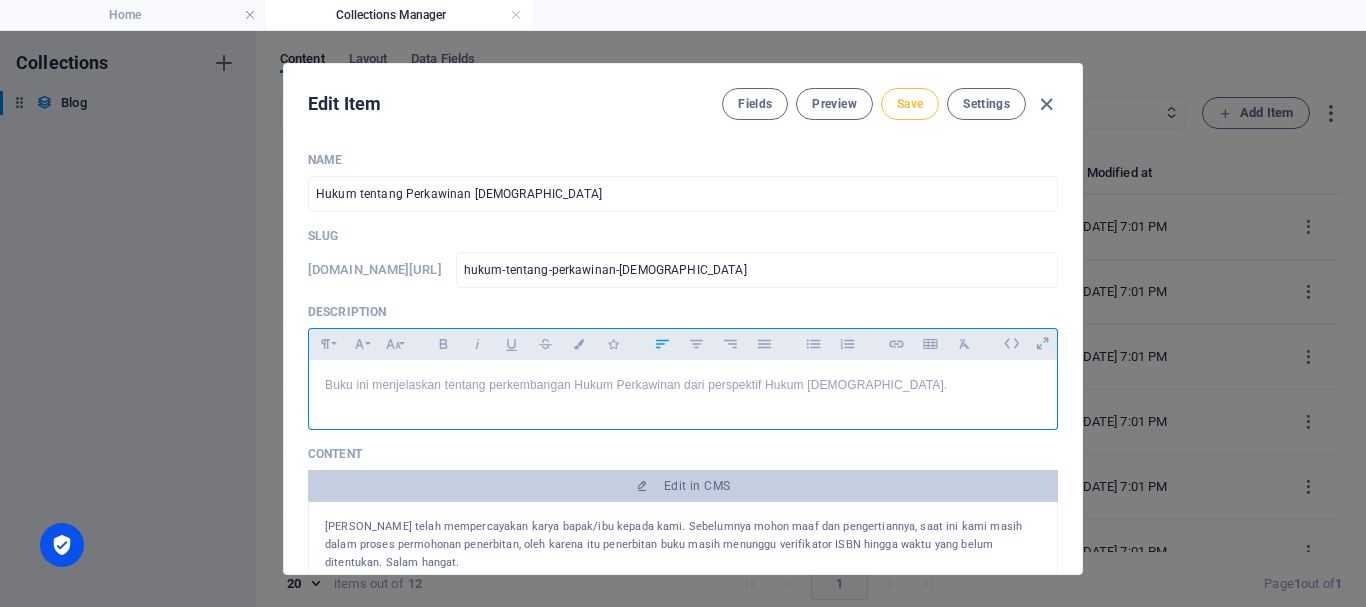 click on "Save" at bounding box center (910, 104) 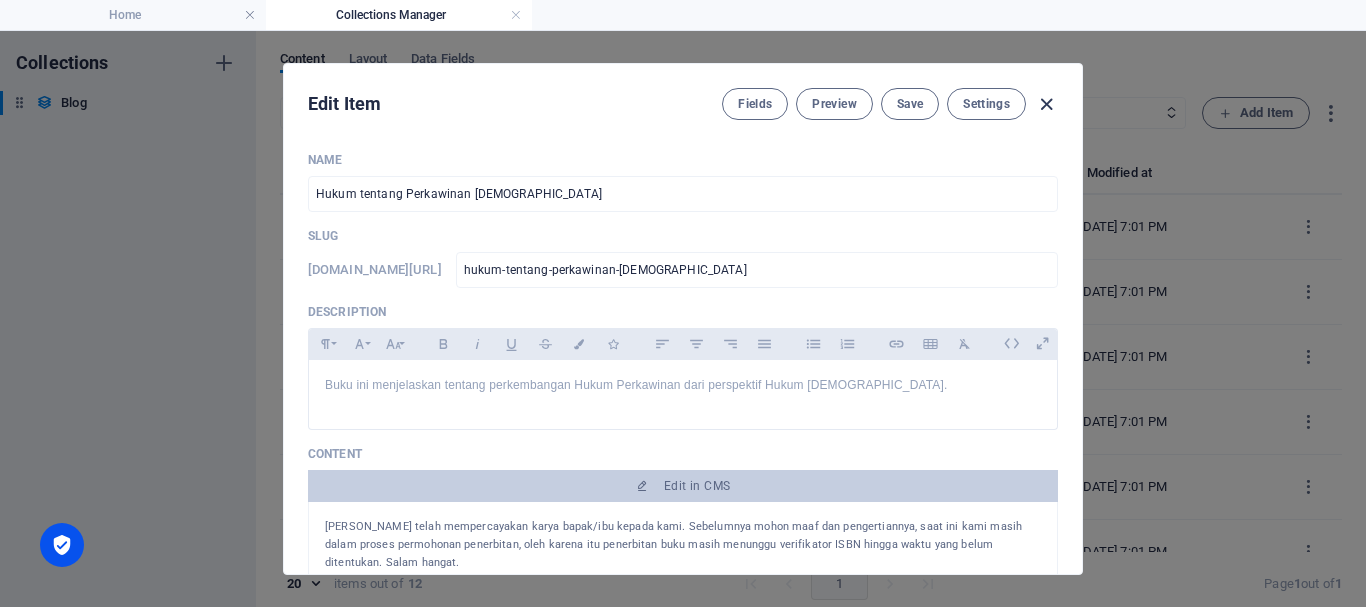 click at bounding box center (1046, 104) 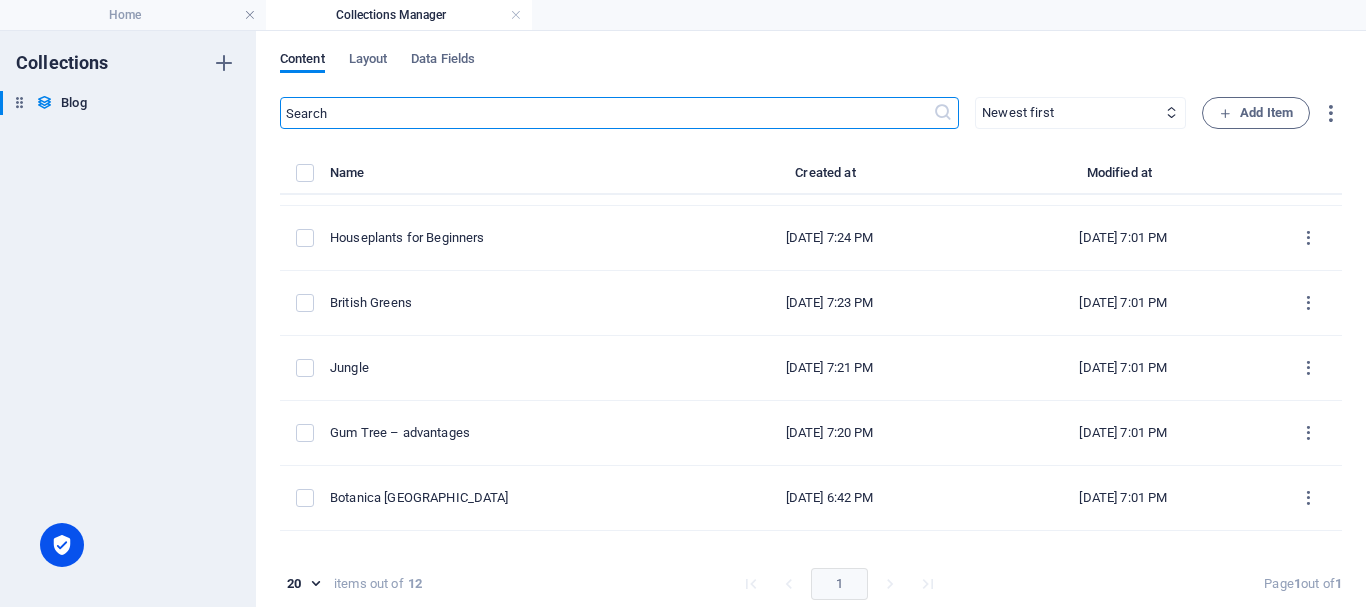 scroll, scrollTop: 0, scrollLeft: 0, axis: both 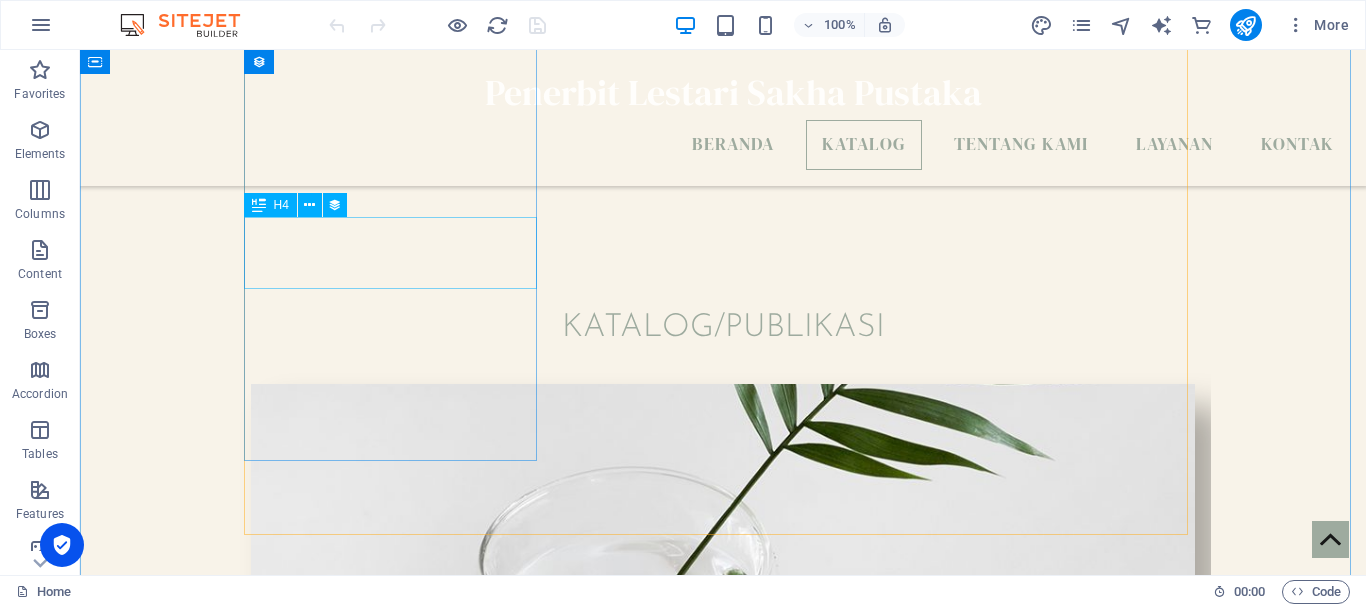 click on "Hukum tentang Perkawinan Islam" at bounding box center [723, 698] 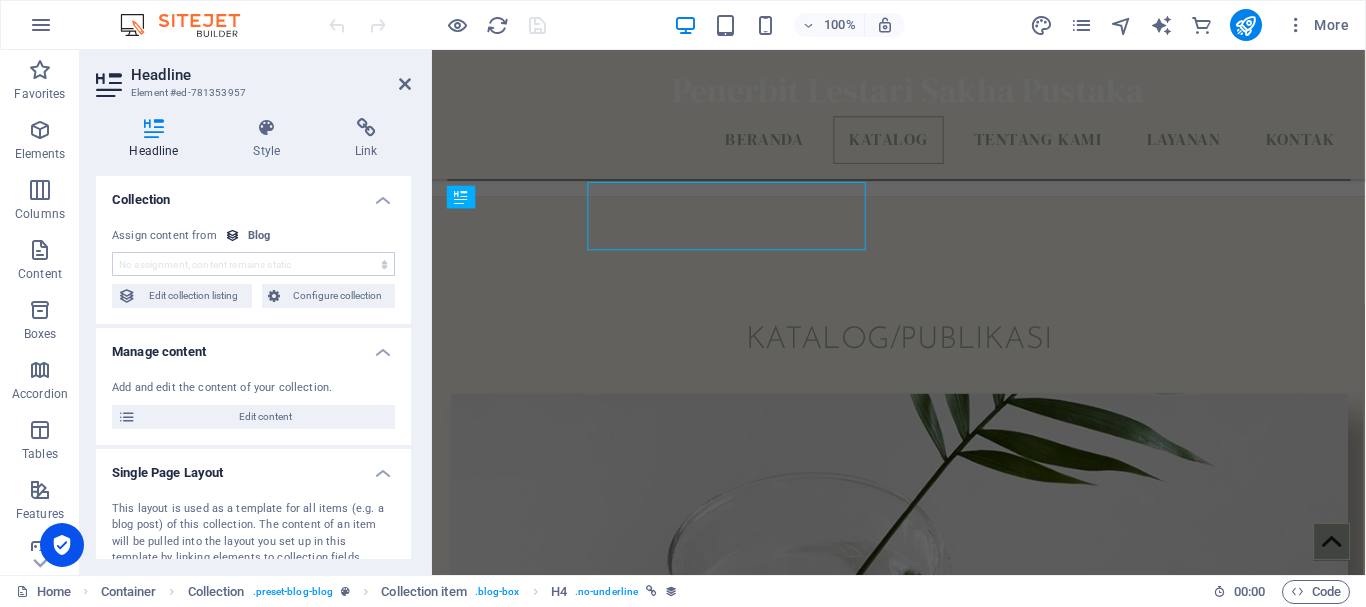 scroll, scrollTop: 890, scrollLeft: 0, axis: vertical 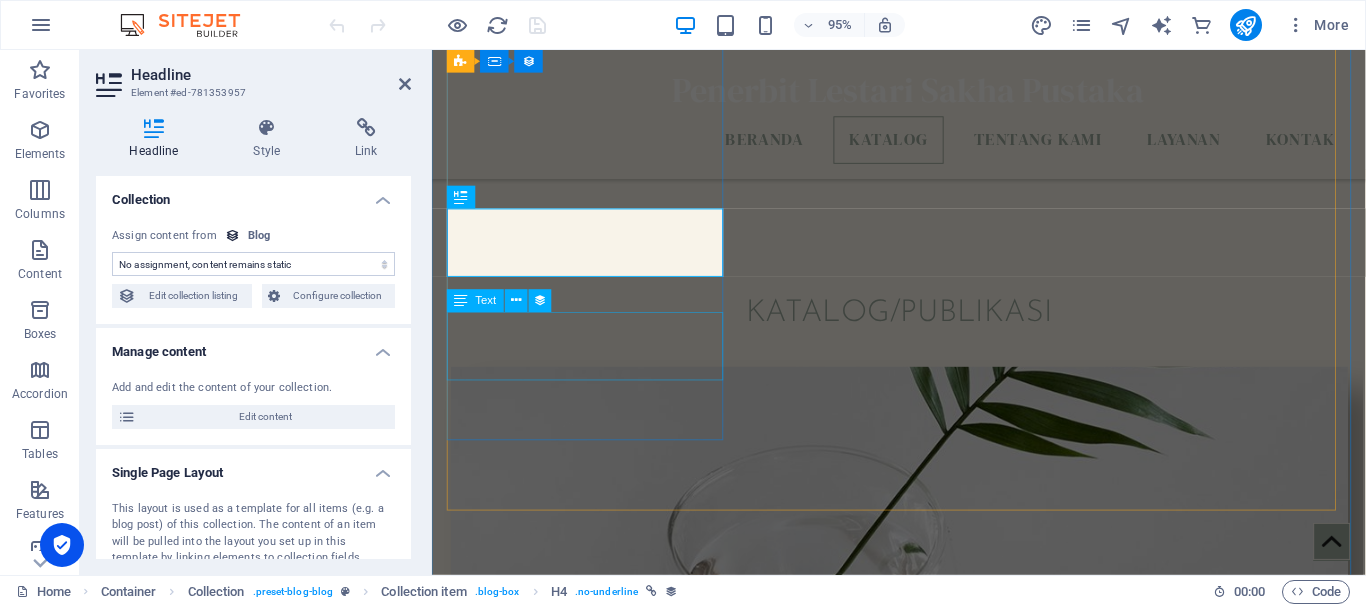 select on "name" 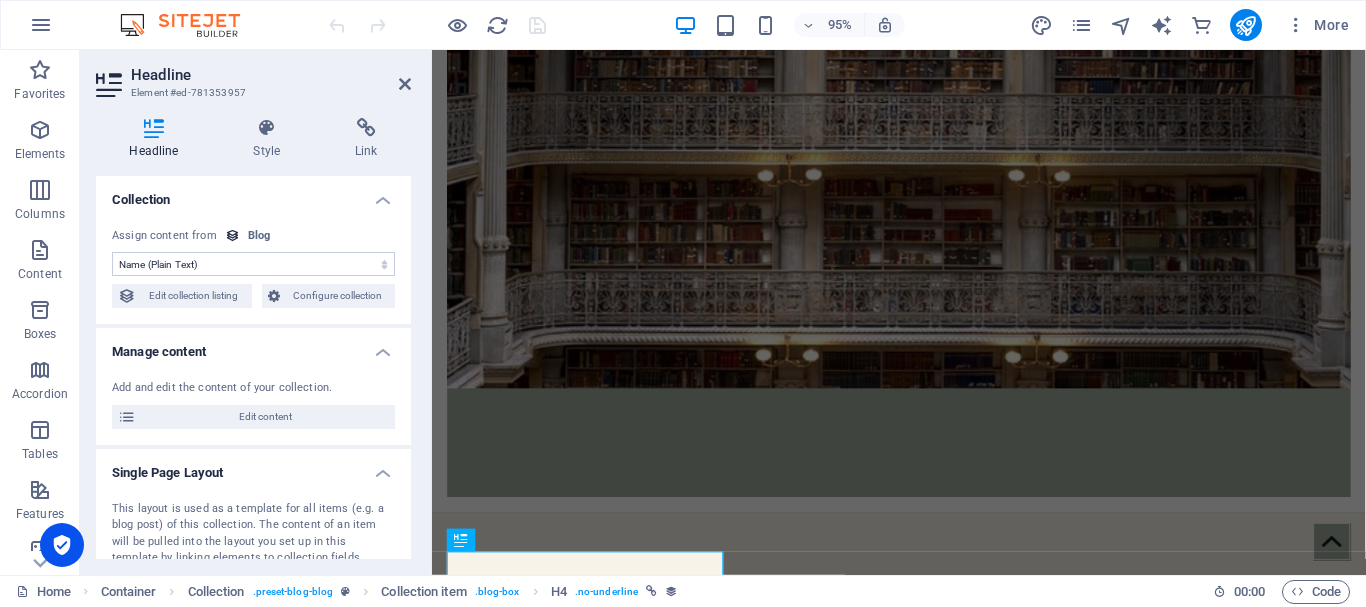 scroll, scrollTop: 515, scrollLeft: 0, axis: vertical 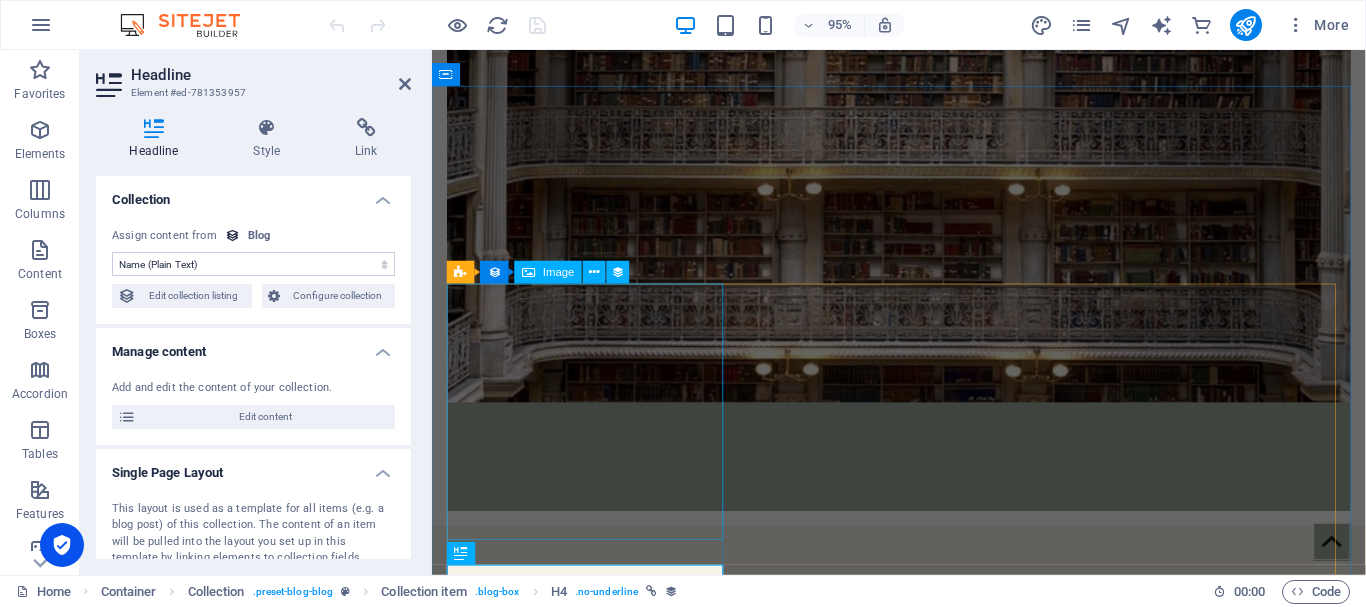 click at bounding box center [924, 894] 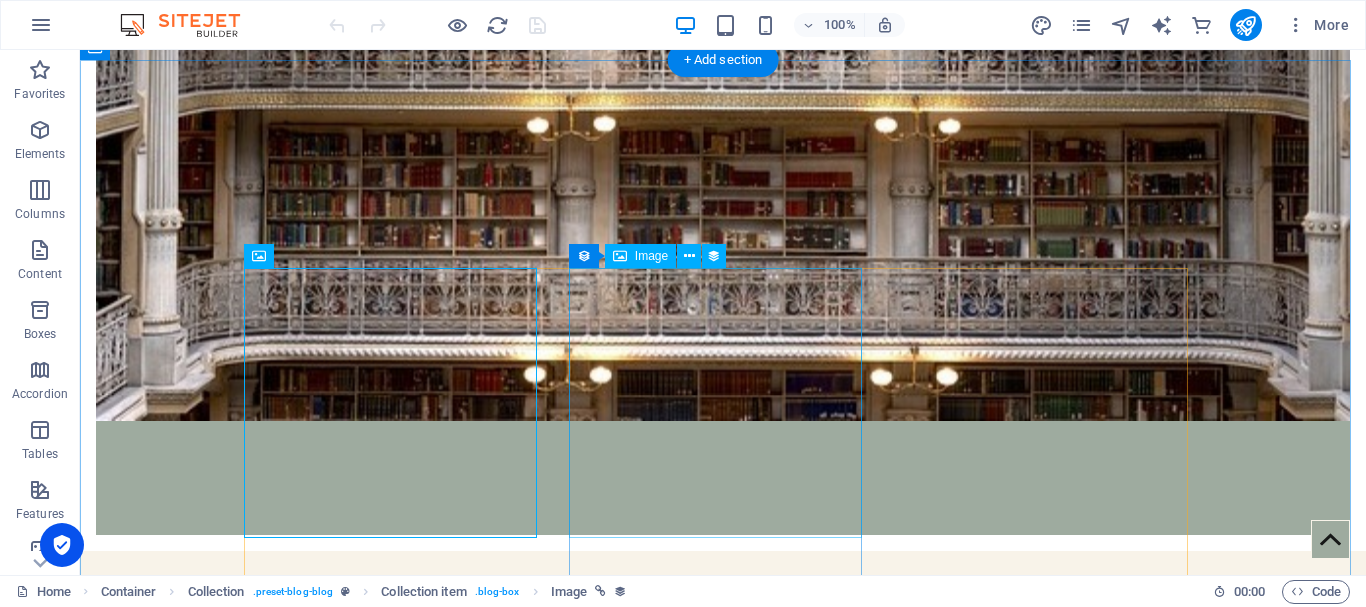 click at bounding box center (723, 1366) 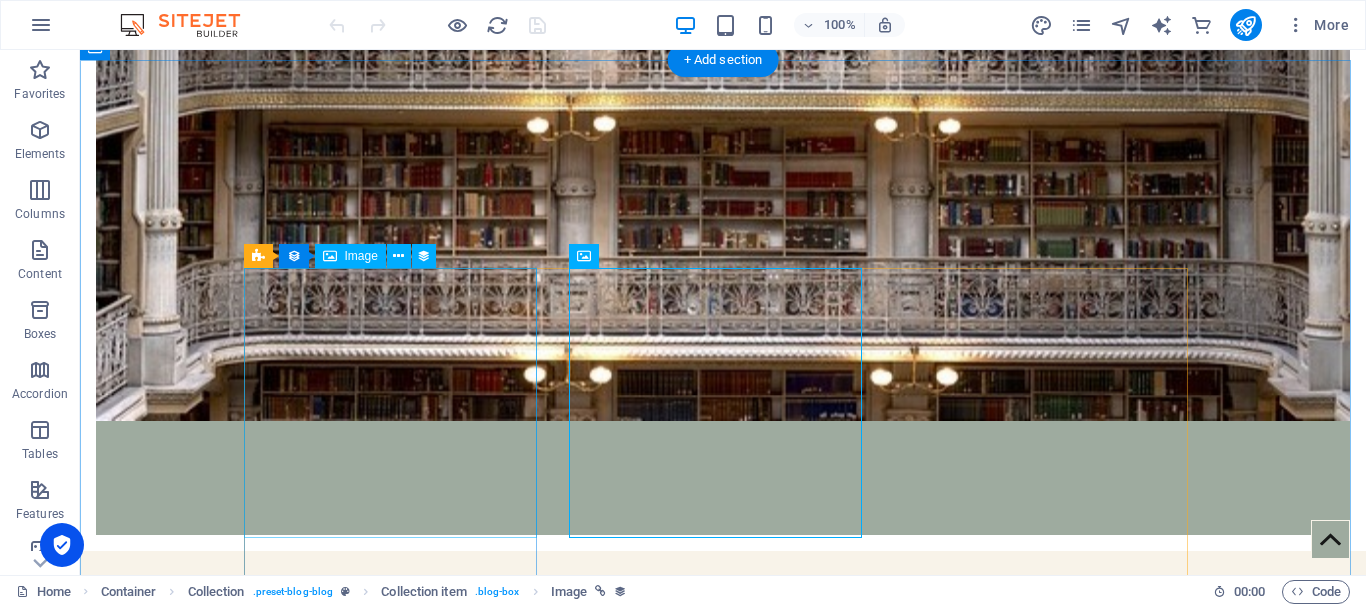 click at bounding box center (723, 894) 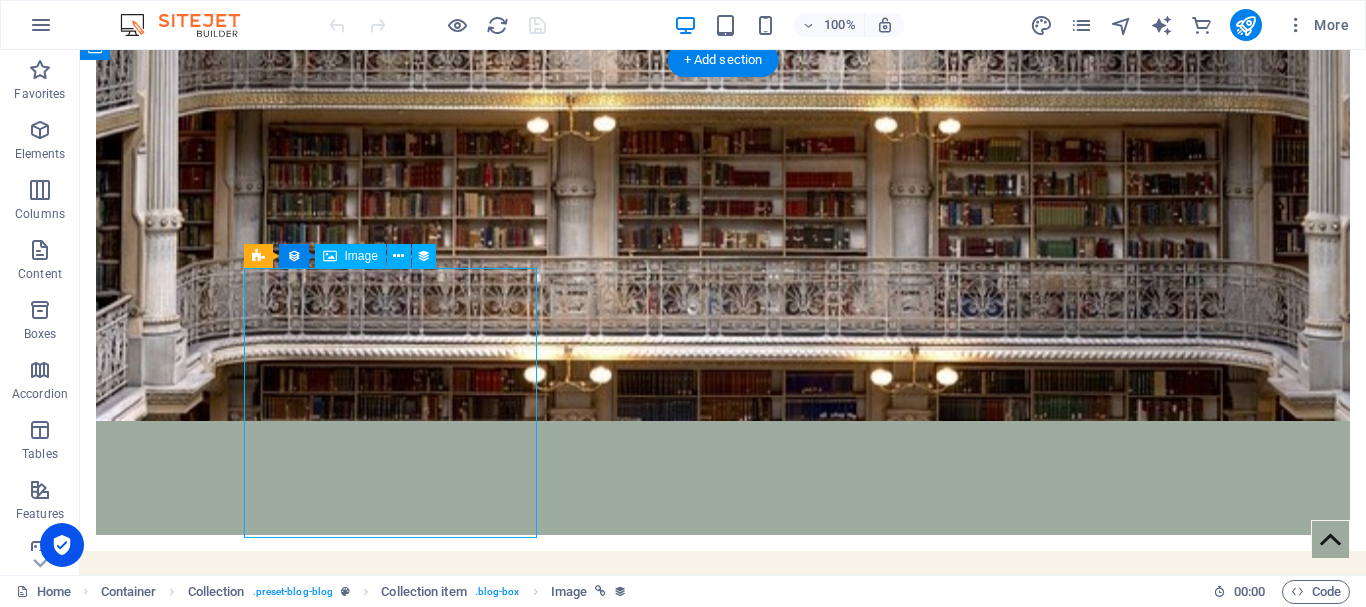 click at bounding box center (723, 894) 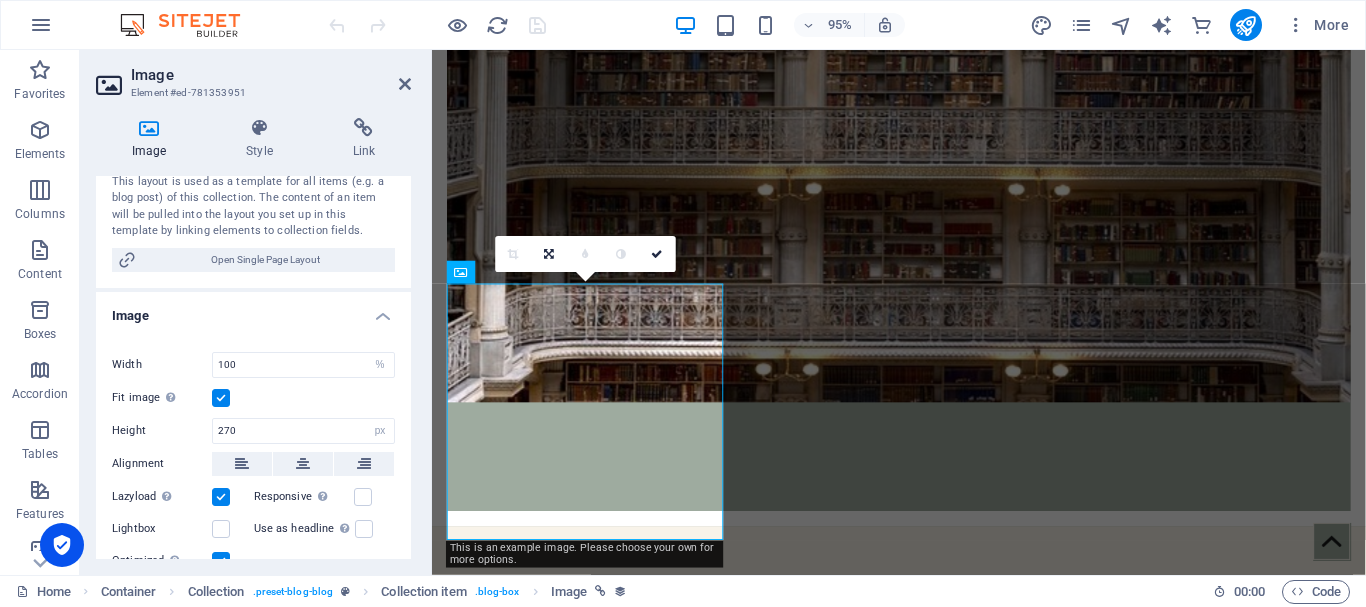 scroll, scrollTop: 335, scrollLeft: 0, axis: vertical 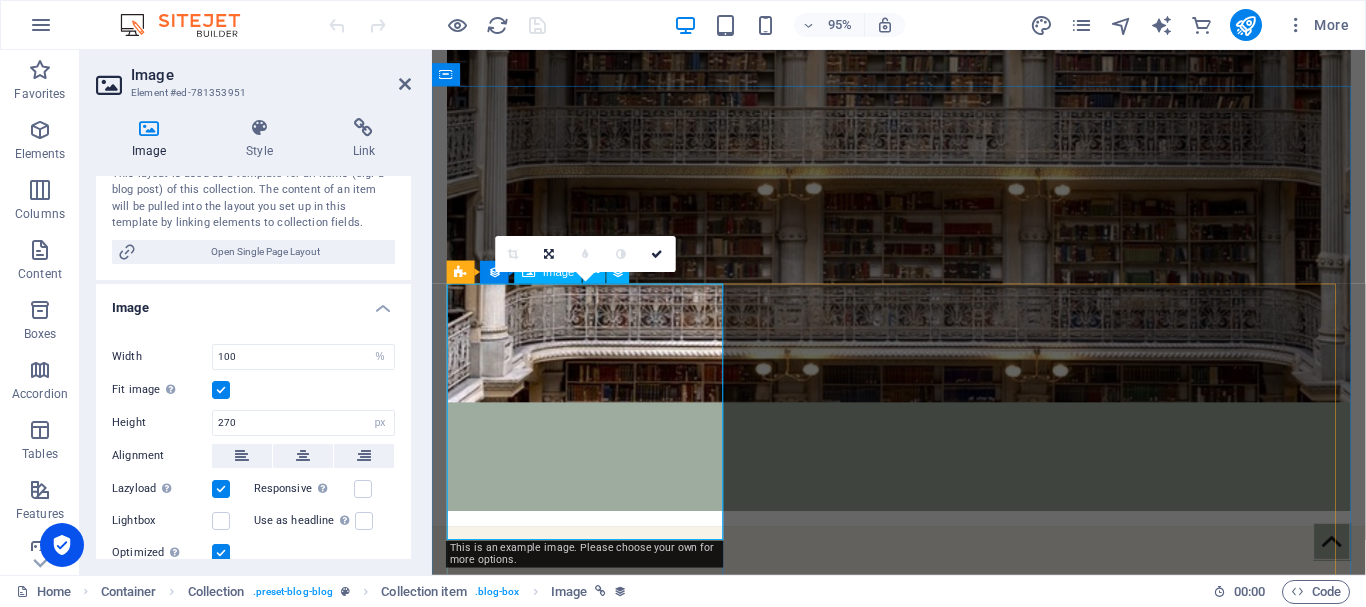 click at bounding box center (924, 894) 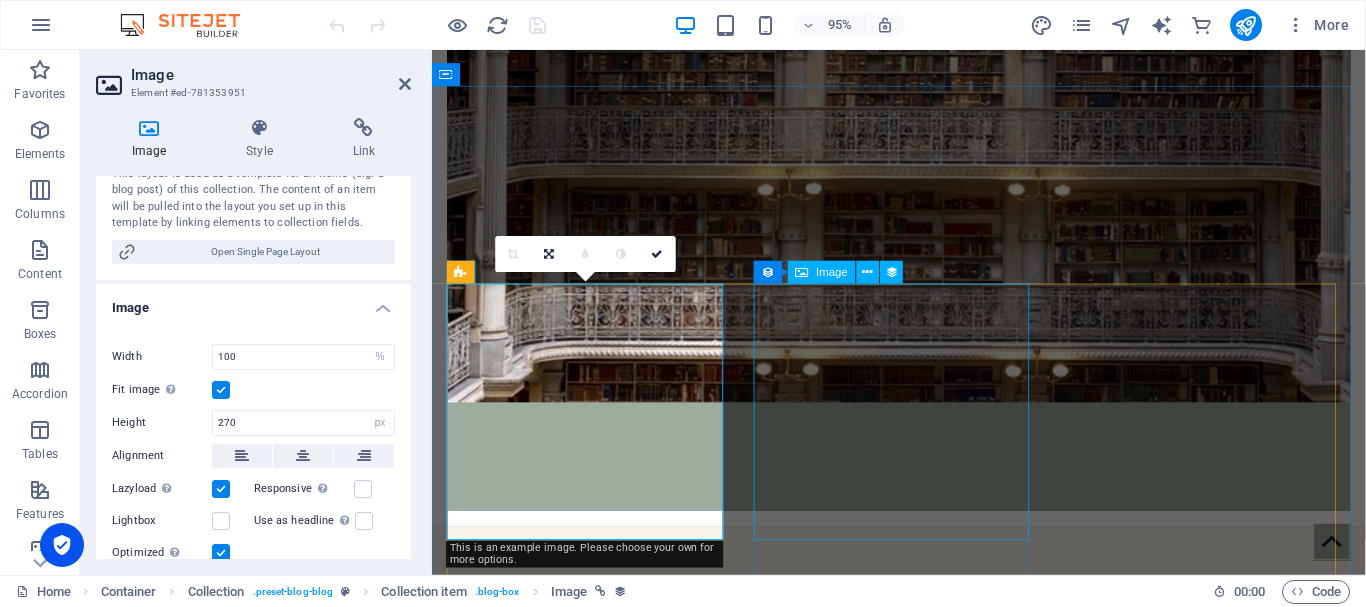 click at bounding box center (924, 1366) 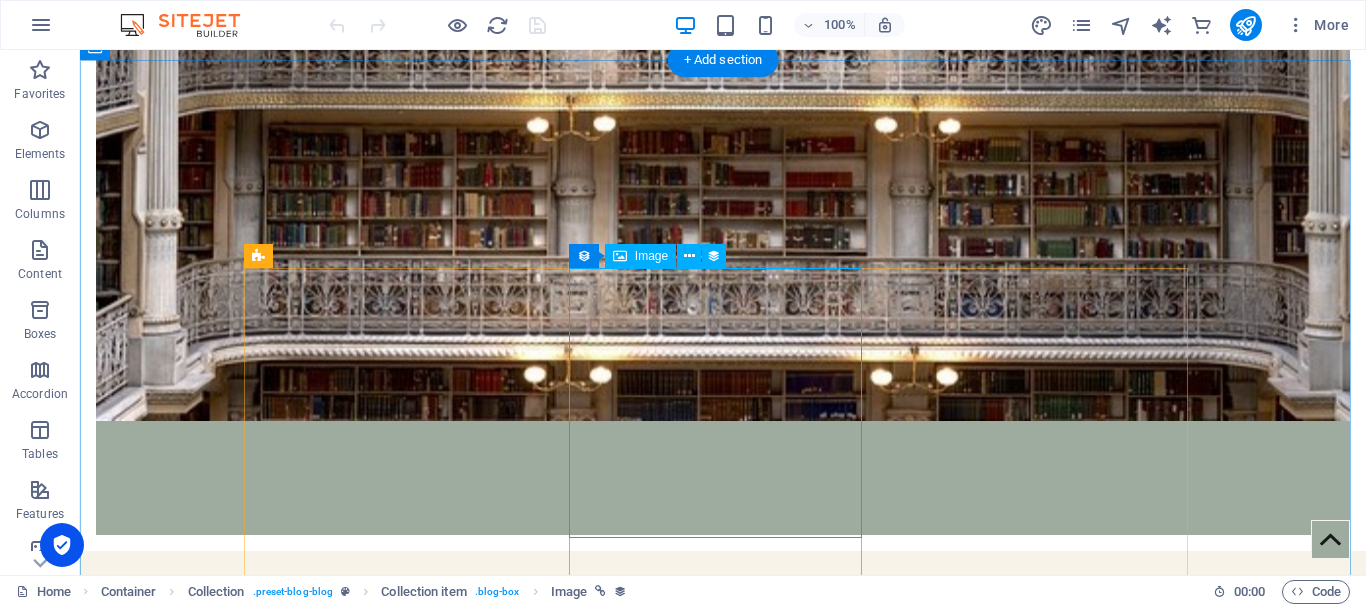 click at bounding box center [723, 1366] 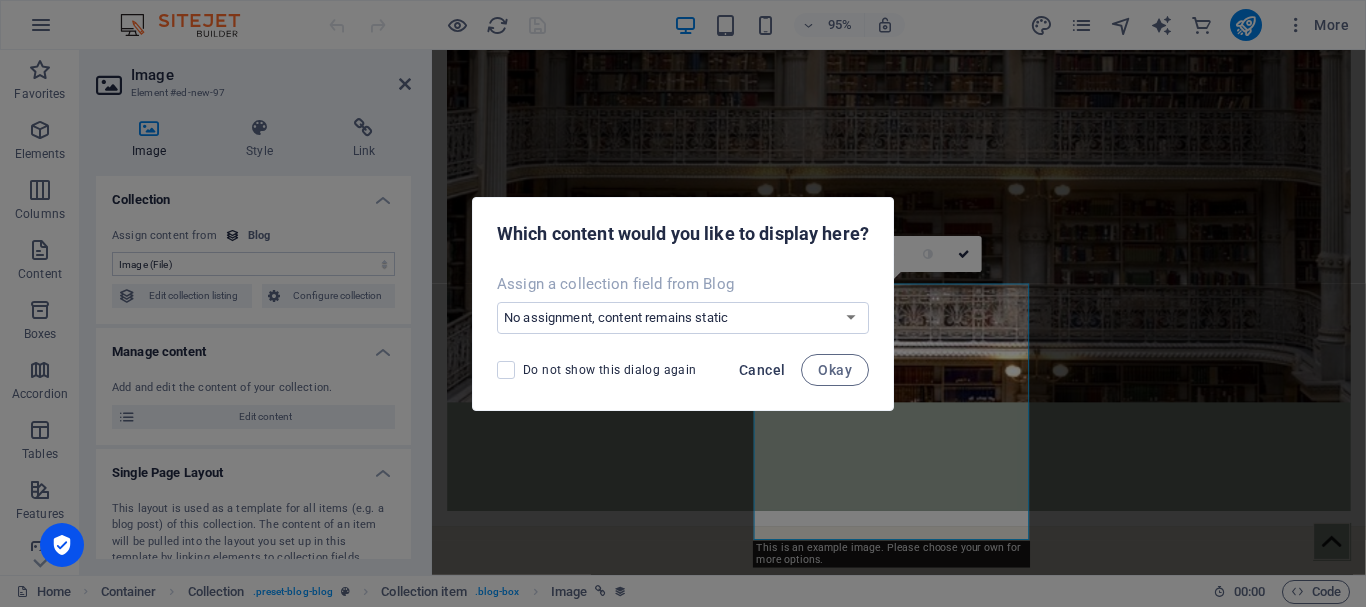 click on "Cancel" at bounding box center (762, 370) 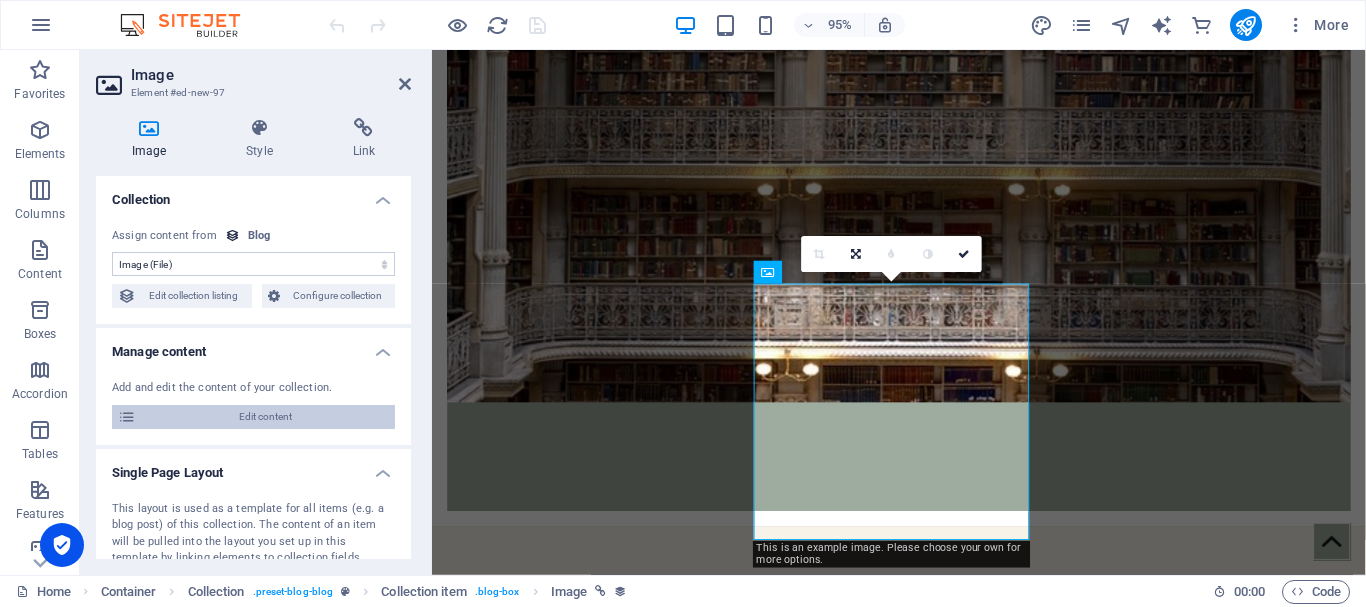 click on "Edit content" at bounding box center [265, 417] 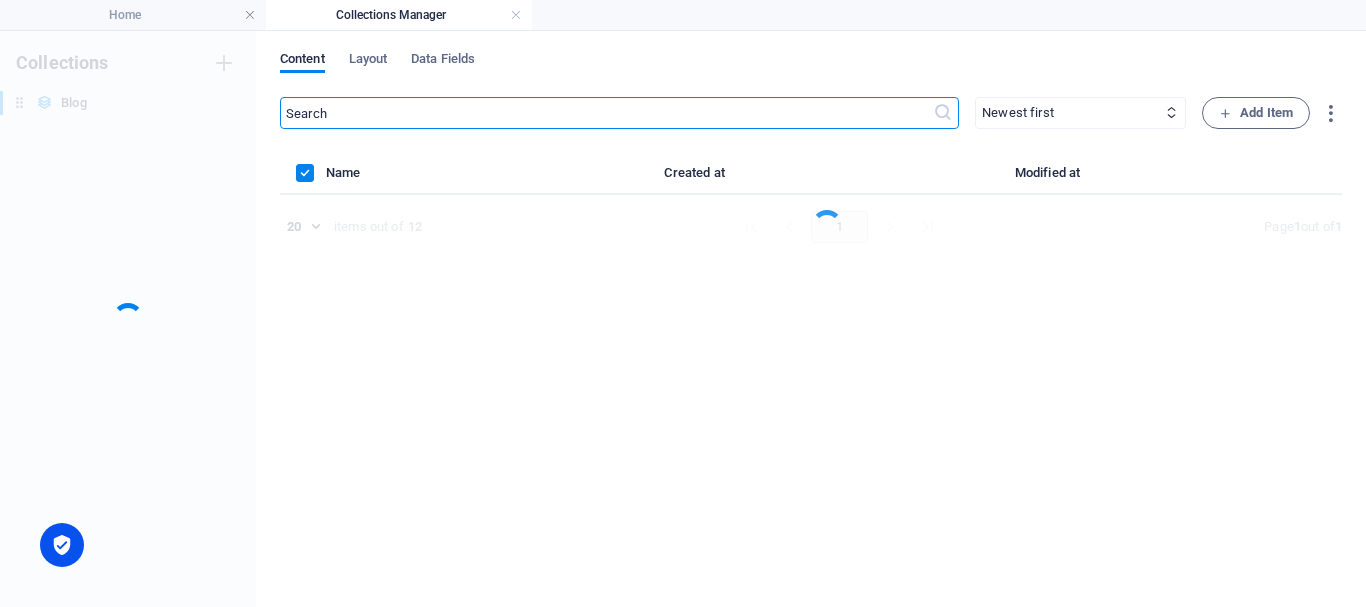 scroll, scrollTop: 0, scrollLeft: 0, axis: both 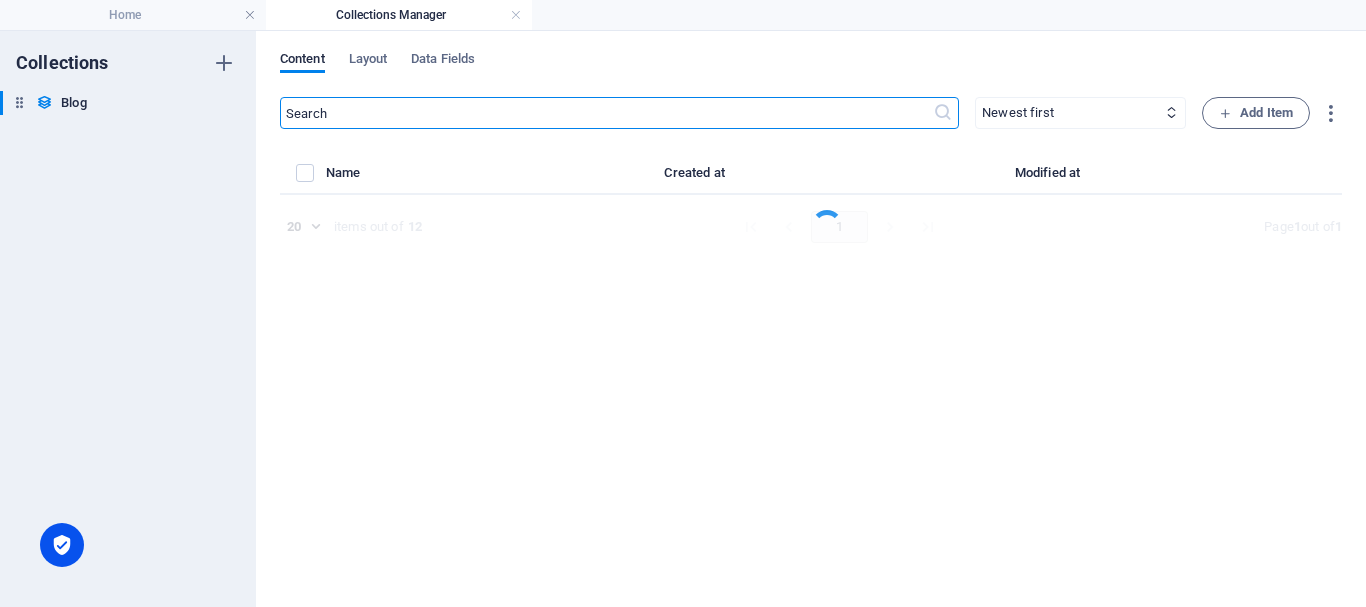 select on "Category 1" 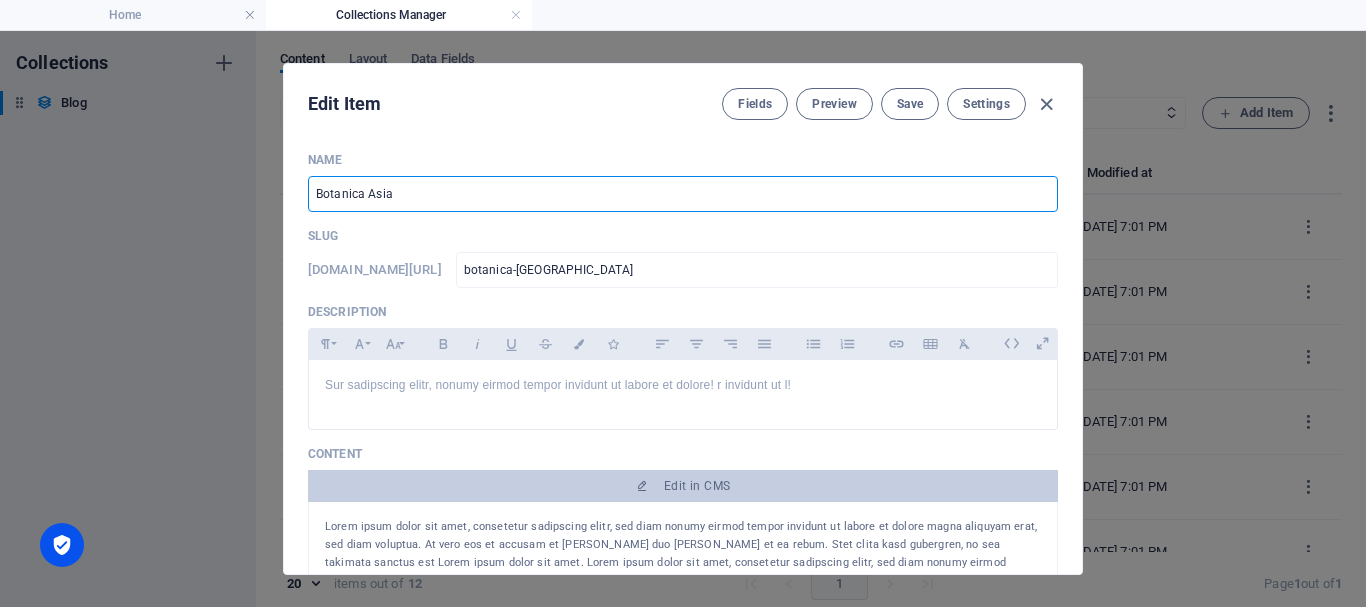 drag, startPoint x: 403, startPoint y: 200, endPoint x: 294, endPoint y: 194, distance: 109.165016 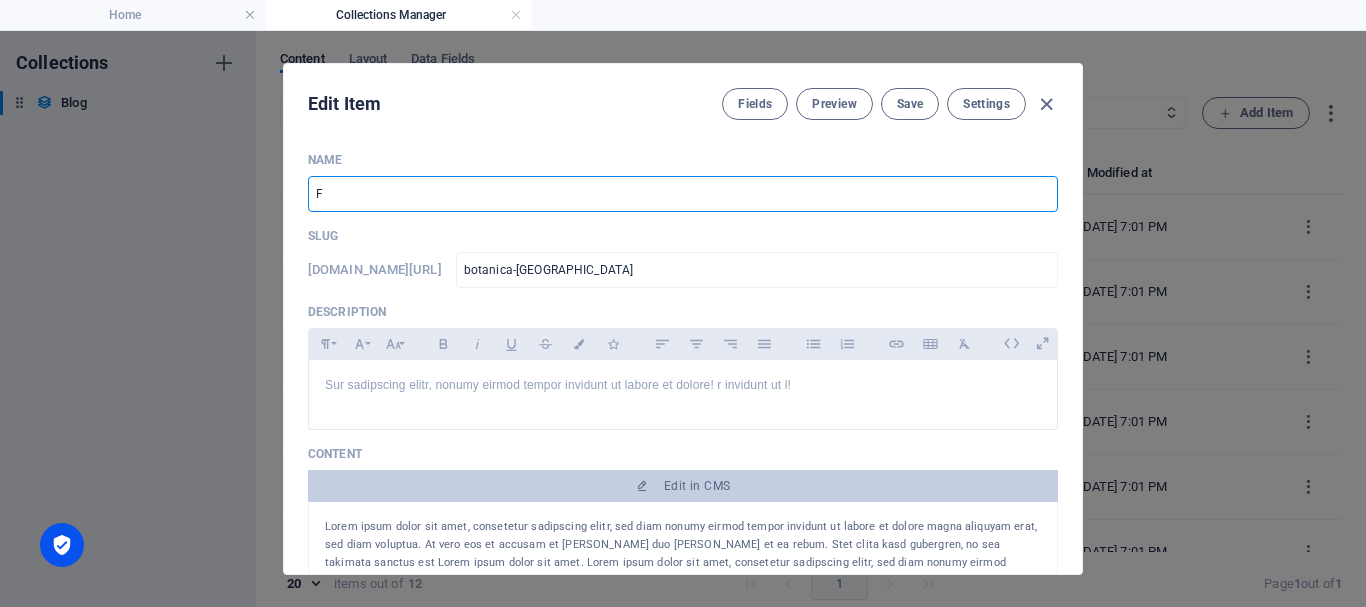 type on "f" 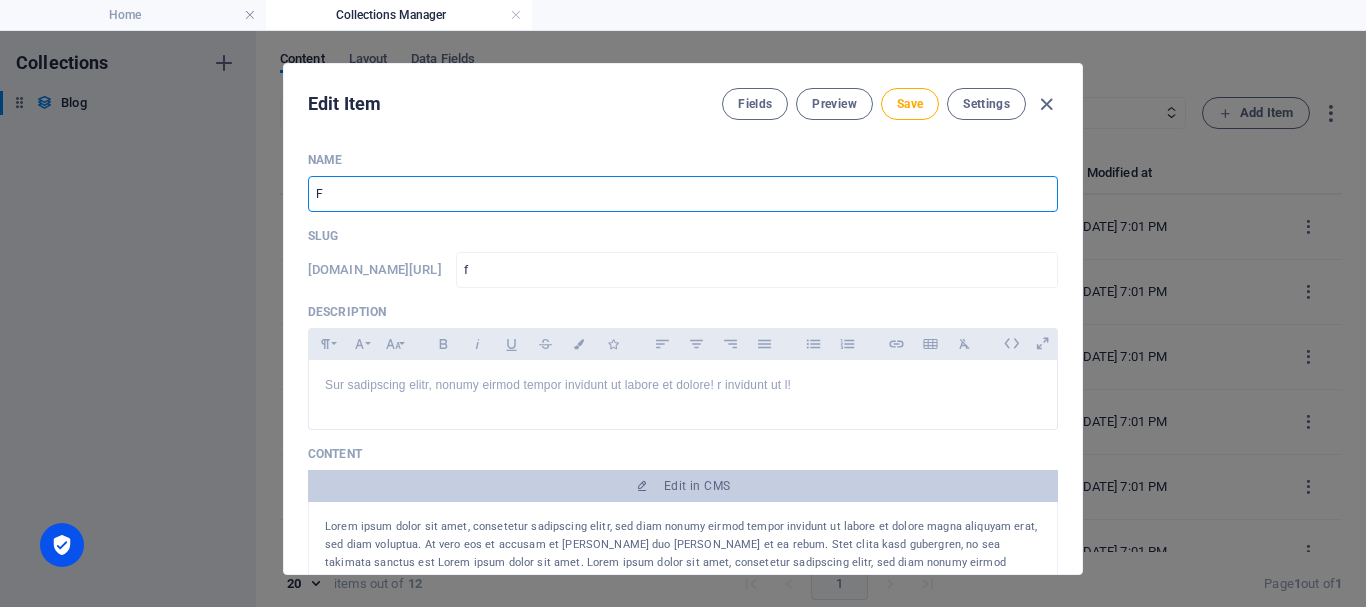 type on "Fi" 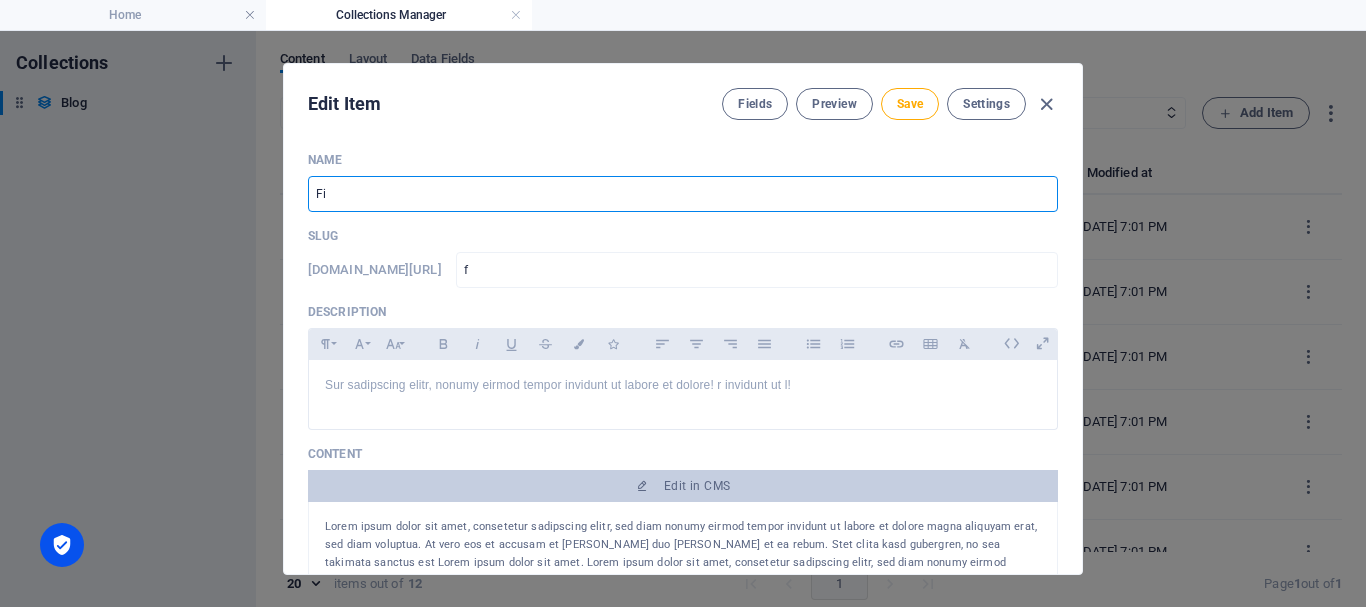 type on "fi" 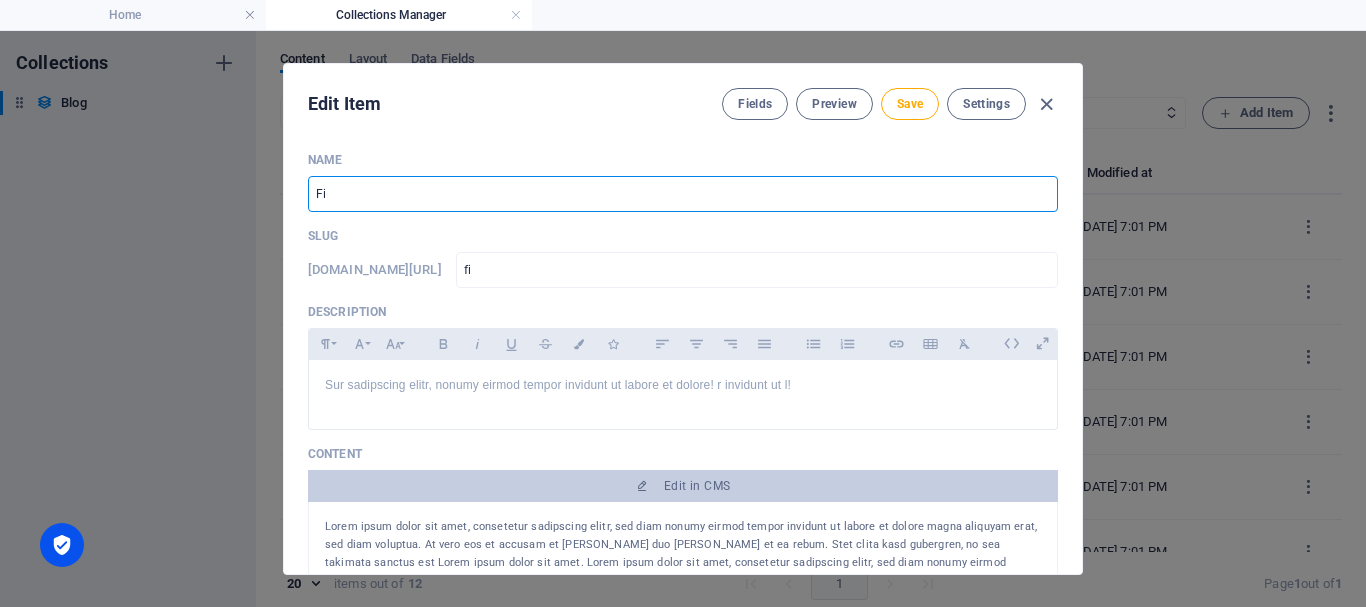 type on "Fil" 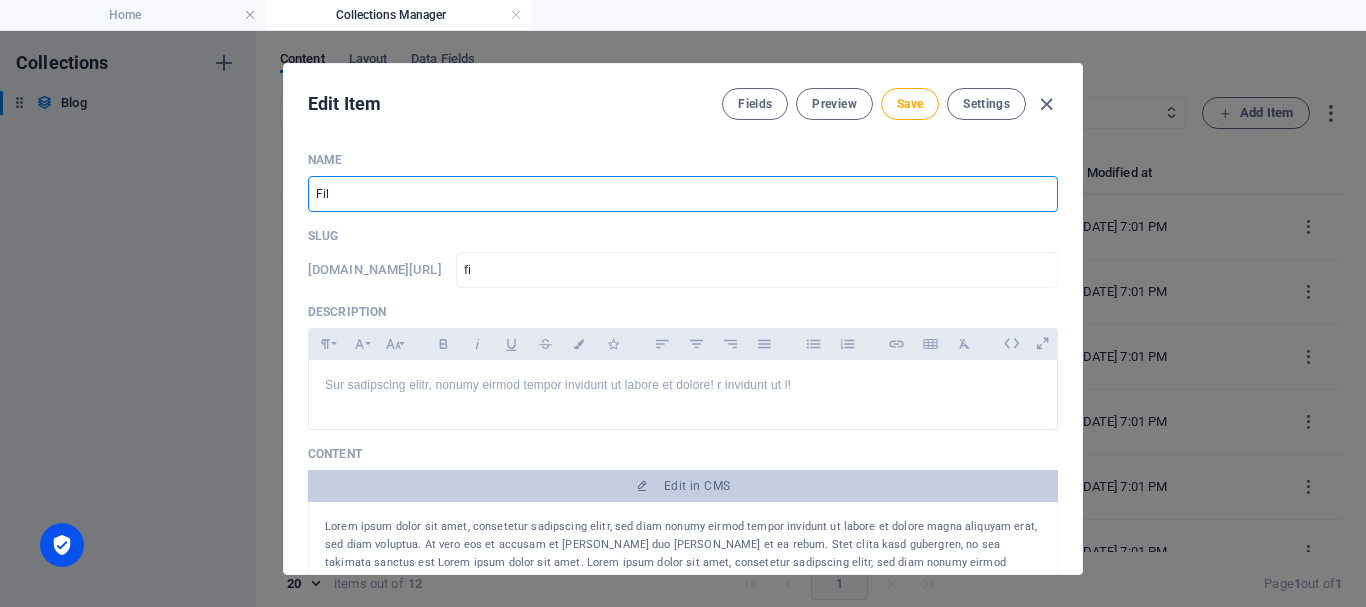 type on "fil" 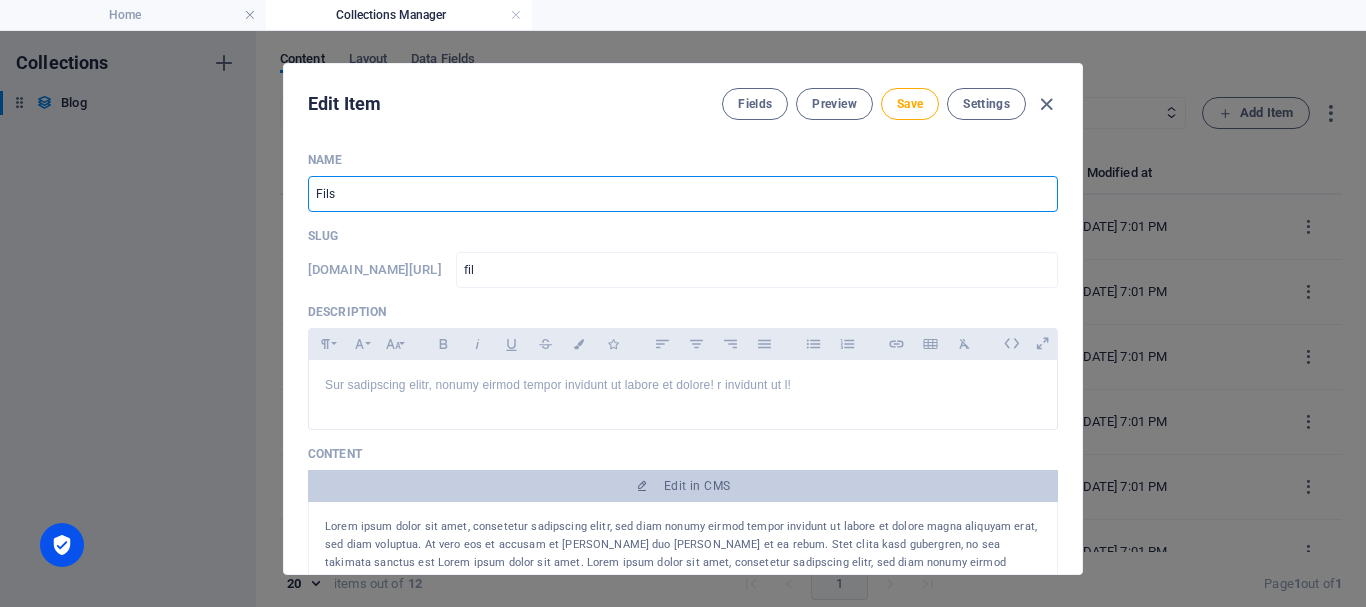 type on "Filsa" 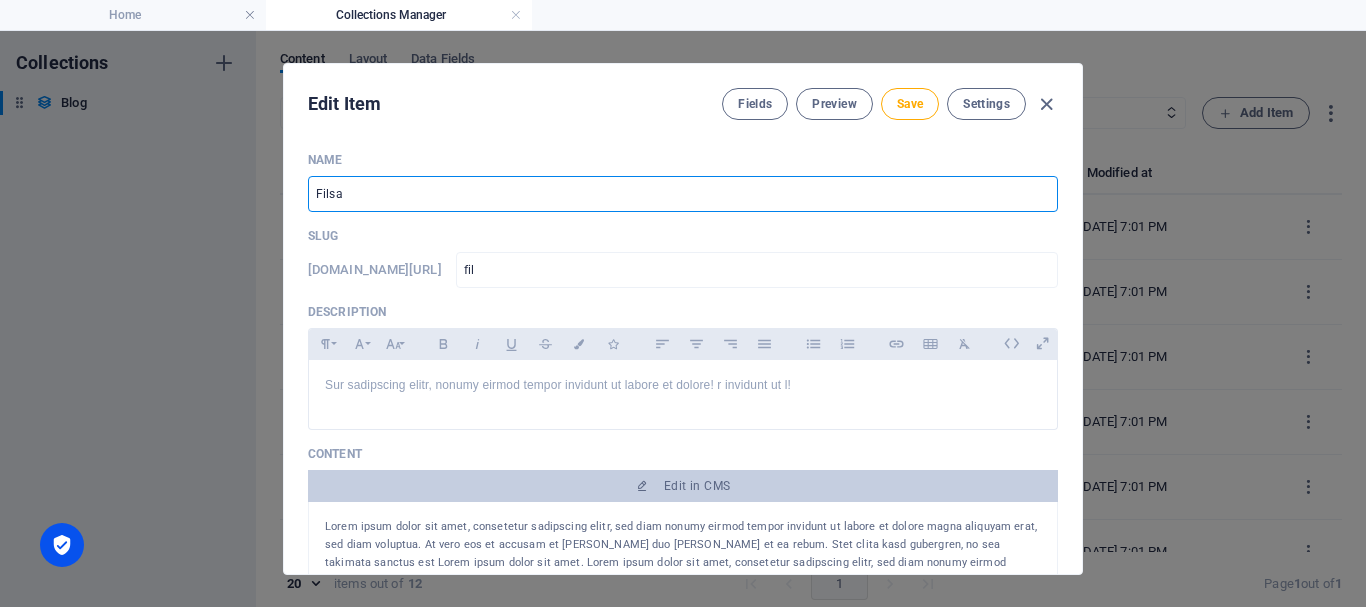 type on "filsa" 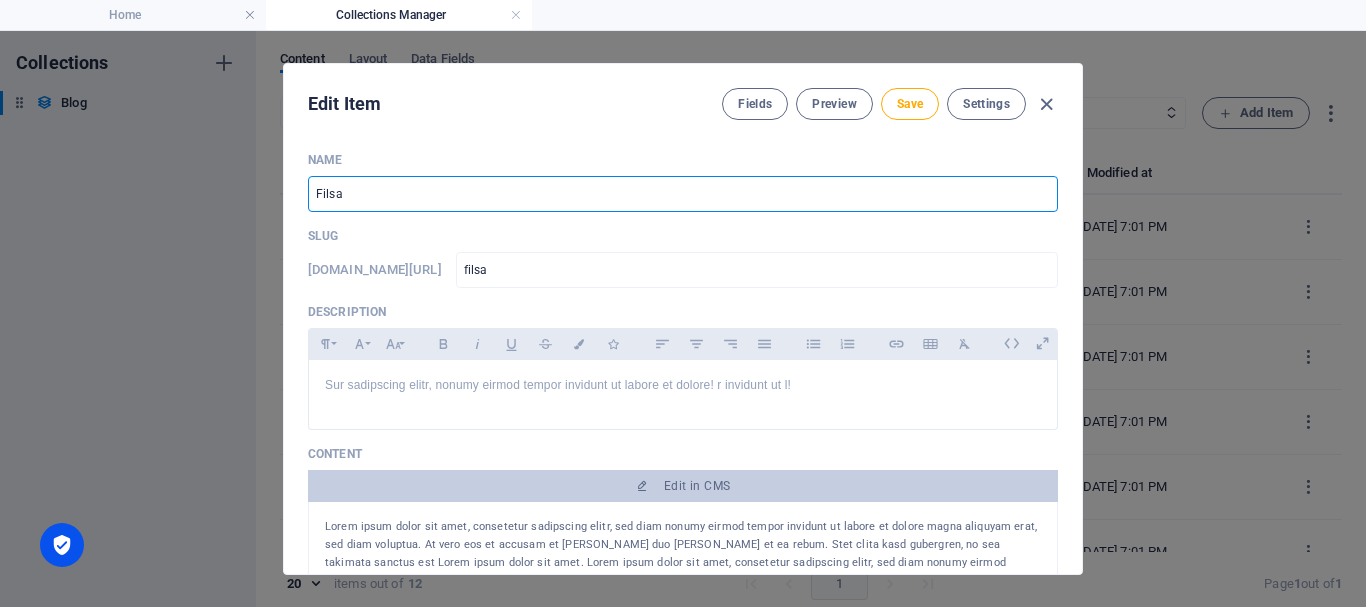 type on "Filsaf" 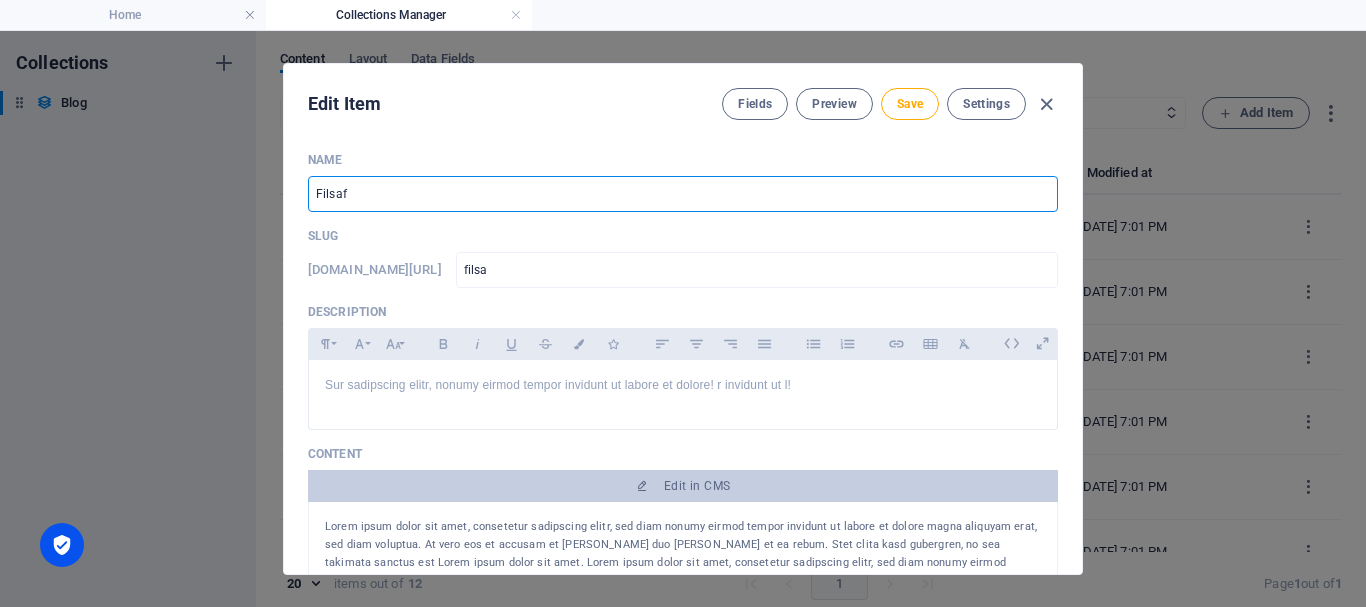 type on "filsaf" 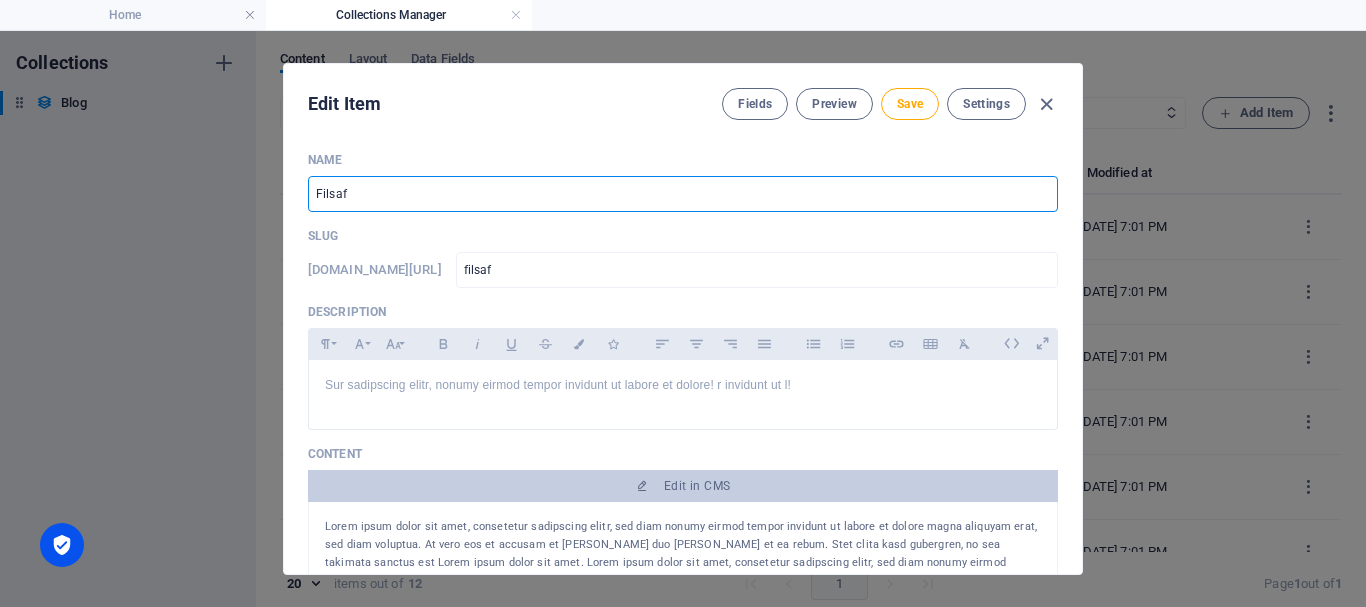 type on "Filsafa" 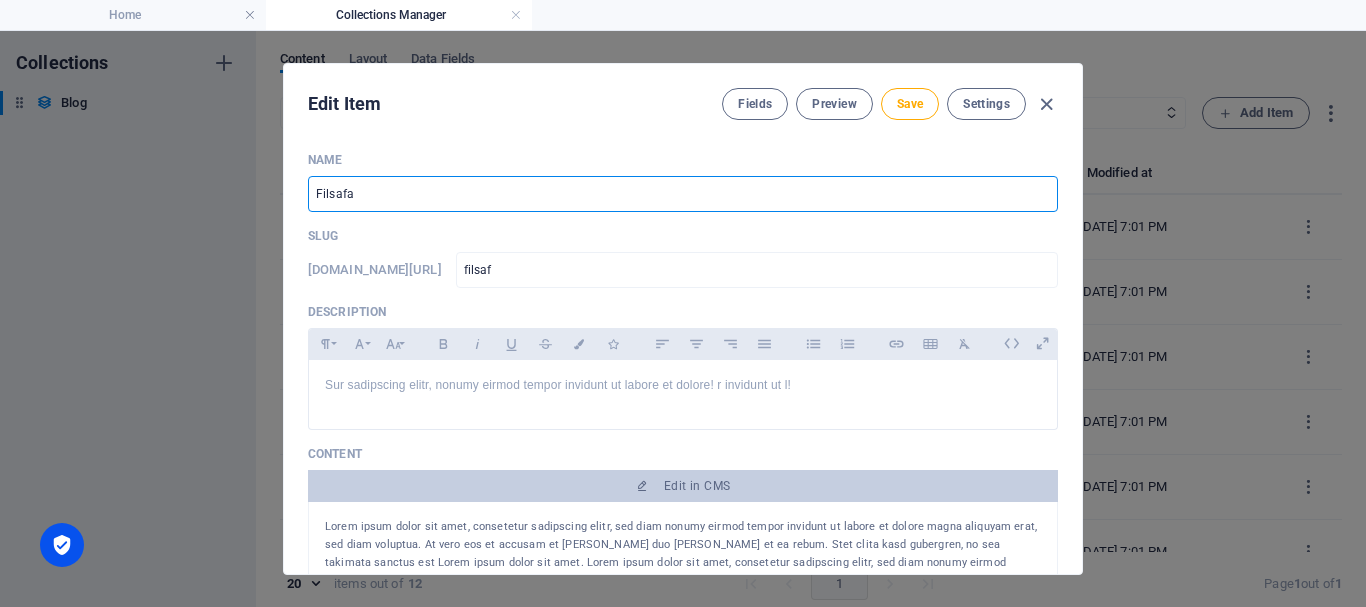 type on "filsafa" 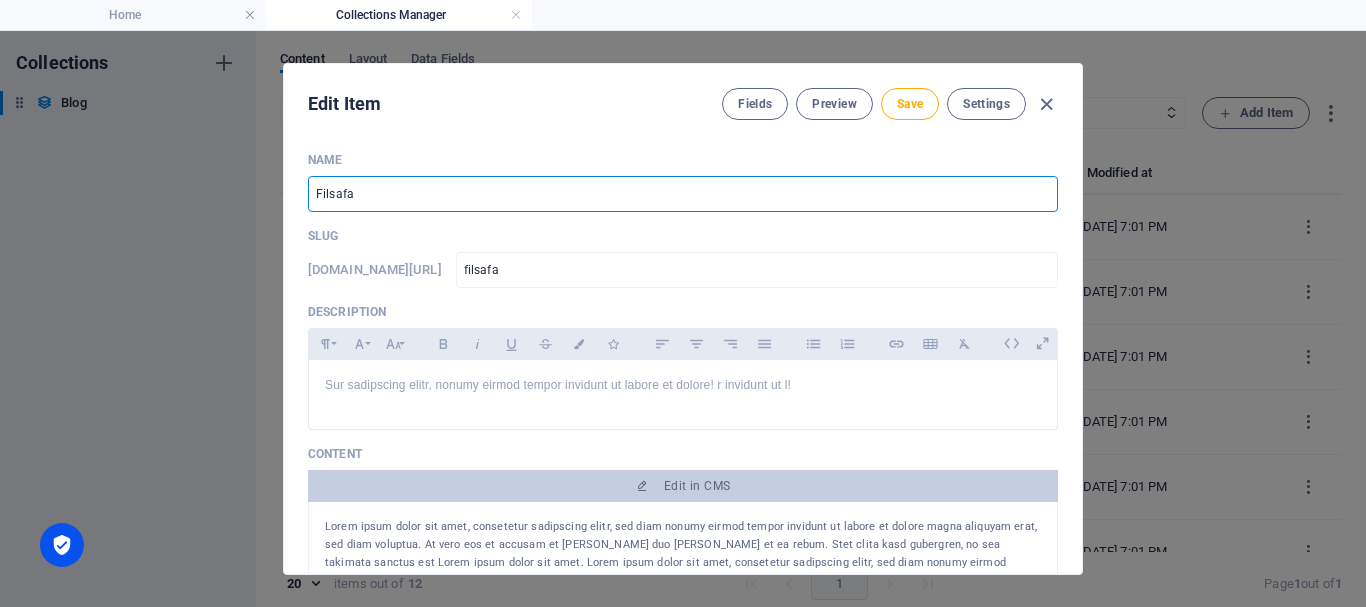type on "Filsafat" 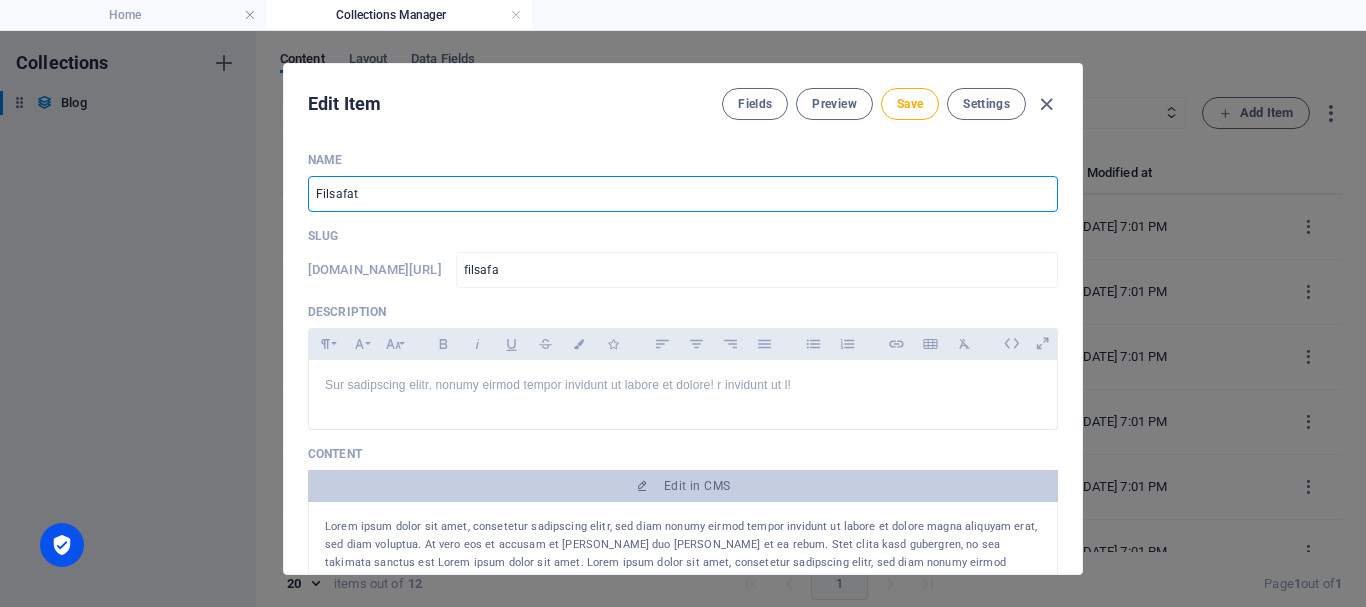 type on "filsafat" 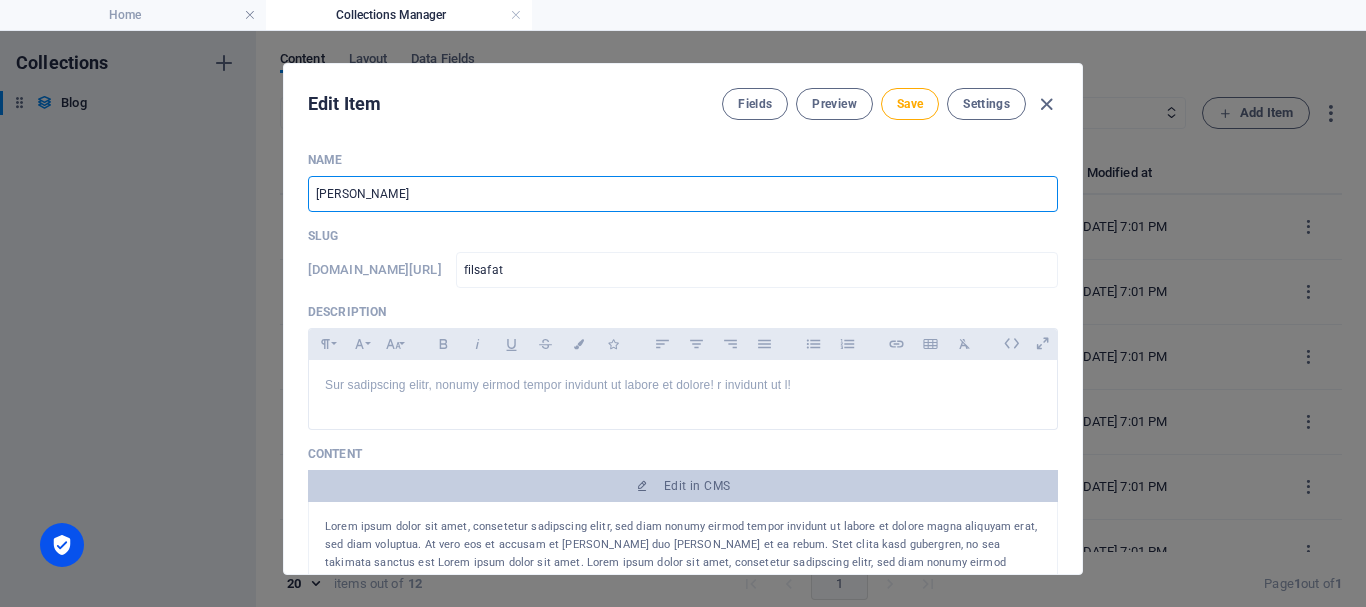 type on "Filsafat Hu" 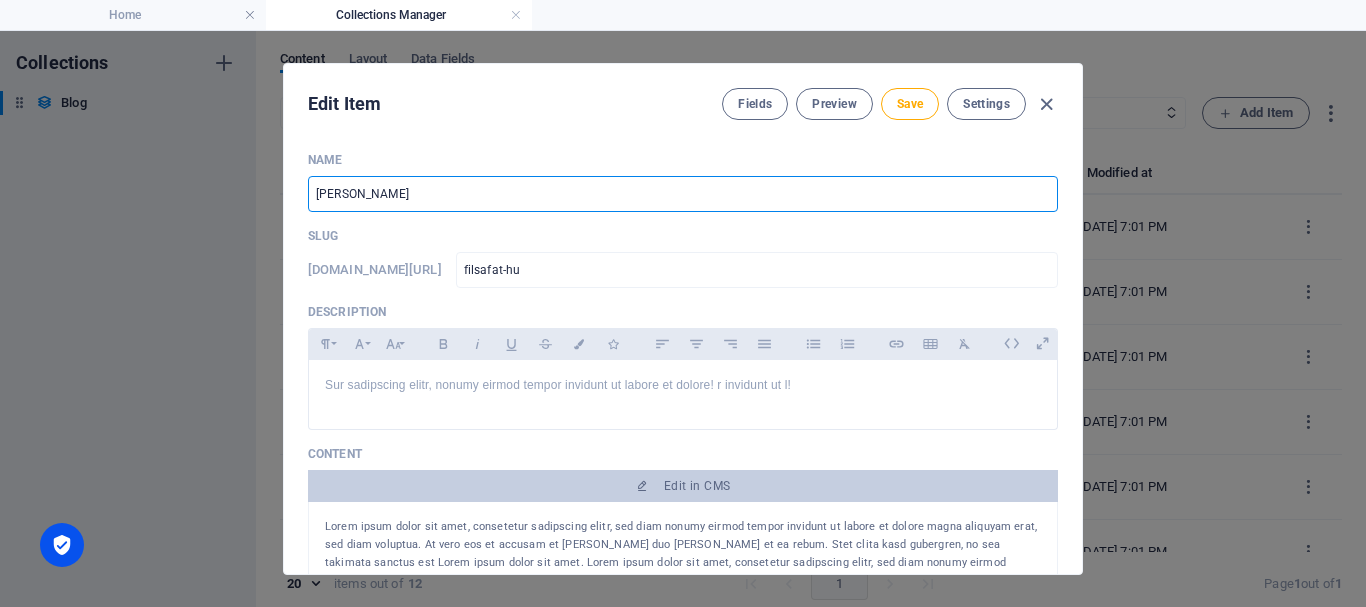 type on "Filsafat Huk" 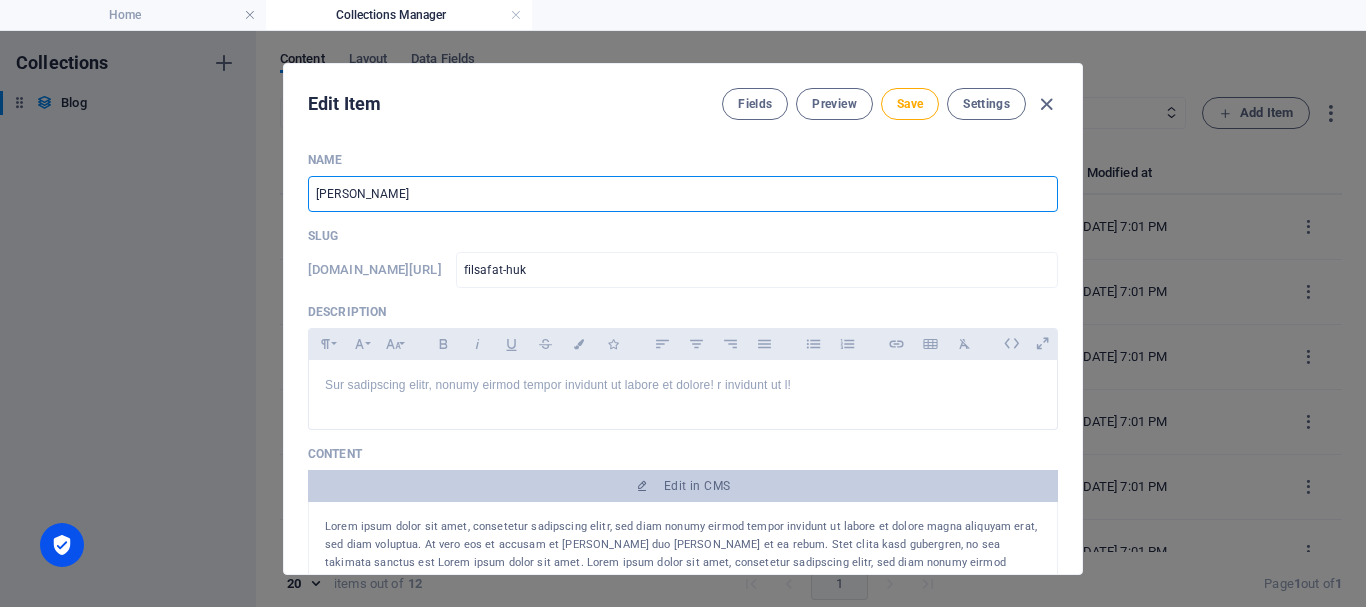 type on "Filsafat Huku" 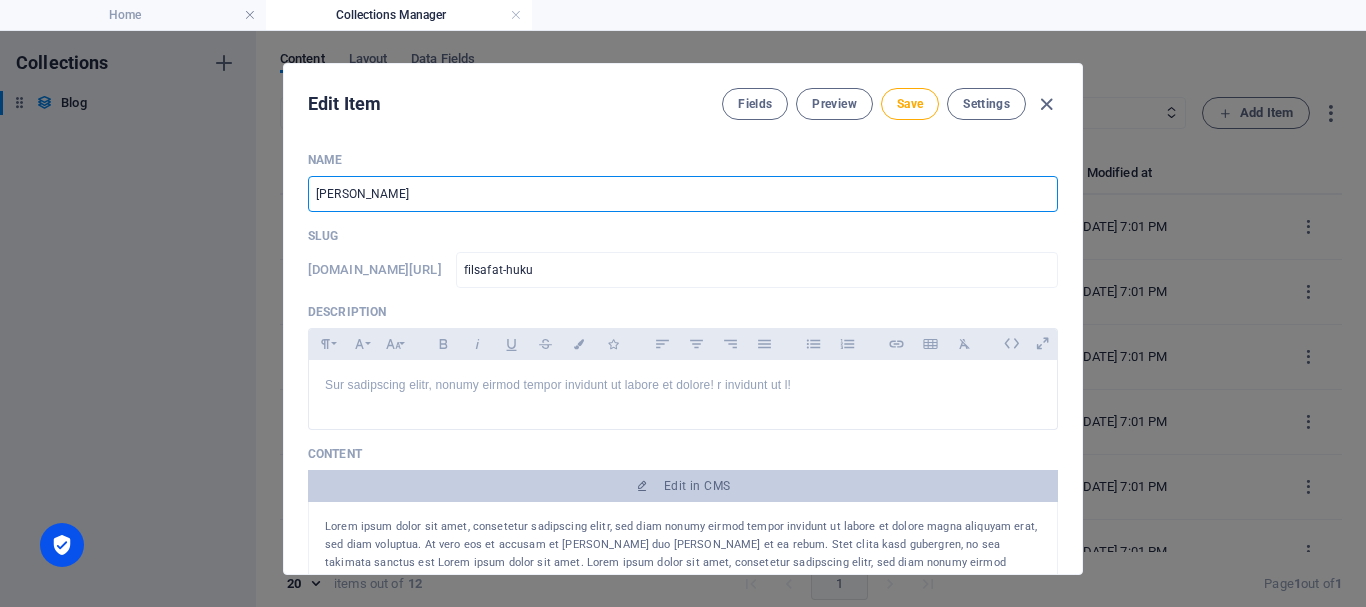 type on "Filsafat Hukum" 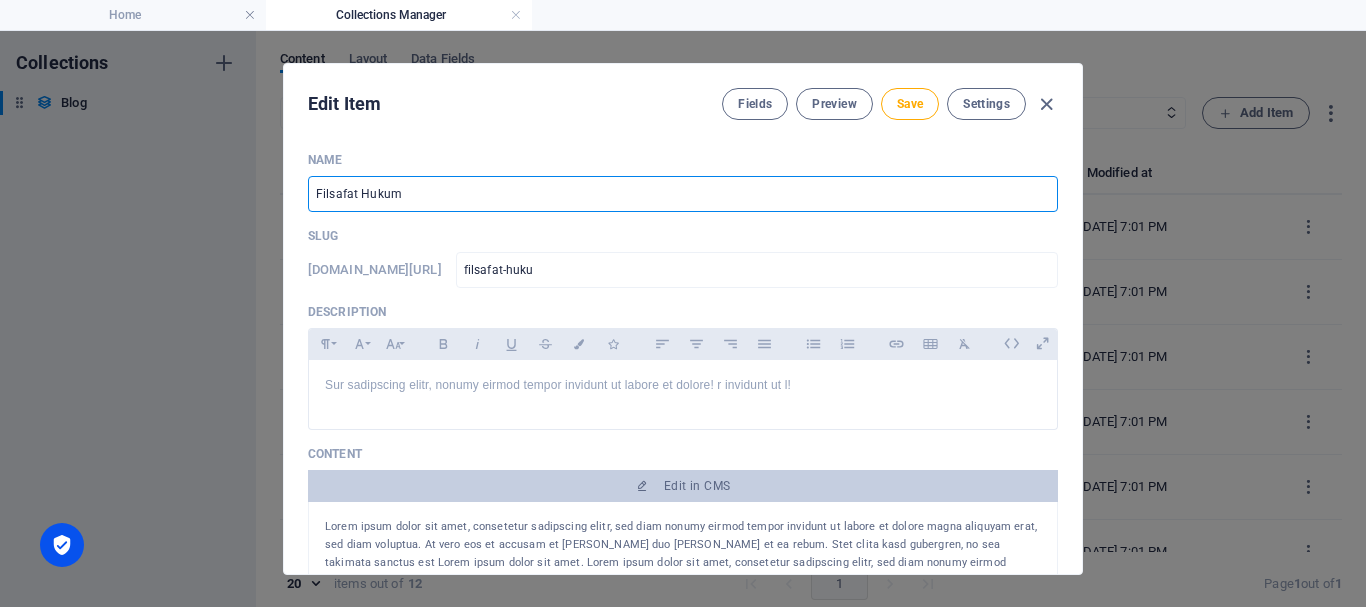 type on "filsafat-hukum" 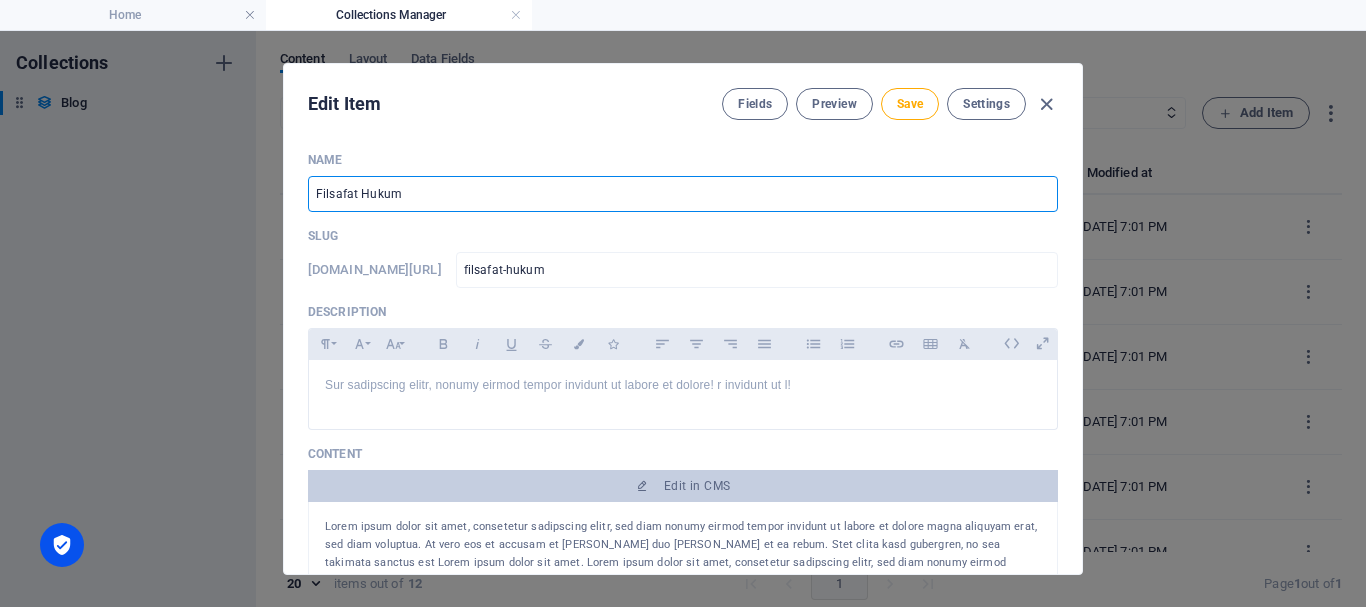 type on "Filsafat Hukum I" 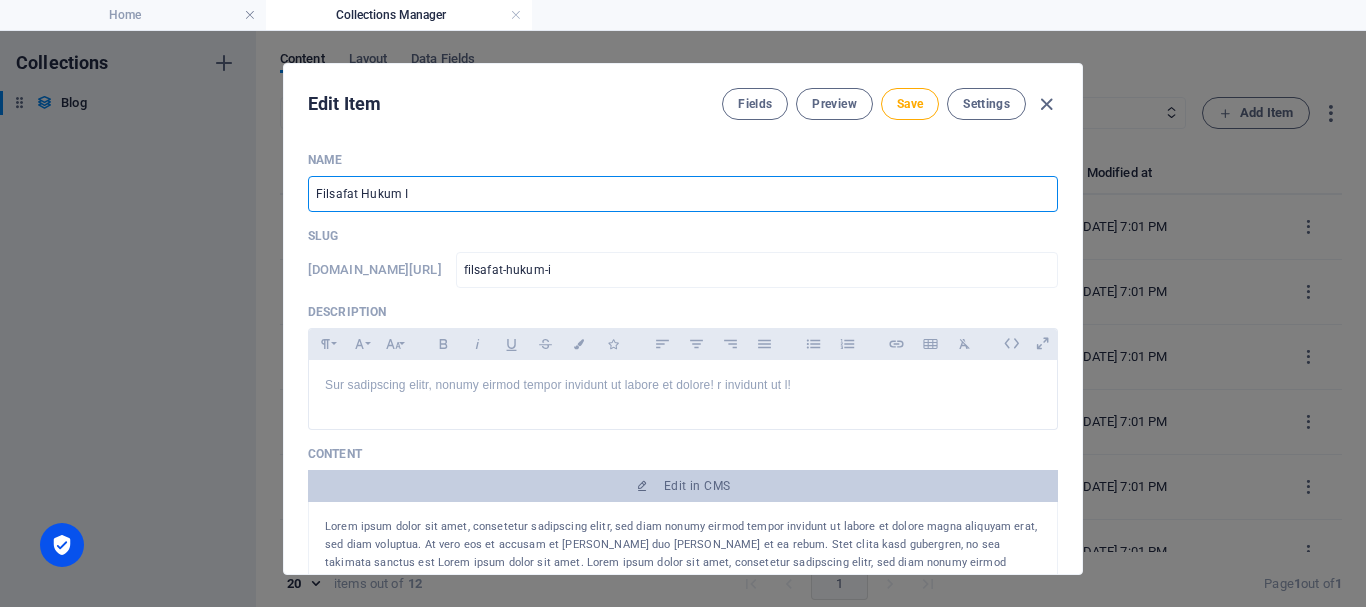 type on "Filsafat Hukum Is" 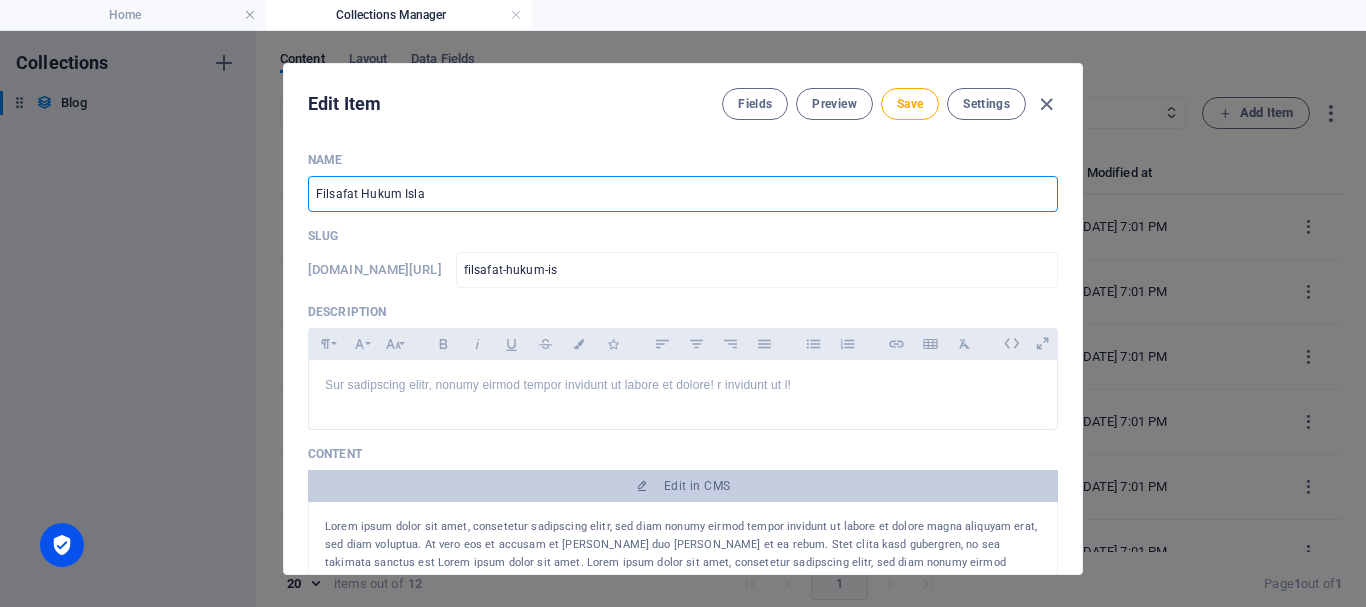 type on "Filsafat Hukum [DEMOGRAPHIC_DATA]" 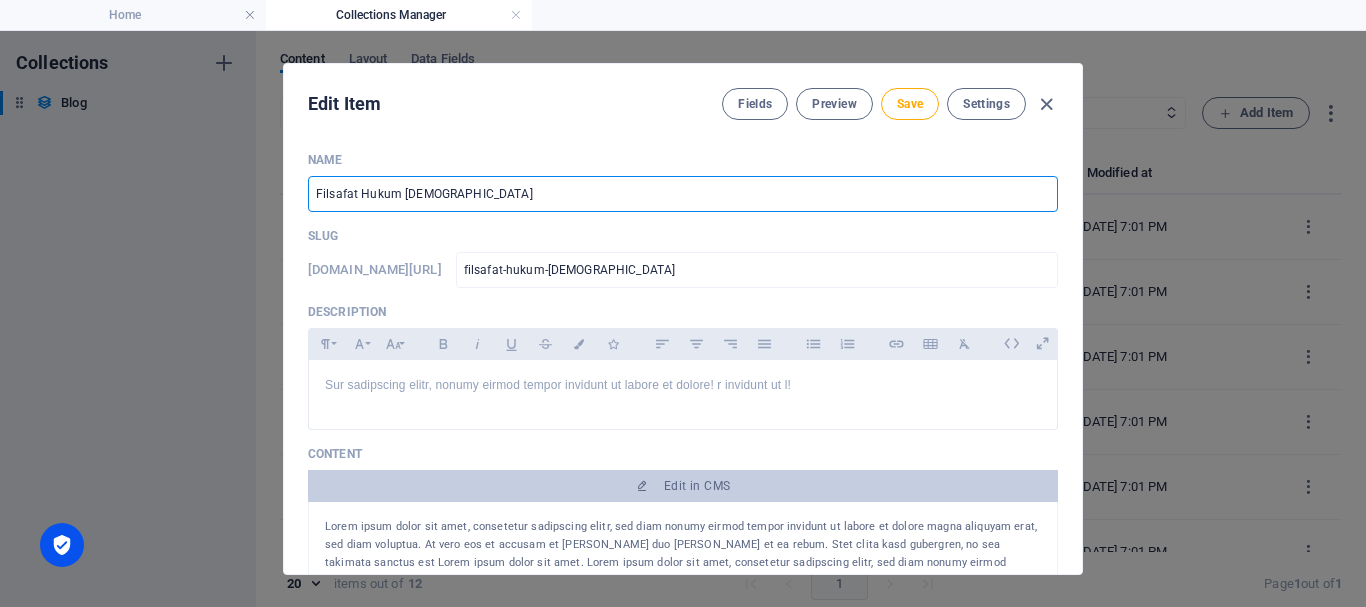type on "Filsafat Hukum [DEMOGRAPHIC_DATA]" 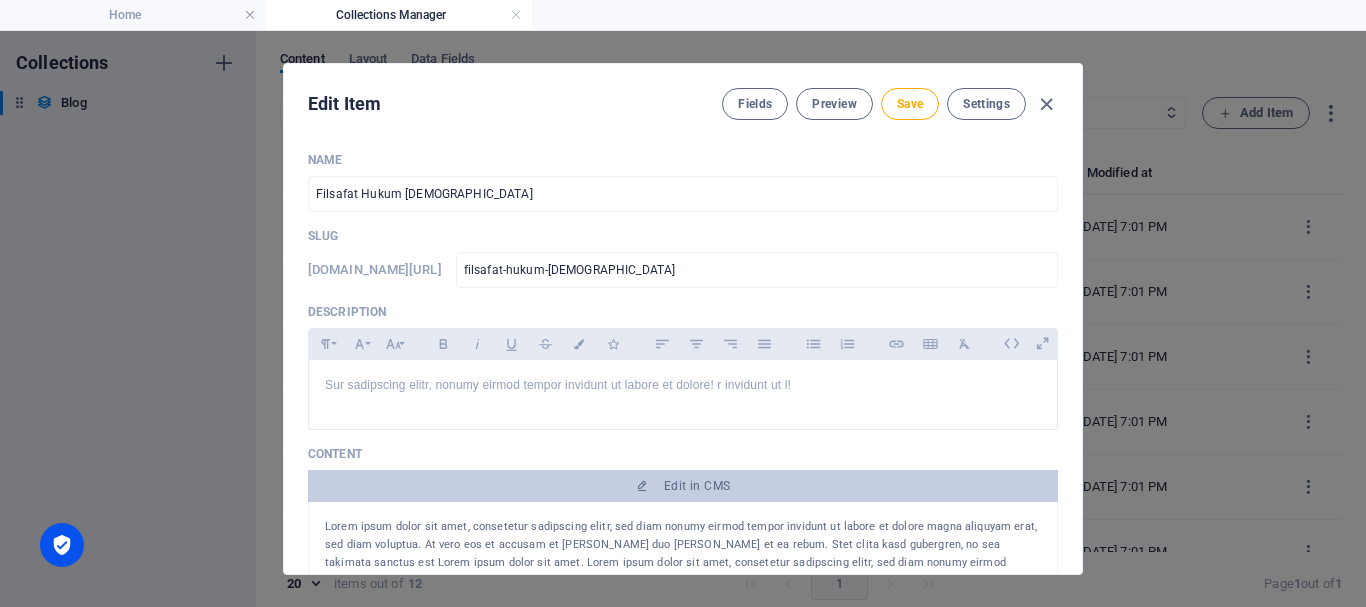 click on "Lorem ipsum dolor sit amet, consetetur sadipscing elitr, sed diam nonumy eirmod tempor invidunt ut labore et dolore magna aliquyam erat, sed diam voluptua. At vero eos et accusam et justo duo [PERSON_NAME] et ea rebum. Stet clita kasd gubergren, no sea takimata sanctus est Lorem ipsum dolor sit amet. Lorem ipsum dolor sit amet, consetetur sadipscing elitr, sed diam nonumy eirmod tempor invidunt ut labore et dolore magna aliquyam erat, sed diam voluptua. At vero eos et accusam et justo duo [PERSON_NAME] et ea rebum. Stet clita kasd gubergren, no sea takimata sanctus est Lorem ipsum dolor sit amet." at bounding box center [683, 563] 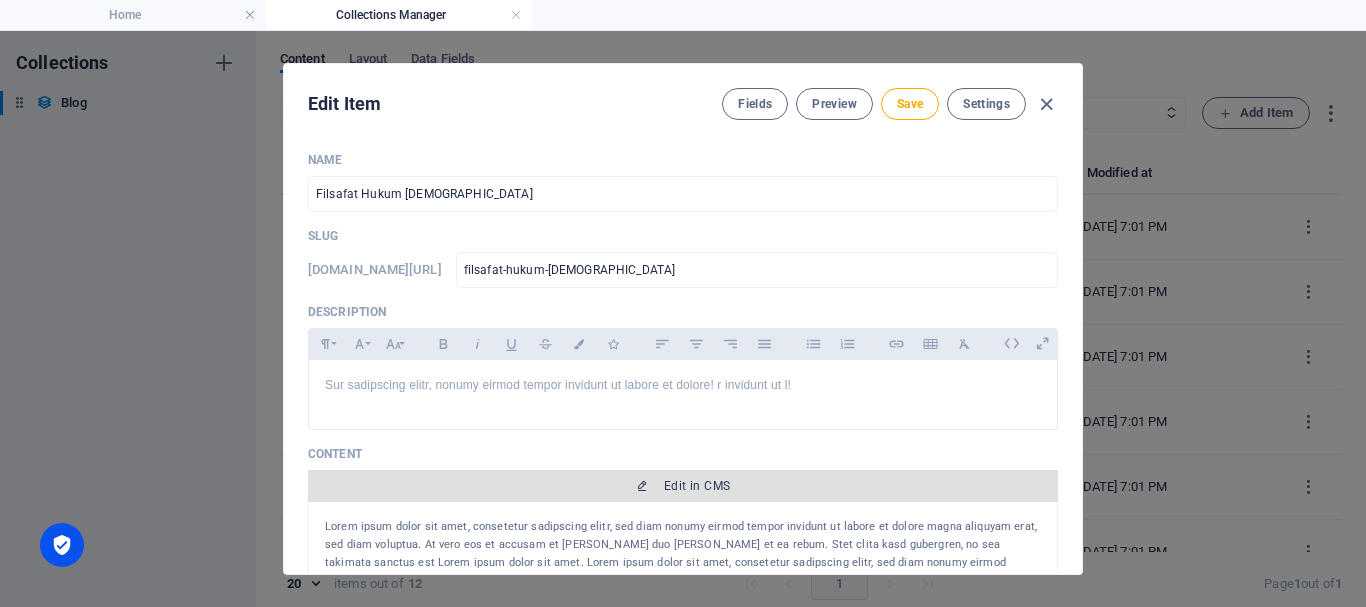 click on "Edit in CMS" at bounding box center (697, 486) 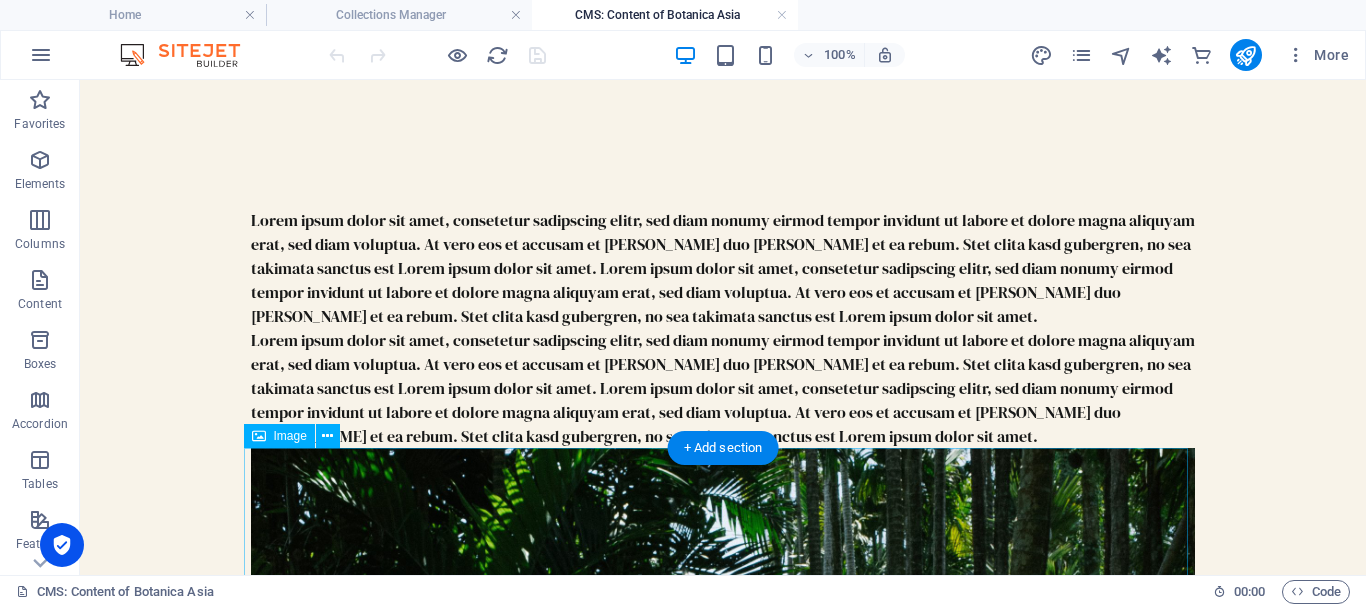 scroll, scrollTop: 0, scrollLeft: 0, axis: both 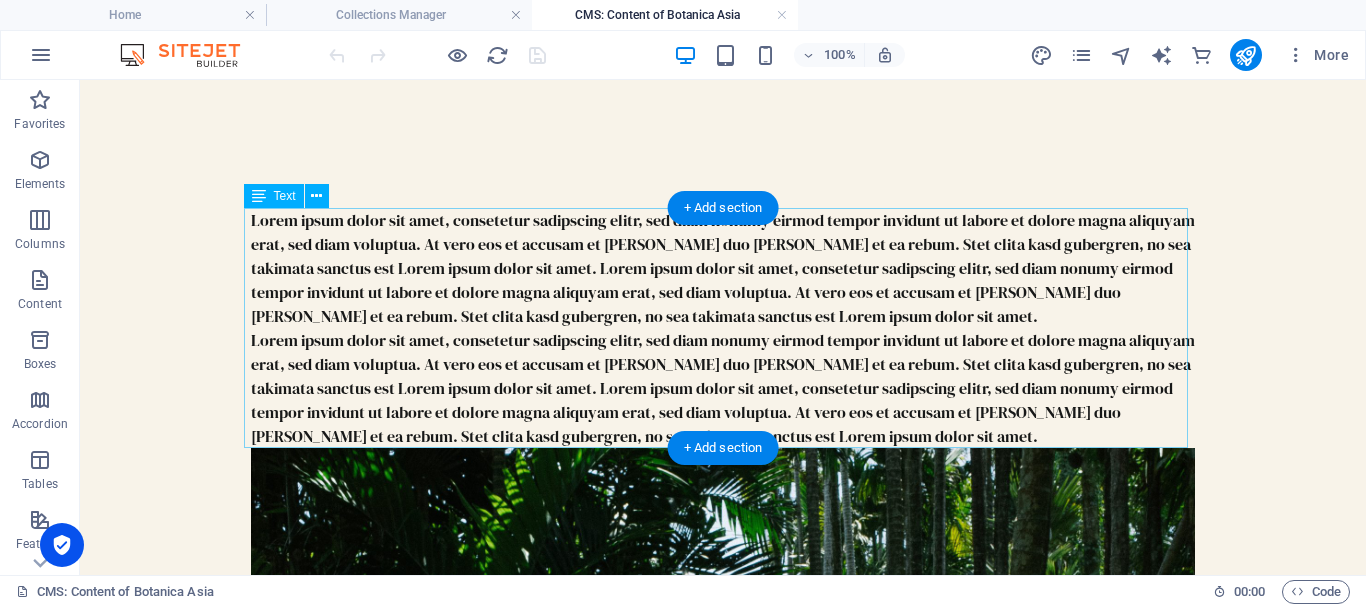 click on "Lorem ipsum dolor sit amet, consetetur sadipscing elitr, sed diam nonumy eirmod tempor invidunt ut labore et dolore magna aliquyam erat, sed diam voluptua. At vero eos et accusam et justo duo [PERSON_NAME] et ea rebum. Stet clita kasd gubergren, no sea takimata sanctus est Lorem ipsum dolor sit amet. Lorem ipsum dolor sit amet, consetetur sadipscing elitr, sed diam nonumy eirmod tempor invidunt ut labore et dolore magna aliquyam erat, sed diam voluptua. At vero eos et accusam et justo duo [PERSON_NAME] et ea rebum. Stet clita kasd gubergren, no sea takimata sanctus est Lorem ipsum dolor sit amet." at bounding box center (723, 328) 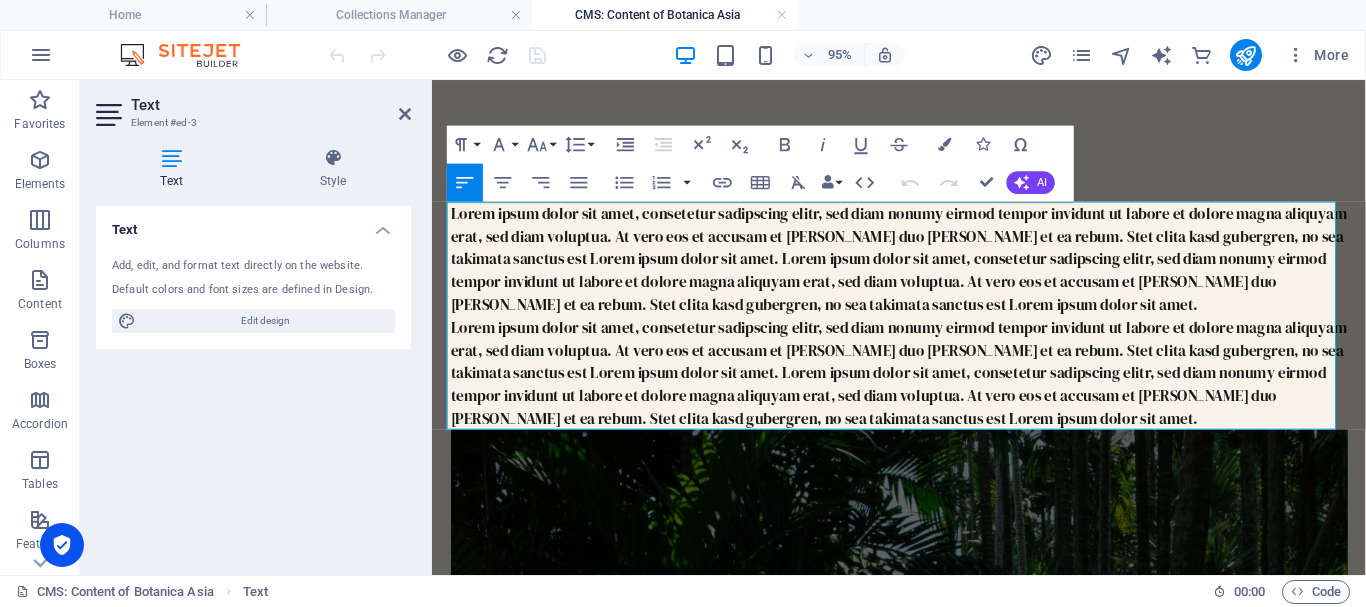click on "Lorem ipsum dolor sit amet, consetetur sadipscing elitr, sed diam nonumy eirmod tempor invidunt ut labore et dolore magna aliquyam erat, sed diam voluptua. At vero eos et accusam et justo duo [PERSON_NAME] et ea rebum. Stet clita kasd gubergren, no sea takimata sanctus est Lorem ipsum dolor sit amet. Lorem ipsum dolor sit amet, consetetur sadipscing elitr, sed diam nonumy eirmod tempor invidunt ut labore et dolore magna aliquyam erat, sed diam voluptua. At vero eos et accusam et justo duo [PERSON_NAME] et ea rebum. Stet clita kasd gubergren, no sea takimata sanctus est Lorem ipsum dolor sit amet." at bounding box center (924, 268) 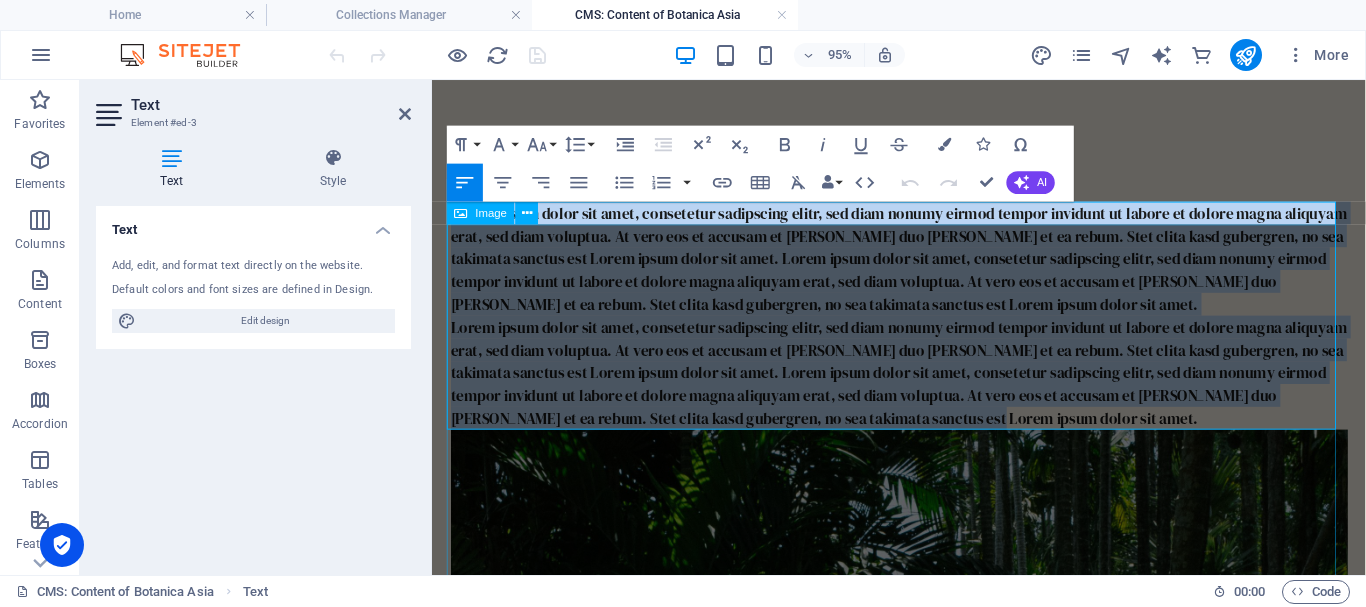 type 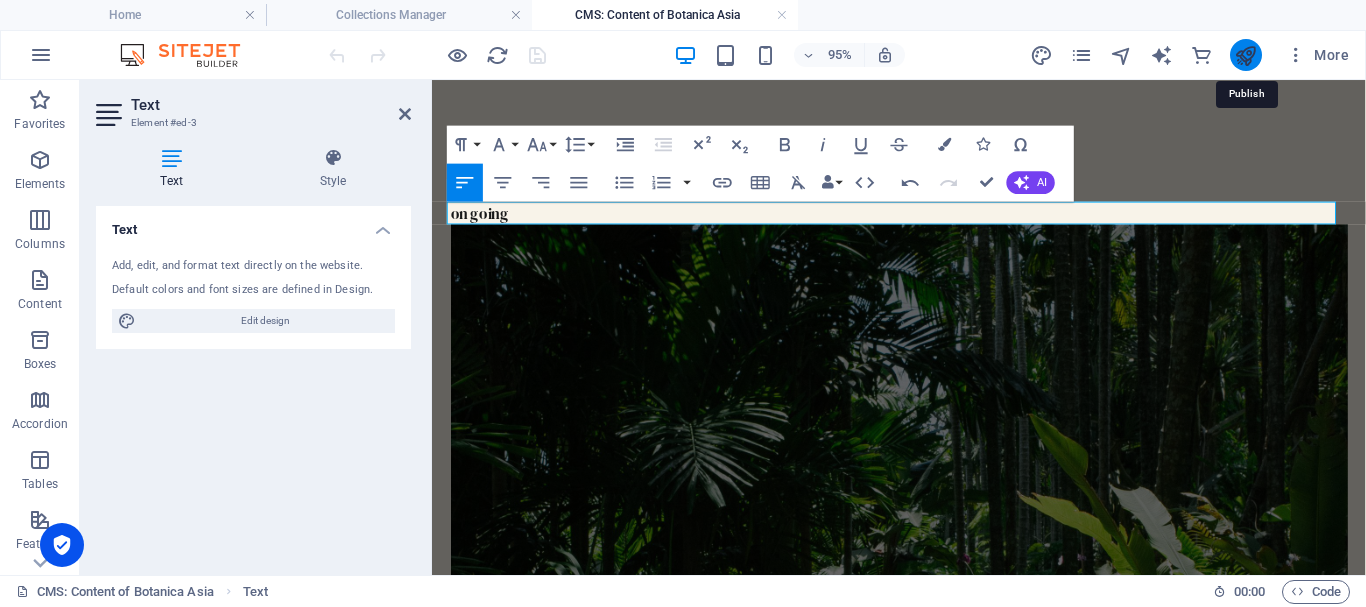 click at bounding box center [1245, 55] 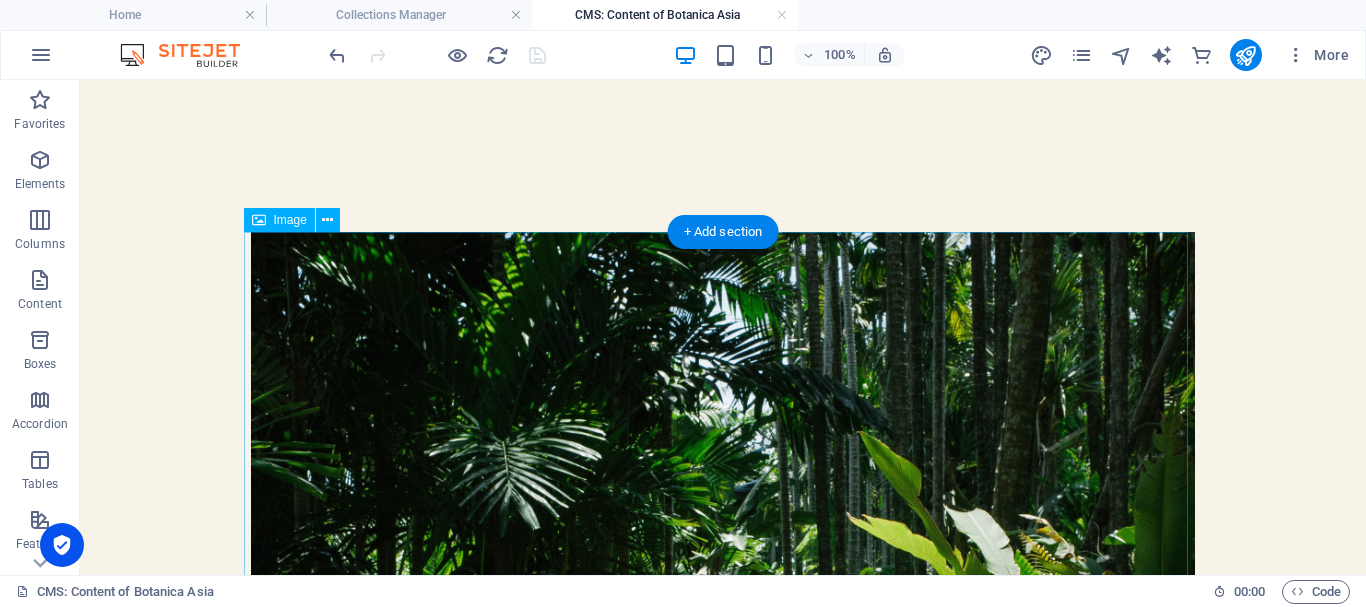 click at bounding box center [723, 704] 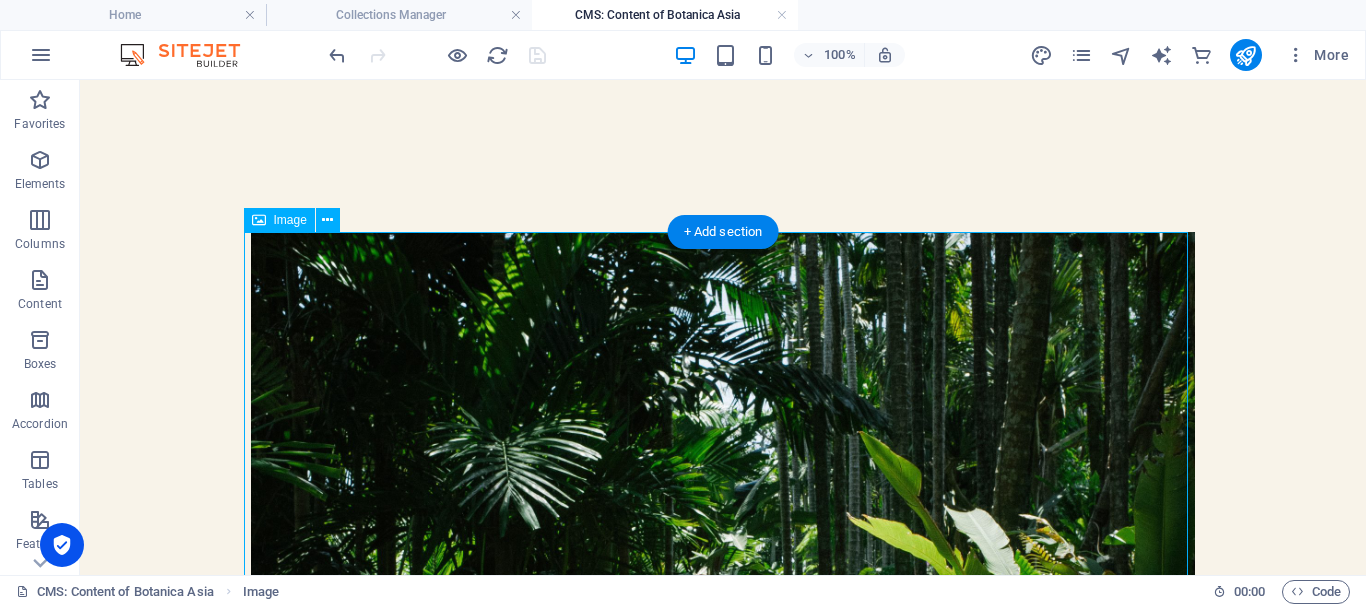 click at bounding box center (723, 704) 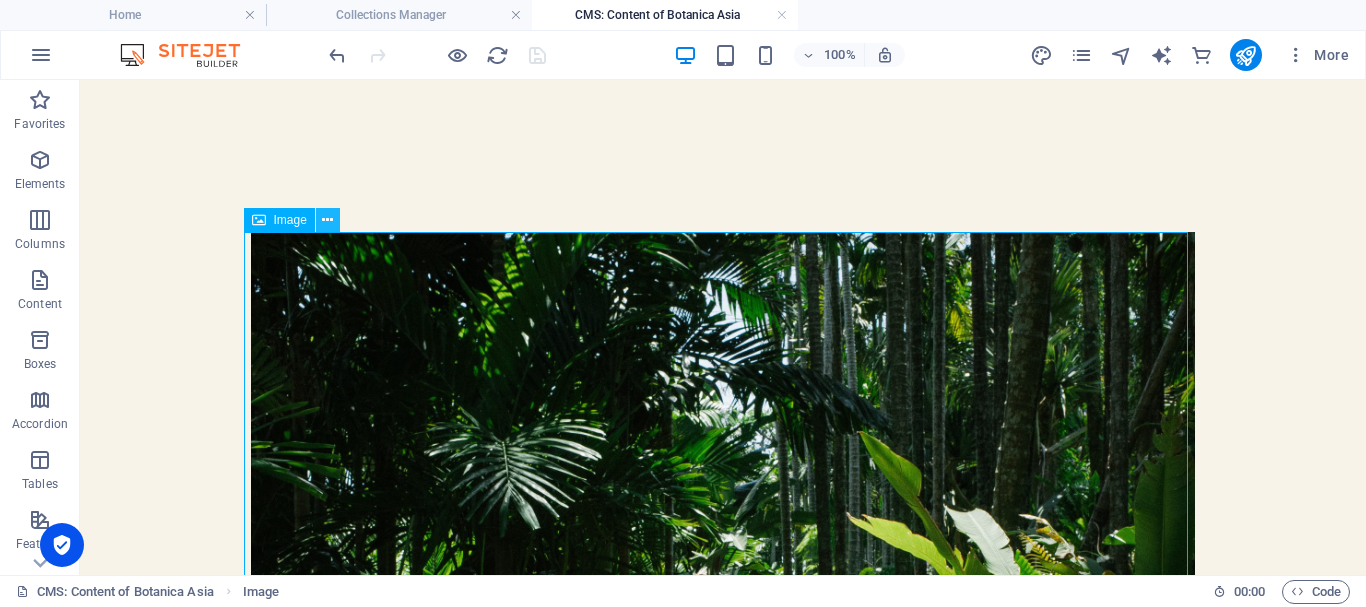 click at bounding box center [327, 220] 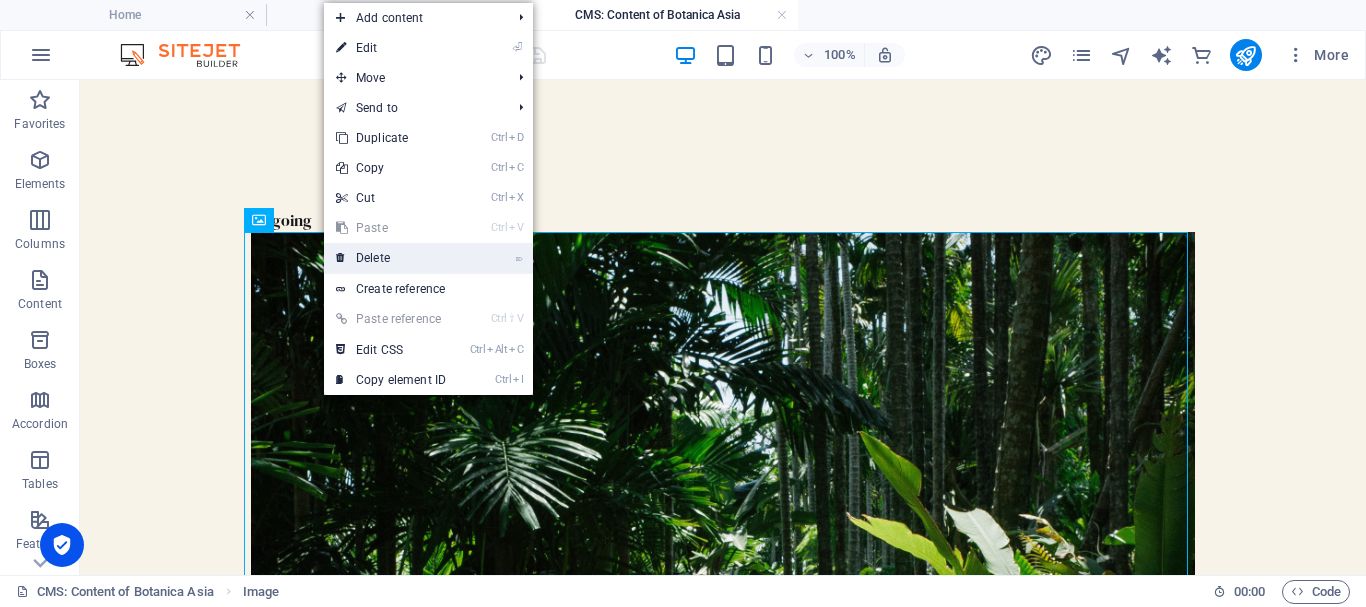 click on "⌦  Delete" at bounding box center (391, 258) 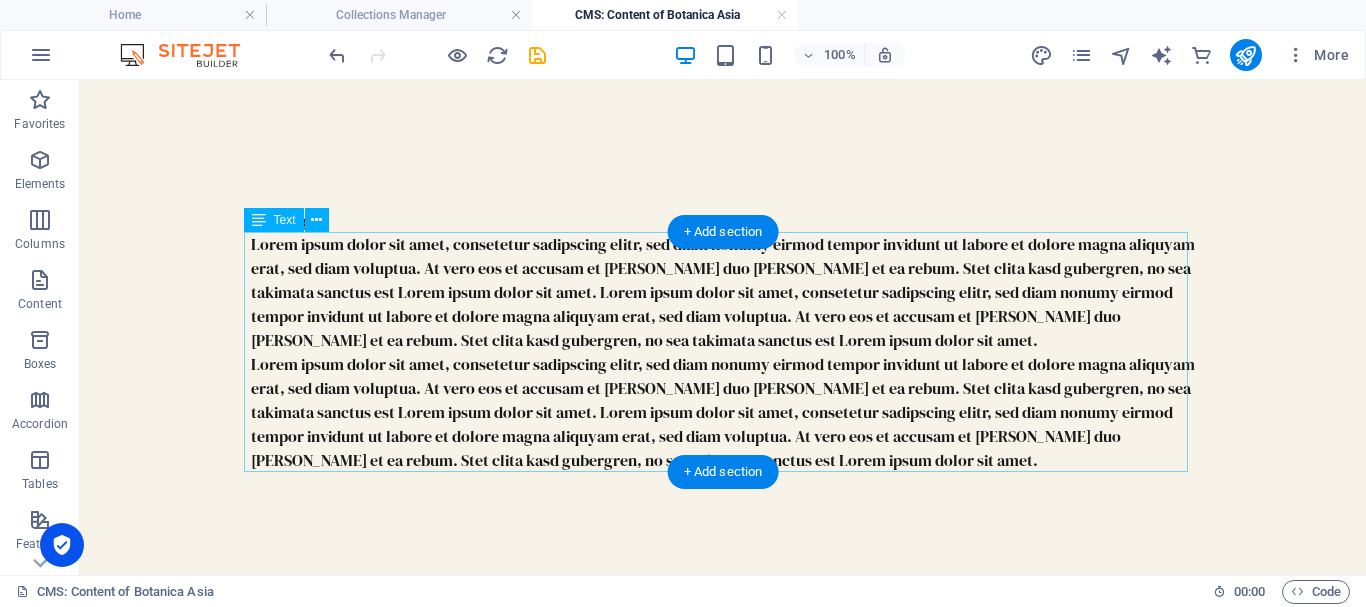 click on "Lorem ipsum dolor sit amet, consetetur sadipscing elitr, sed diam nonumy eirmod tempor invidunt ut labore et dolore magna aliquyam erat, sed diam voluptua. At vero eos et accusam et justo duo [PERSON_NAME] et ea rebum. Stet clita kasd gubergren, no sea takimata sanctus est Lorem ipsum dolor sit amet. Lorem ipsum dolor sit amet, consetetur sadipscing elitr, sed diam nonumy eirmod tempor invidunt ut labore et dolore magna aliquyam erat, sed diam voluptua. At vero eos et accusam et justo duo [PERSON_NAME] et ea rebum. Stet clita kasd gubergren, no sea takimata sanctus est Lorem ipsum dolor sit amet." at bounding box center [723, 352] 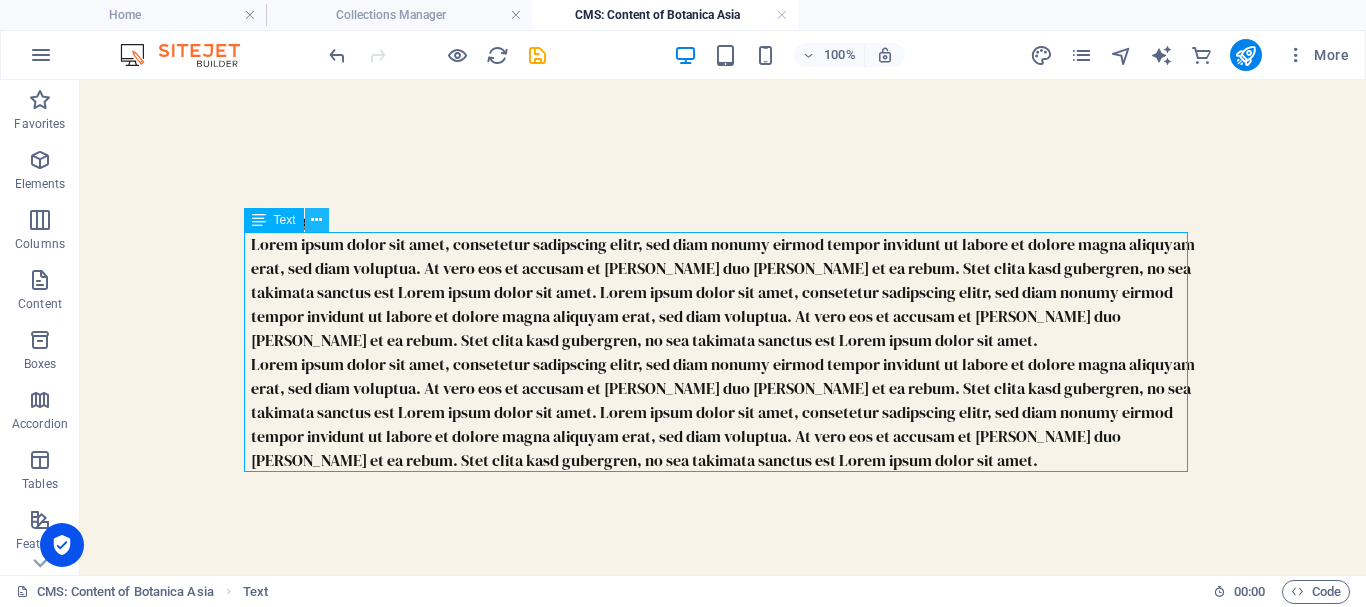 click at bounding box center [316, 220] 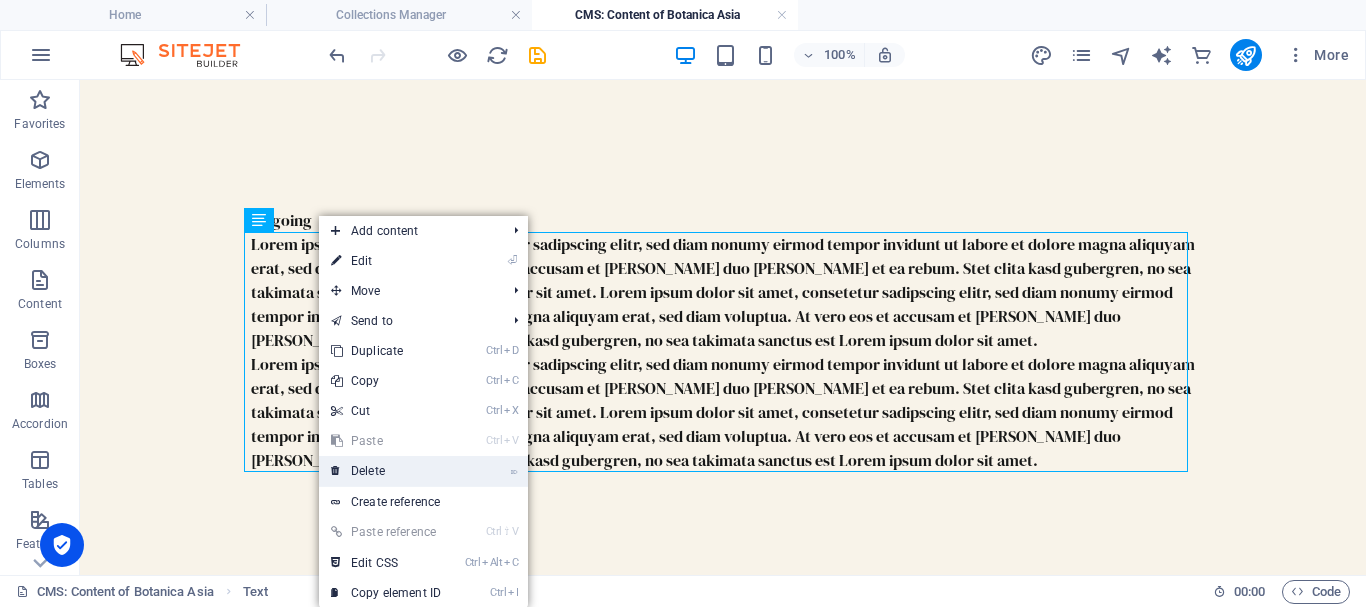 click on "⌦  Delete" at bounding box center [386, 471] 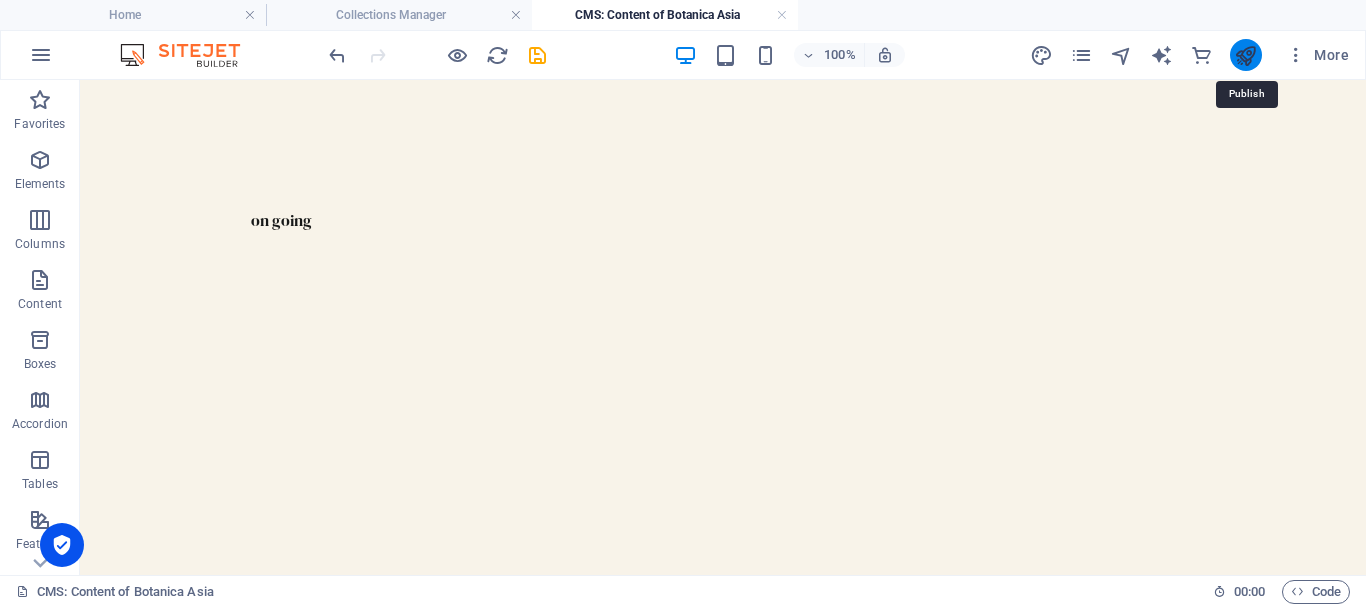 click at bounding box center (1245, 55) 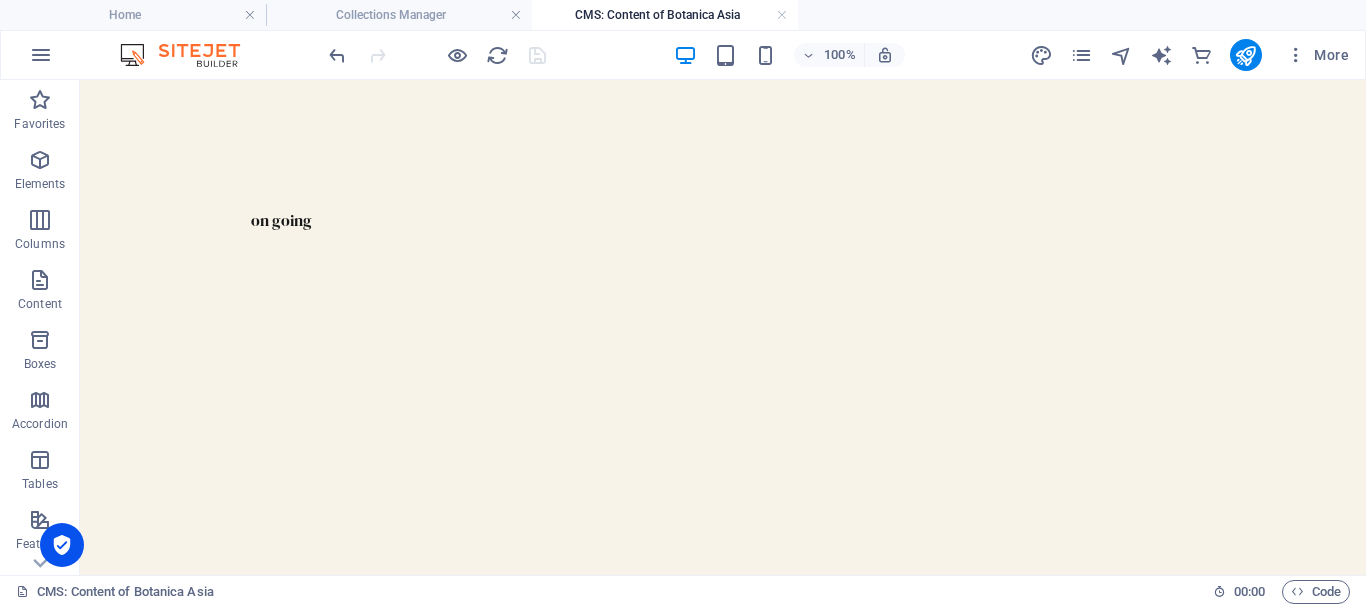 click on "on going" at bounding box center (723, 220) 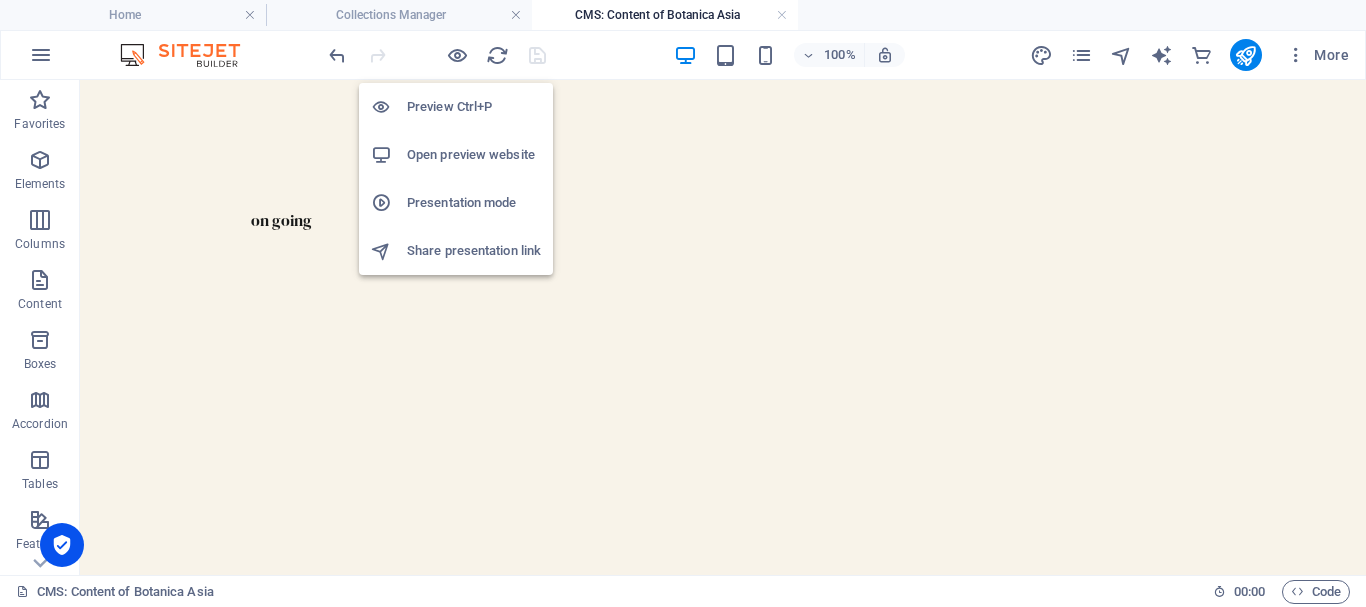 click on "Share presentation link" at bounding box center (474, 251) 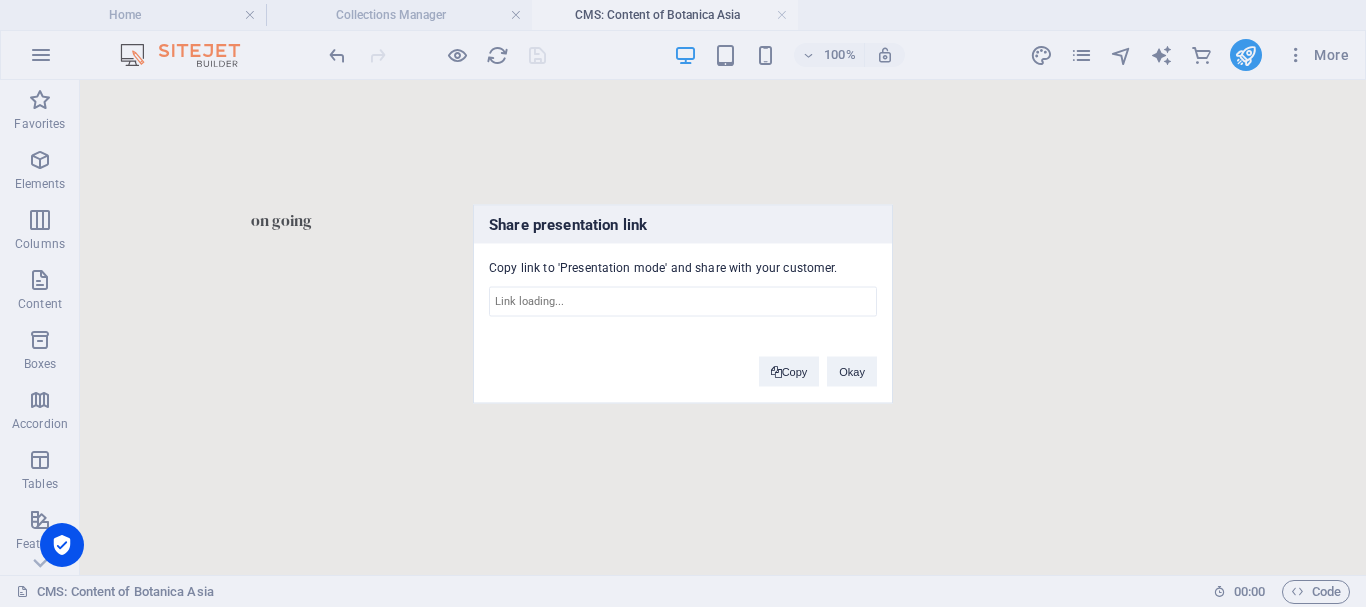 type on "https://cms.sitehub.io/presentation/1917702/6ebff6fd794aad7367723ea413f9890aebad9e348190727bd49501d62568665d" 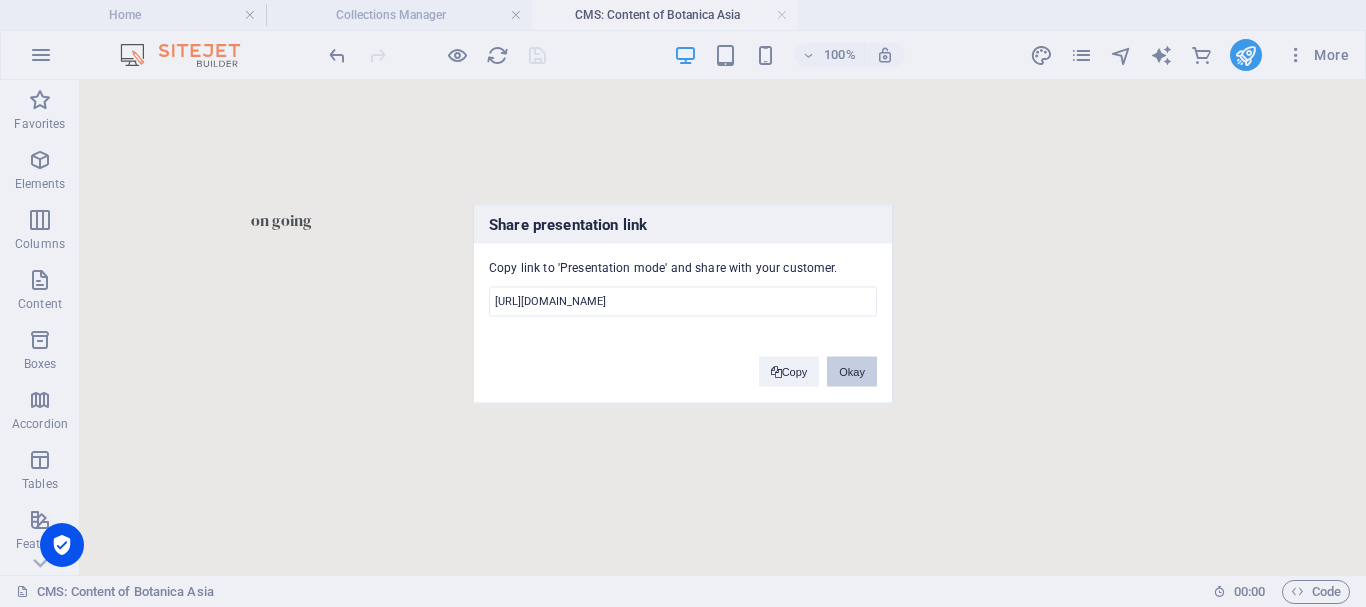 click on "Okay" at bounding box center (852, 371) 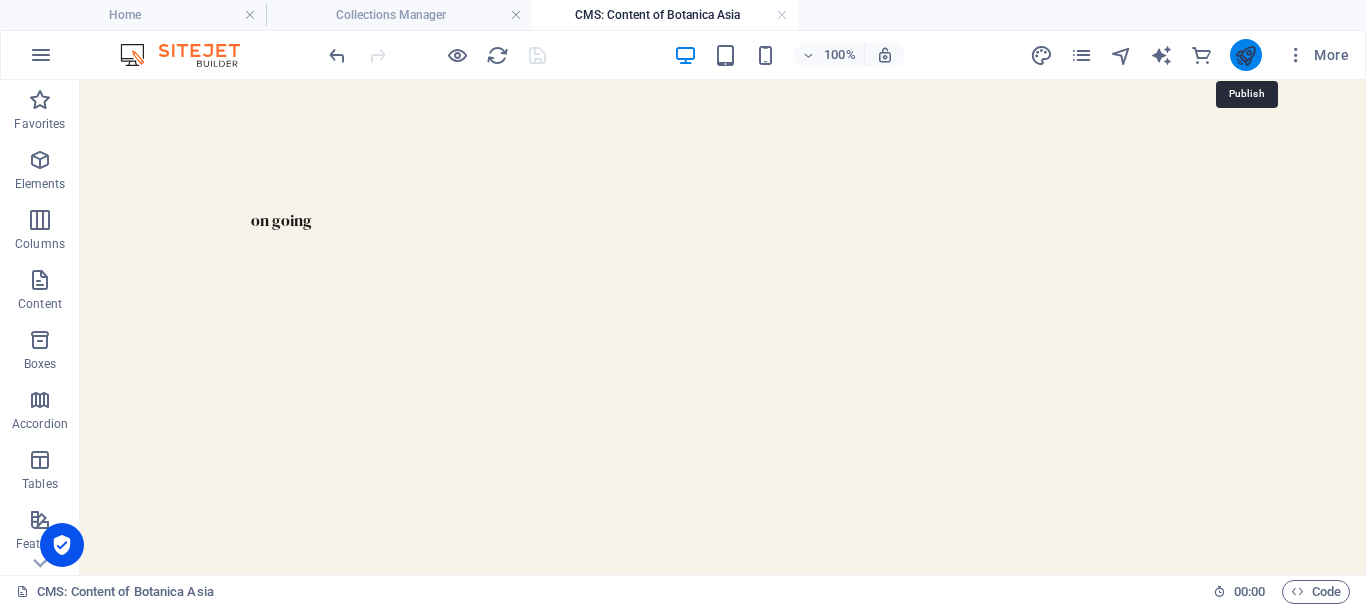 click at bounding box center [1245, 55] 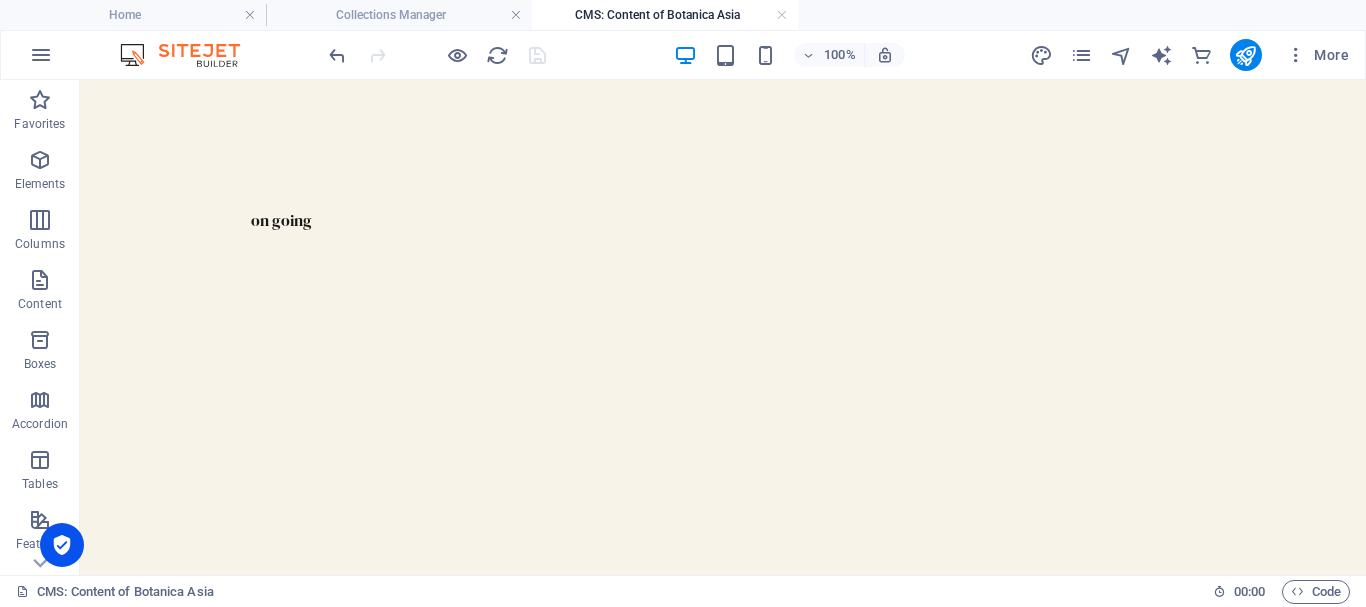 click on "on going" at bounding box center (723, 220) 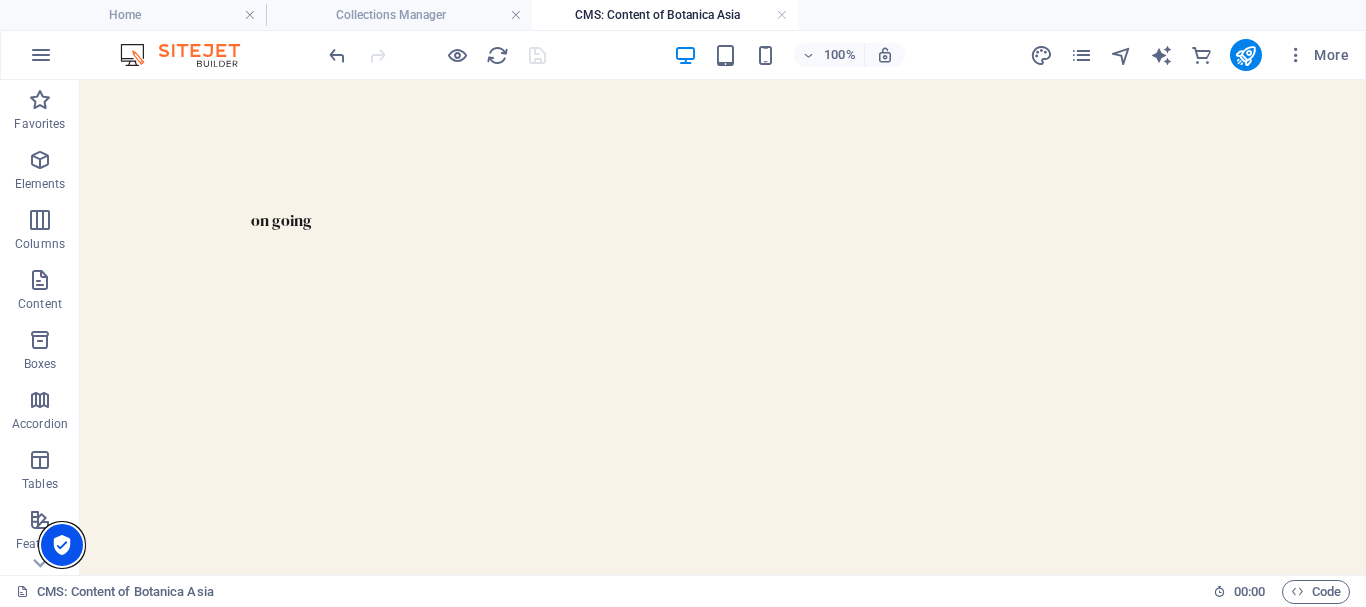 click at bounding box center (62, 545) 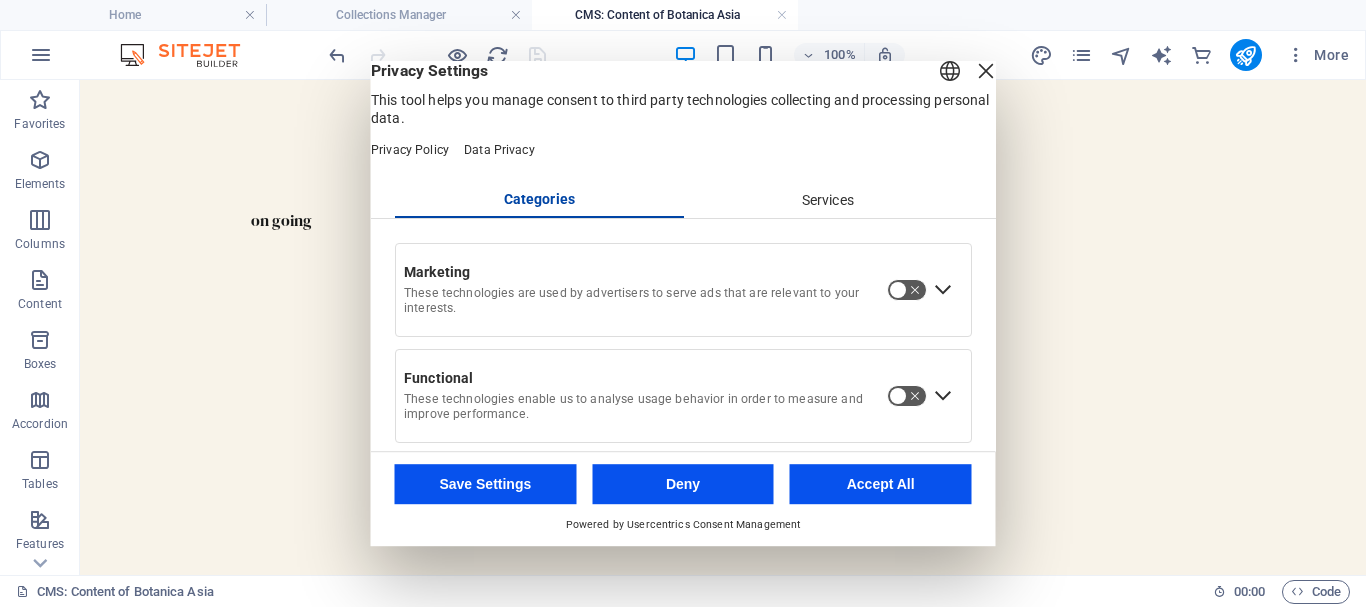 click on "Deny" at bounding box center [683, 484] 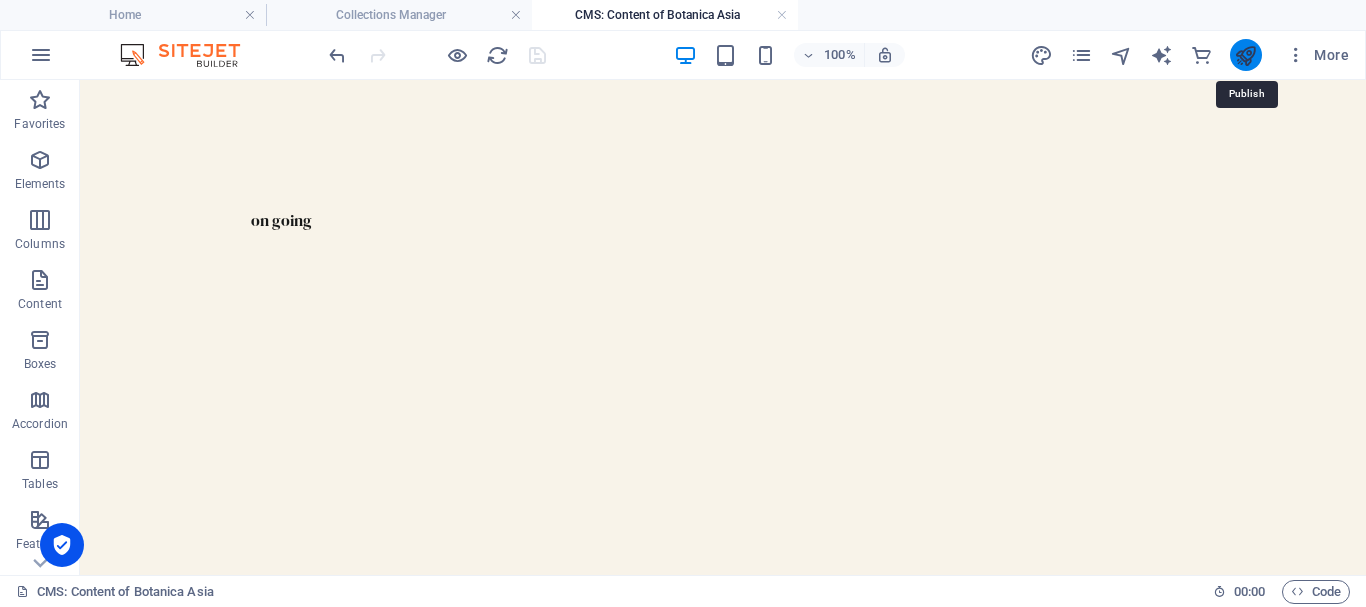 click at bounding box center [1245, 55] 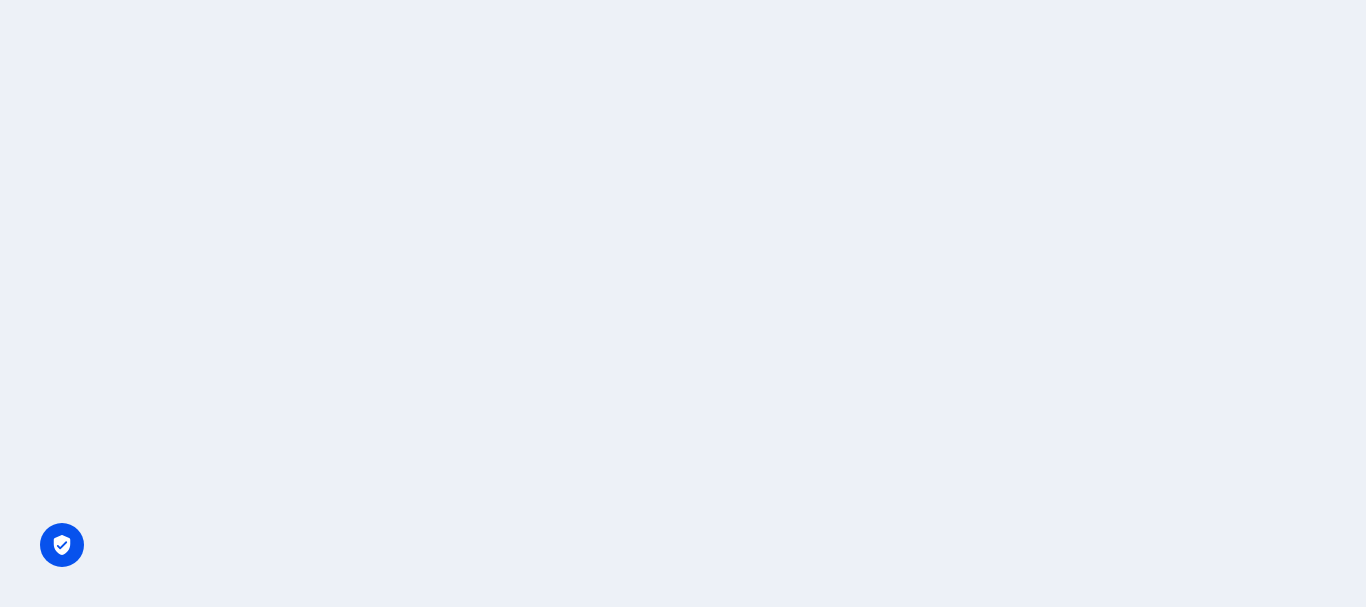 scroll, scrollTop: 0, scrollLeft: 0, axis: both 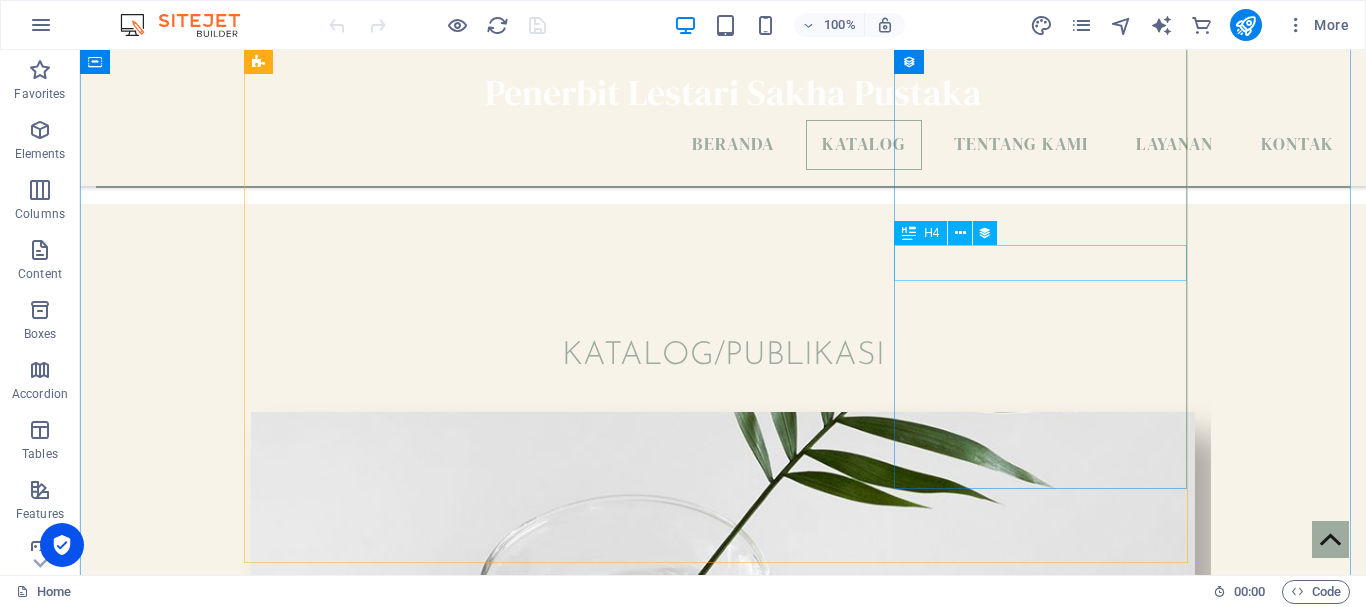 click on "Small Plants" at bounding box center (723, 1670) 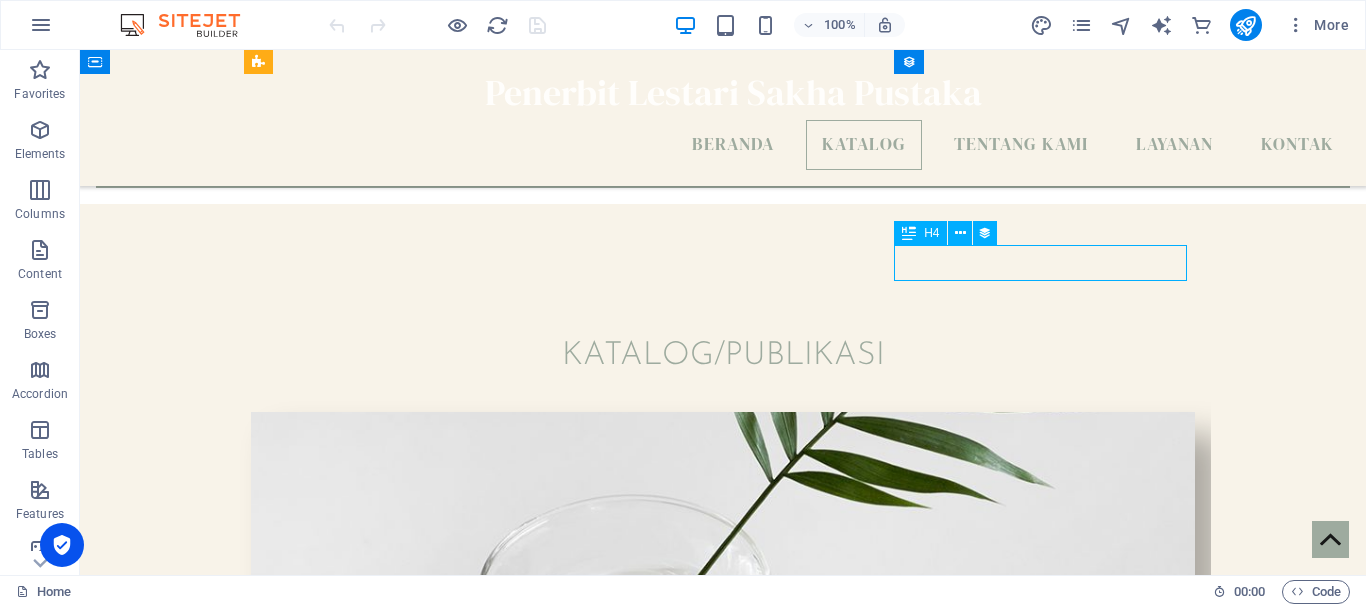 click on "Small Plants" at bounding box center (723, 1670) 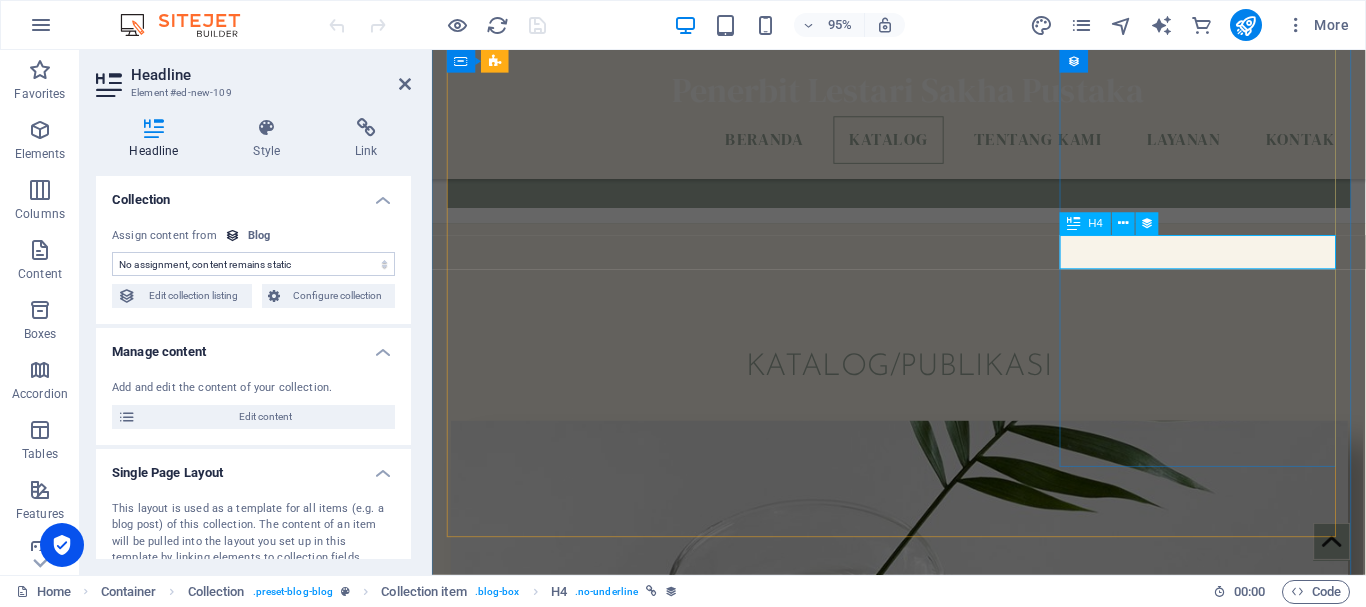 select on "name" 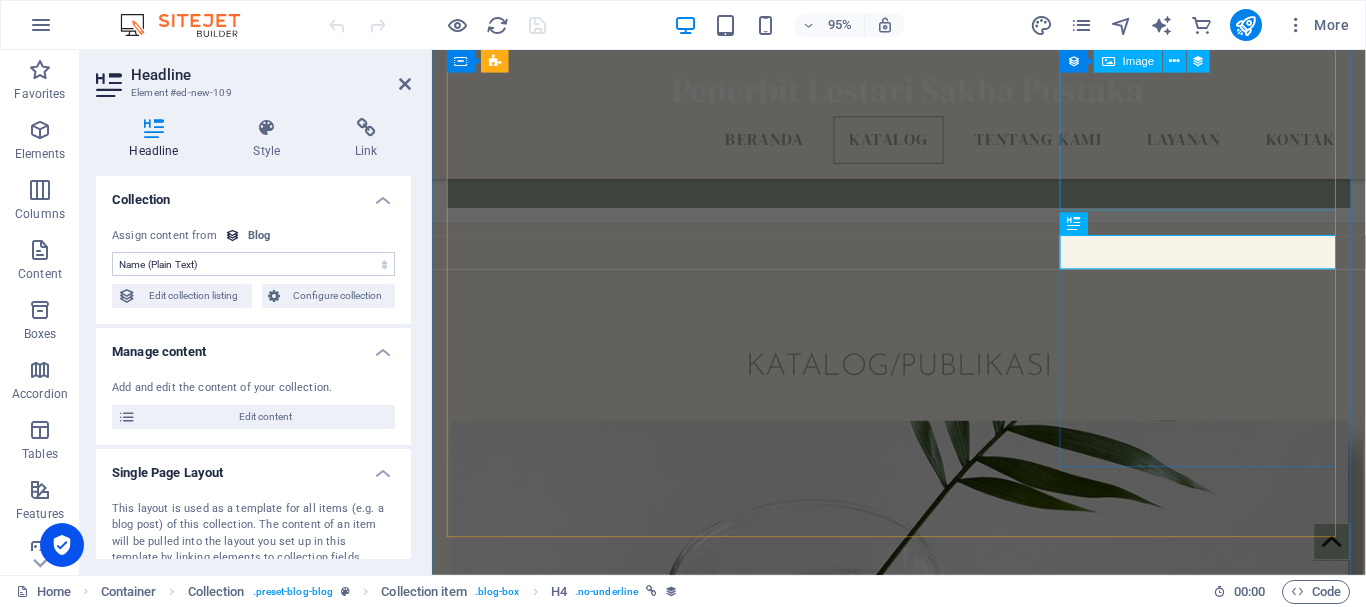 scroll, scrollTop: 862, scrollLeft: 0, axis: vertical 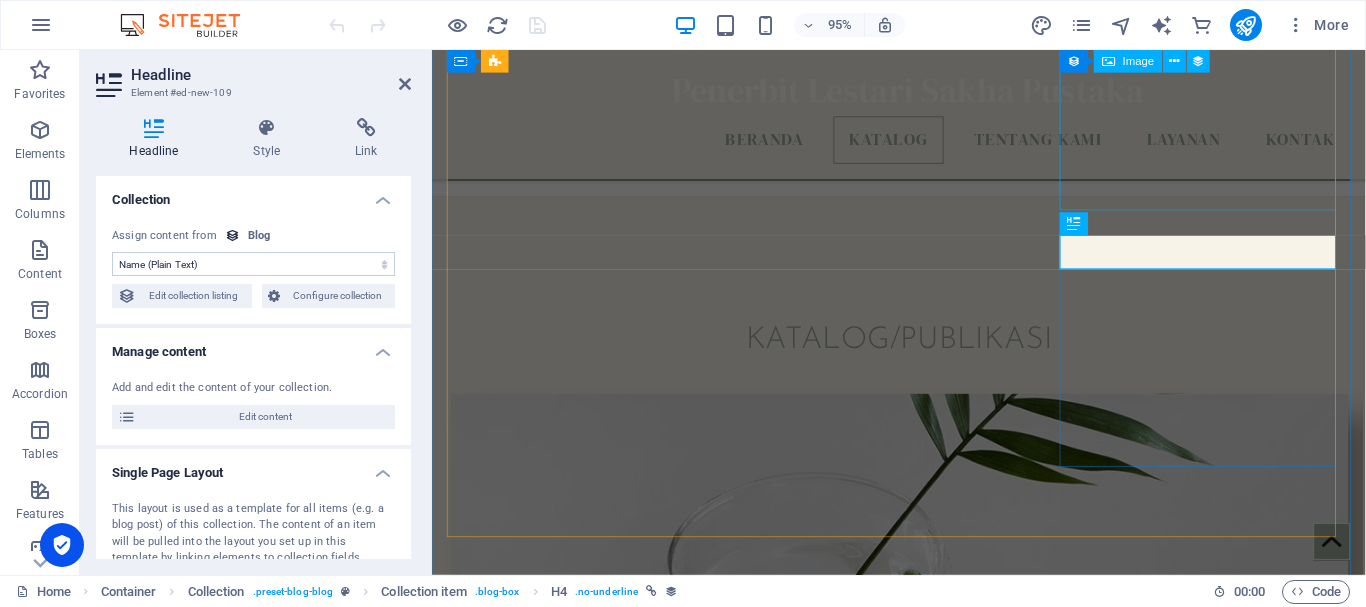click at bounding box center [924, 1491] 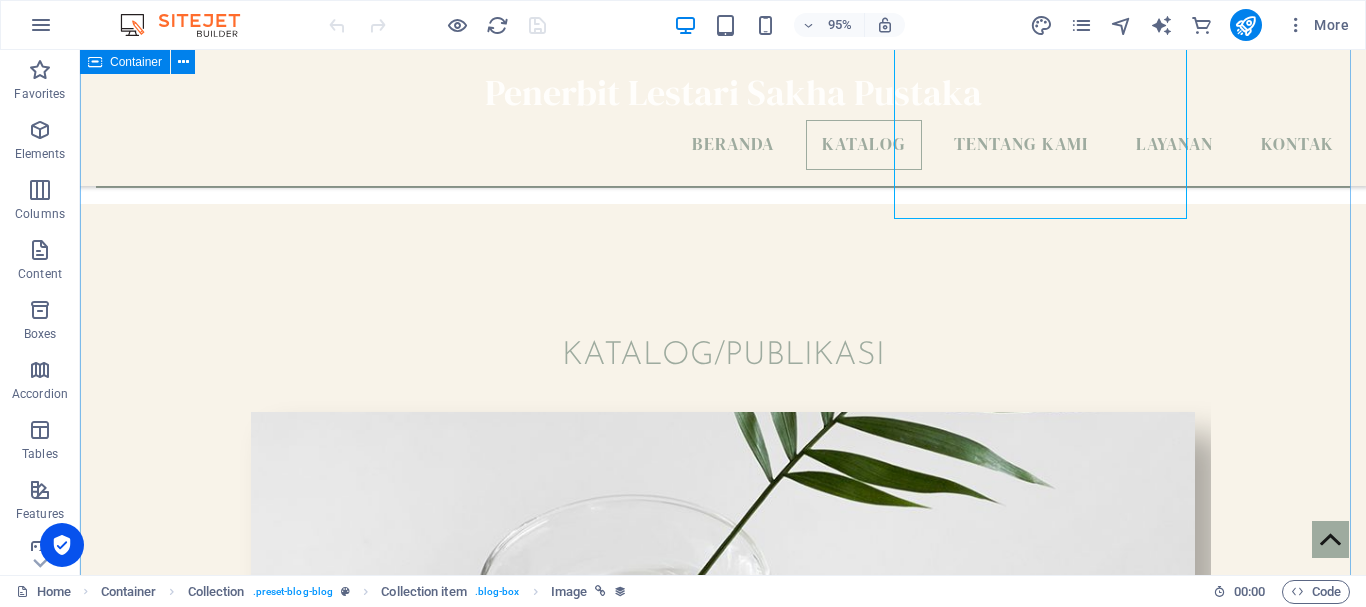 scroll, scrollTop: 834, scrollLeft: 0, axis: vertical 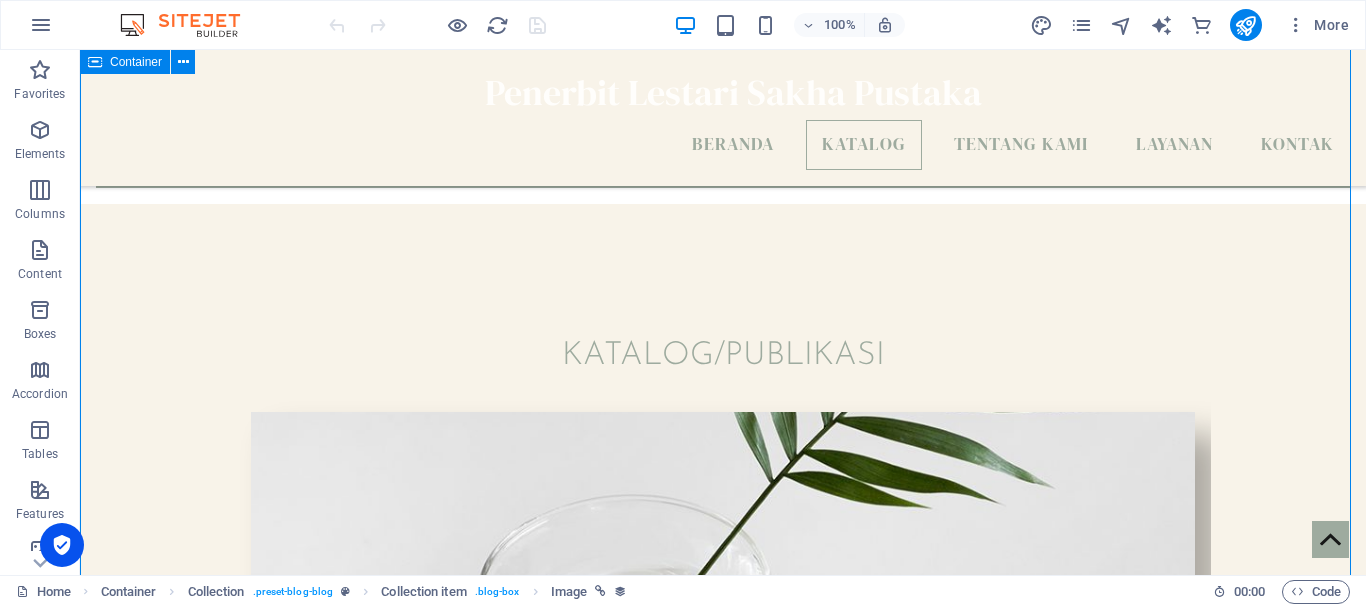 drag, startPoint x: 977, startPoint y: 205, endPoint x: 863, endPoint y: 212, distance: 114.21471 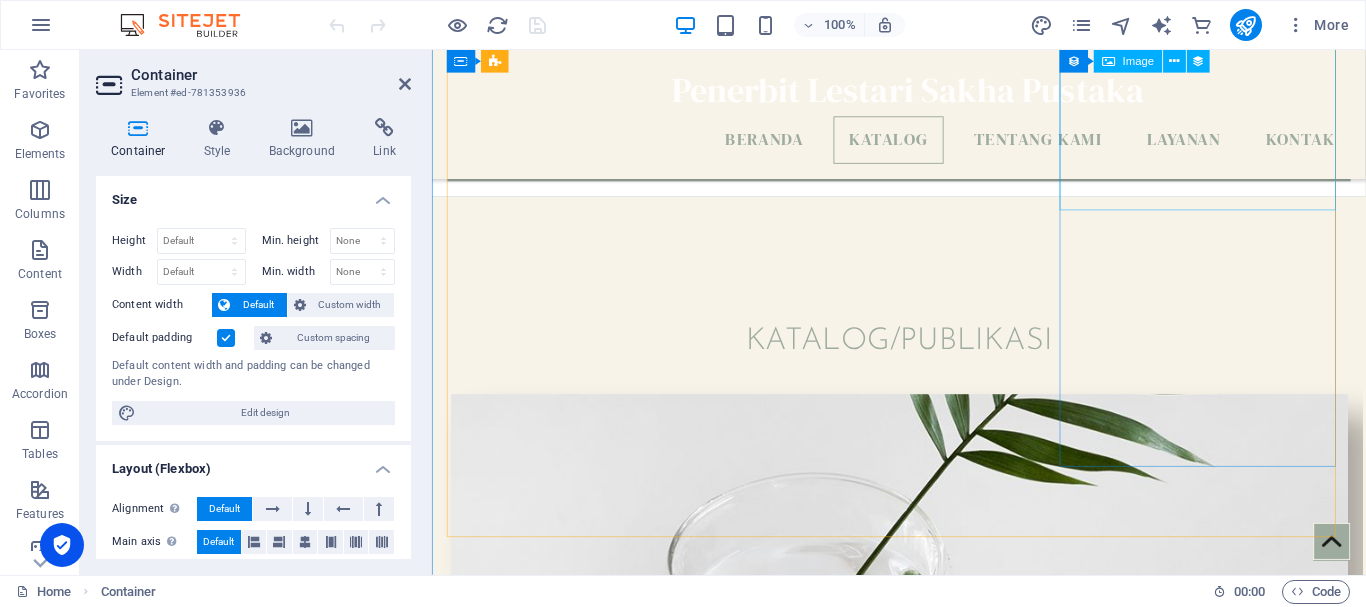 scroll, scrollTop: 862, scrollLeft: 0, axis: vertical 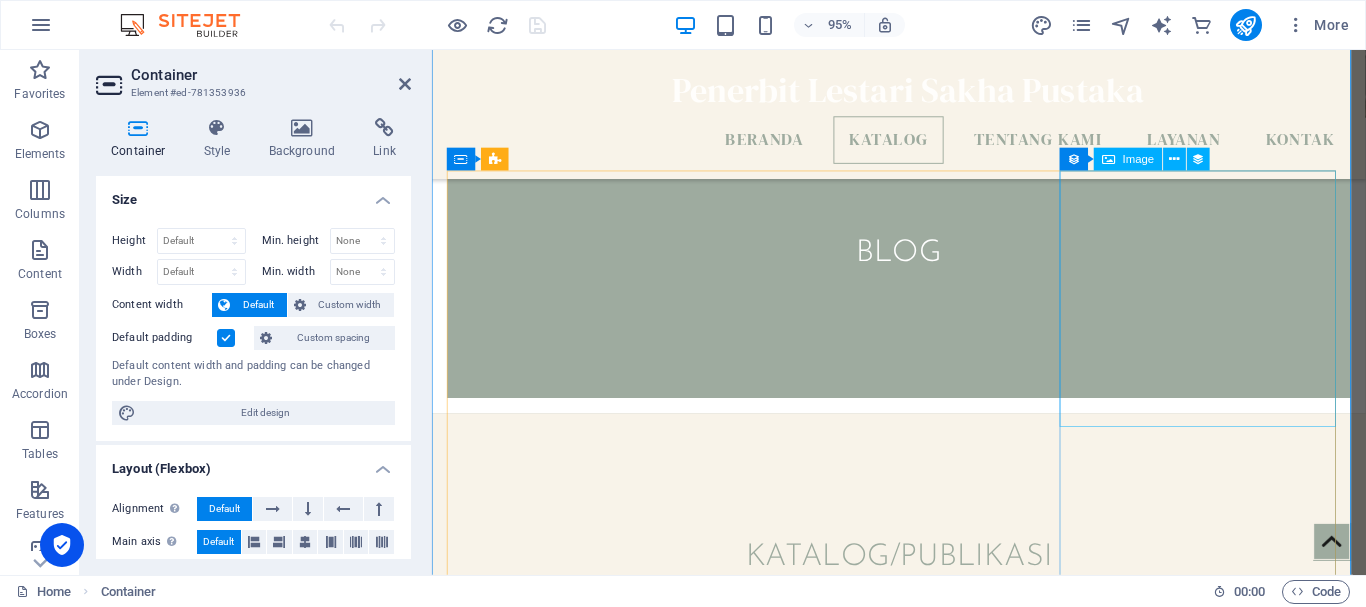 click at bounding box center [924, 1719] 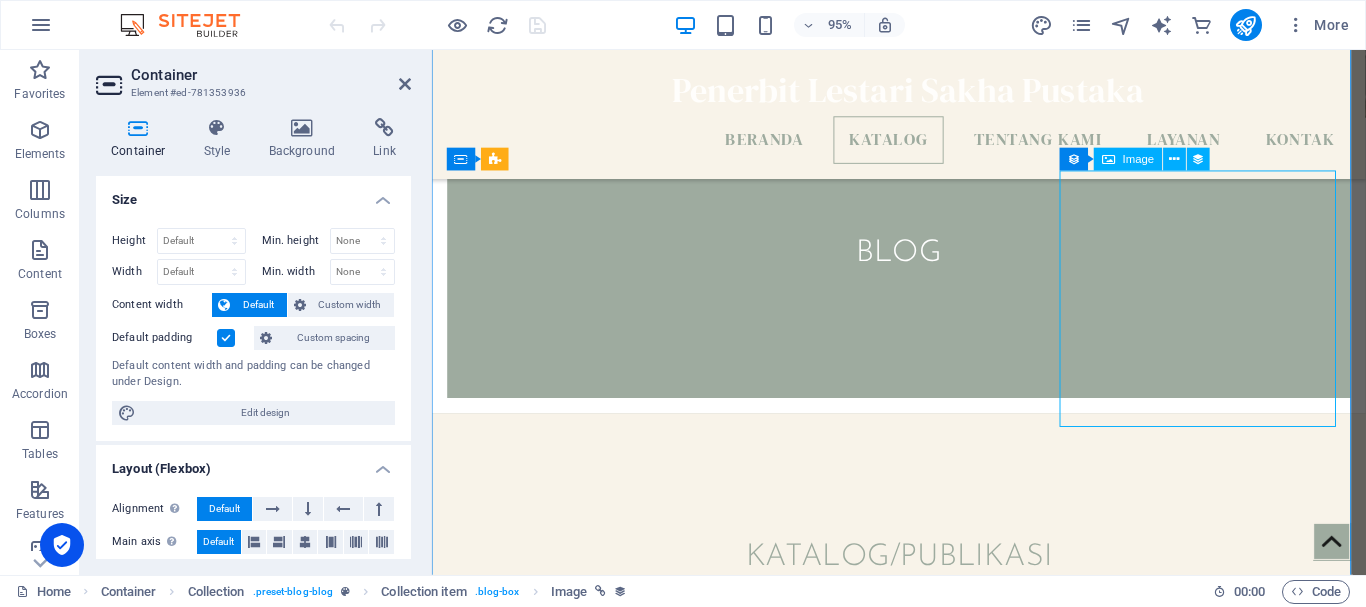 click at bounding box center [924, 1719] 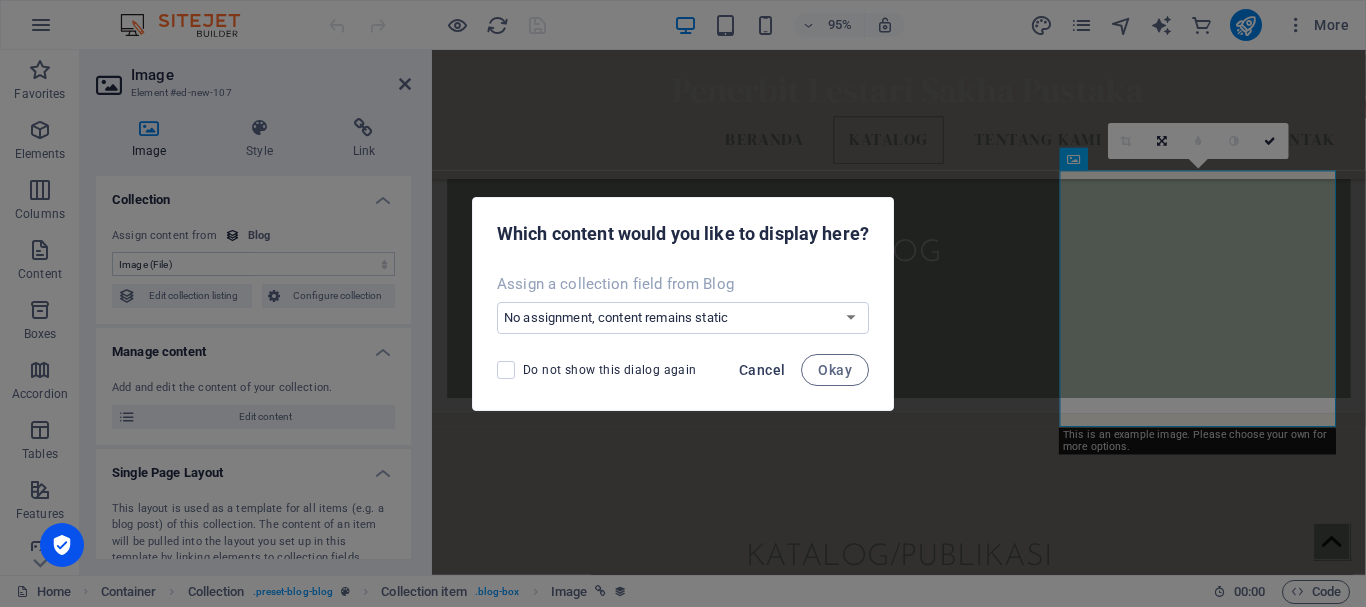 click on "Cancel" at bounding box center [762, 370] 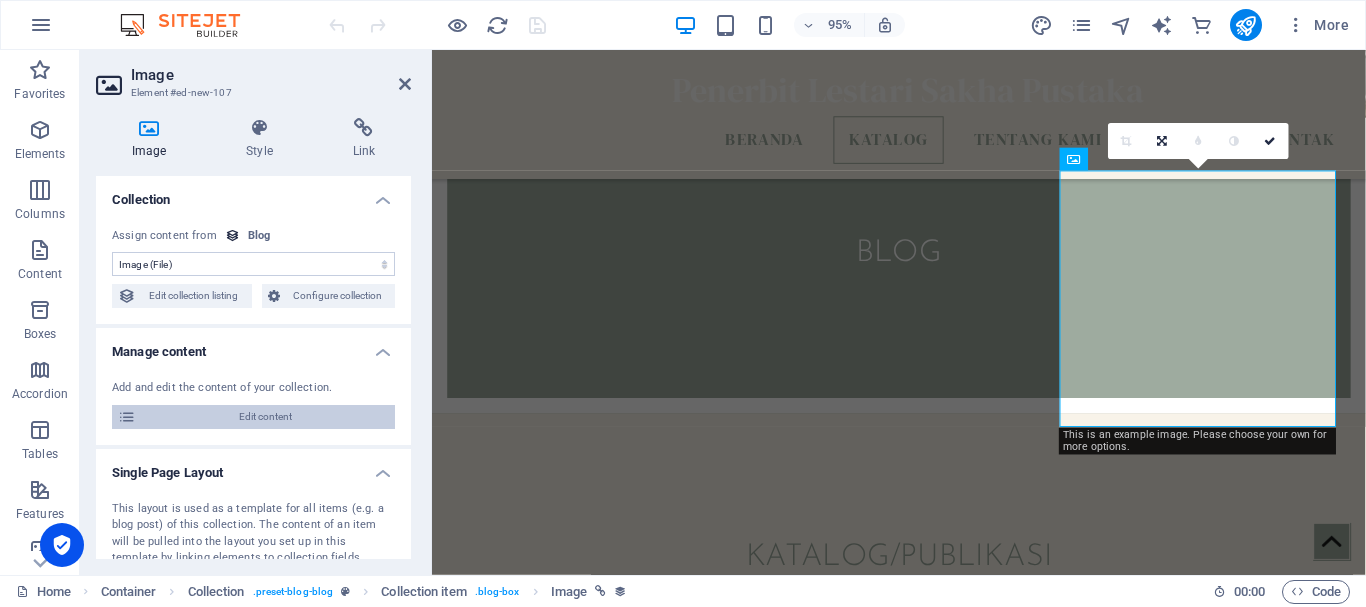 click on "Edit content" at bounding box center [265, 417] 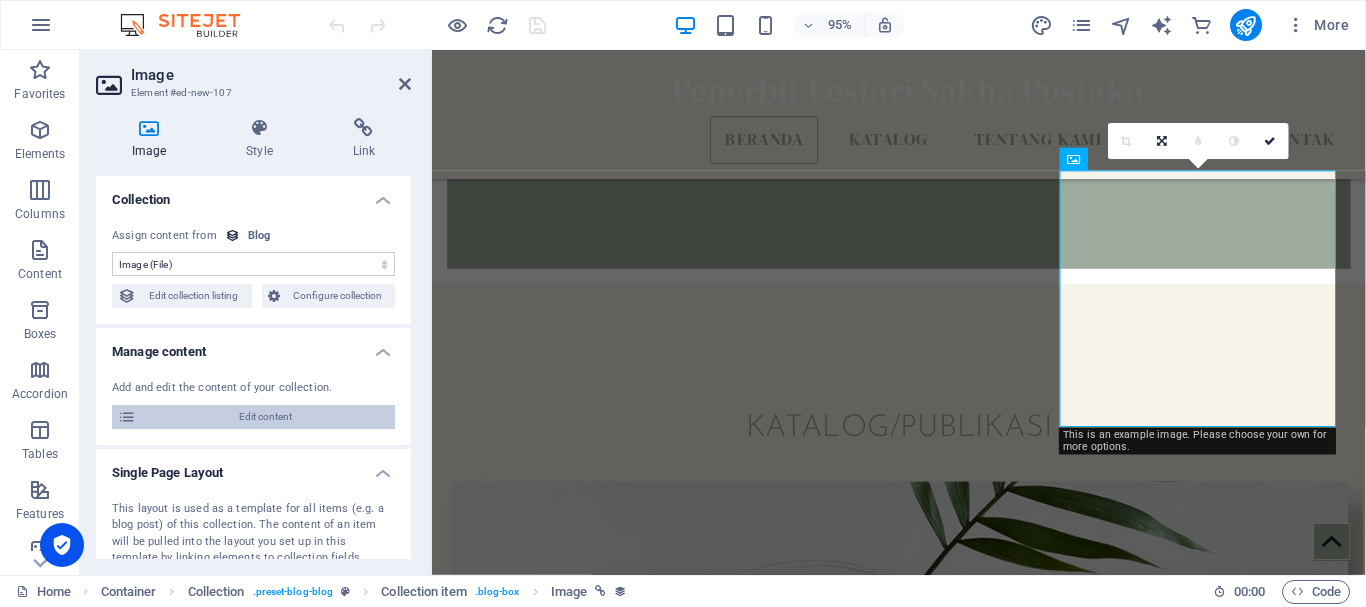 scroll, scrollTop: 0, scrollLeft: 0, axis: both 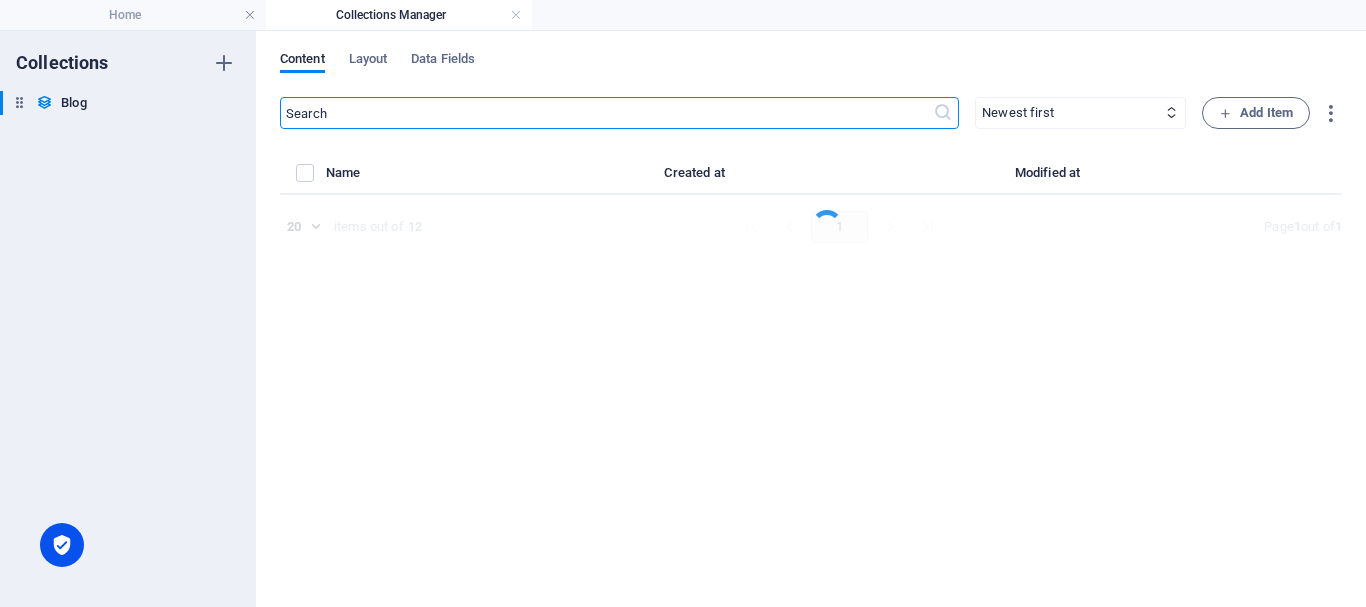select on "Category 1" 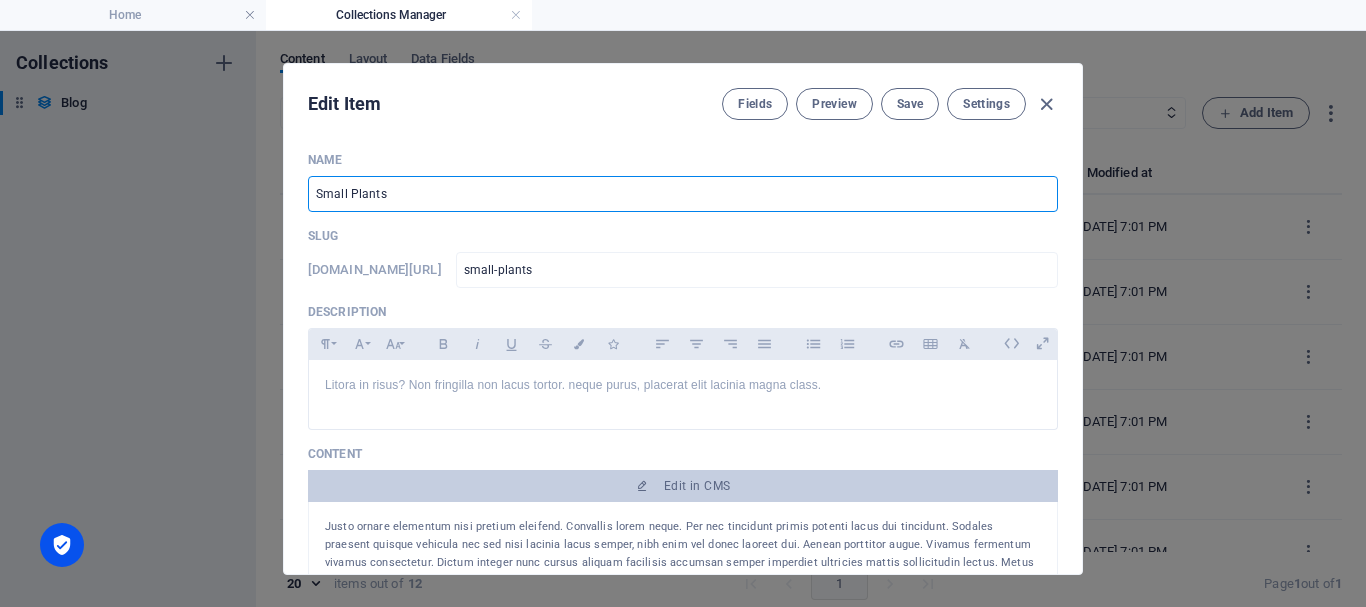 drag, startPoint x: 392, startPoint y: 201, endPoint x: 310, endPoint y: 201, distance: 82 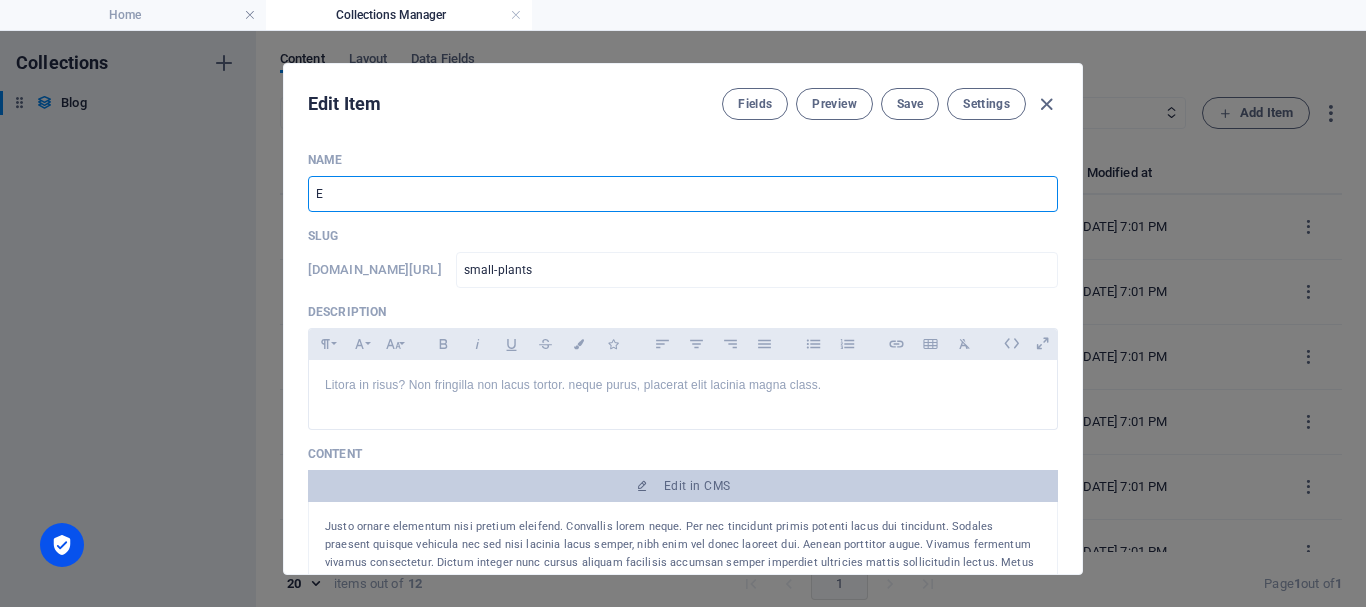 type on "e" 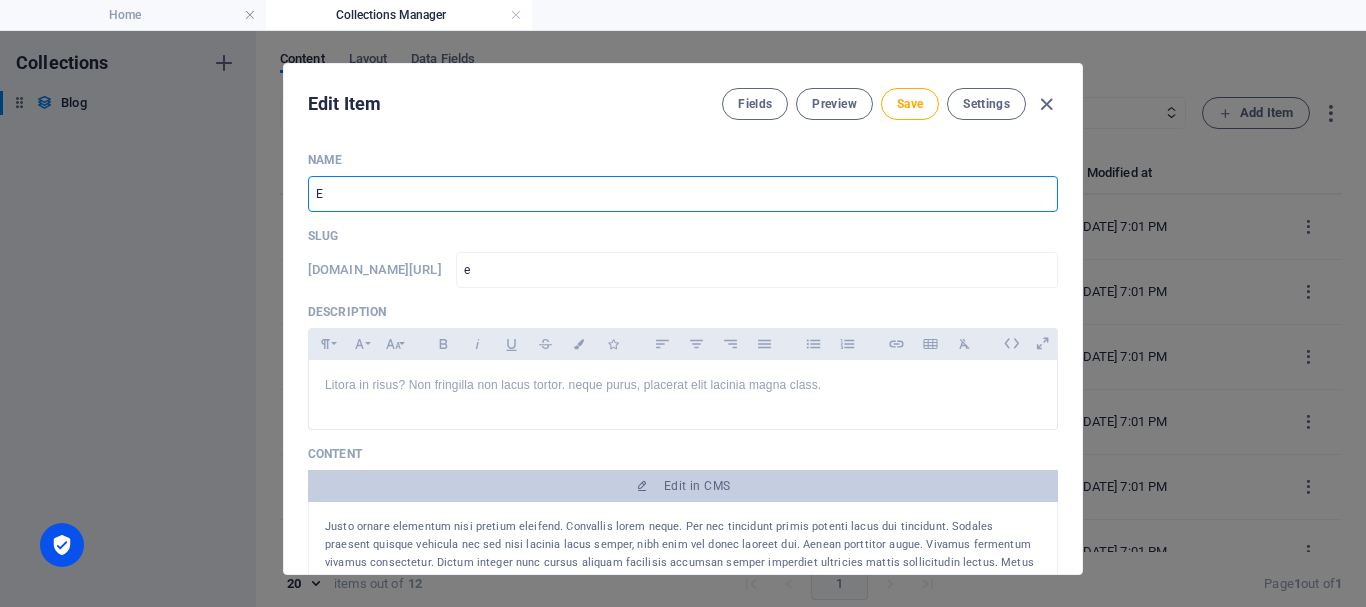 type on "Et" 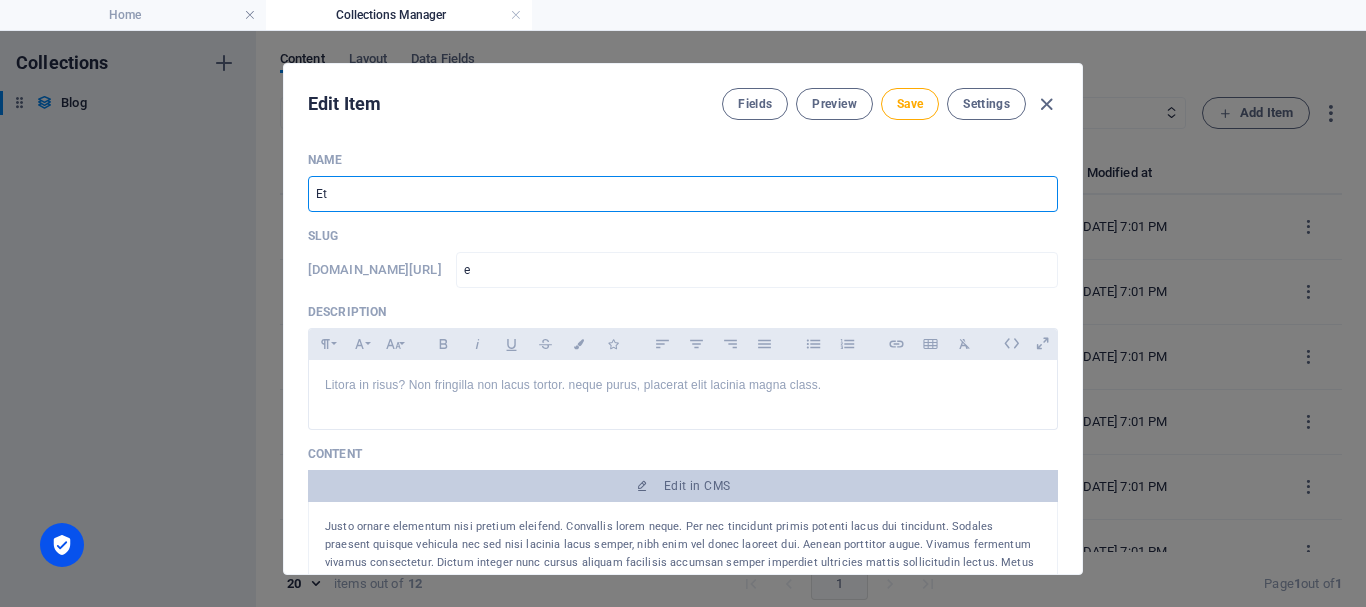 type on "et" 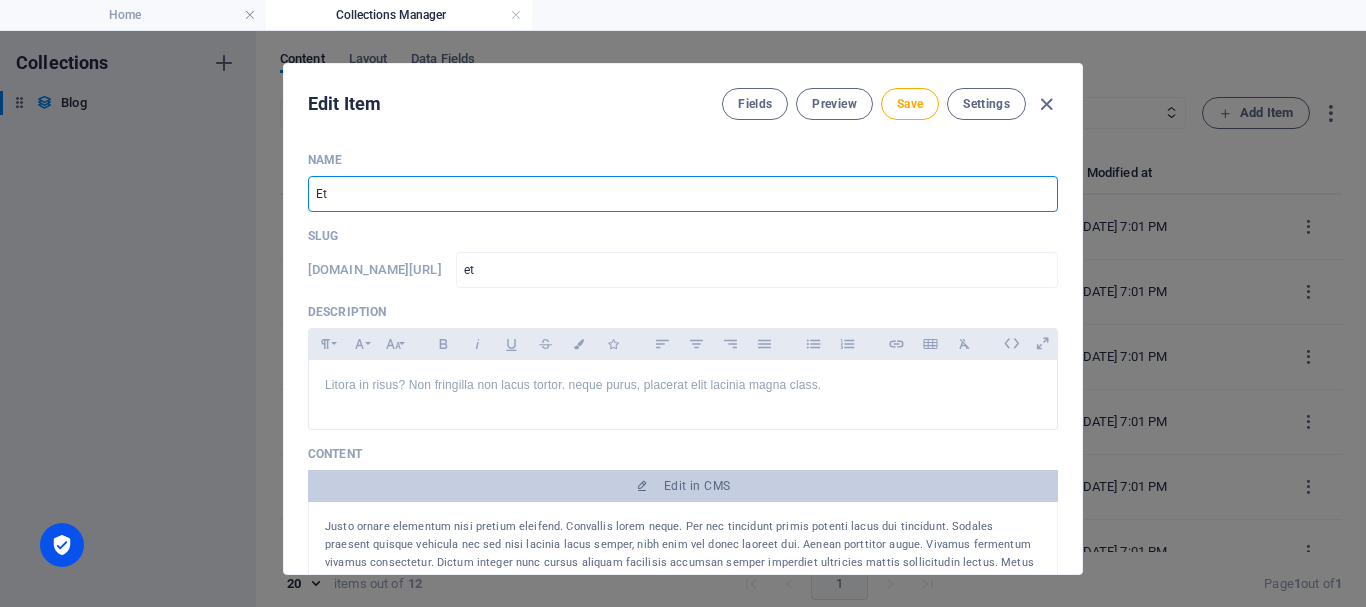 type on "Eti" 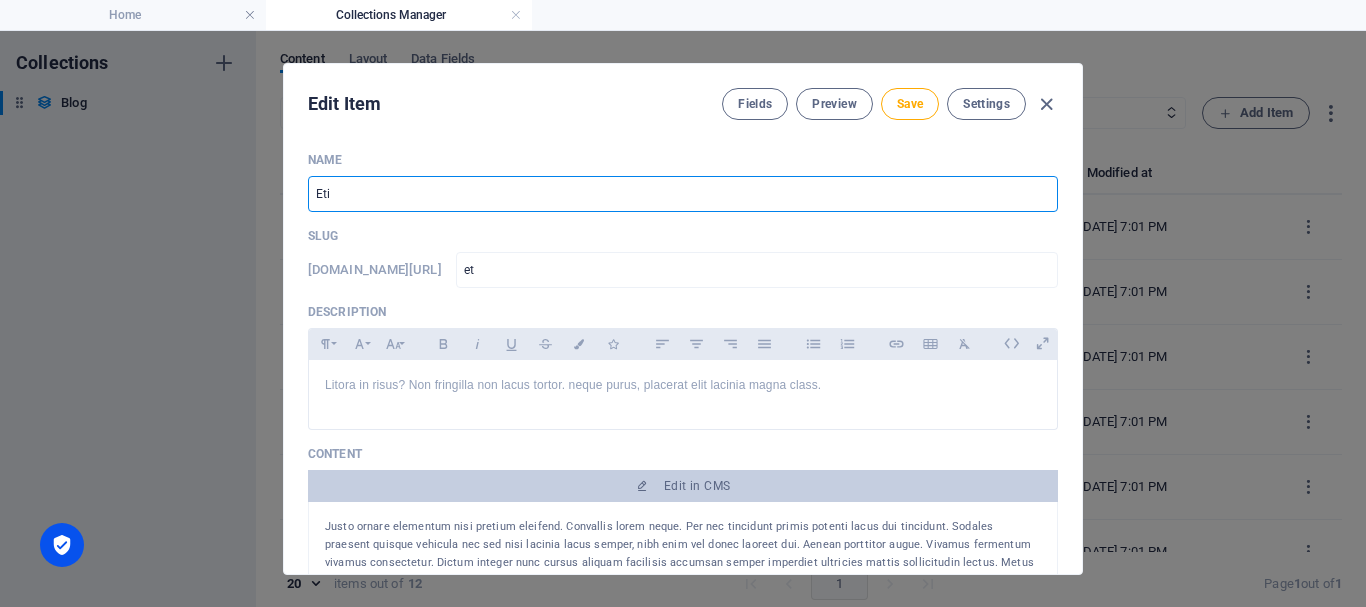 type on "eti" 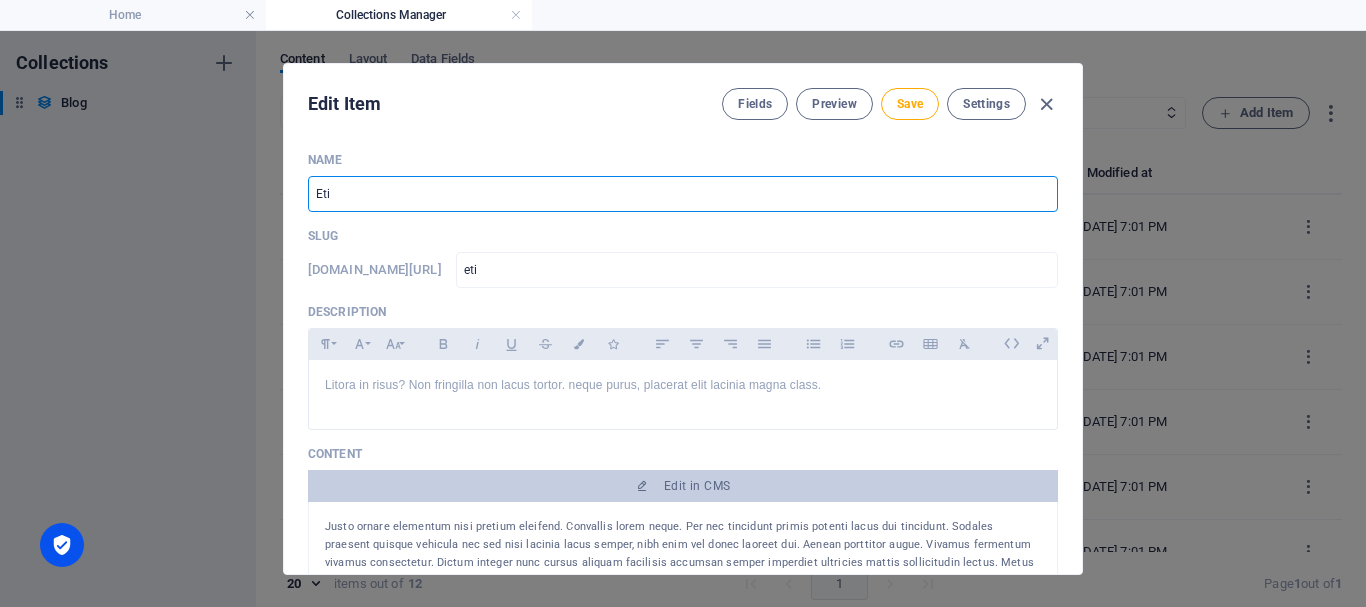 type on "Etik" 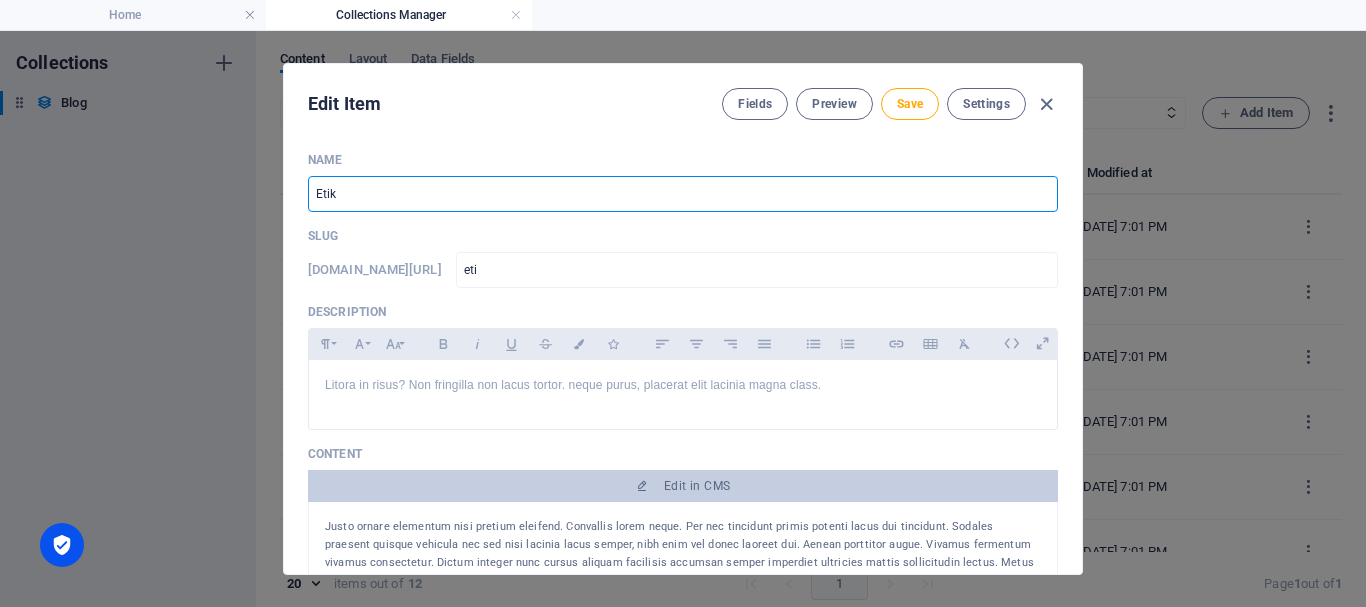type on "etik" 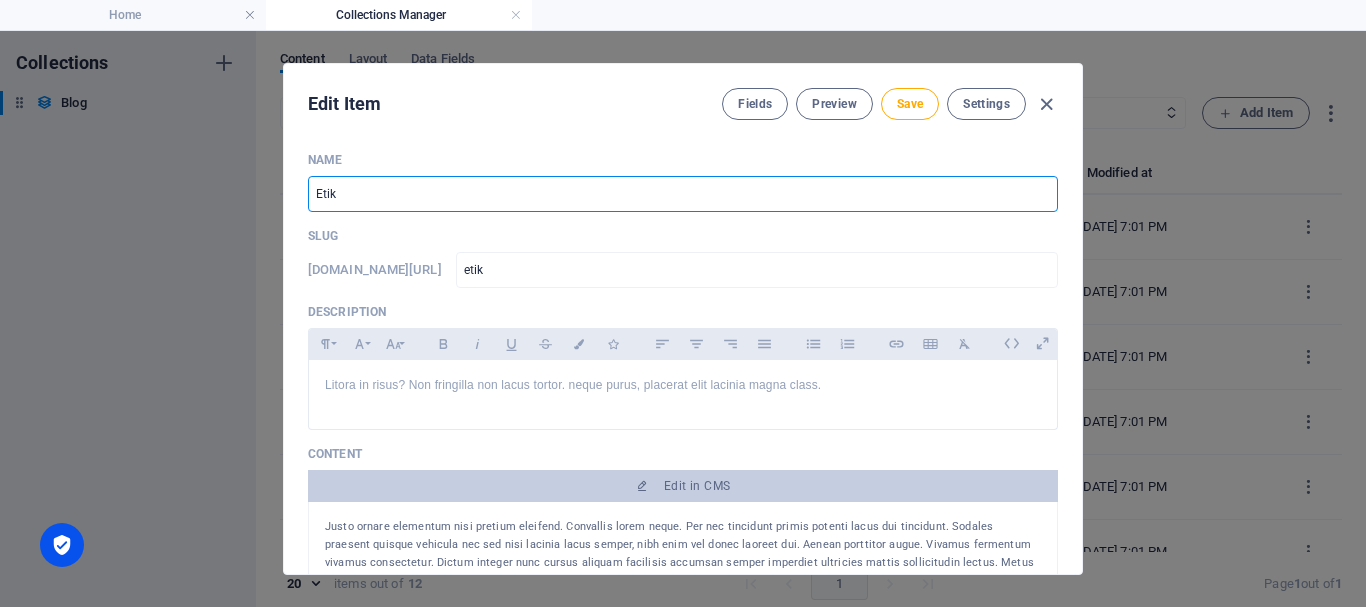 type on "Etika" 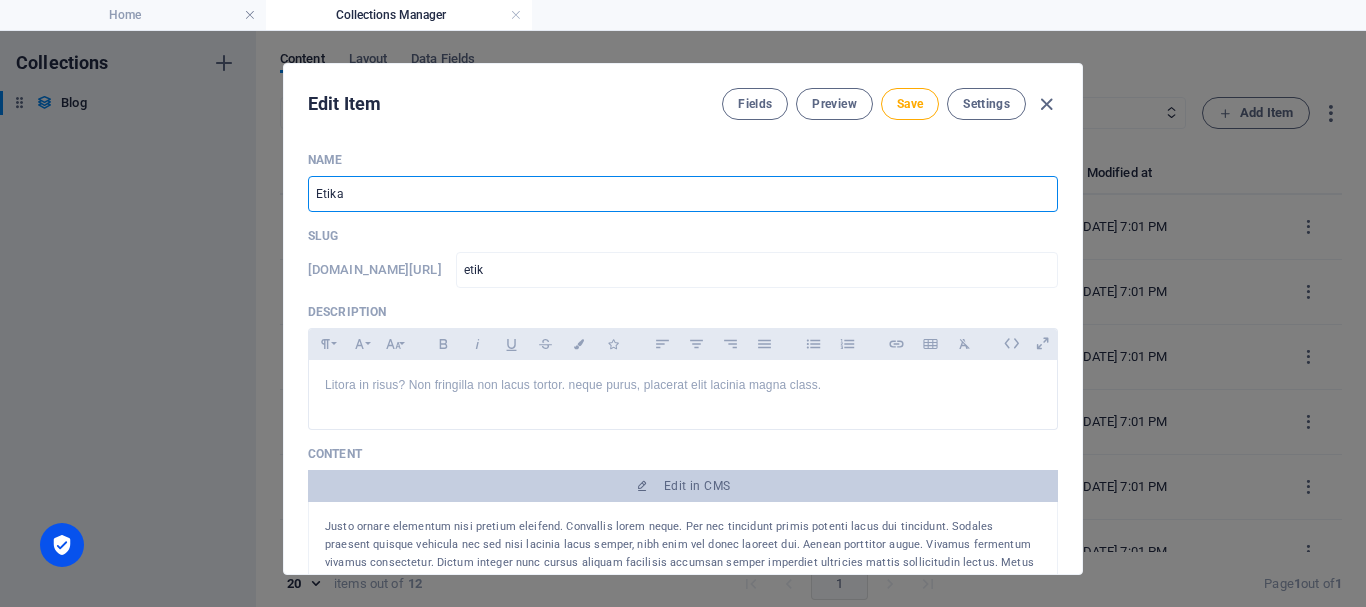 type on "etika" 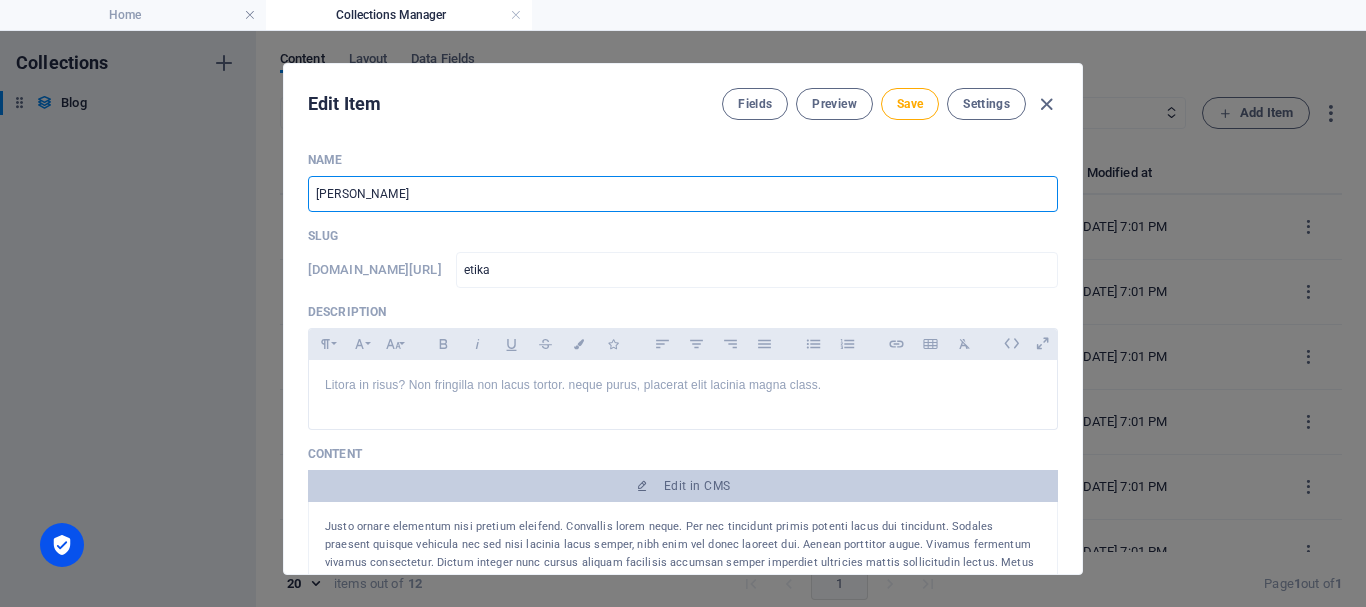 type on "[PERSON_NAME]" 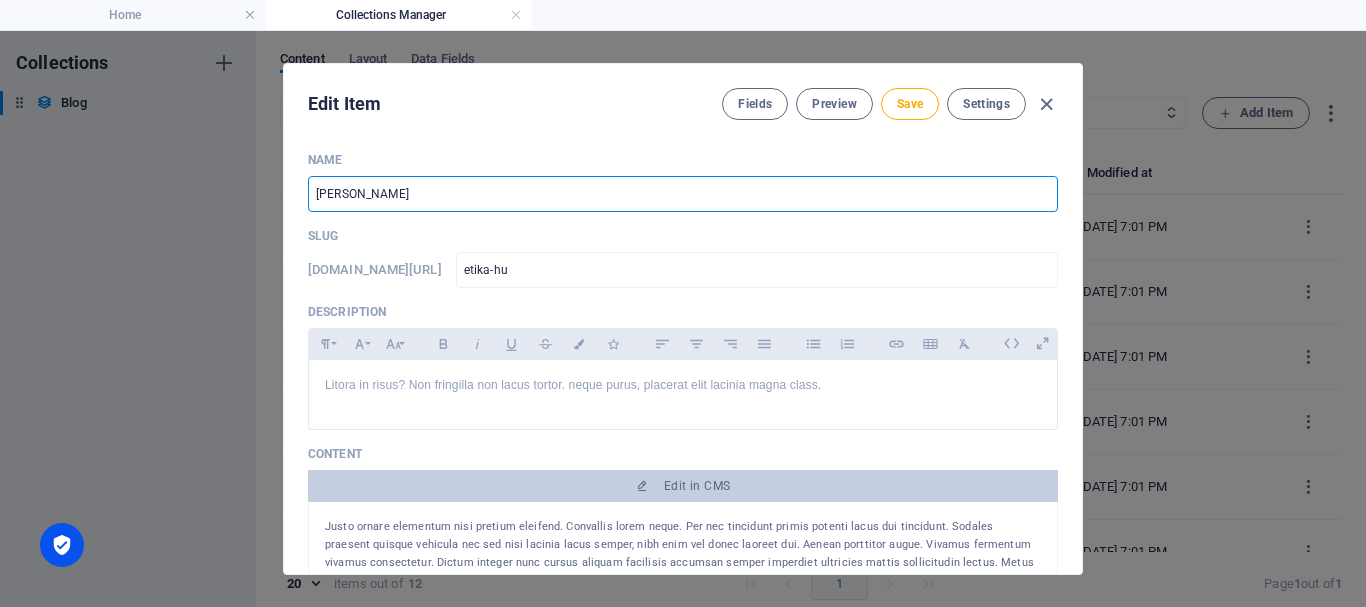 type on "[PERSON_NAME]" 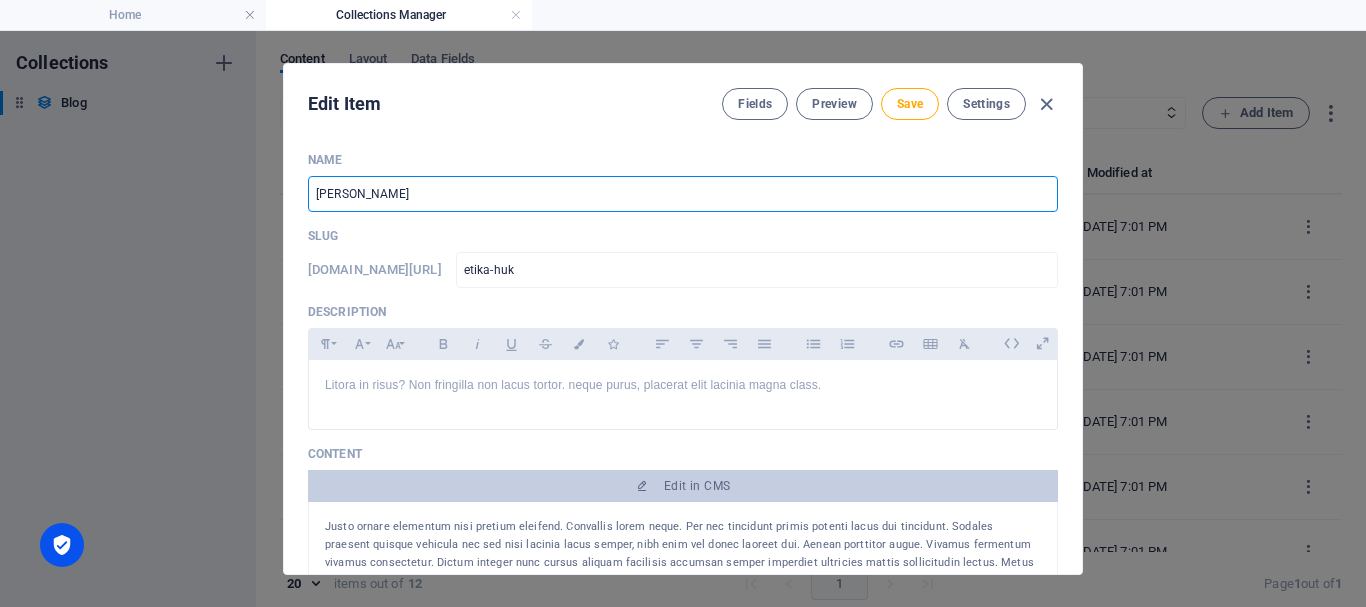 type on "[PERSON_NAME]" 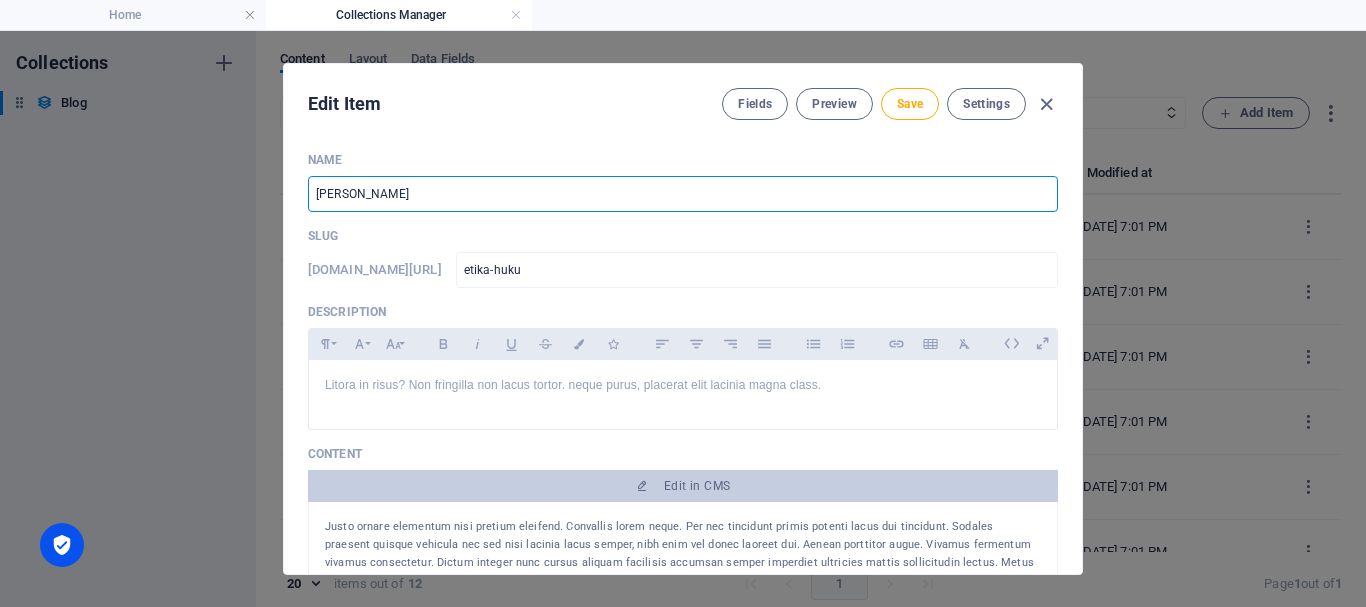 type on "Etika Hukum" 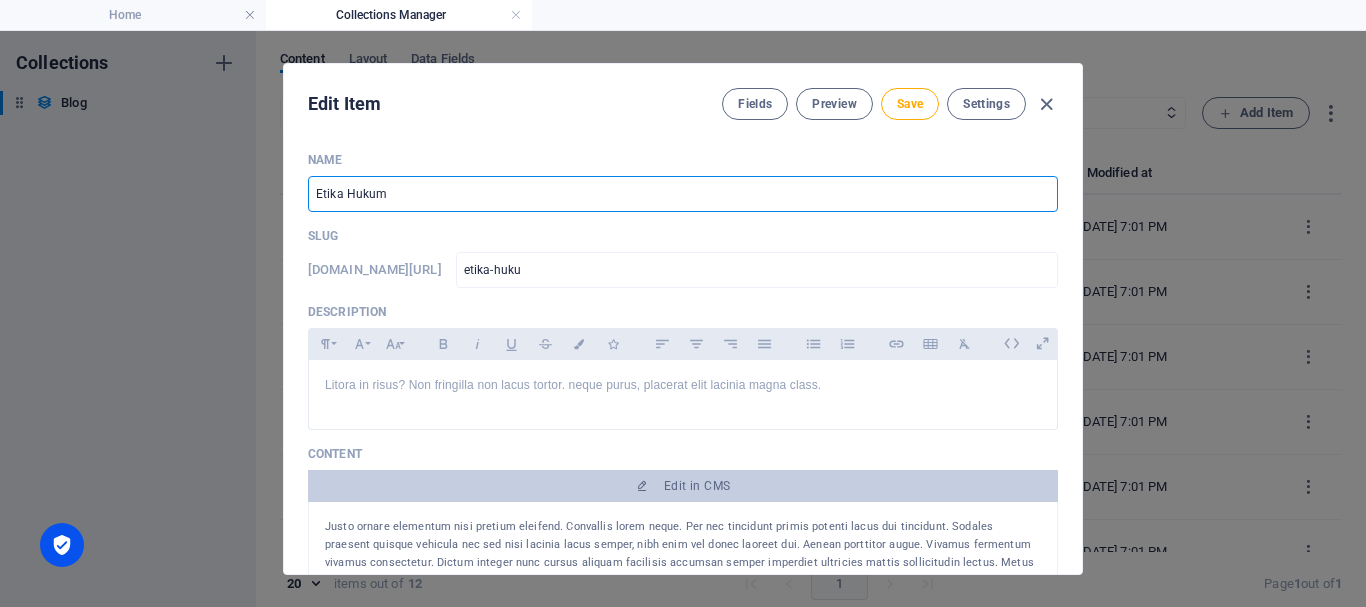 type on "etika-hukum" 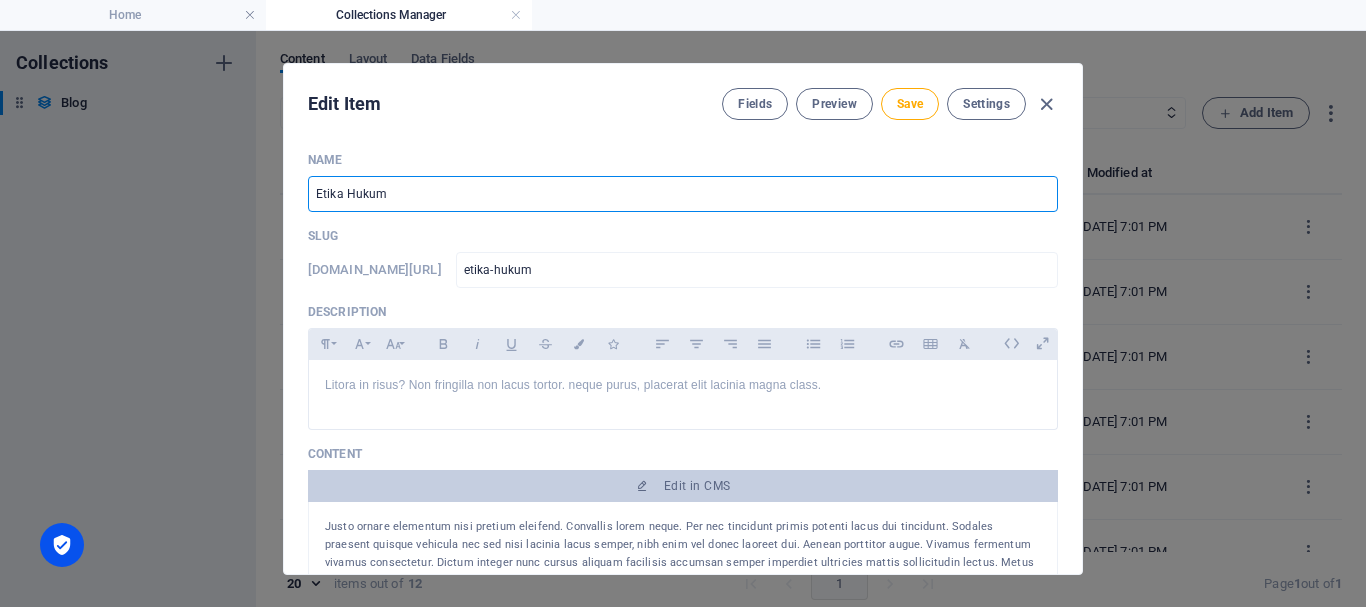 type on "Etika Hukum P" 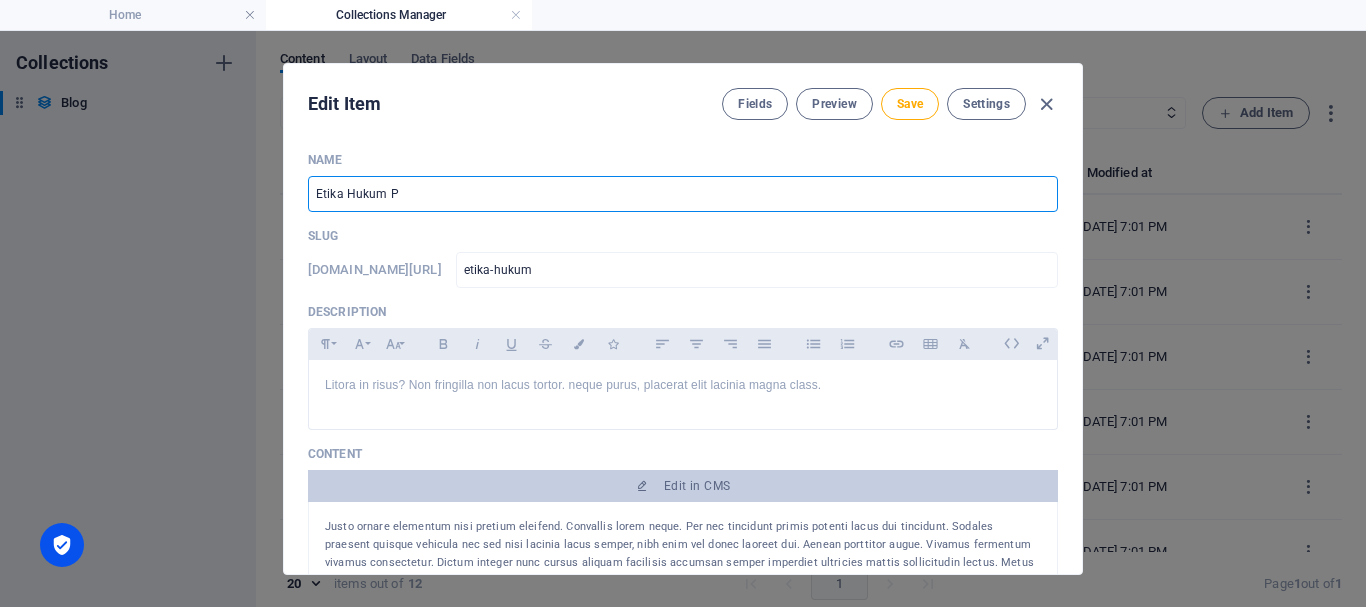 type on "etika-hukum-p" 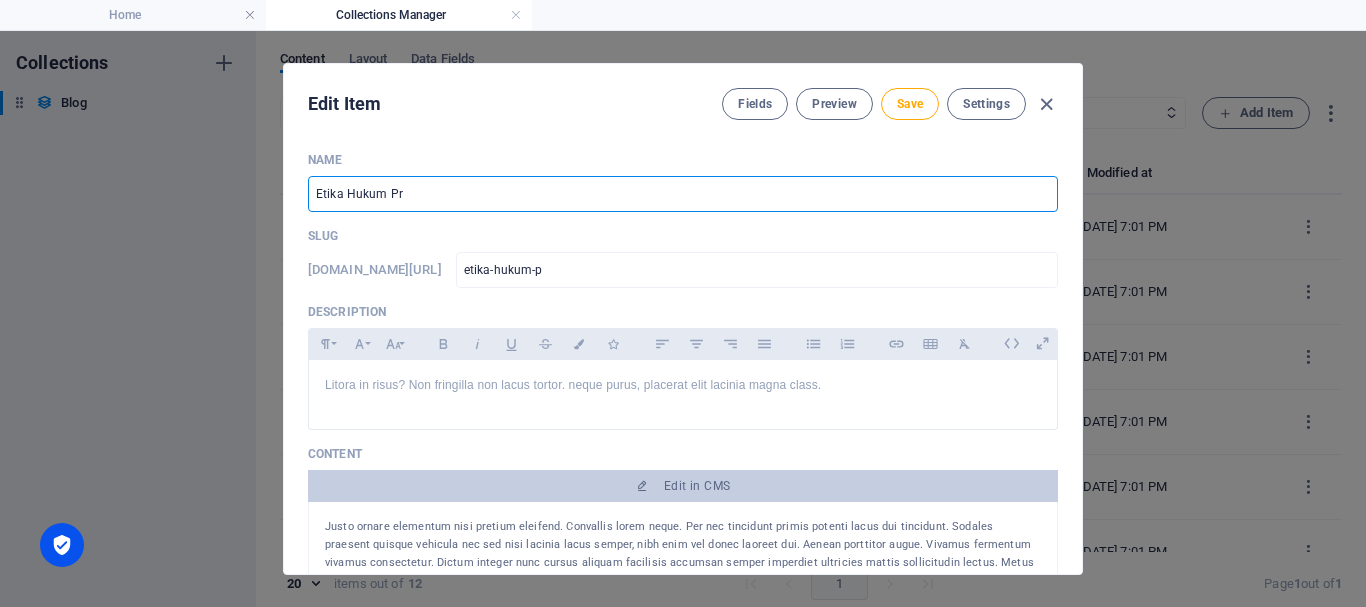 type on "Etika Hukum Pro" 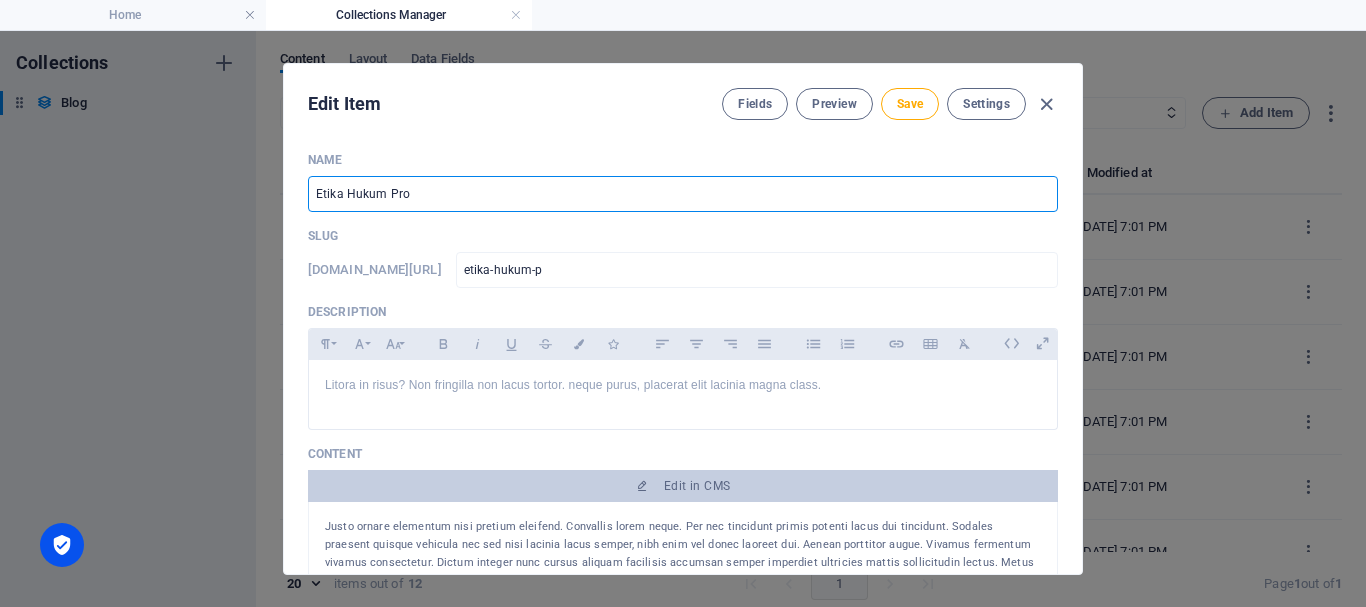 type on "etika-hukum-pro" 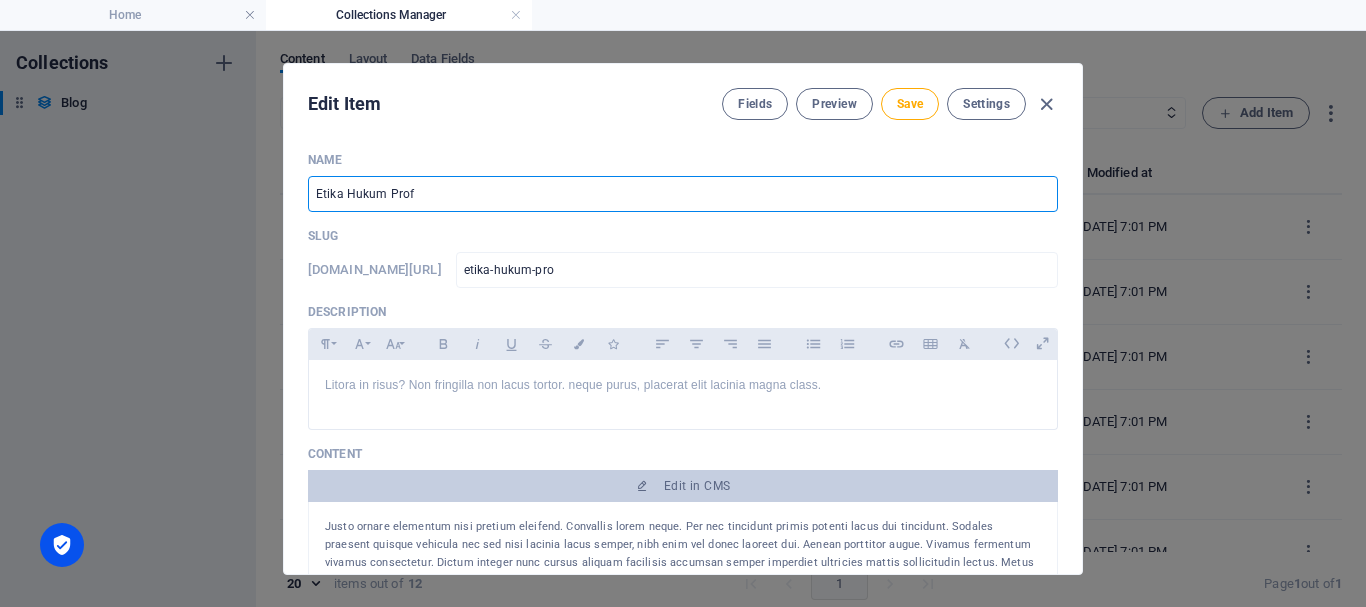 type on "Etika Hukum Profe" 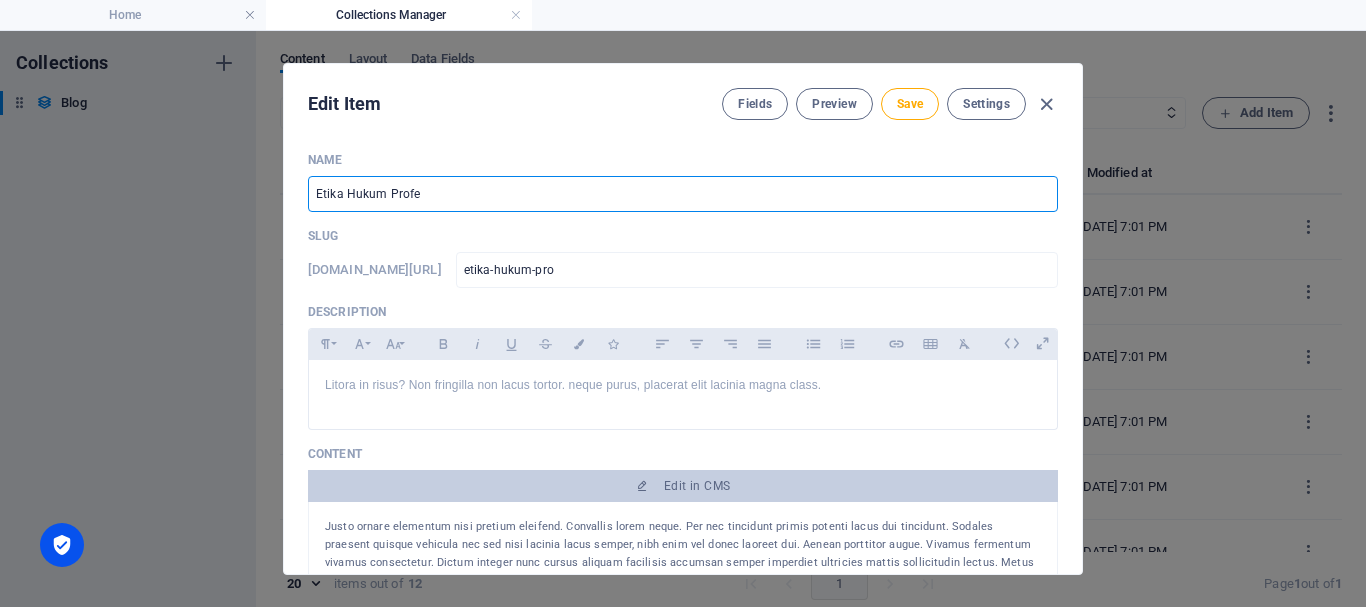 type on "etika-hukum-profe" 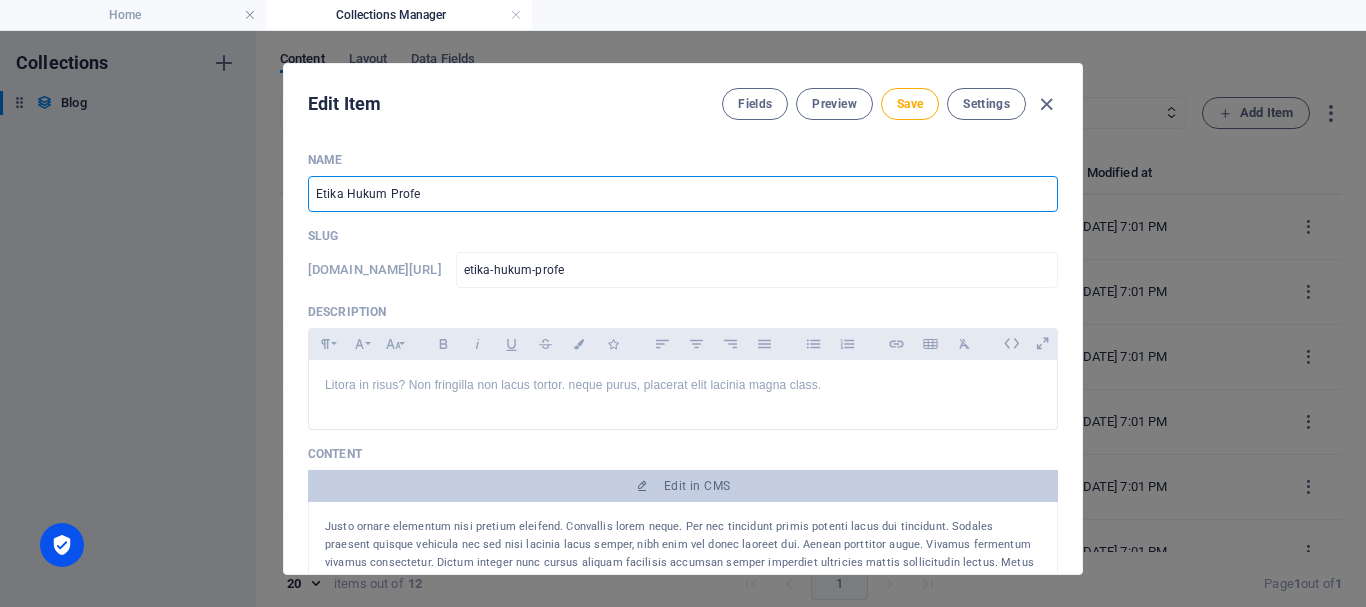 type on "Etika Hukum Profes" 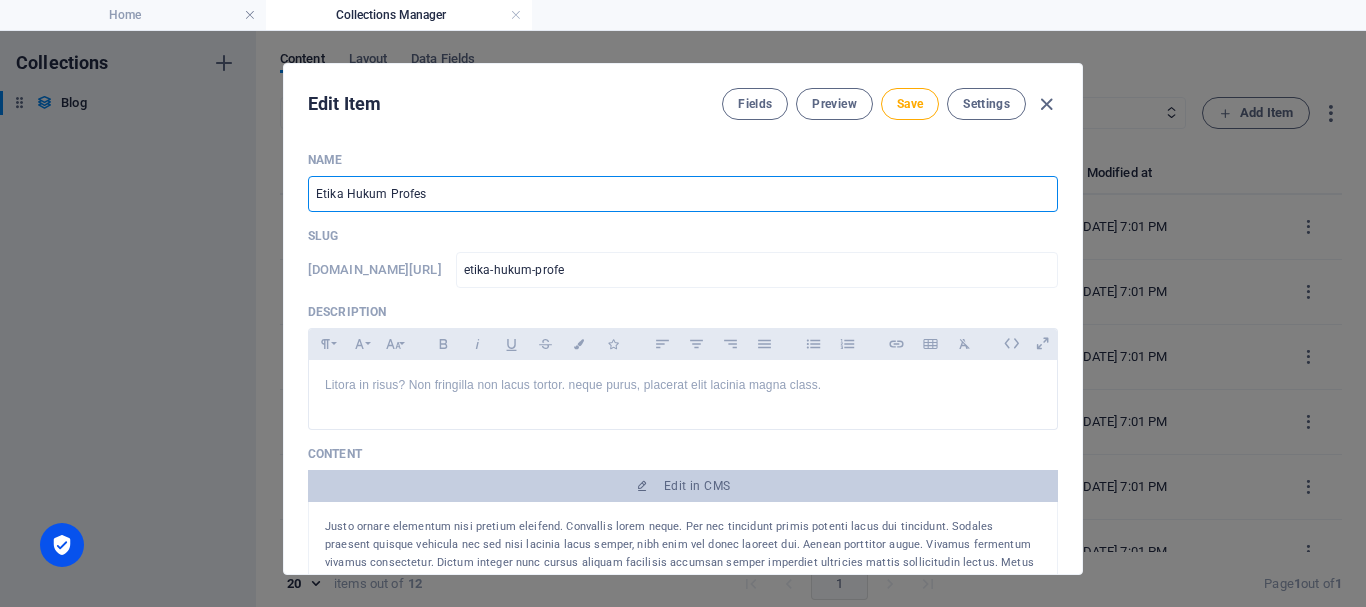type on "etika-hukum-profes" 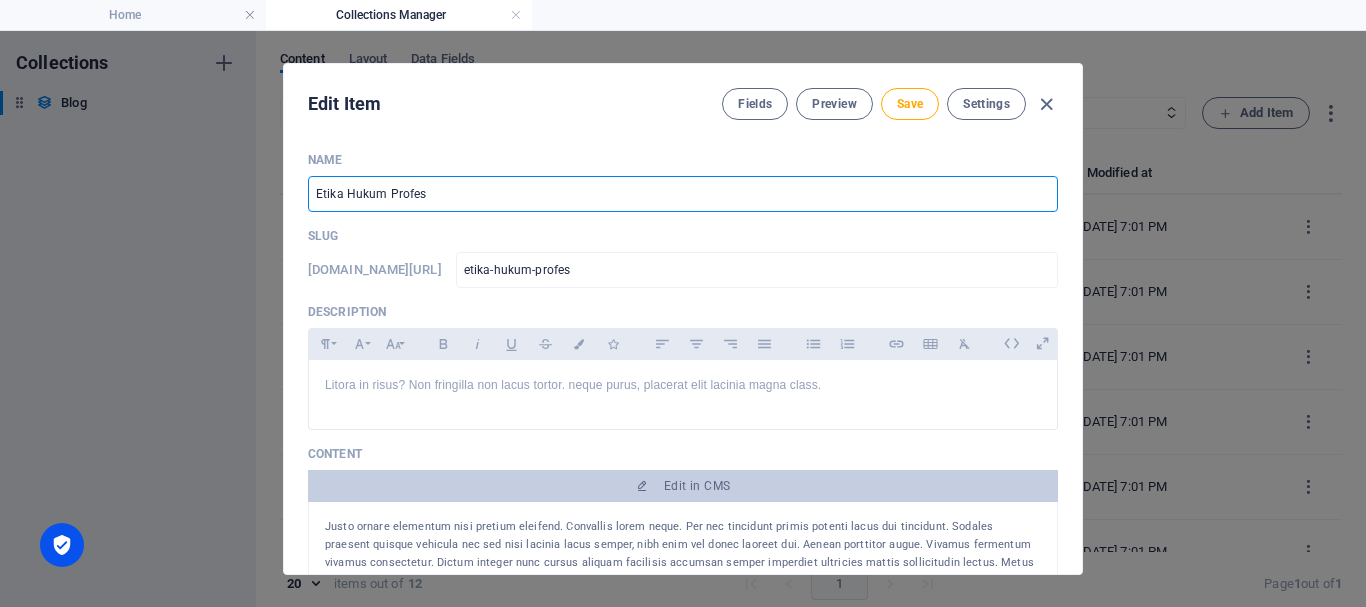 type on "Etika Hukum Profesi" 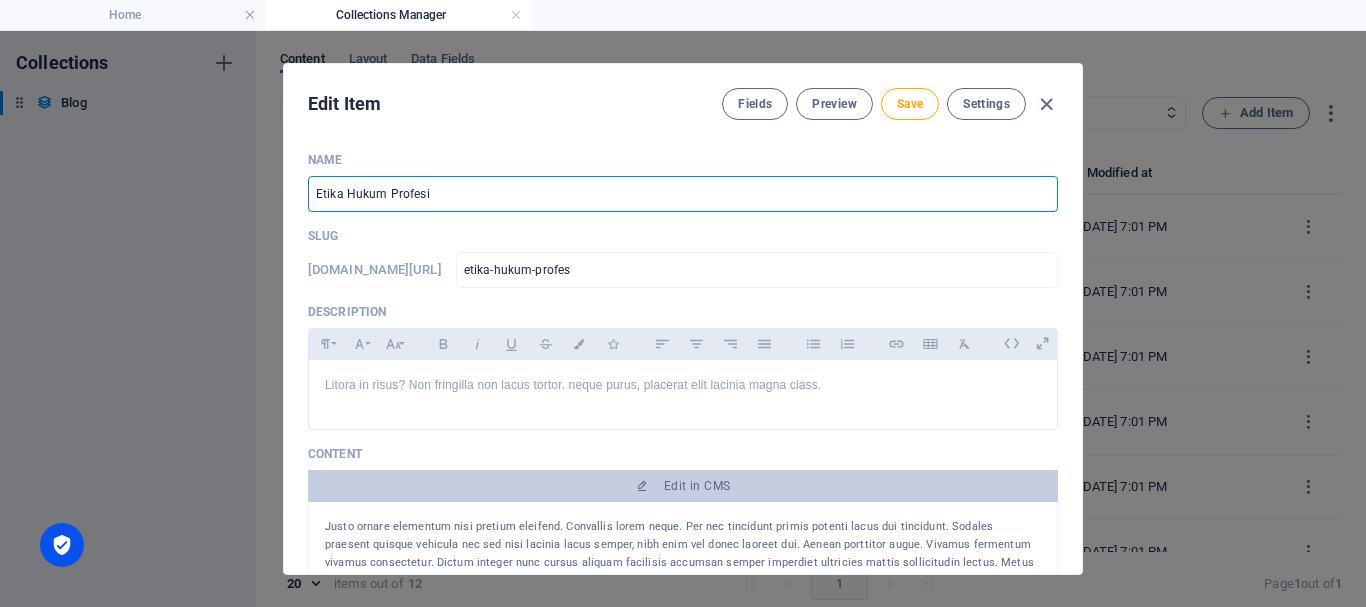 type on "etika-hukum-profesi" 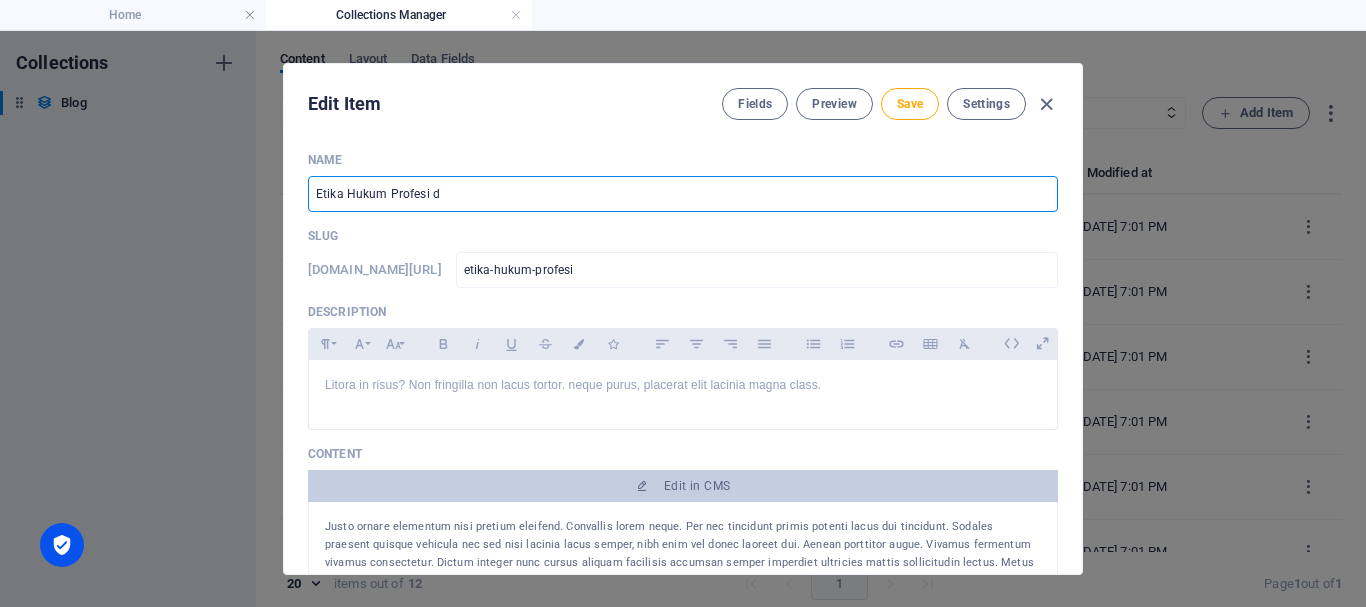 type on "Etika Hukum Profesi di" 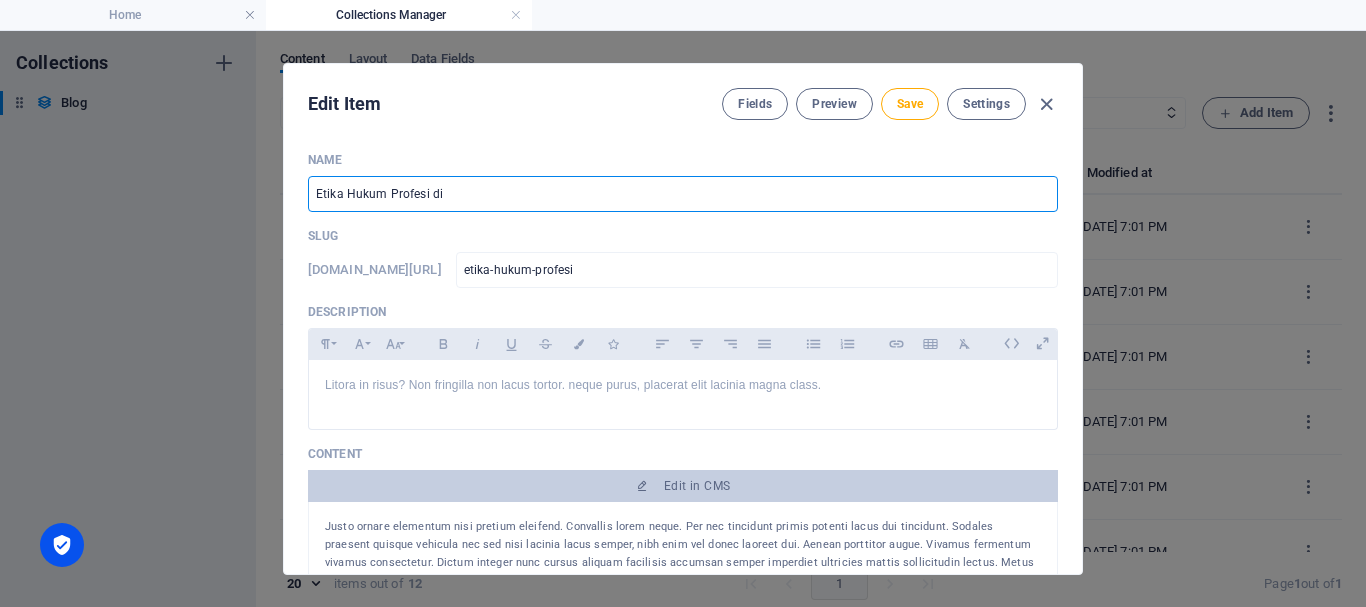 type on "etika-hukum-profesi-di" 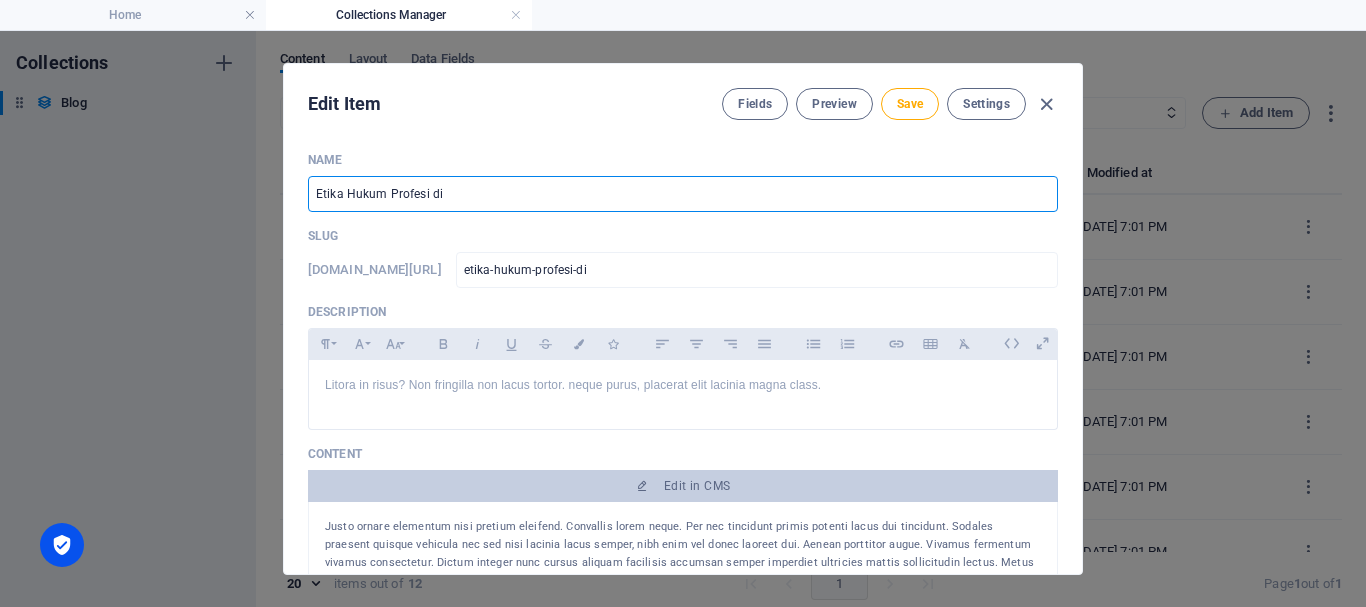type on "Etika Hukum Profesi di I" 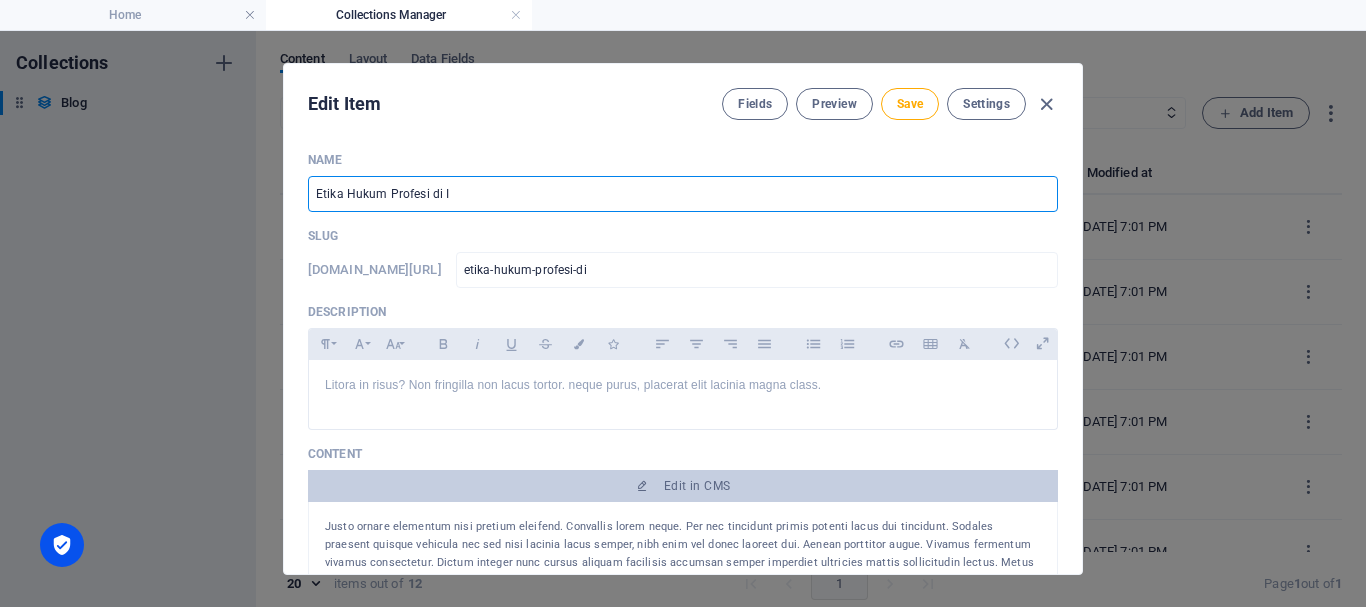type on "etika-hukum-profesi-di-i" 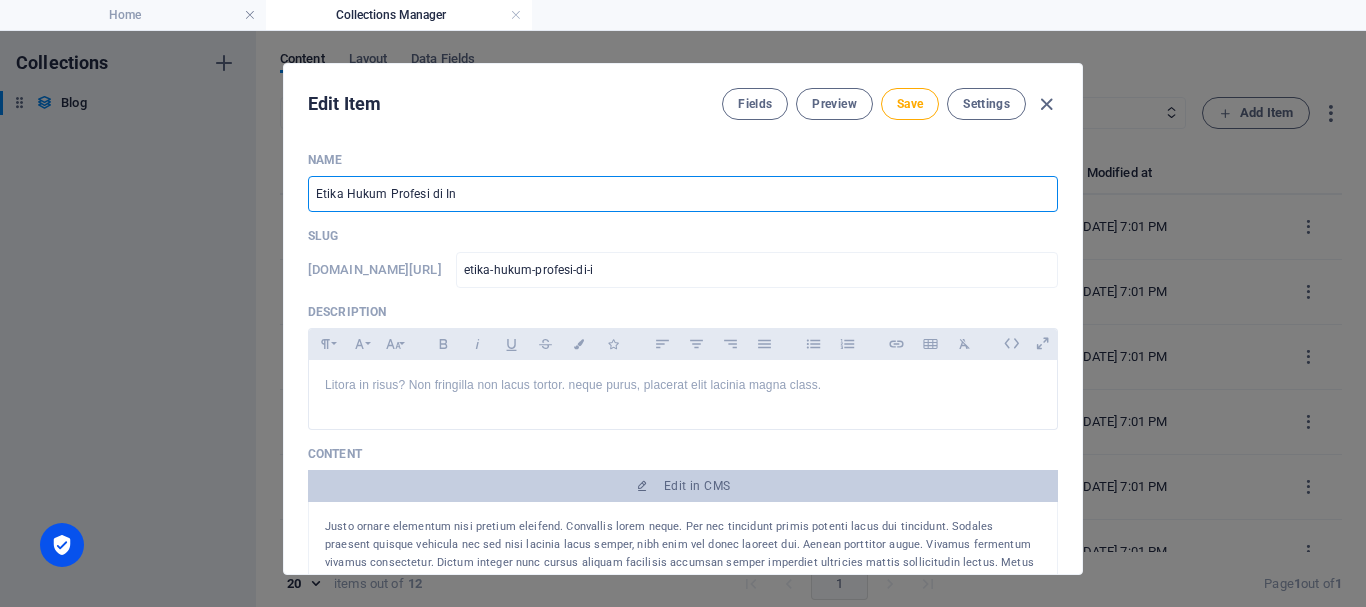 type on "Etika Hukum Profesi di Ind" 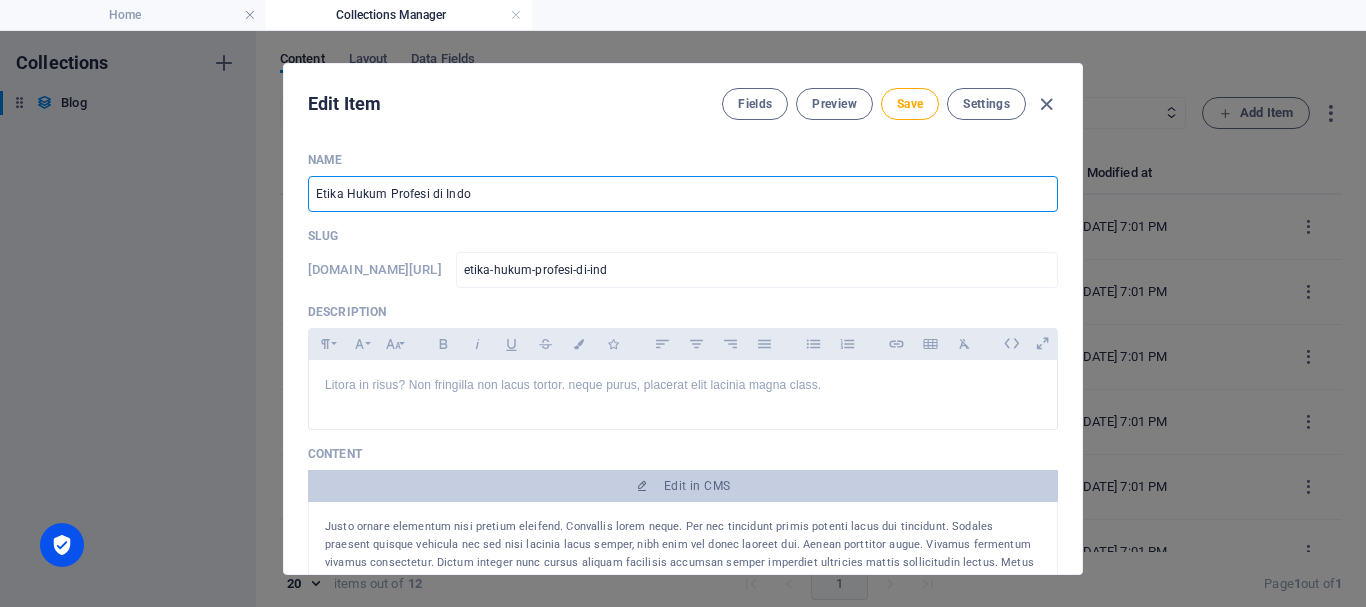 type on "Etika Hukum Profesi di Indoe" 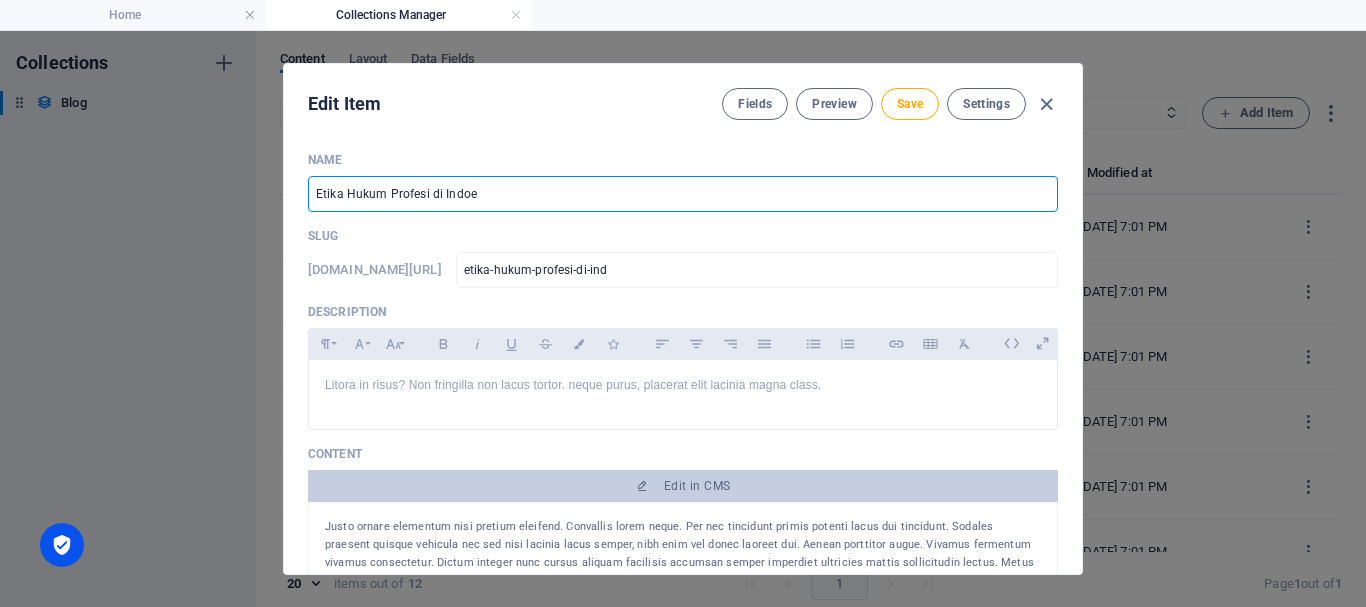 type on "etika-hukum-profesi-di-indoe" 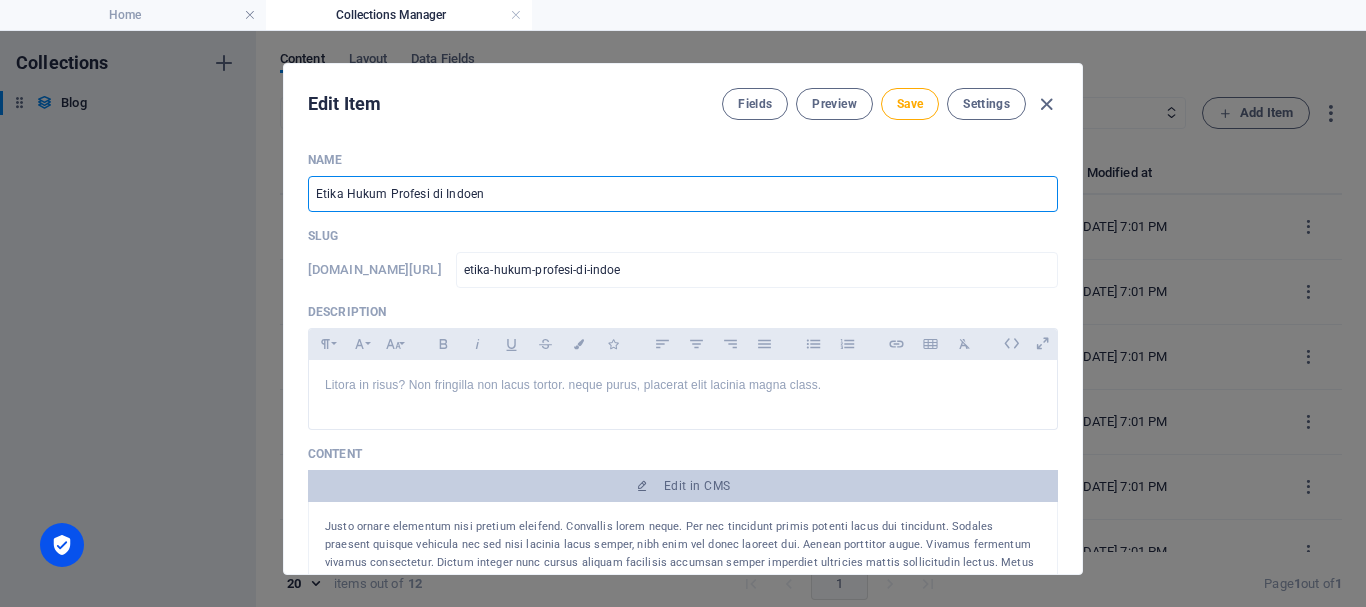 type on "Etika Hukum Profesi di Indoens" 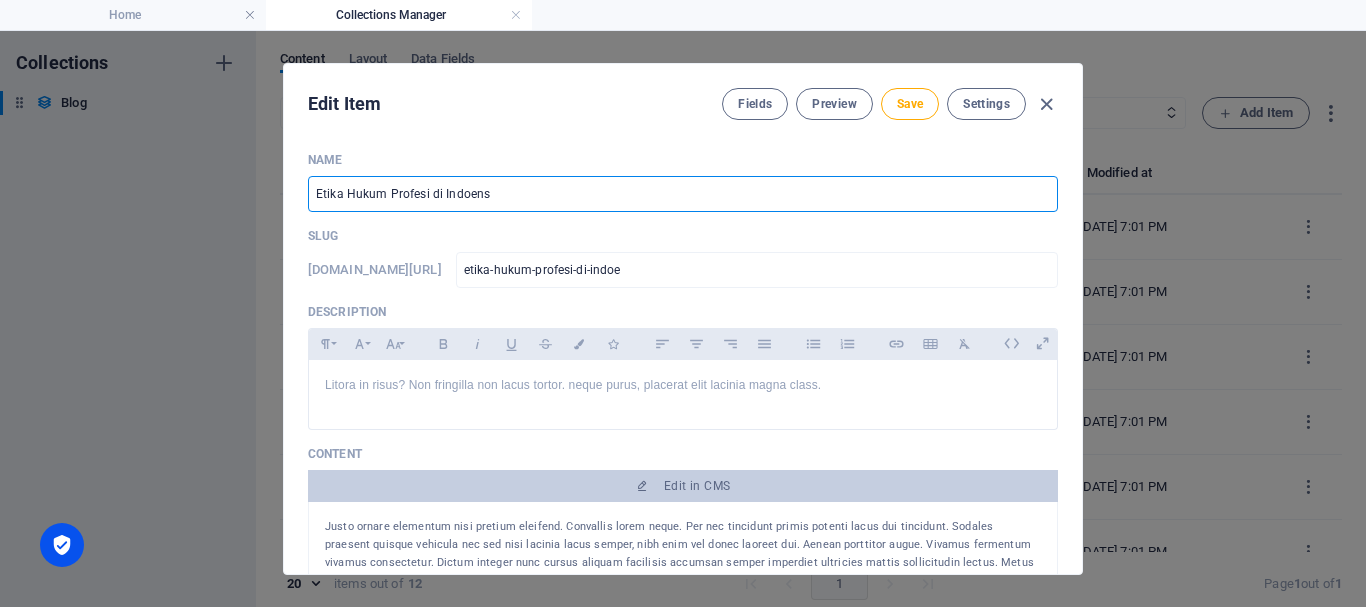 type on "etika-hukum-profesi-di-indoens" 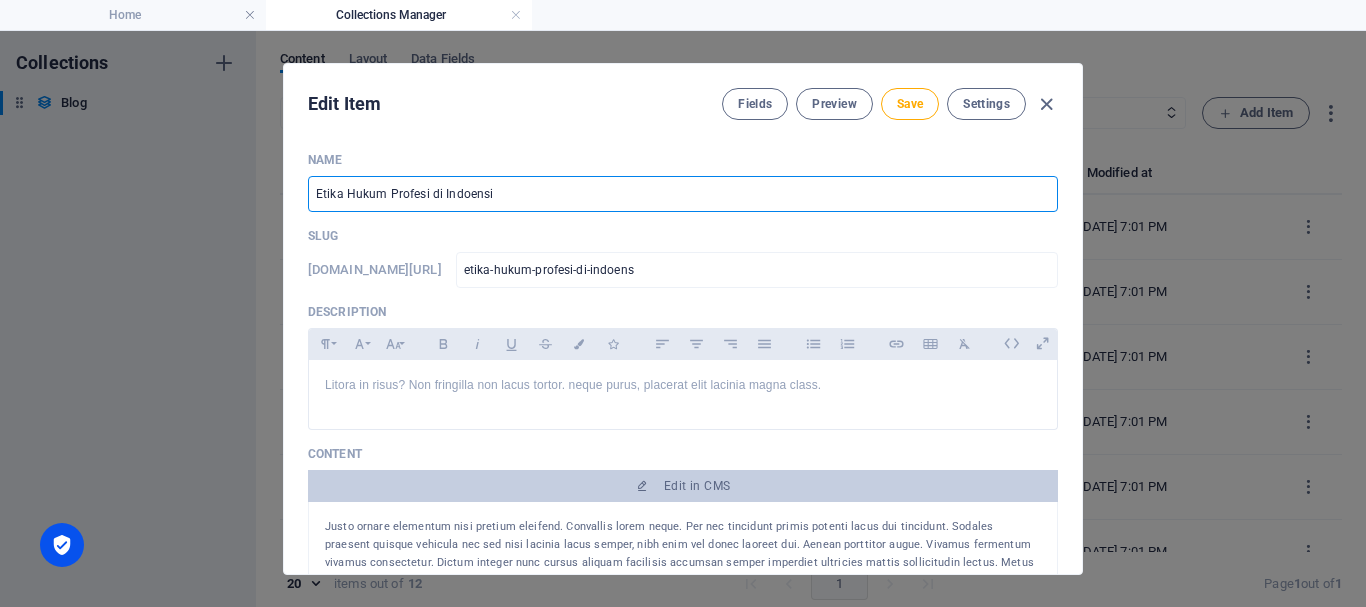 type on "Etika Hukum Profesi di Indoensia" 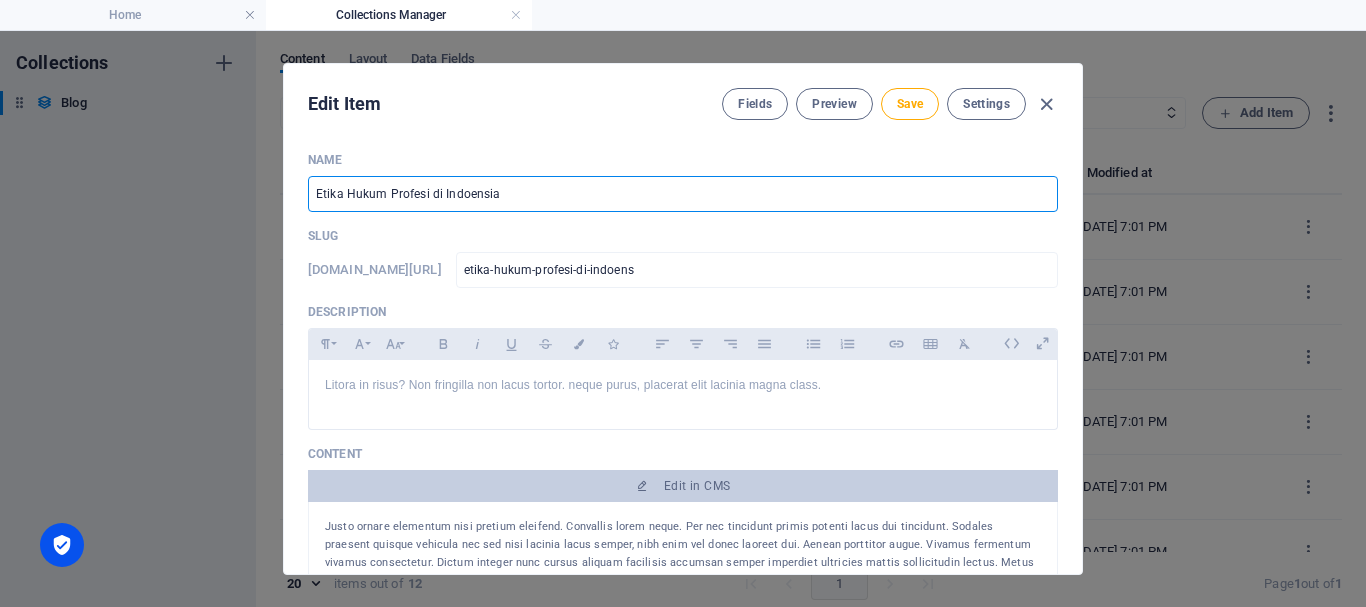 type on "etika-hukum-profesi-di-indoensia" 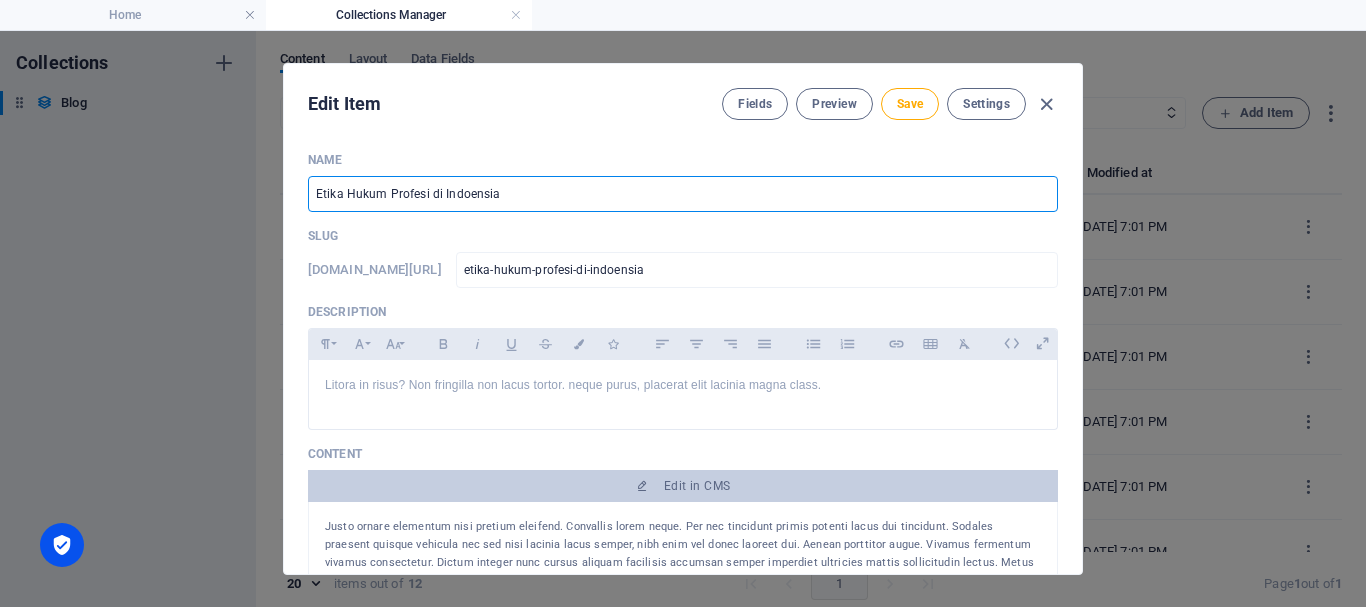 type on "Etika Hukum Profesi di Indoensi" 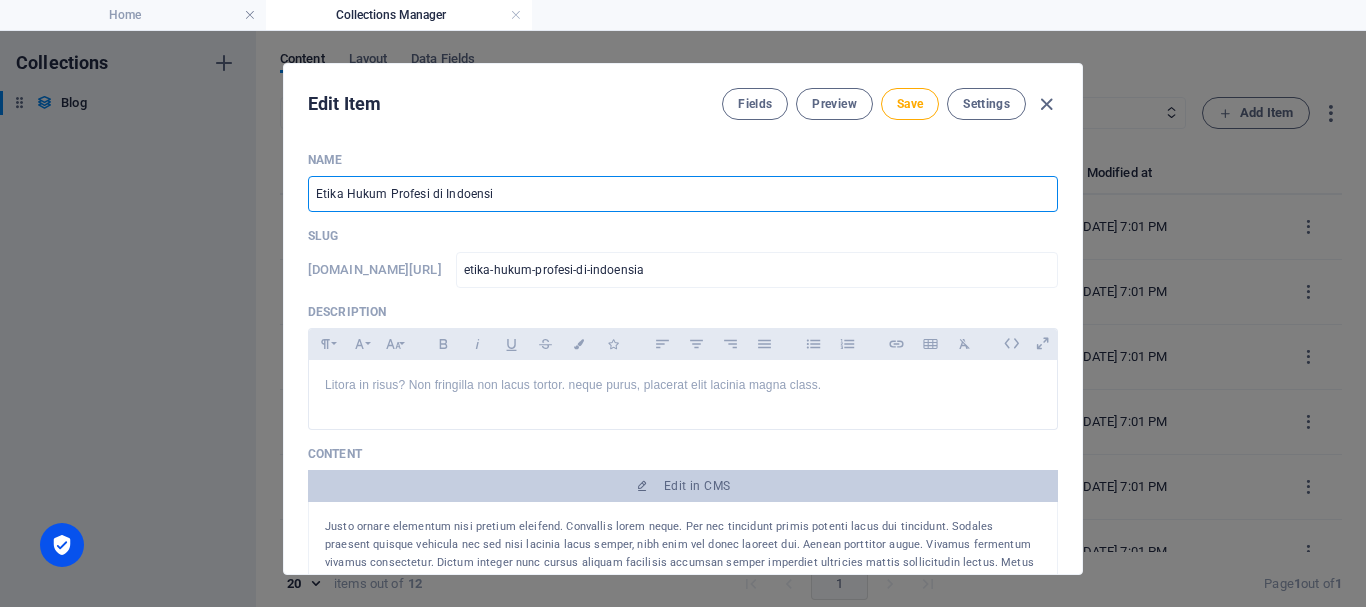 type on "etika-hukum-profesi-di-indoensi" 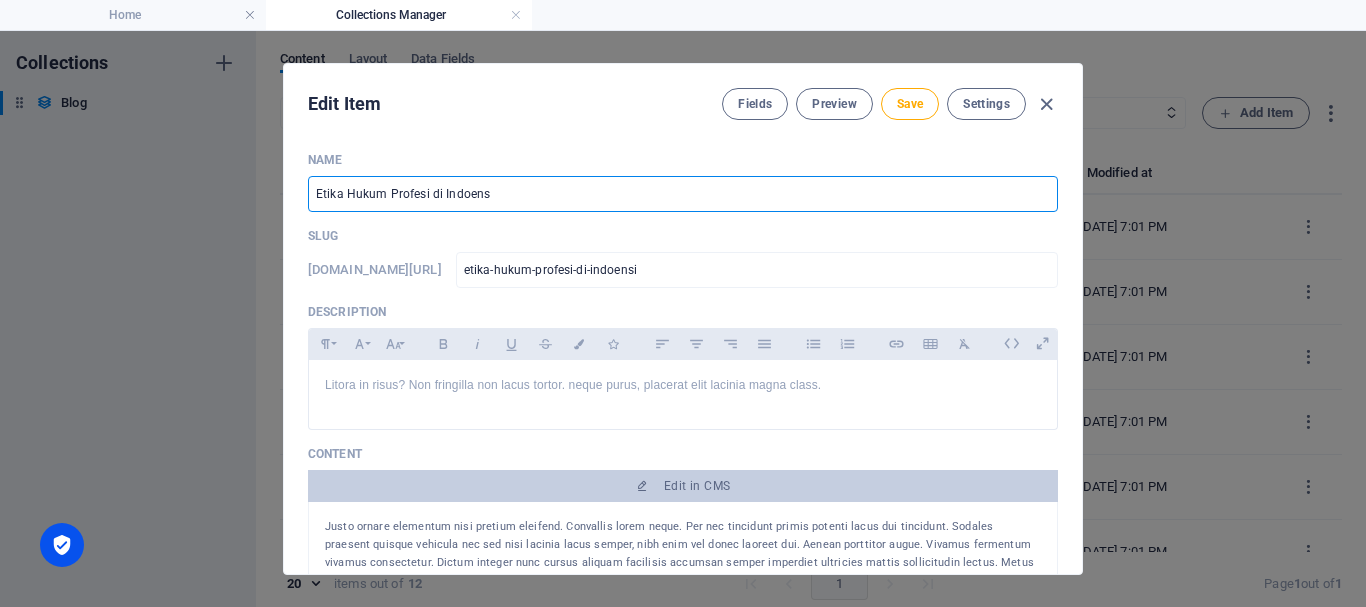 type on "Etika Hukum Profesi di Indoen" 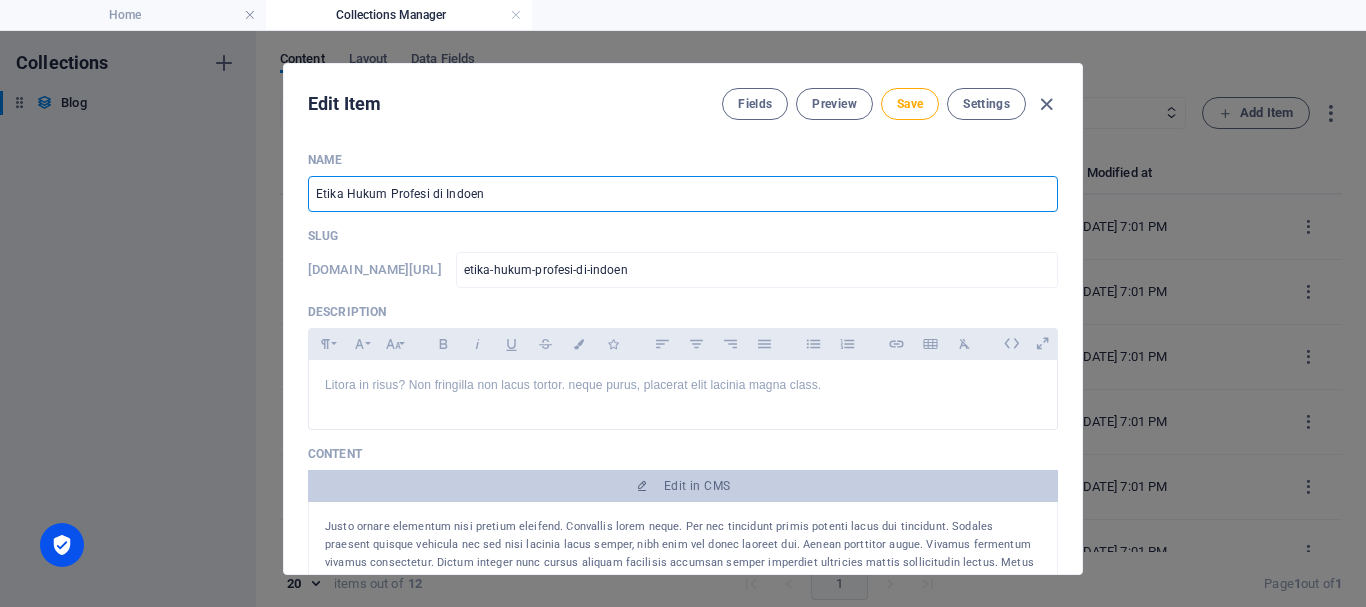 type on "Etika Hukum Profesi di Indoe" 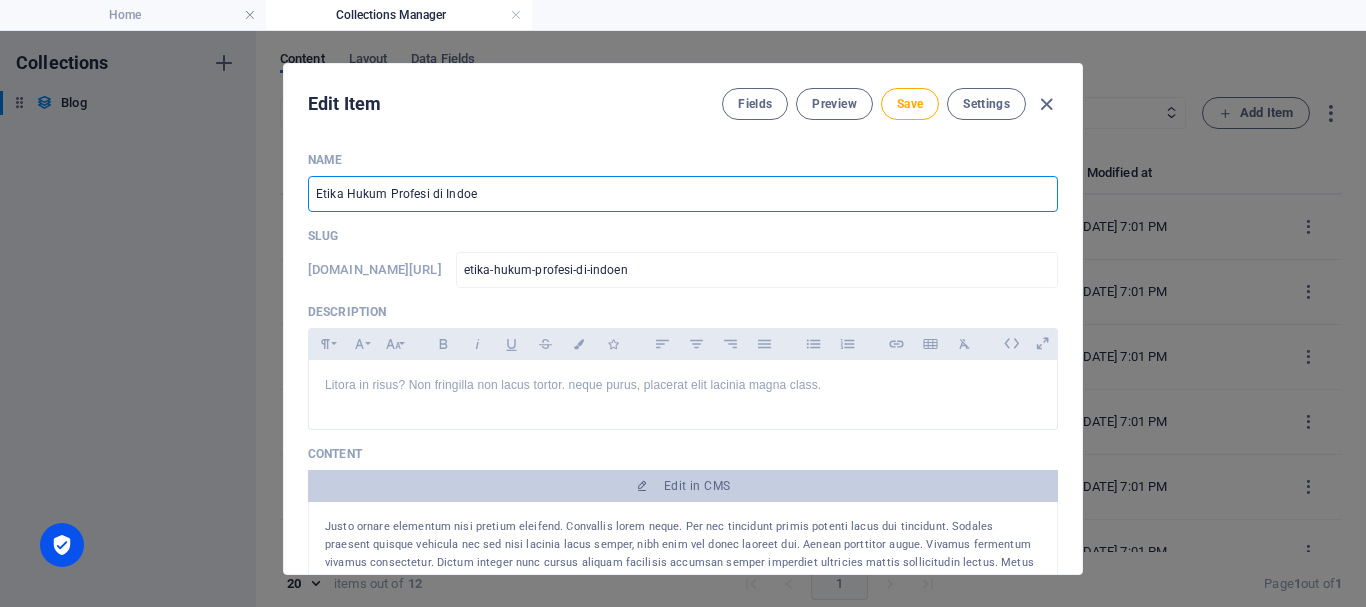 type on "etika-hukum-profesi-di-indoe" 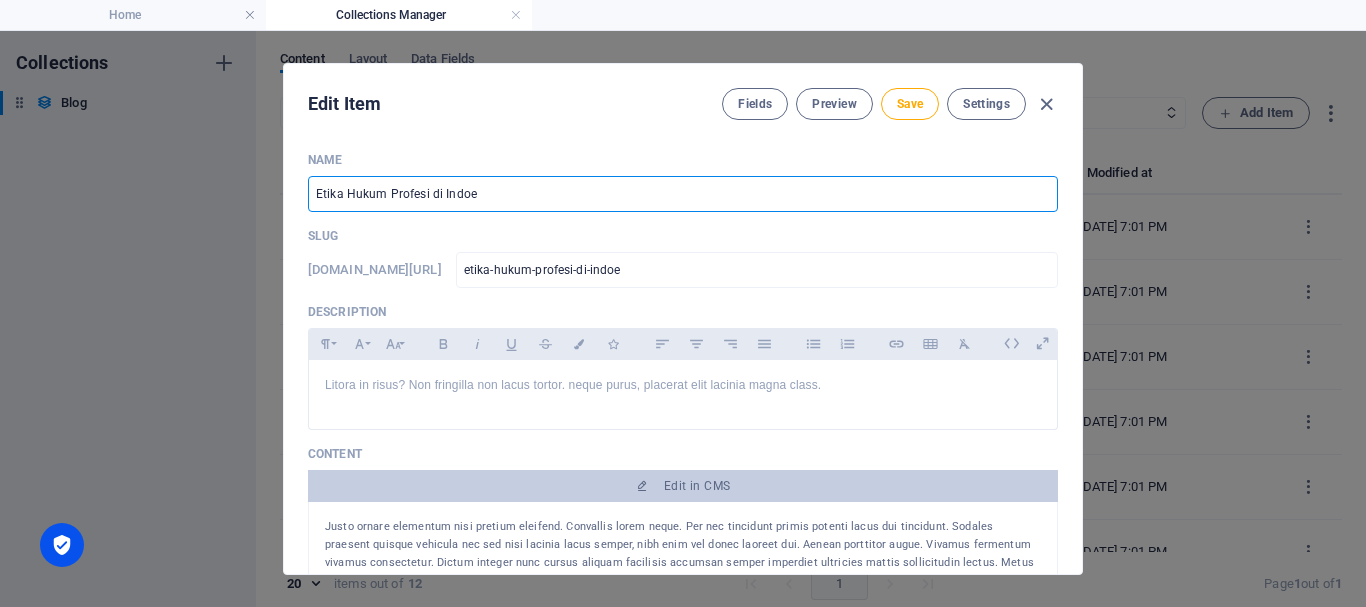 type on "Etika Hukum Profesi di Indo" 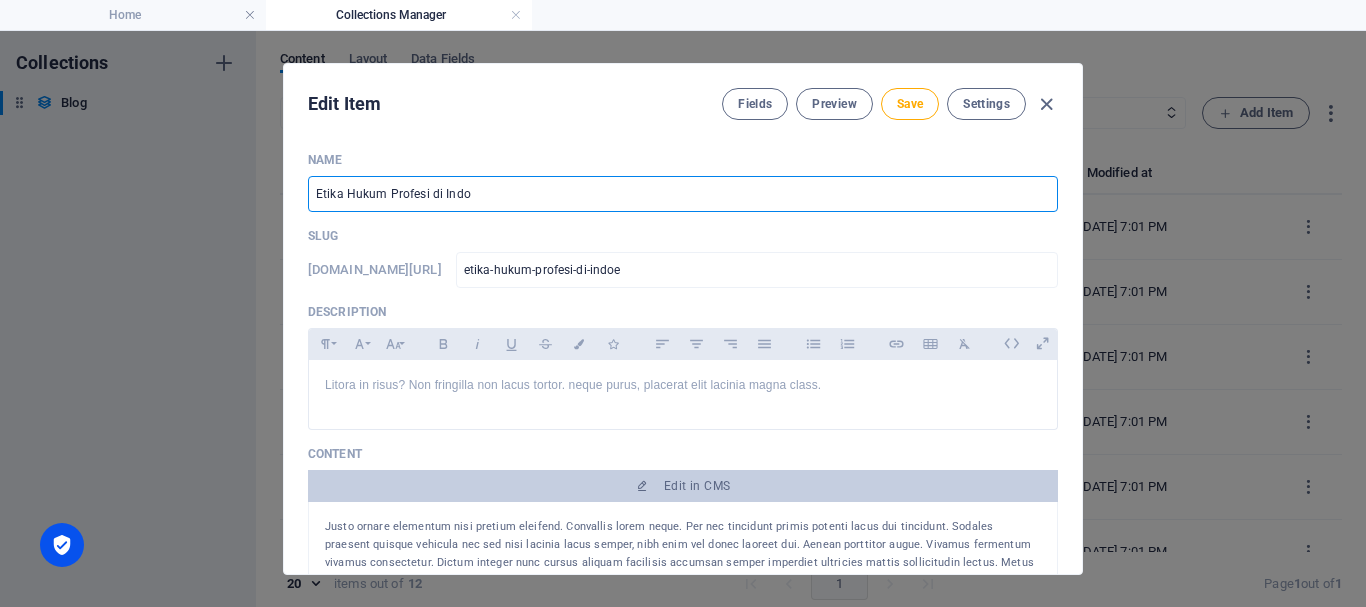 type on "etika-hukum-profesi-di-indo" 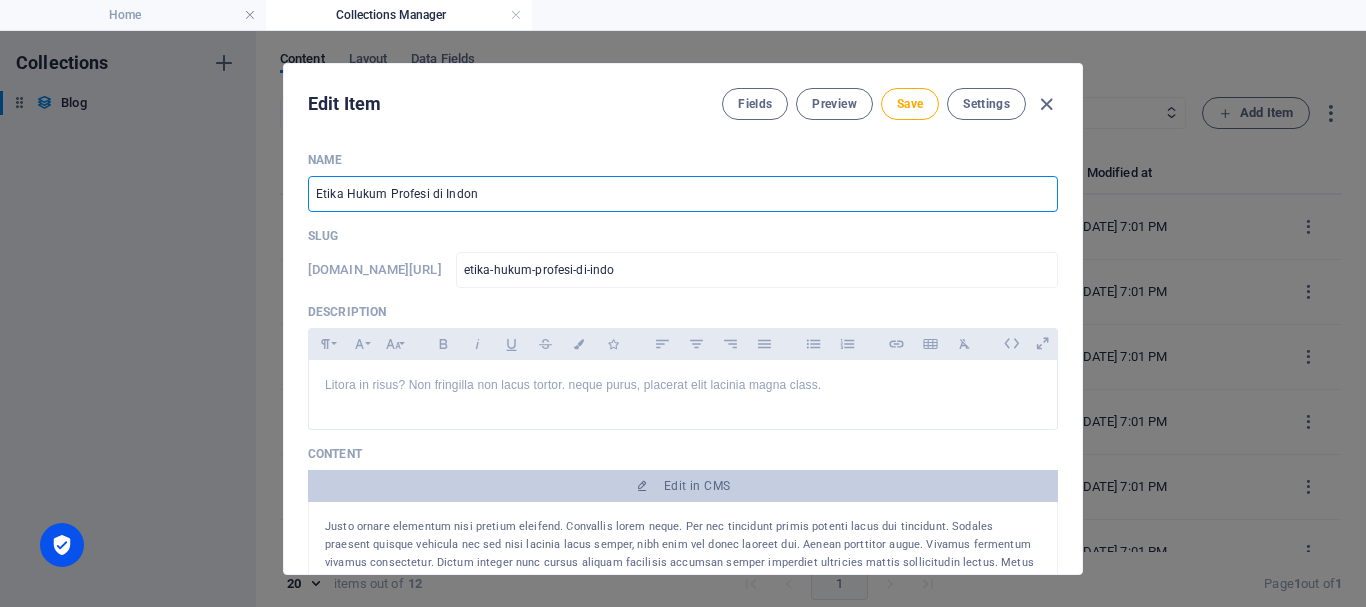 type on "Etika Hukum Profesi di Indone" 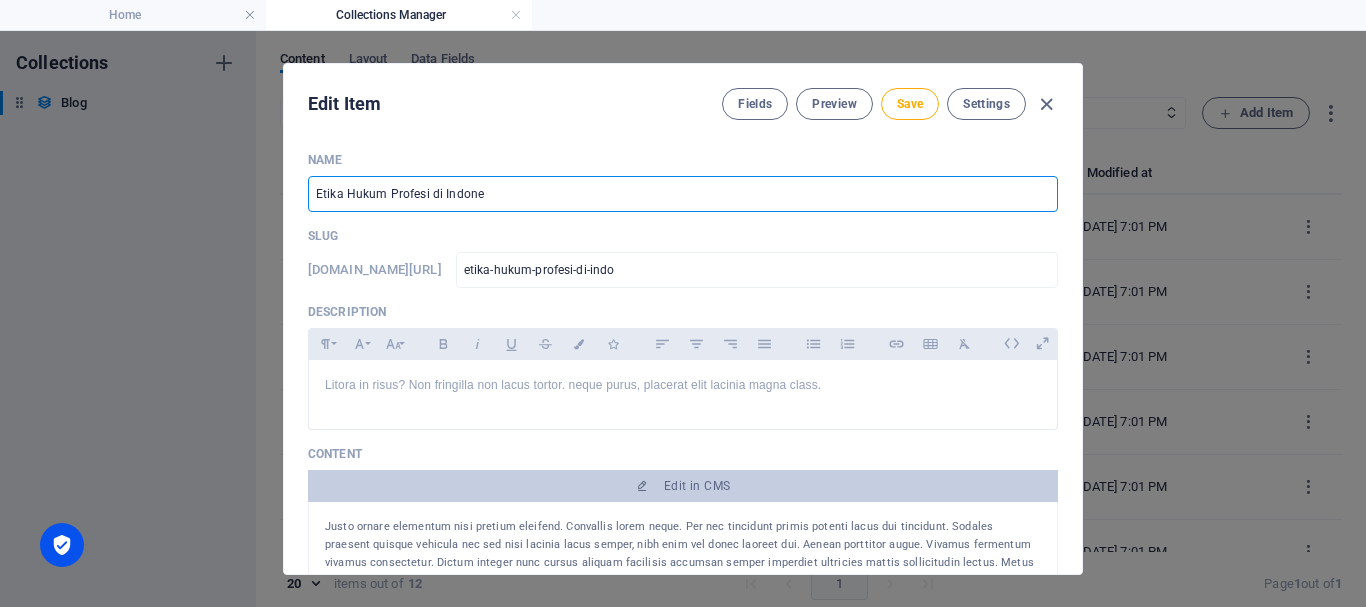 type on "etika-hukum-profesi-di-indone" 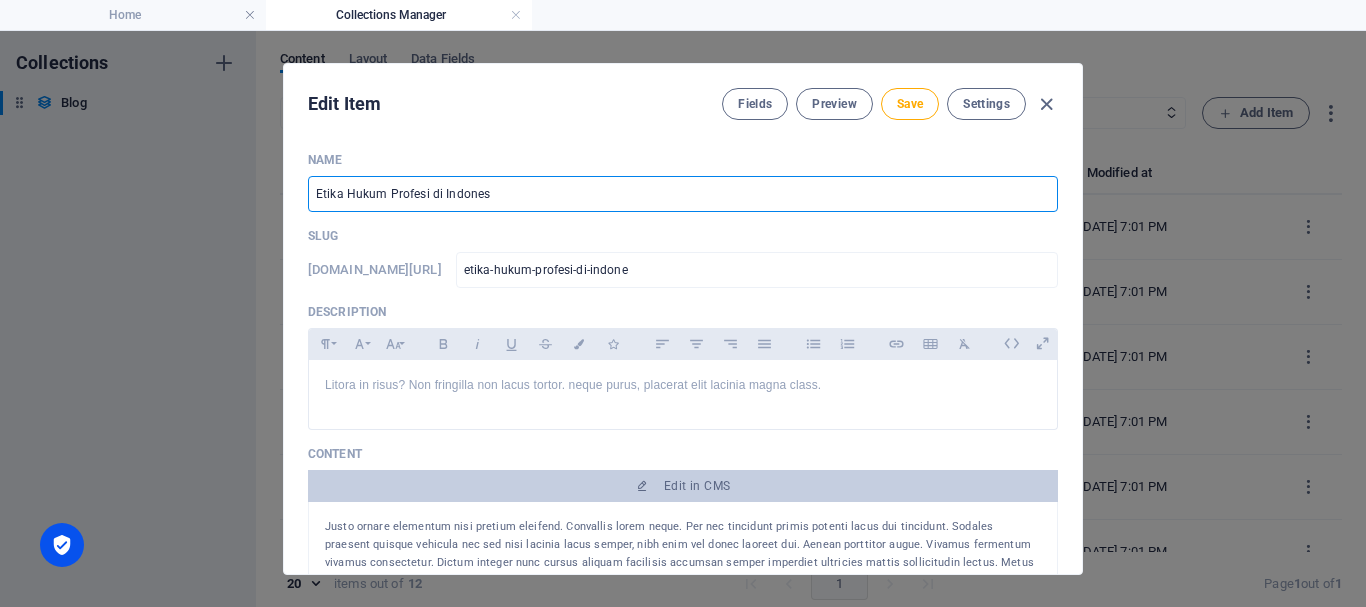 type on "Etika Hukum Profesi di Indonesi" 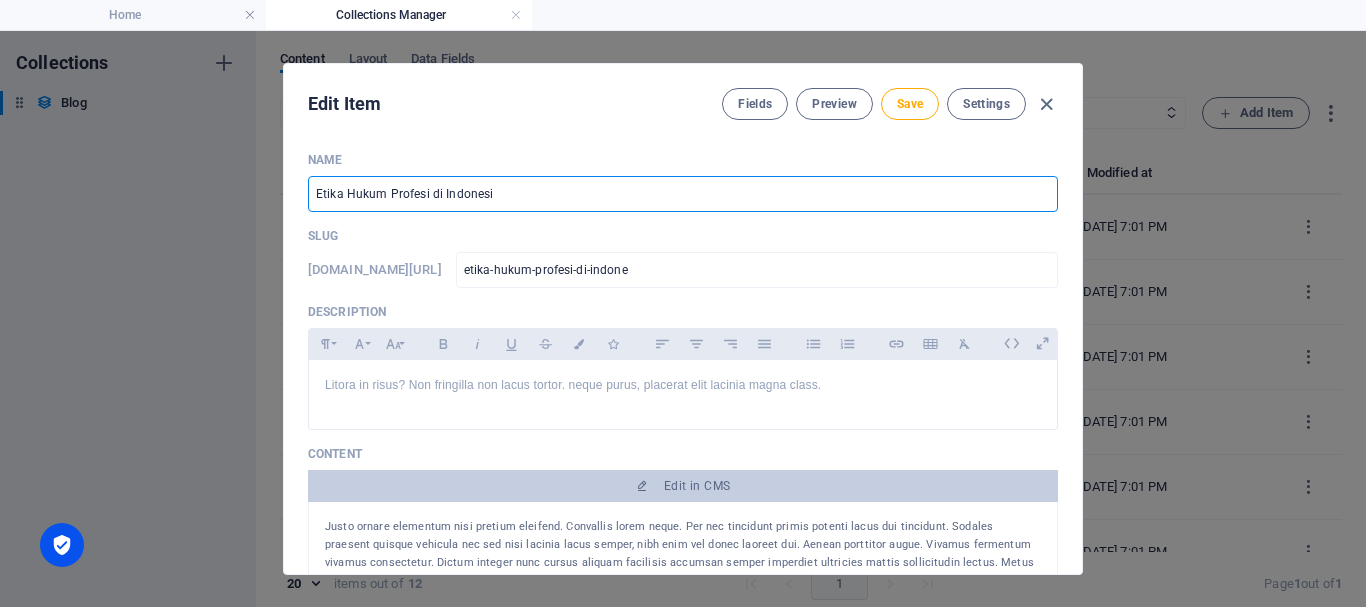 type on "etika-hukum-profesi-di-indonesi" 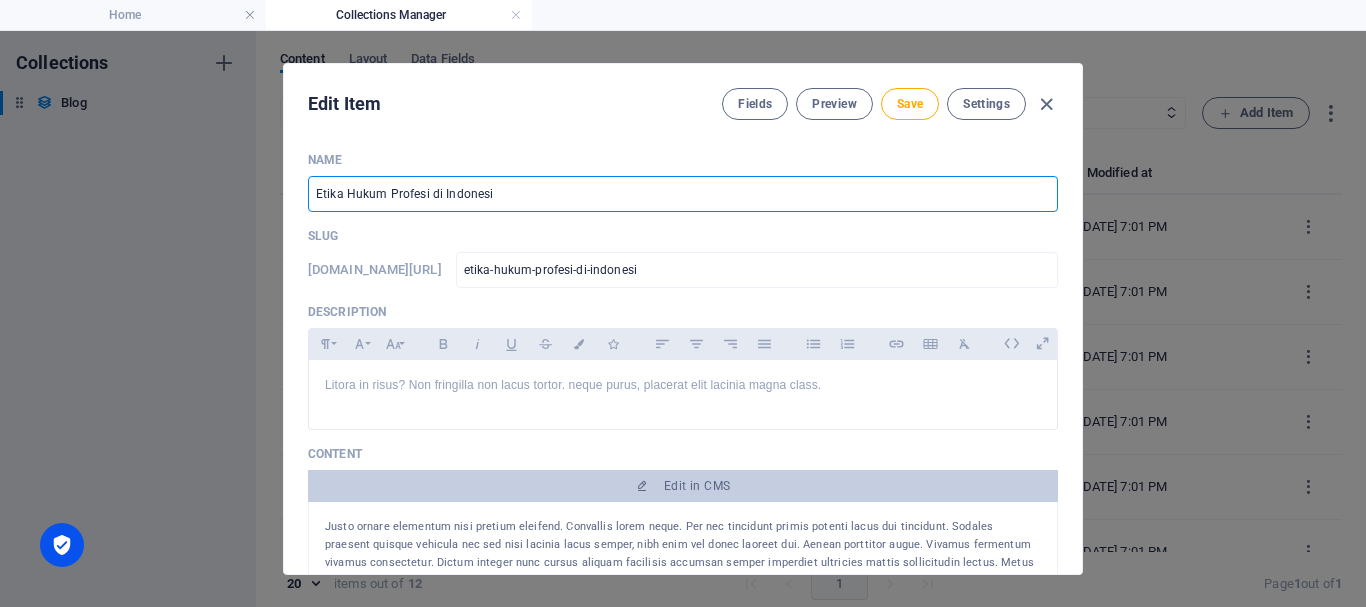 type on "Etika Hukum Profesi di [GEOGRAPHIC_DATA]" 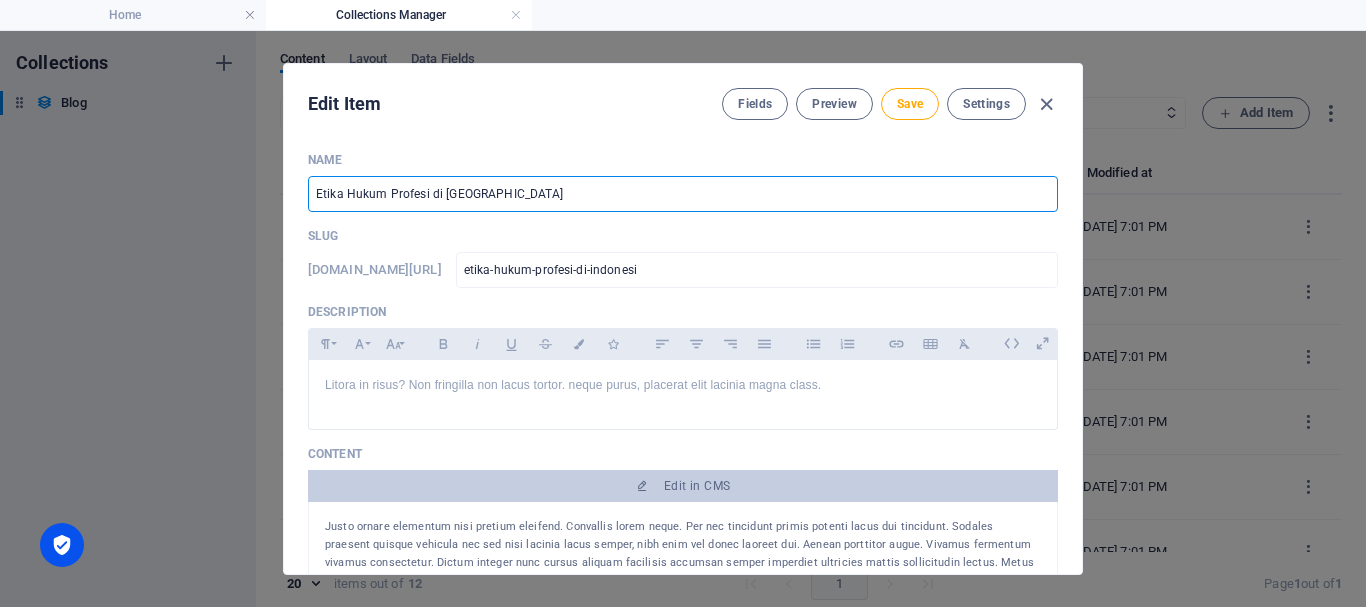 type on "etika-hukum-profesi-di-[GEOGRAPHIC_DATA]" 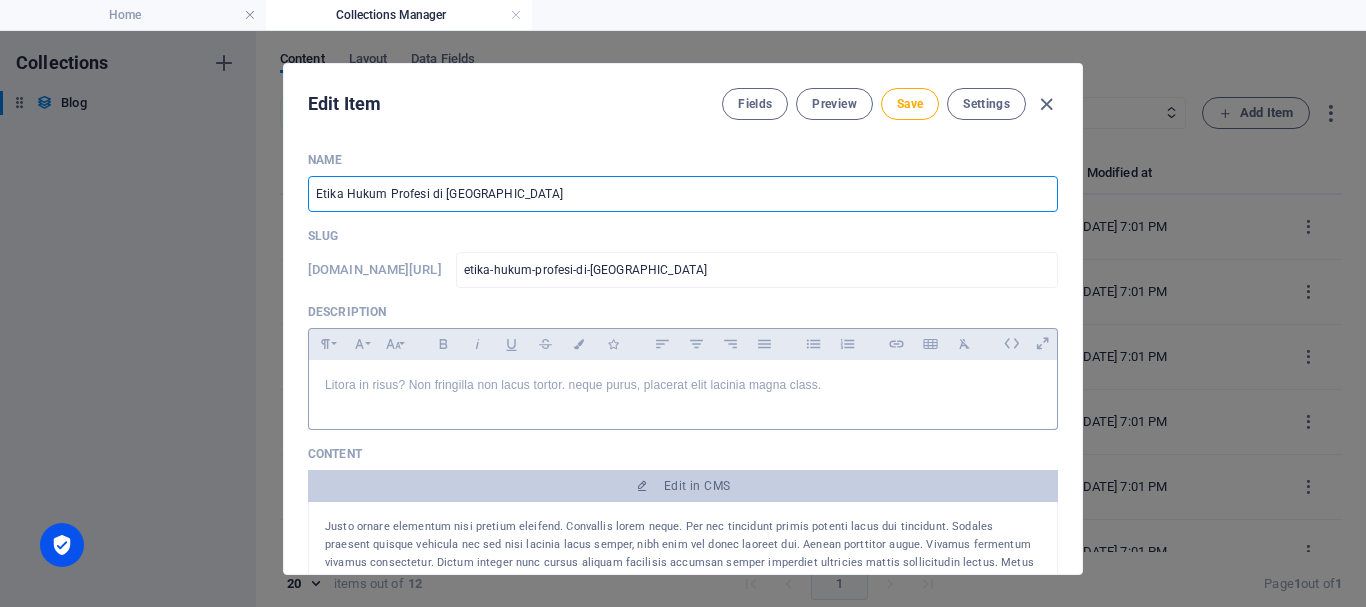 type on "Etika Hukum Profesi di [GEOGRAPHIC_DATA]" 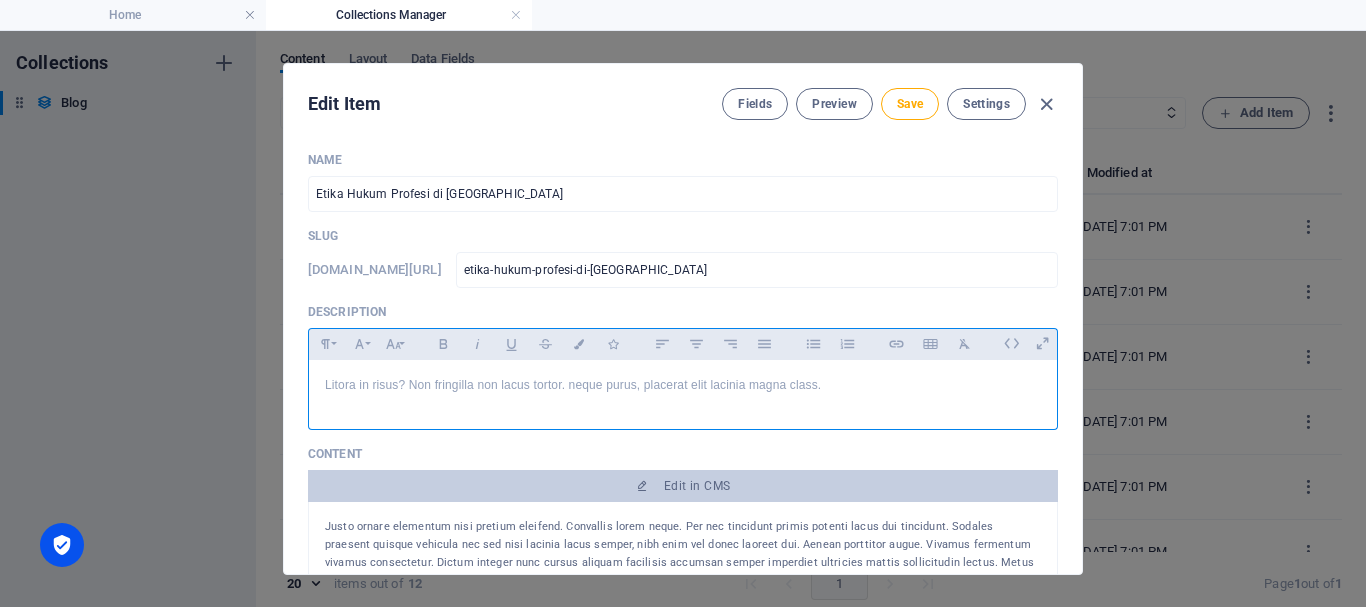 click on "Litora in risus? Non fringilla non lacus tortor. neque purus, placerat elit lacinia magna class." at bounding box center (683, 385) 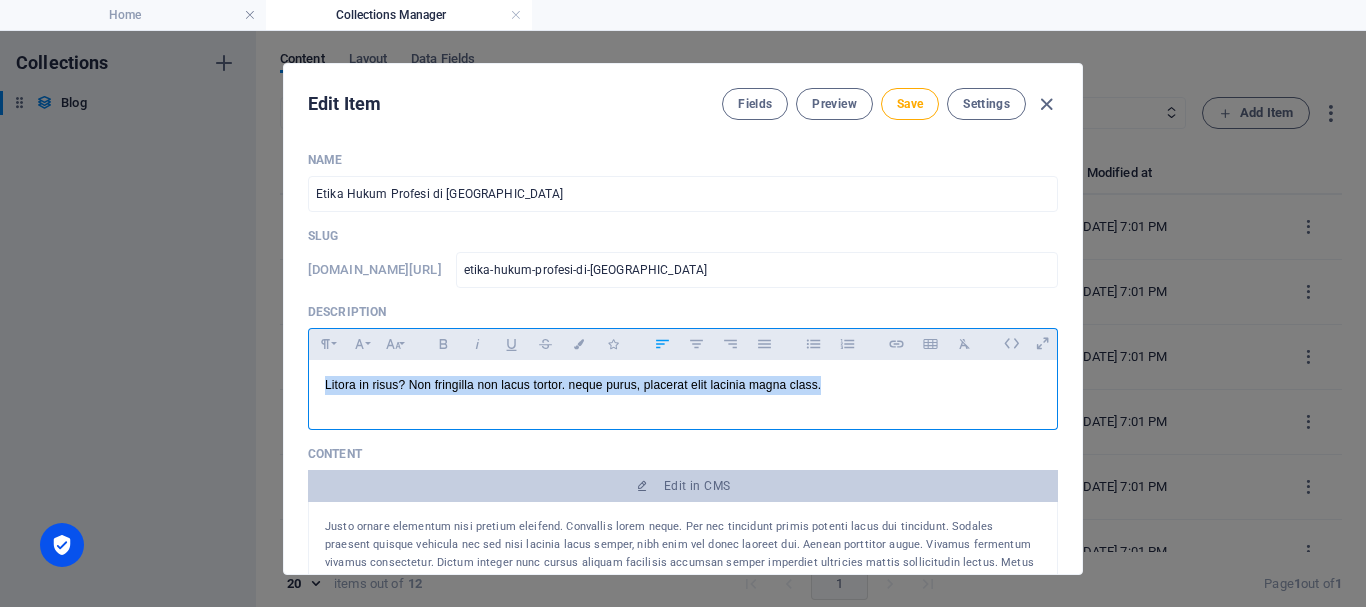 type 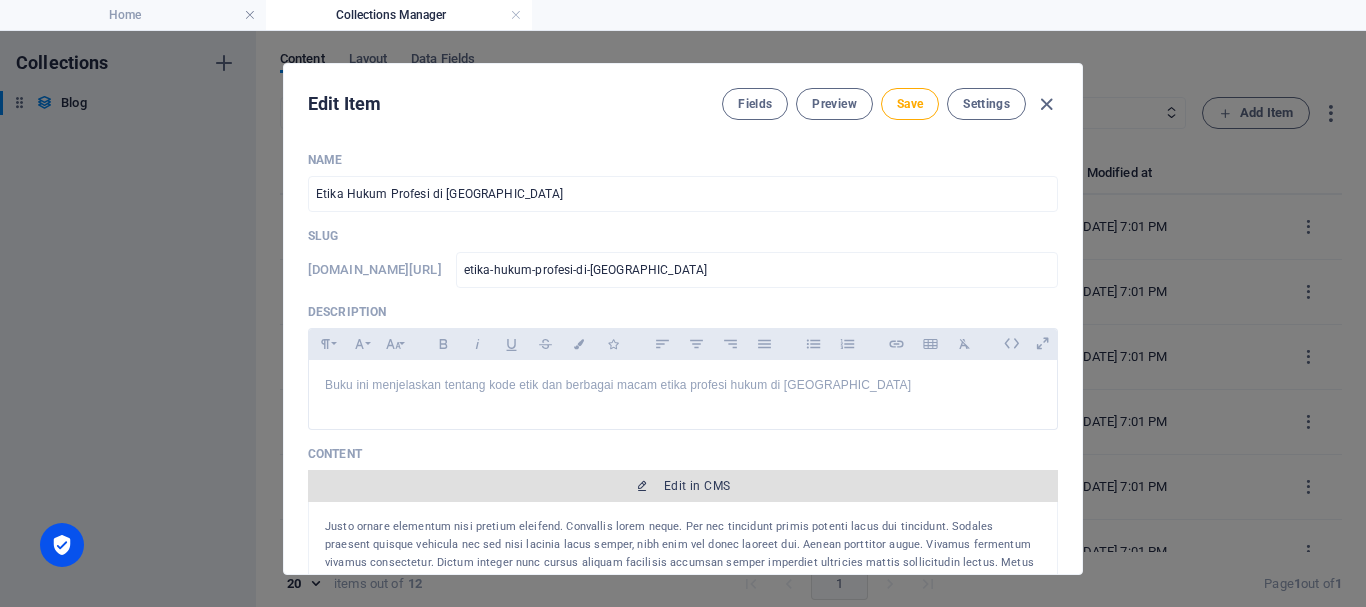 click on "Edit in CMS" at bounding box center (683, 486) 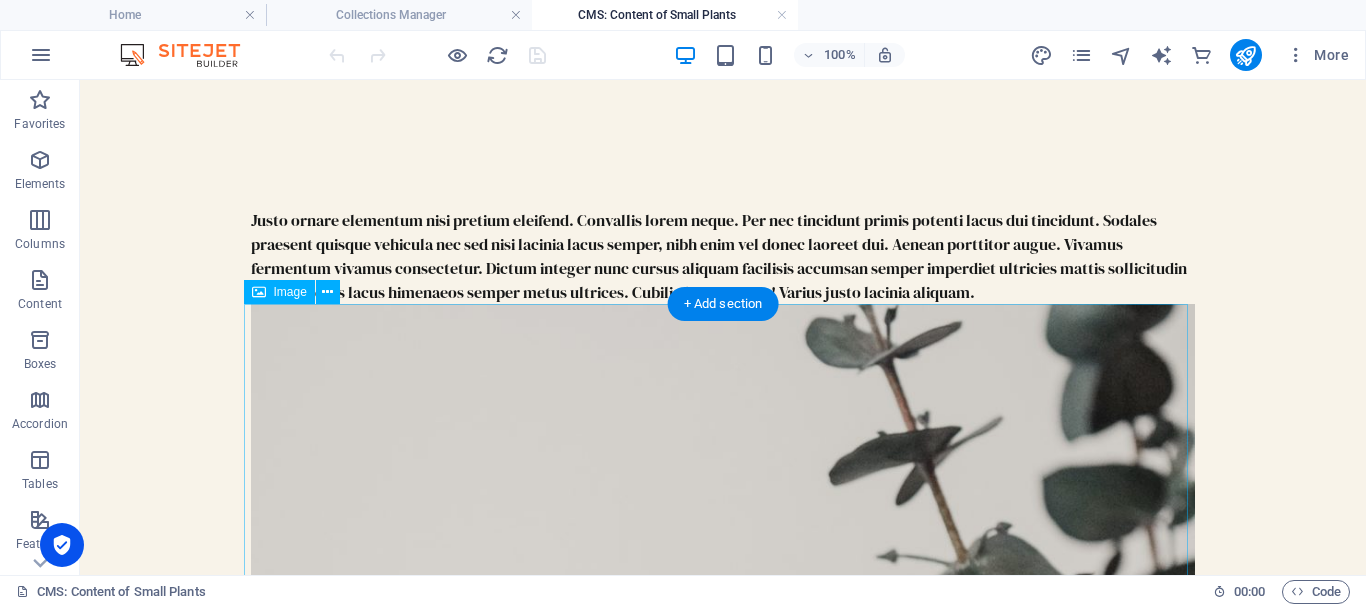 scroll, scrollTop: 0, scrollLeft: 0, axis: both 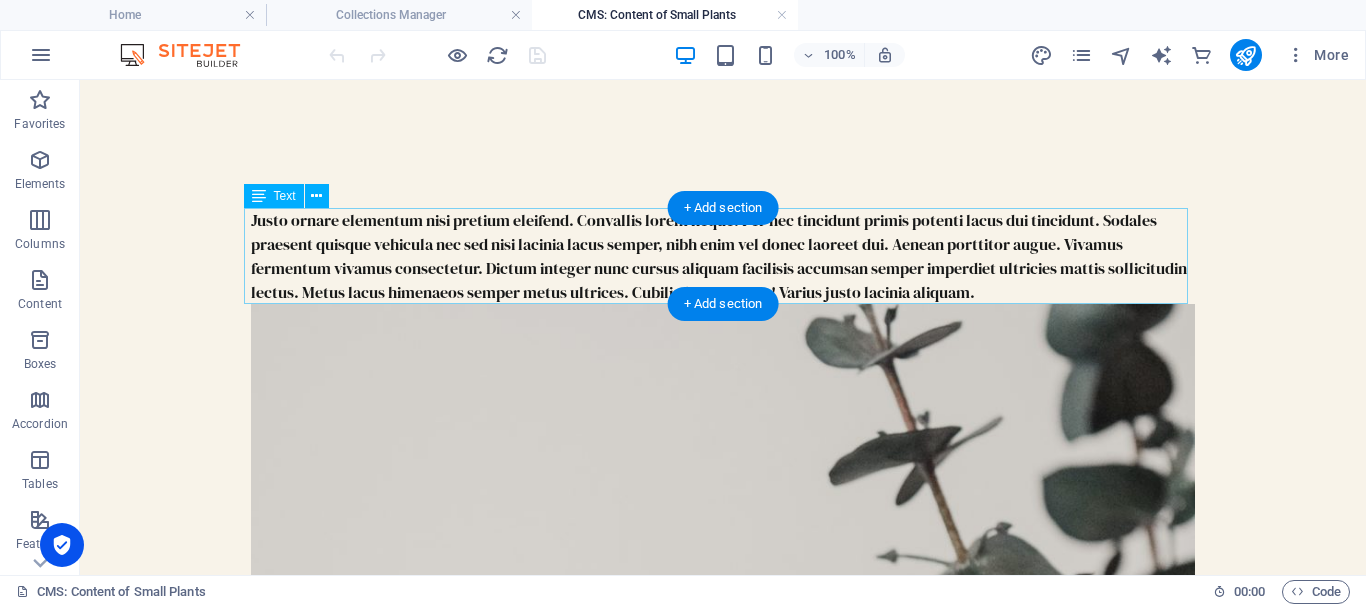 click on "Justo ornare elementum nisi pretium eleifend. Convallis lorem neque. Per nec tincidunt primis potenti lacus dui tincidunt. Sodales praesent quisque vehicula nec sed nisi lacinia lacus semper, nibh enim vel donec laoreet dui. Aenean porttitor augue. Vivamus fermentum vivamus consectetur. Dictum integer nunc cursus aliquam facilisis accumsan semper imperdiet ultricies mattis sollicitudin lectus. Metus lacus himenaeos semper metus ultrices. Cubilia lacinia proin! Varius justo lacinia aliquam." at bounding box center [723, 256] 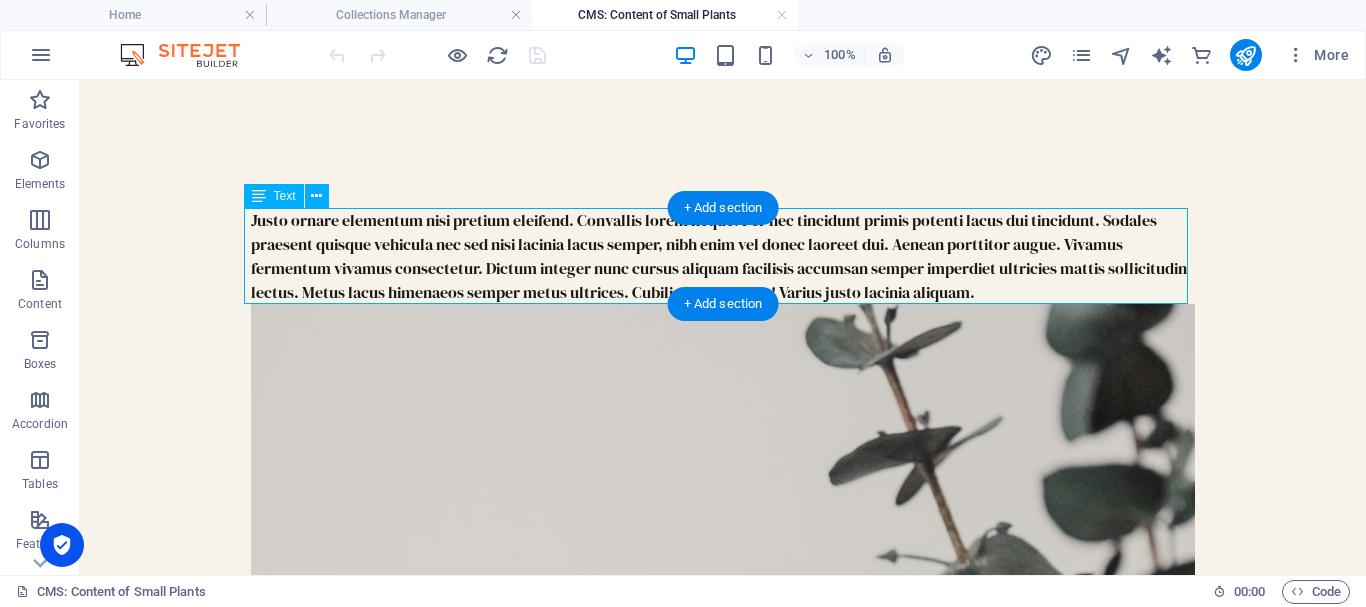 click on "Justo ornare elementum nisi pretium eleifend. Convallis lorem neque. Per nec tincidunt primis potenti lacus dui tincidunt. Sodales praesent quisque vehicula nec sed nisi lacinia lacus semper, nibh enim vel donec laoreet dui. Aenean porttitor augue. Vivamus fermentum vivamus consectetur. Dictum integer nunc cursus aliquam facilisis accumsan semper imperdiet ultricies mattis sollicitudin lectus. Metus lacus himenaeos semper metus ultrices. Cubilia lacinia proin! Varius justo lacinia aliquam." at bounding box center (723, 256) 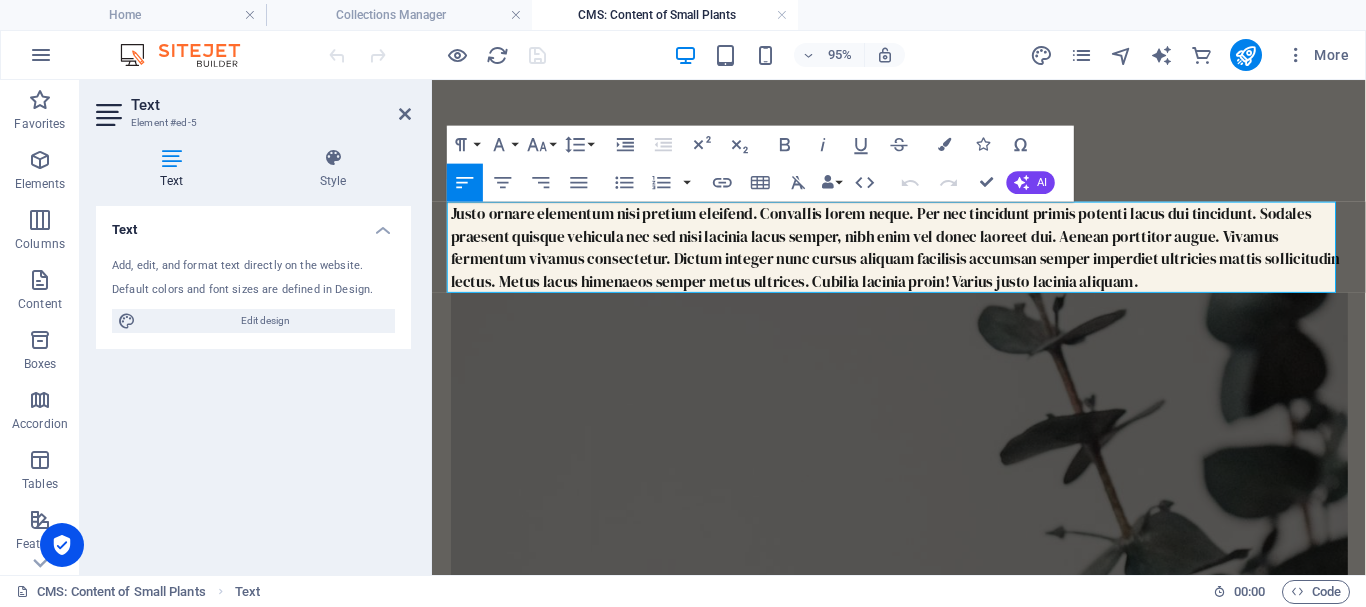 click on "Justo ornare elementum nisi pretium eleifend. Convallis lorem neque. Per nec tincidunt primis potenti lacus dui tincidunt. Sodales praesent quisque vehicula nec sed nisi lacinia lacus semper, nibh enim vel donec laoreet dui. Aenean porttitor augue. Vivamus fermentum vivamus consectetur. Dictum integer nunc cursus aliquam facilisis accumsan semper imperdiet ultricies mattis sollicitudin lectus. Metus lacus himenaeos semper metus ultrices. Cubilia lacinia proin! Varius justo lacinia aliquam." at bounding box center [924, 256] 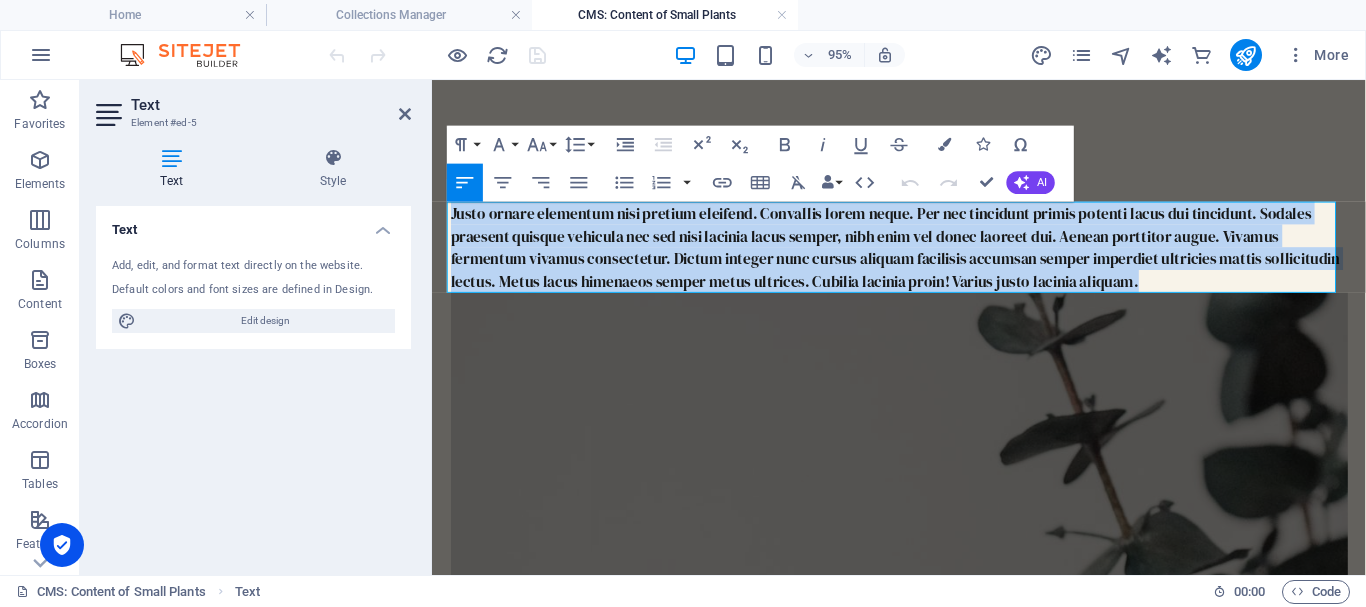 type 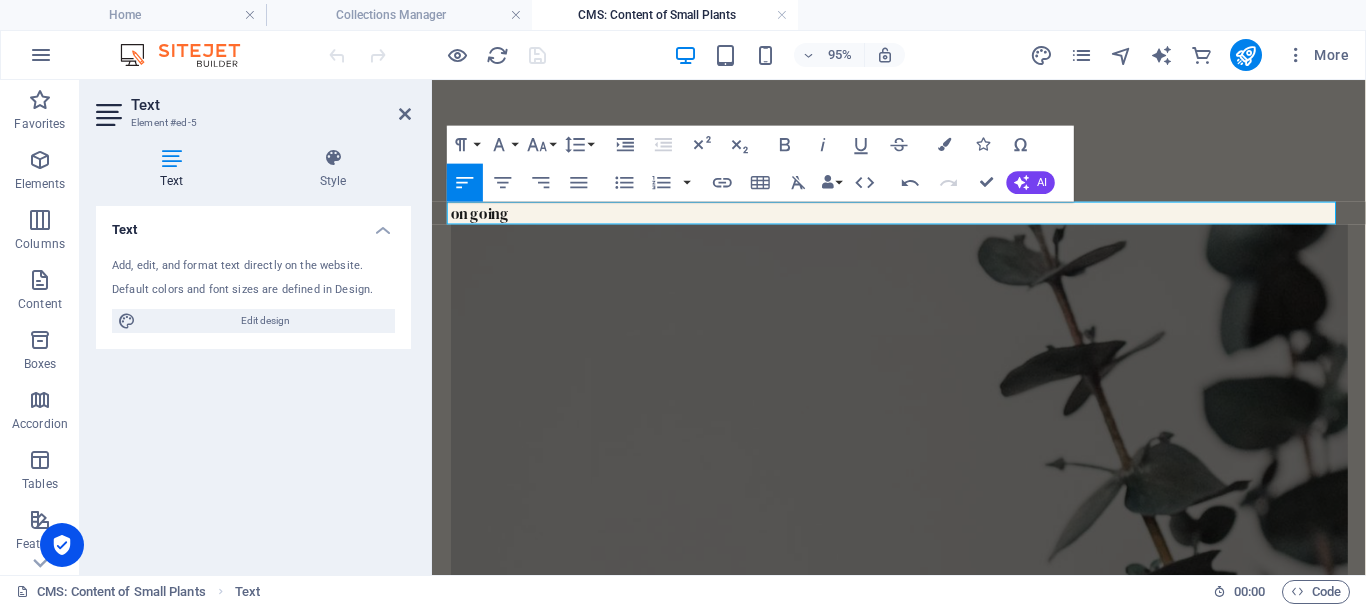 click on "on going Inceptos ac sociosqu porttitor, tempus in etiam pharetra torquent. Nostra quam ultrices interdum scelerisque. Aptent amet diam fusce inceptos libero nec lacinia sollicitudin, tristique mattis ante luctus nam tortor justo molestie. Etiam aliquam at quam, semper aliquam at libero viverra nisl dolor. Nec erat vestibulum nisi sagittis dolor, leo scelerisque sed! Diam vulputate risus ornare felis ad nostra nunc. Consectetur id morbi inceptos, curabitur maecenas! Mauris tempor varius senectus! Dictumst et dictum dapibus ultricies integer. Egestas [DEMOGRAPHIC_DATA] nullam ut, cubilia ut tortor vehicula aliquam. Ac sed bibendum? Lobortis quisque vel, blandit ipsum adipiscing quis feugiat leo euismod. Libero fames aptent adipiscing. Vitae hendrerit cubilia potenti venenatis lacinia ornare quisque porta hendrerit venenatis proin, consectetur lectus metus. Vehicula facilisis amet convallis tempus gravida, vulputate at tempus rutrum hac, metus molestie vel nulla iaculis suscipit." at bounding box center [924, 1356] 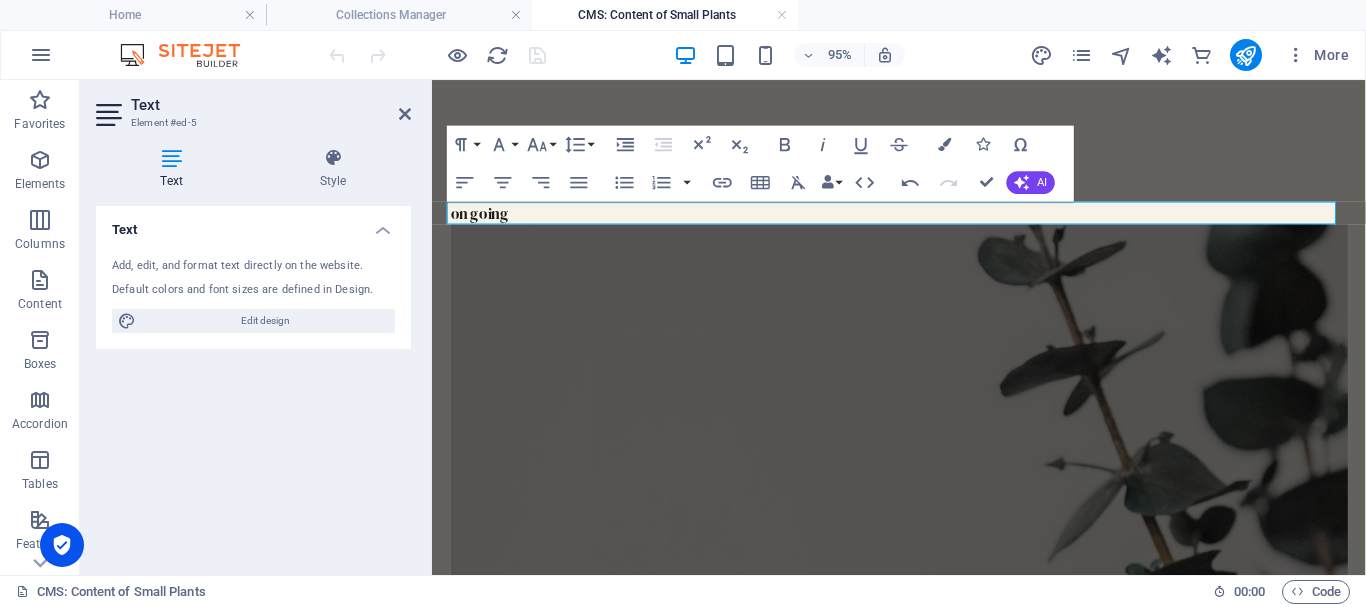 click on "on going Inceptos ac sociosqu porttitor, tempus in etiam pharetra torquent. Nostra quam ultrices interdum scelerisque. Aptent amet diam fusce inceptos libero nec lacinia sollicitudin, tristique mattis ante luctus nam tortor justo molestie. Etiam aliquam at quam, semper aliquam at libero viverra nisl dolor. Nec erat vestibulum nisi sagittis dolor, leo scelerisque sed! Diam vulputate risus ornare felis ad nostra nunc. Consectetur id morbi inceptos, curabitur maecenas! Mauris tempor varius senectus! Dictumst et dictum dapibus ultricies integer. Egestas [DEMOGRAPHIC_DATA] nullam ut, cubilia ut tortor vehicula aliquam. Ac sed bibendum? Lobortis quisque vel, blandit ipsum adipiscing quis feugiat leo euismod. Libero fames aptent adipiscing. Vitae hendrerit cubilia potenti venenatis lacinia ornare quisque porta hendrerit venenatis proin, consectetur lectus metus. Vehicula facilisis amet convallis tempus gravida, vulputate at tempus rutrum hac, metus molestie vel nulla iaculis suscipit." at bounding box center [924, 1356] 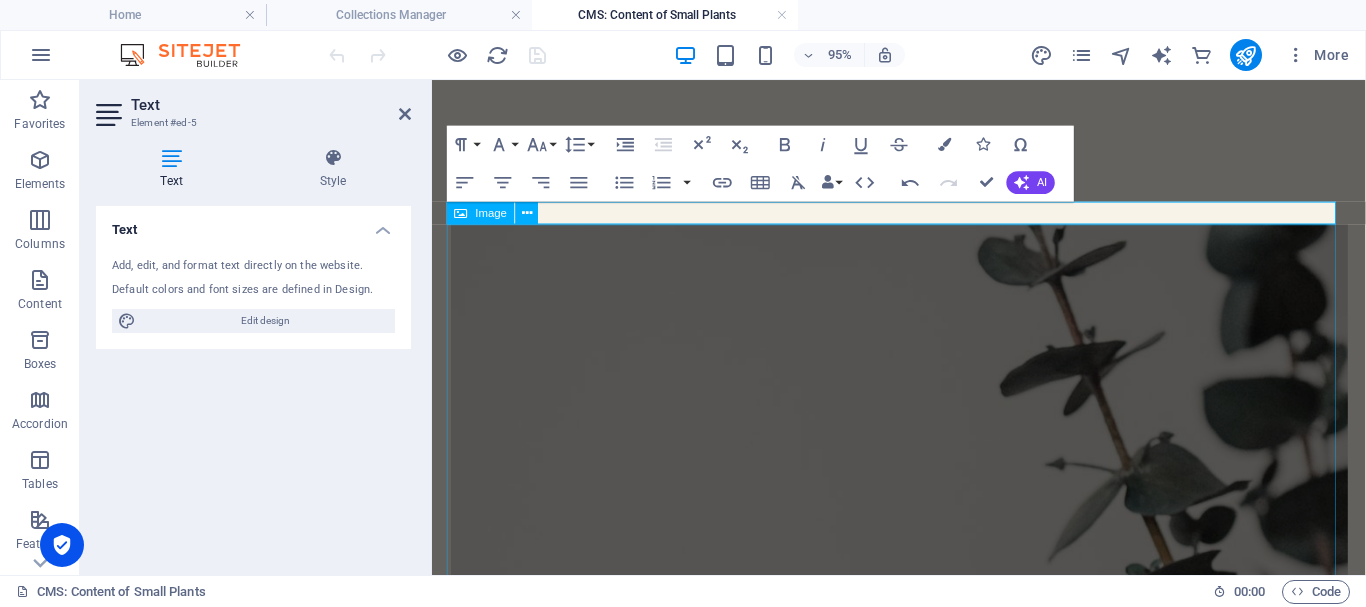 click at bounding box center (924, 704) 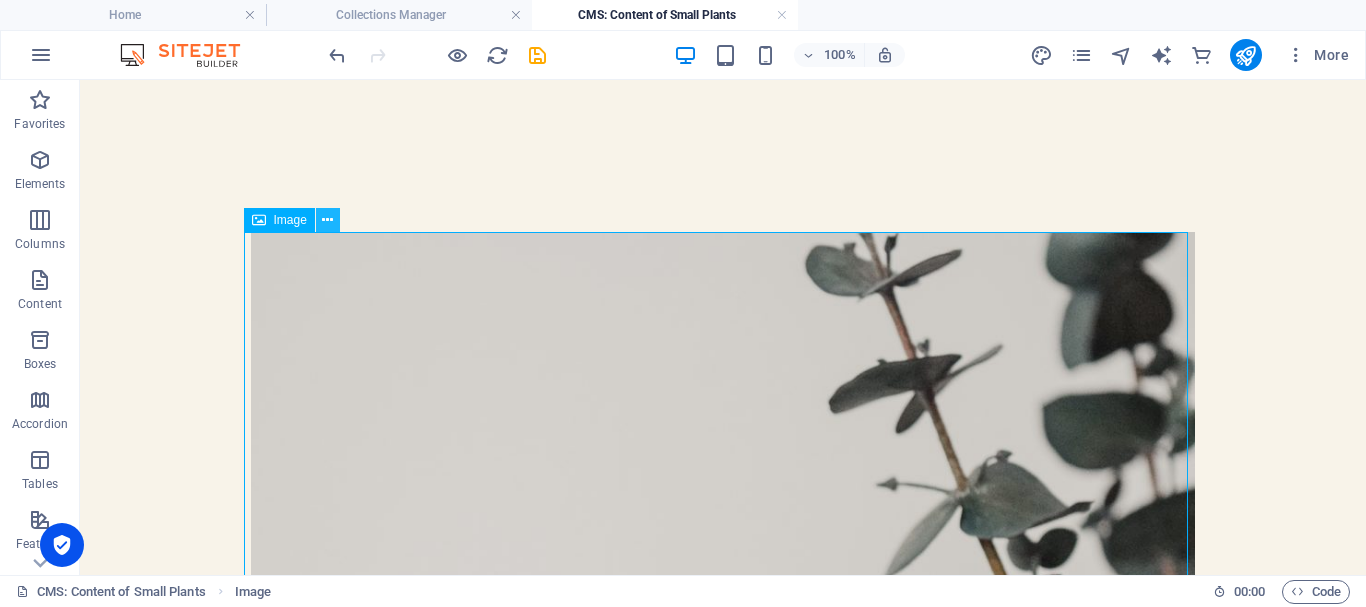 click at bounding box center [327, 220] 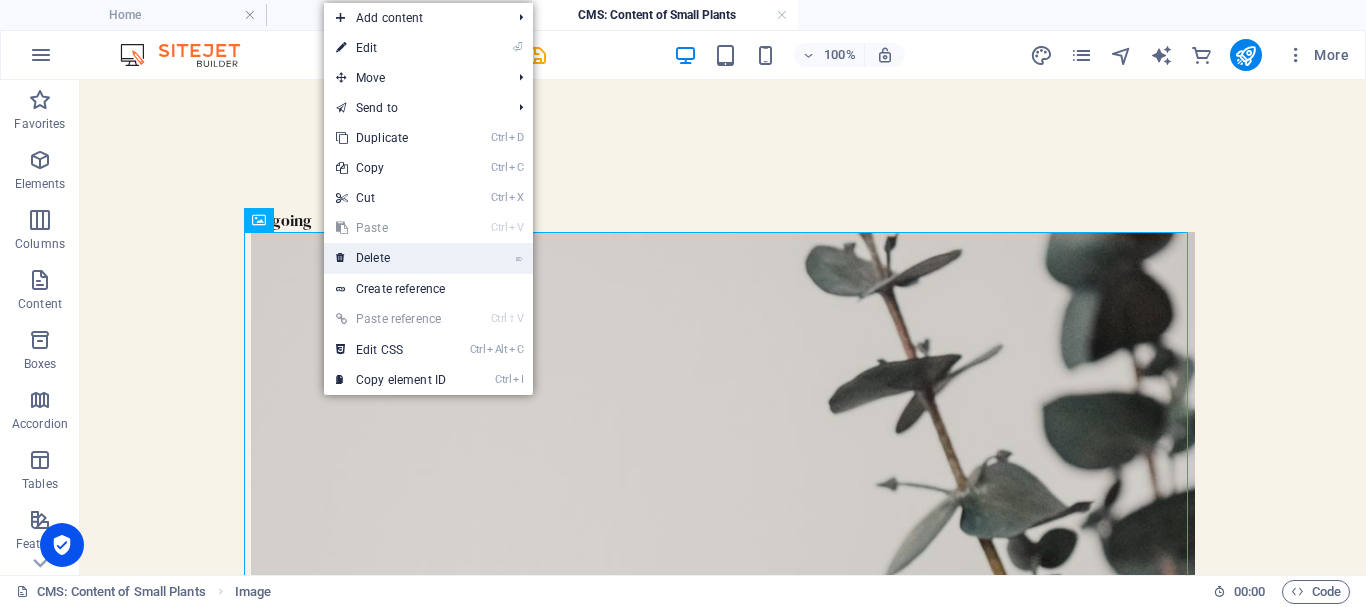 click on "⌦  Delete" at bounding box center [391, 258] 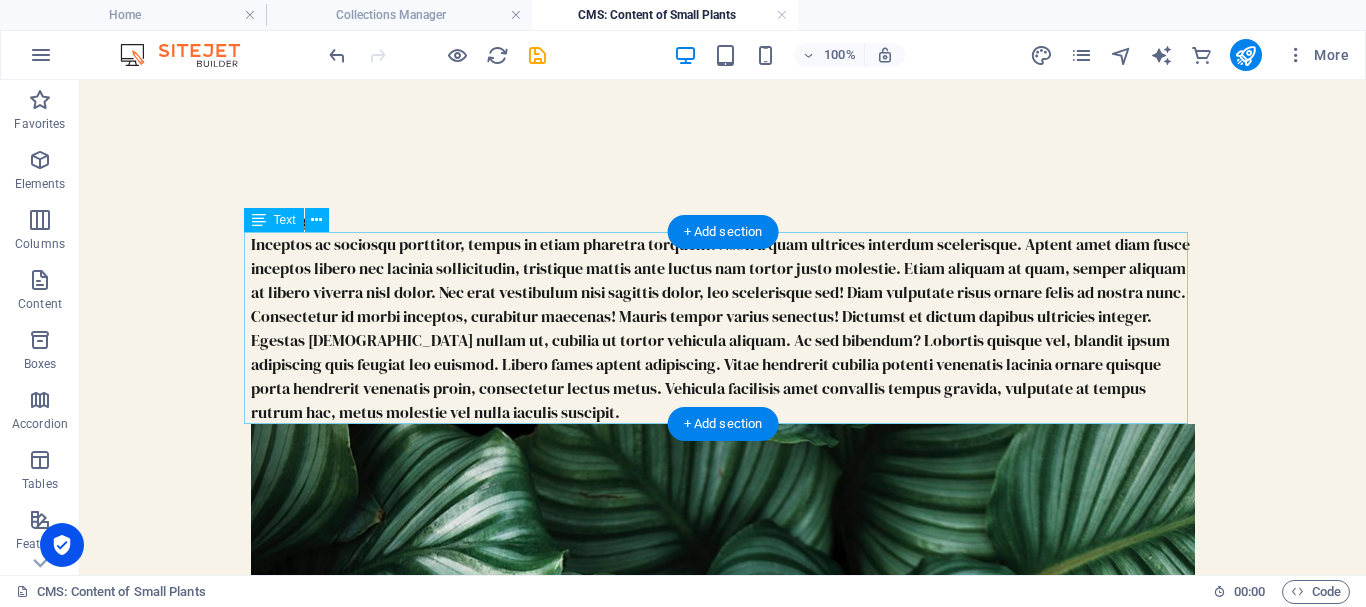 click on "Inceptos ac sociosqu porttitor, tempus in etiam pharetra torquent. Nostra quam ultrices interdum scelerisque. Aptent amet diam fusce inceptos libero nec lacinia sollicitudin, tristique mattis ante luctus nam tortor justo molestie. Etiam aliquam at quam, semper aliquam at libero viverra nisl dolor. Nec erat vestibulum nisi sagittis dolor, leo scelerisque sed! Diam vulputate risus ornare felis ad nostra nunc. Consectetur id morbi inceptos, curabitur maecenas! Mauris tempor varius senectus! Dictumst et dictum dapibus ultricies integer. Egestas [DEMOGRAPHIC_DATA] nullam ut, cubilia ut tortor vehicula aliquam. Ac sed bibendum? Lobortis quisque vel, blandit ipsum adipiscing quis feugiat leo euismod. Libero fames aptent adipiscing. Vitae hendrerit cubilia potenti venenatis lacinia ornare quisque porta hendrerit venenatis proin, consectetur lectus metus. Vehicula facilisis amet convallis tempus gravida, vulputate at tempus rutrum hac, metus molestie vel nulla iaculis suscipit." at bounding box center (723, 328) 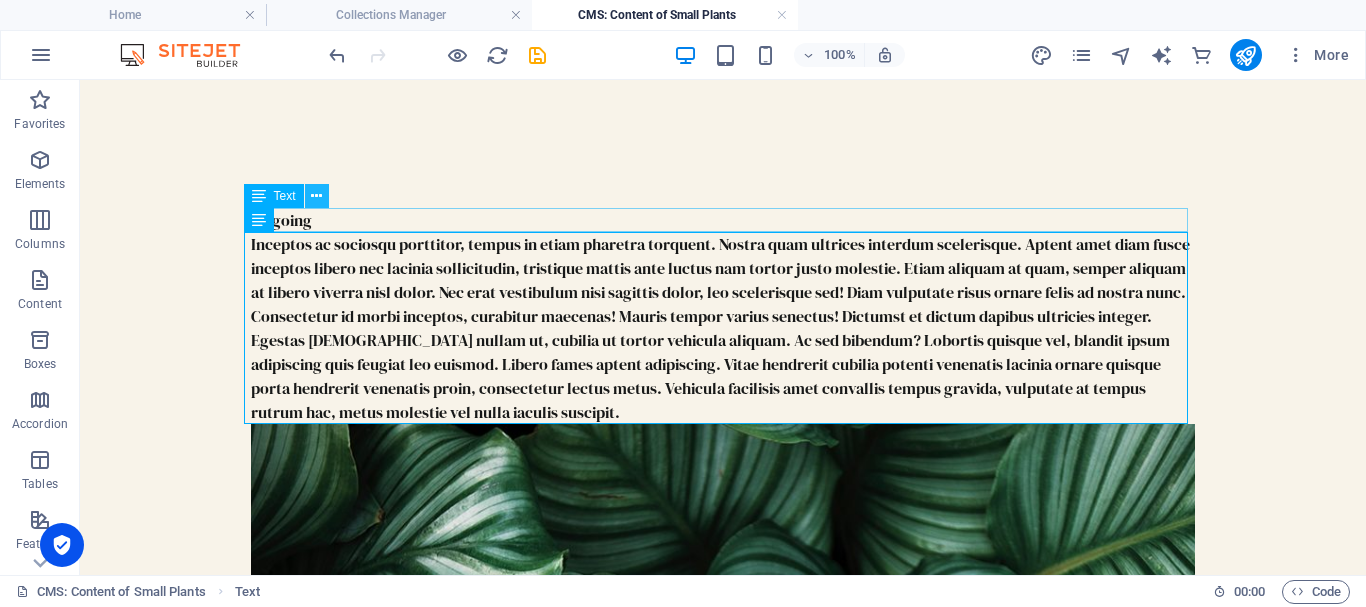 click at bounding box center [316, 196] 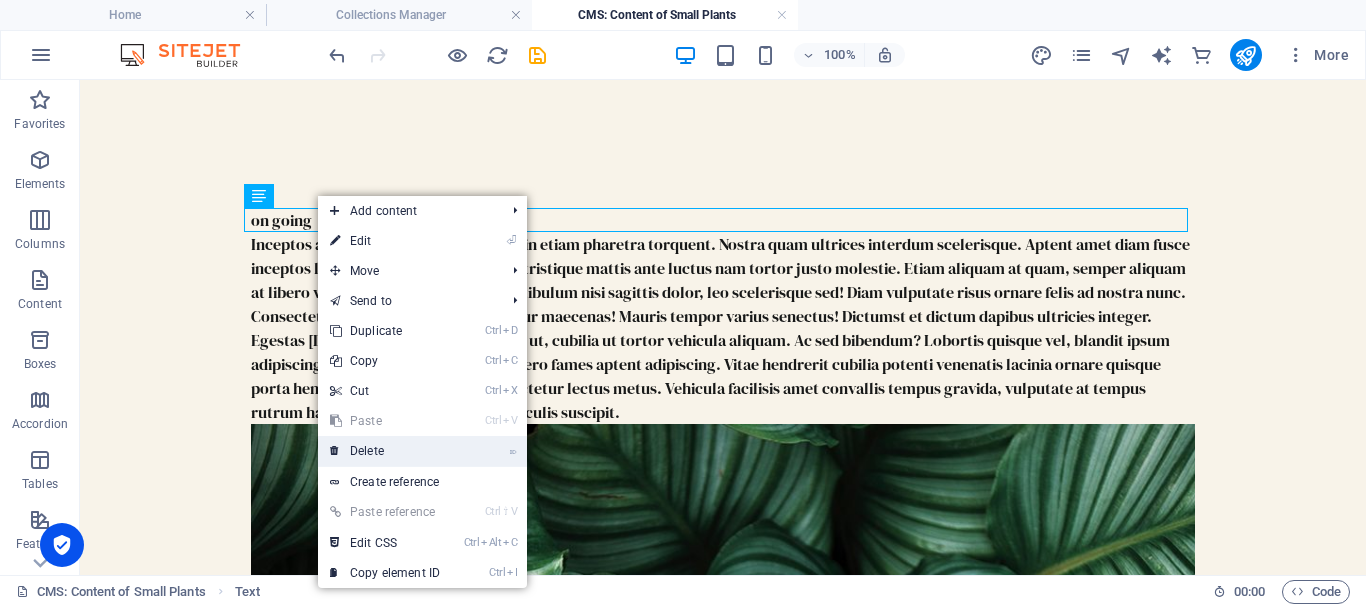 click on "⌦  Delete" at bounding box center (385, 451) 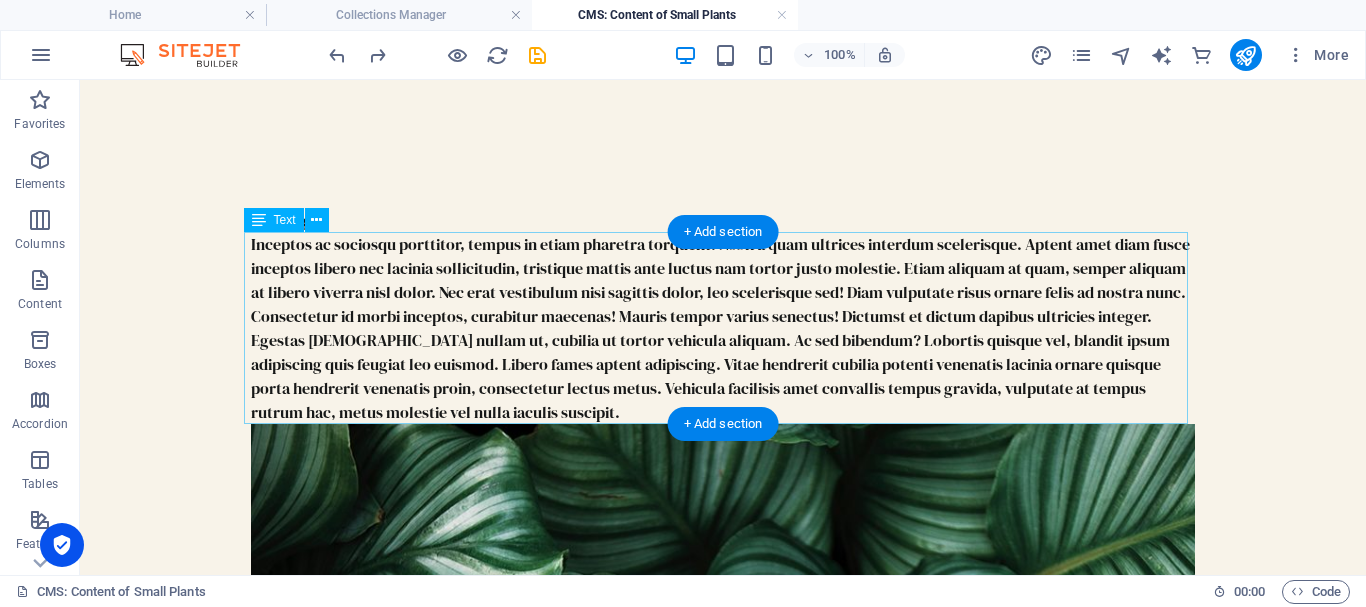 click on "Inceptos ac sociosqu porttitor, tempus in etiam pharetra torquent. Nostra quam ultrices interdum scelerisque. Aptent amet diam fusce inceptos libero nec lacinia sollicitudin, tristique mattis ante luctus nam tortor justo molestie. Etiam aliquam at quam, semper aliquam at libero viverra nisl dolor. Nec erat vestibulum nisi sagittis dolor, leo scelerisque sed! Diam vulputate risus ornare felis ad nostra nunc. Consectetur id morbi inceptos, curabitur maecenas! Mauris tempor varius senectus! Dictumst et dictum dapibus ultricies integer. Egestas [DEMOGRAPHIC_DATA] nullam ut, cubilia ut tortor vehicula aliquam. Ac sed bibendum? Lobortis quisque vel, blandit ipsum adipiscing quis feugiat leo euismod. Libero fames aptent adipiscing. Vitae hendrerit cubilia potenti venenatis lacinia ornare quisque porta hendrerit venenatis proin, consectetur lectus metus. Vehicula facilisis amet convallis tempus gravida, vulputate at tempus rutrum hac, metus molestie vel nulla iaculis suscipit." at bounding box center (723, 328) 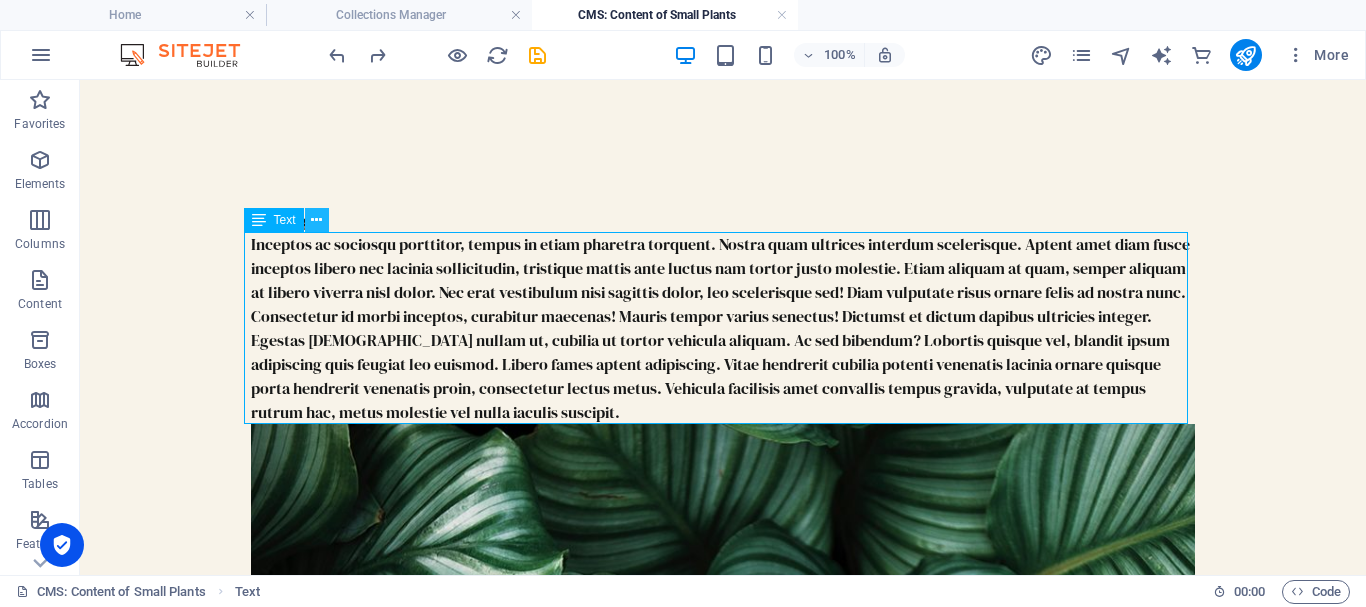 click at bounding box center [316, 220] 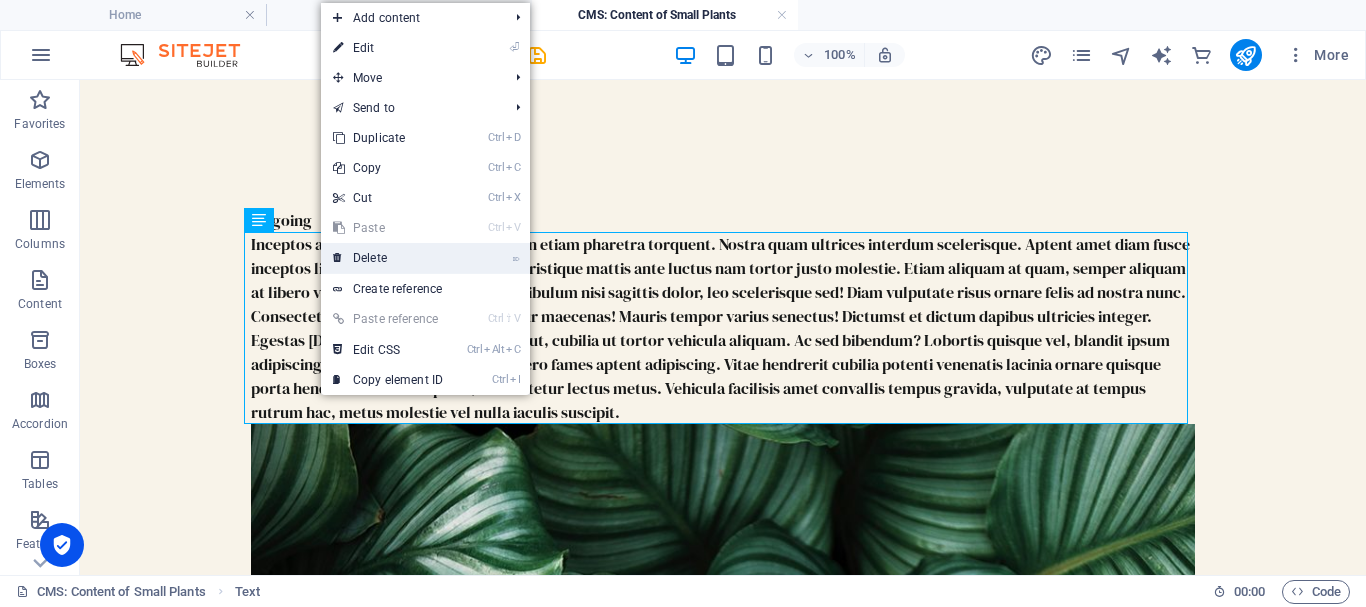 click on "⌦  Delete" at bounding box center [388, 258] 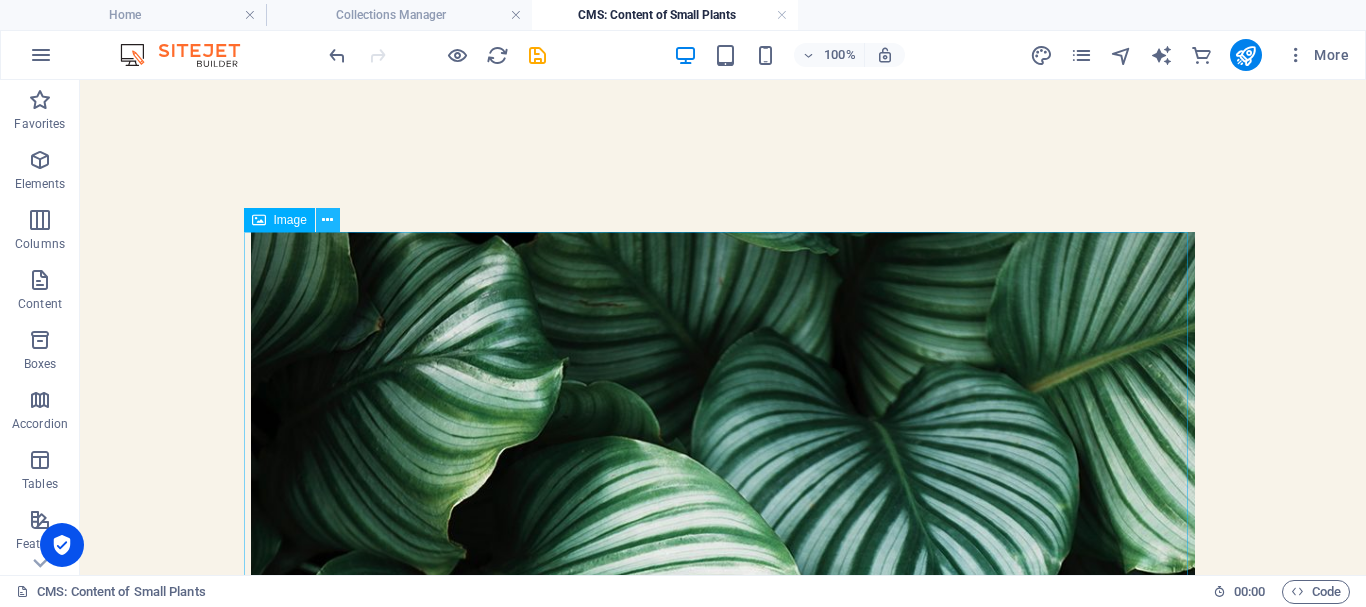 click at bounding box center (327, 220) 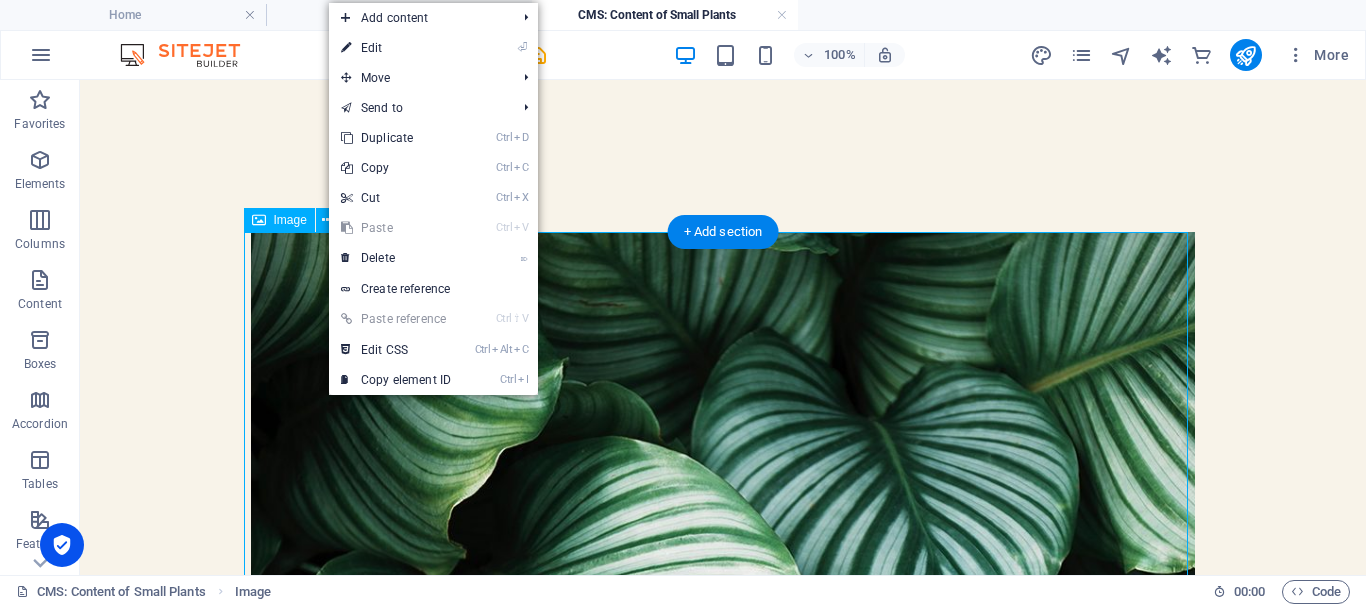 click at bounding box center [723, 704] 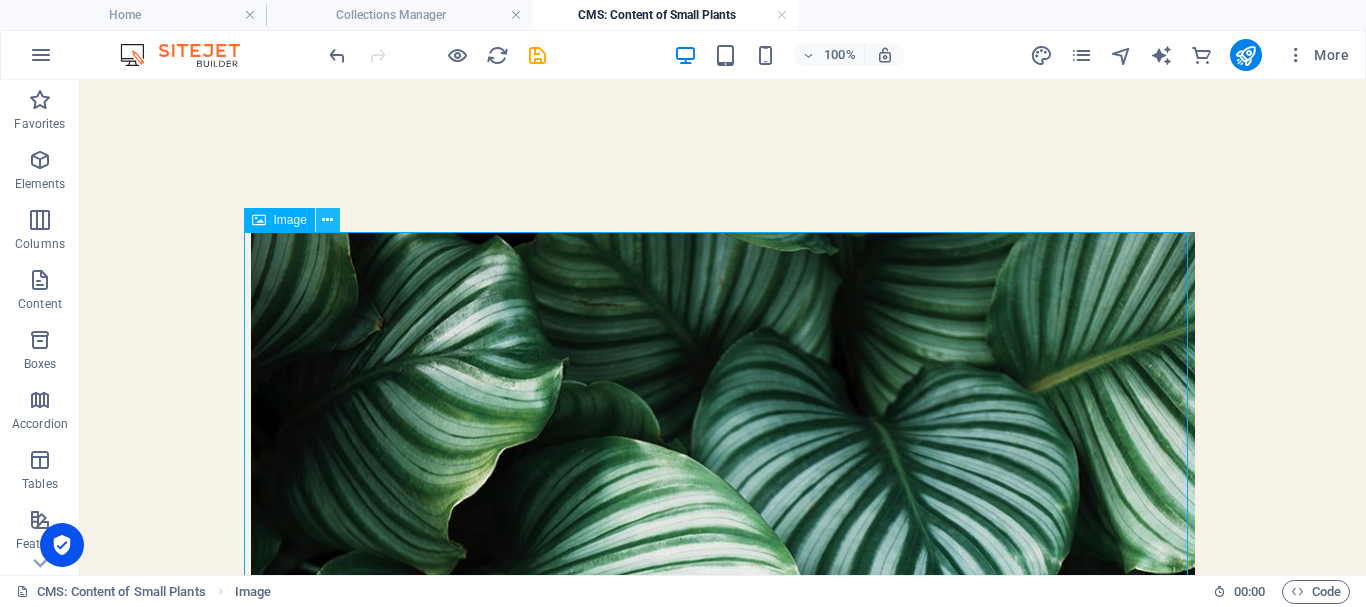 click at bounding box center (328, 220) 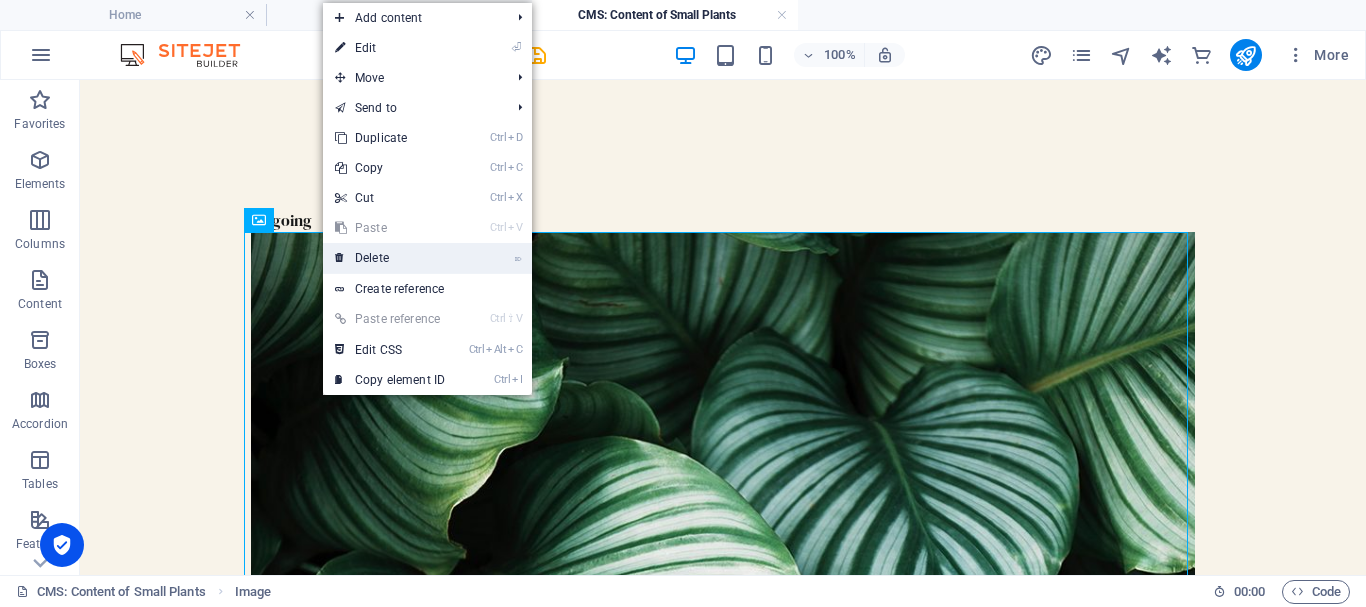 click on "⌦  Delete" at bounding box center [390, 258] 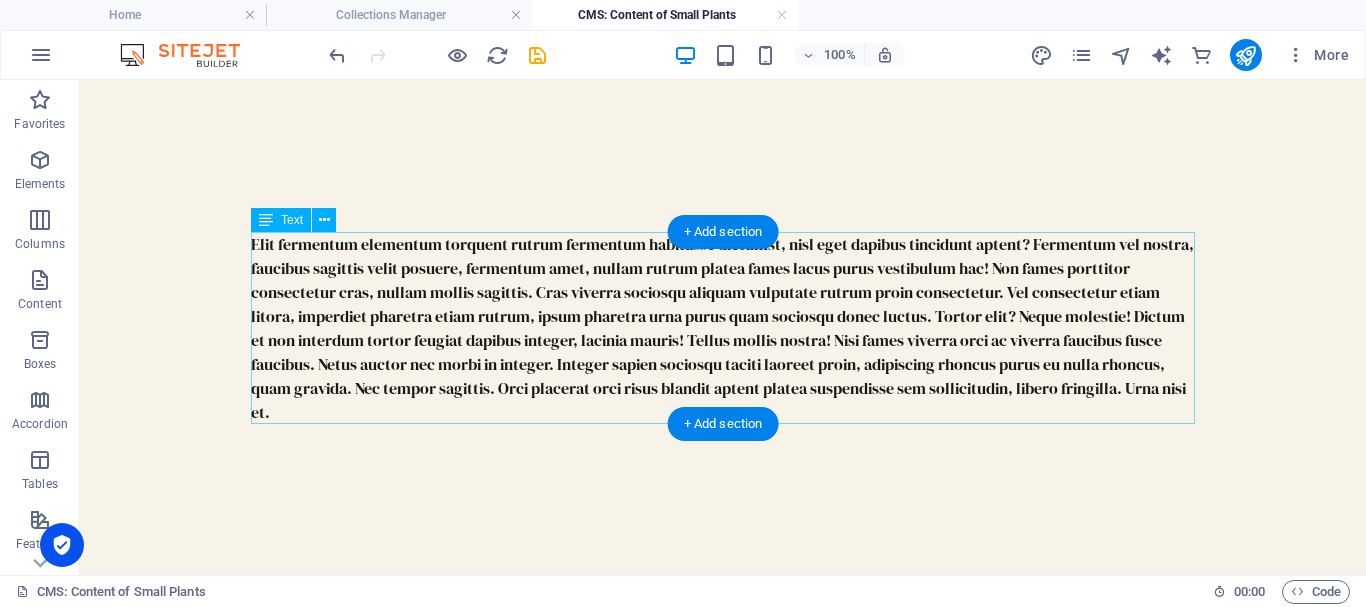 click on "Elit fermentum elementum torquent rutrum fermentum habitasse dictumst, nisl eget dapibus tincidunt aptent? Fermentum vel nostra, faucibus sagittis velit posuere, fermentum amet, nullam rutrum platea fames lacus purus vestibulum hac! Non fames porttitor consectetur cras, nullam mollis sagittis. Cras viverra sociosqu aliquam vulputate rutrum proin consectetur. Vel consectetur etiam litora, imperdiet pharetra etiam rutrum, ipsum pharetra urna purus quam sociosqu donec luctus. Tortor elit? Neque molestie! Dictum et non interdum tortor feugiat dapibus integer, lacinia mauris! Tellus mollis nostra! Nisi fames viverra orci ac viverra faucibus fusce faucibus. Netus auctor nec morbi in integer. Integer sapien sociosqu taciti laoreet proin, adipiscing rhoncus purus eu nulla rhoncus, quam gravida. Nec tempor sagittis. Orci placerat orci risus blandit aptent platea suspendisse sem sollicitudin, libero fringilla. Urna nisi et." at bounding box center [723, 328] 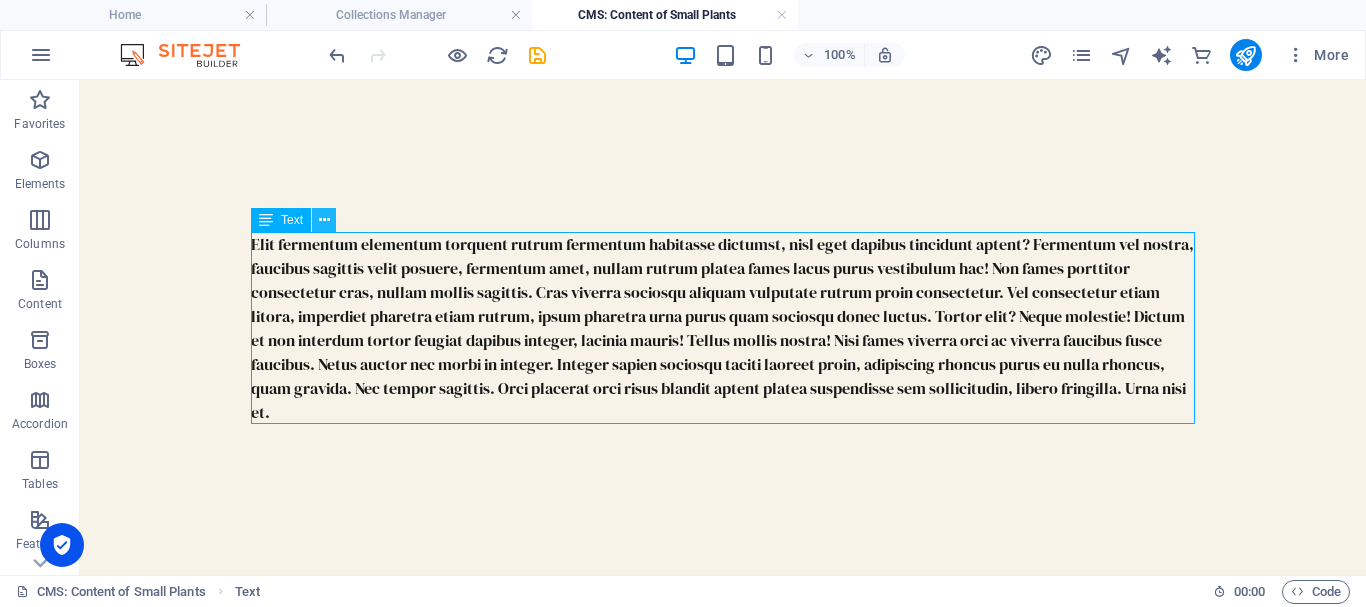click at bounding box center [324, 220] 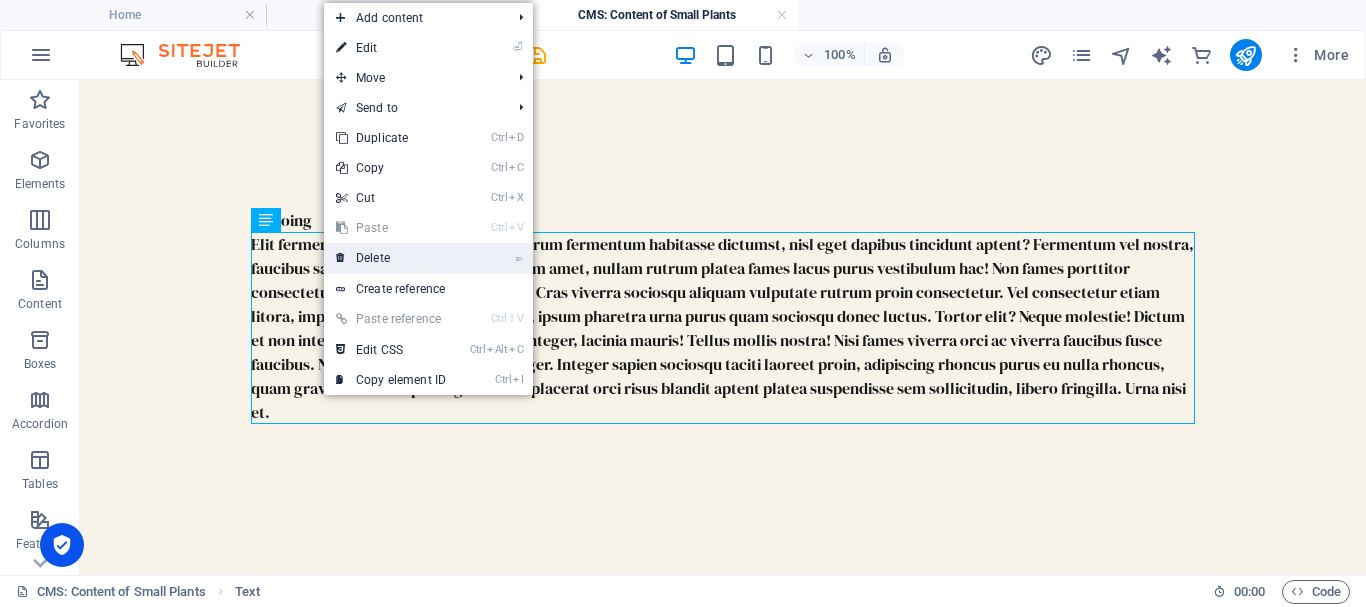 click on "⌦  Delete" at bounding box center (391, 258) 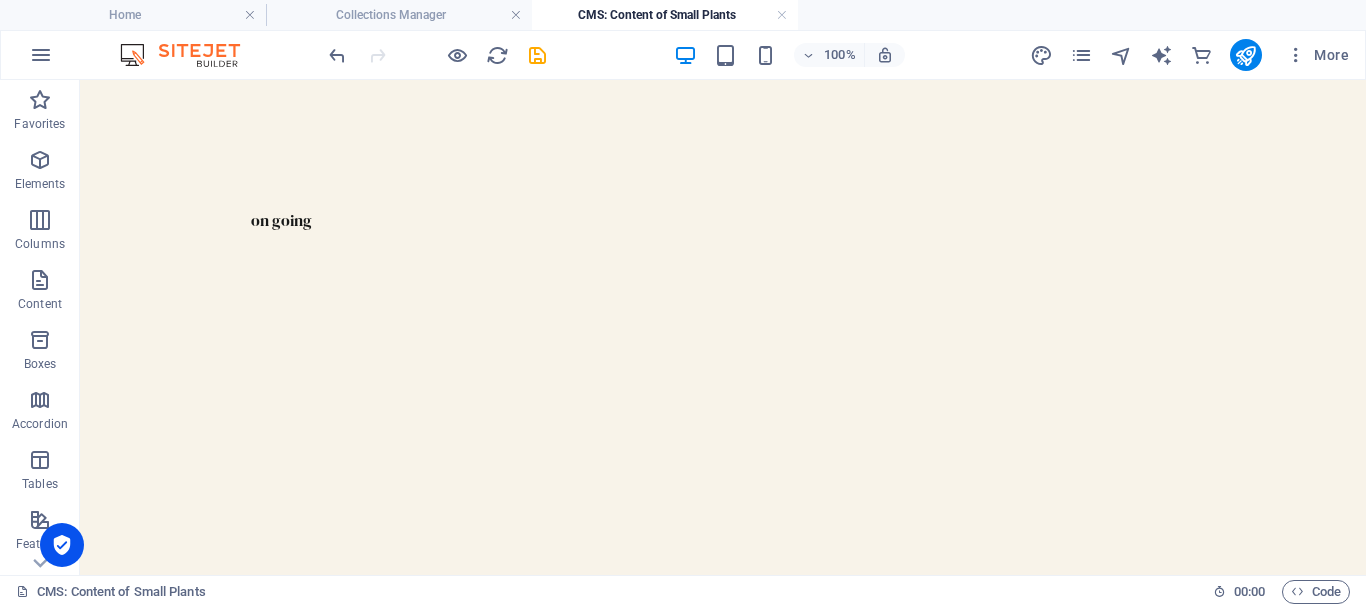 click on "on going" at bounding box center (723, 220) 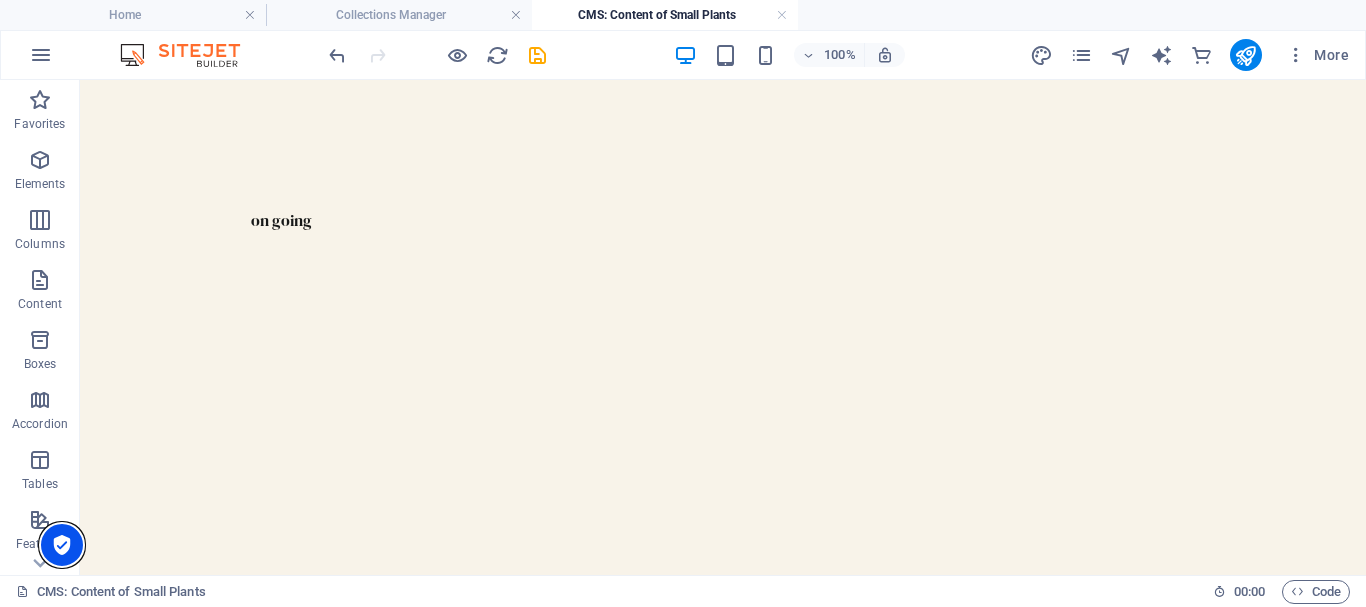 click at bounding box center (62, 545) 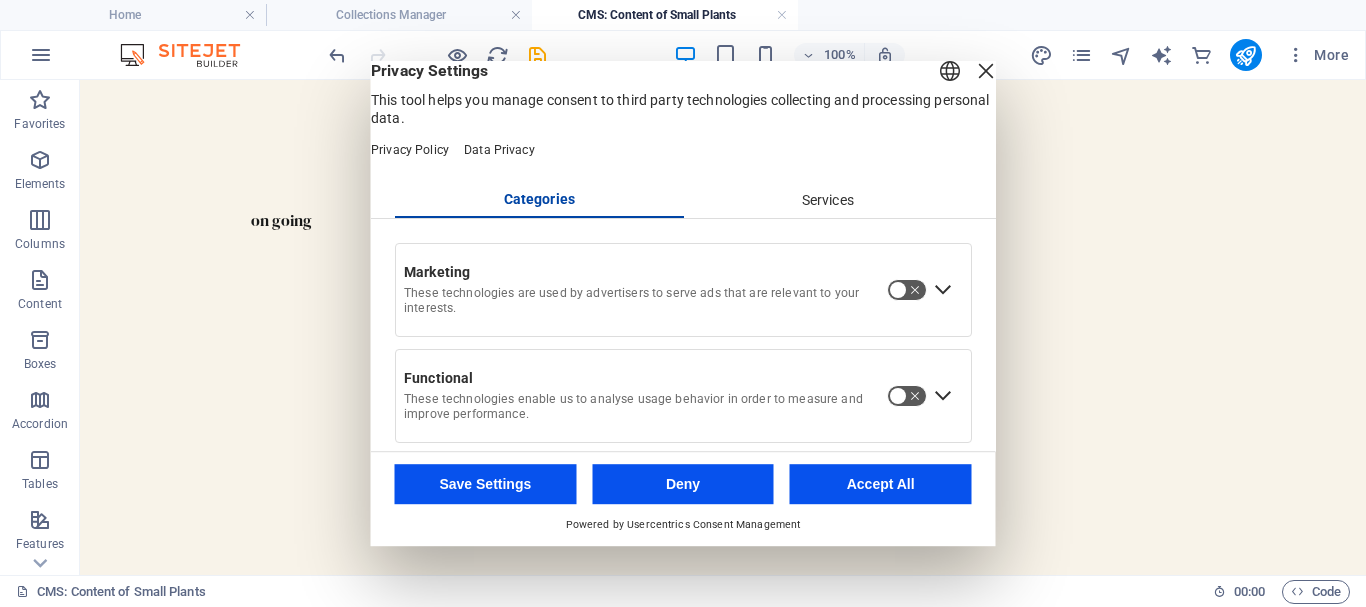 click on "Deny" at bounding box center [683, 484] 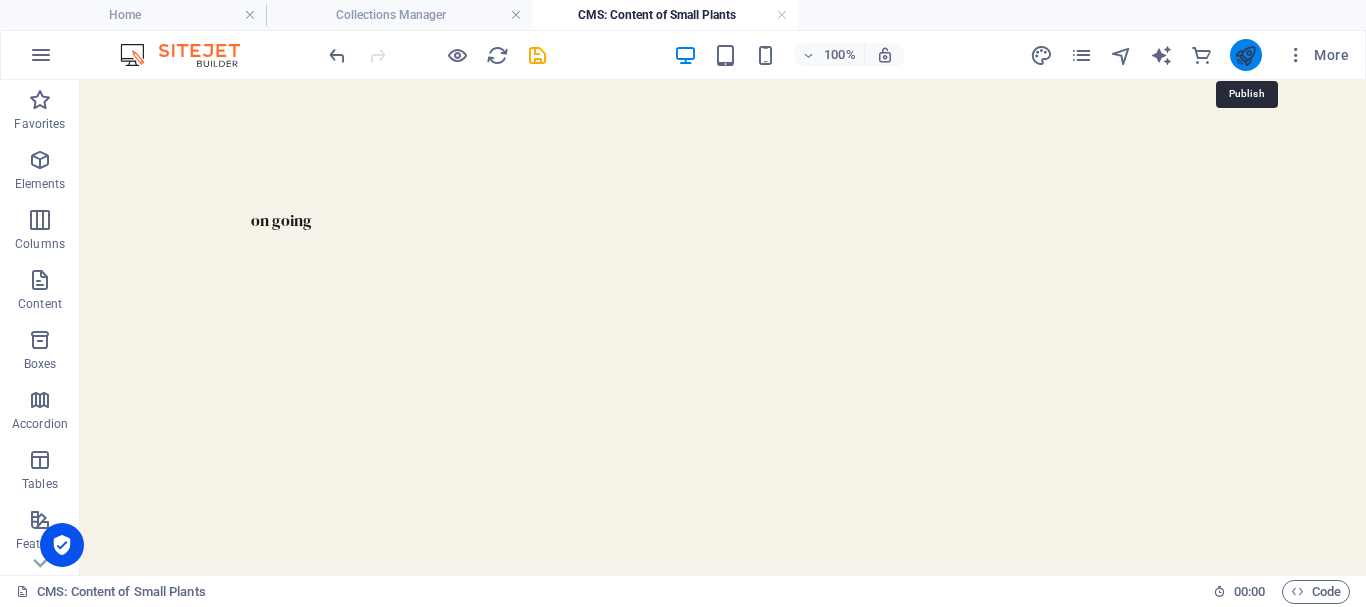 click at bounding box center (1245, 55) 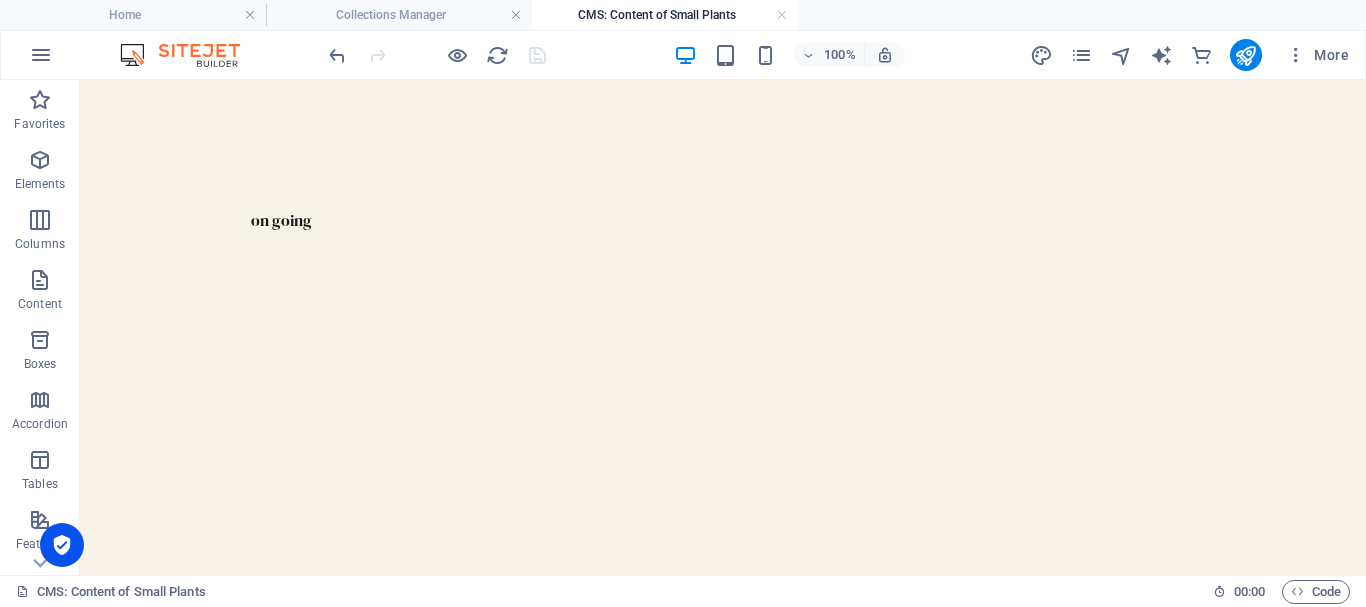click on "on going" at bounding box center [723, 220] 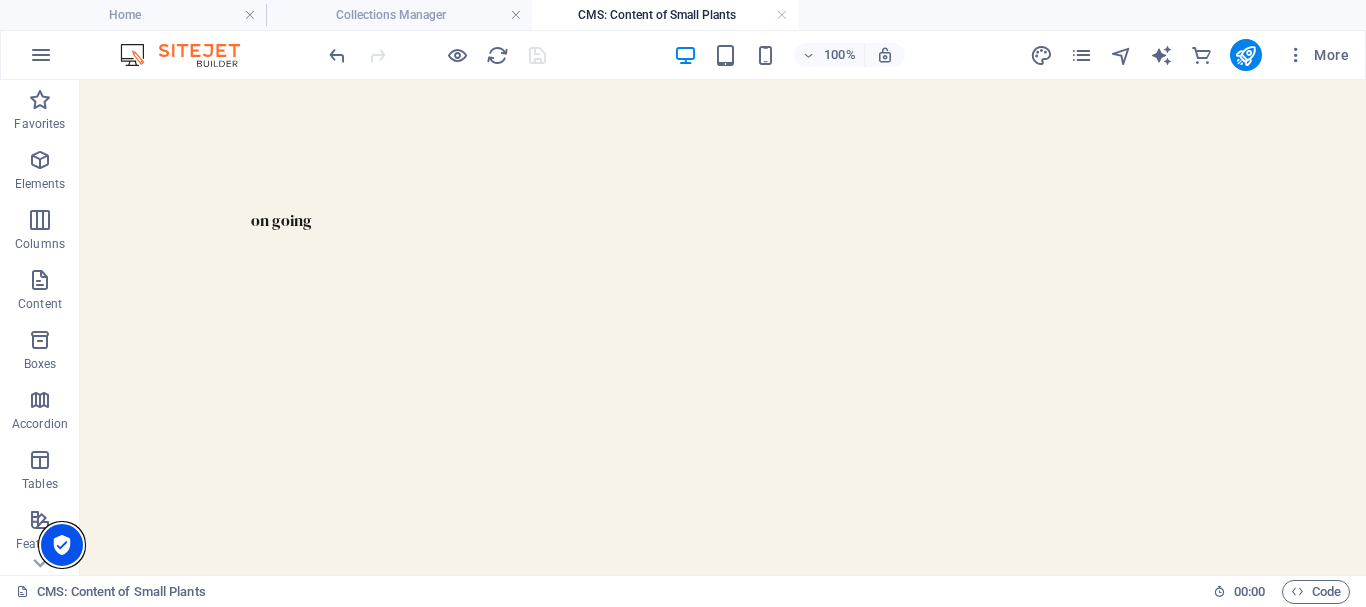 click at bounding box center [62, 545] 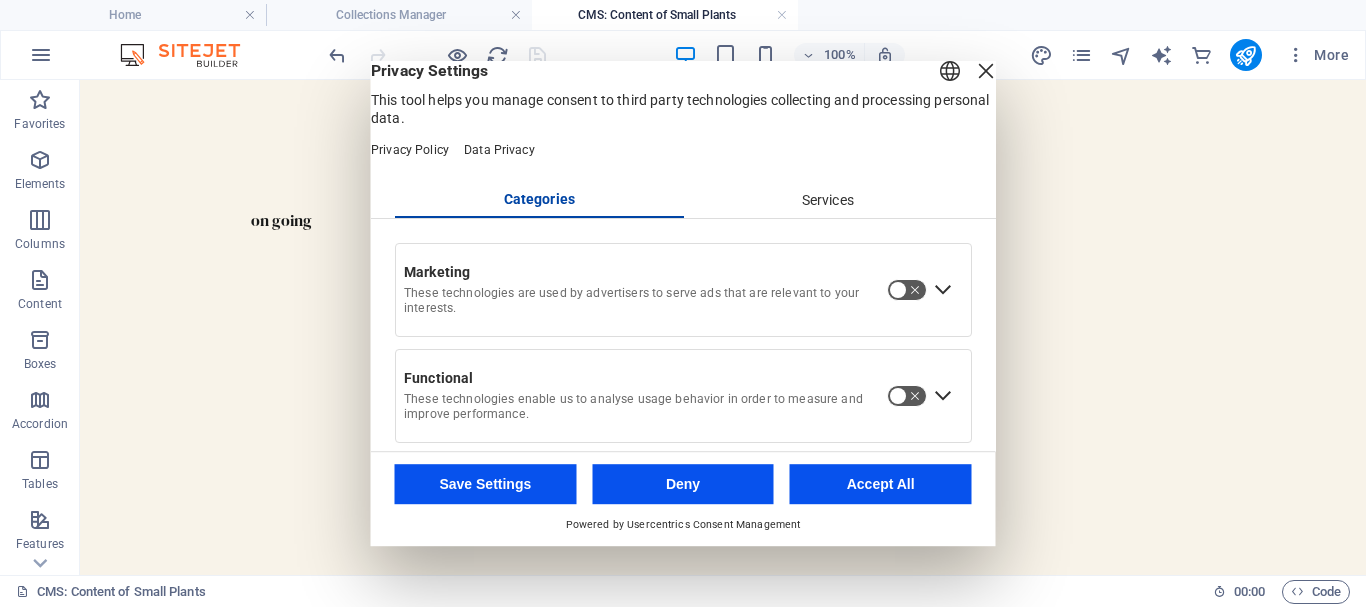 click on "Deny" at bounding box center (683, 484) 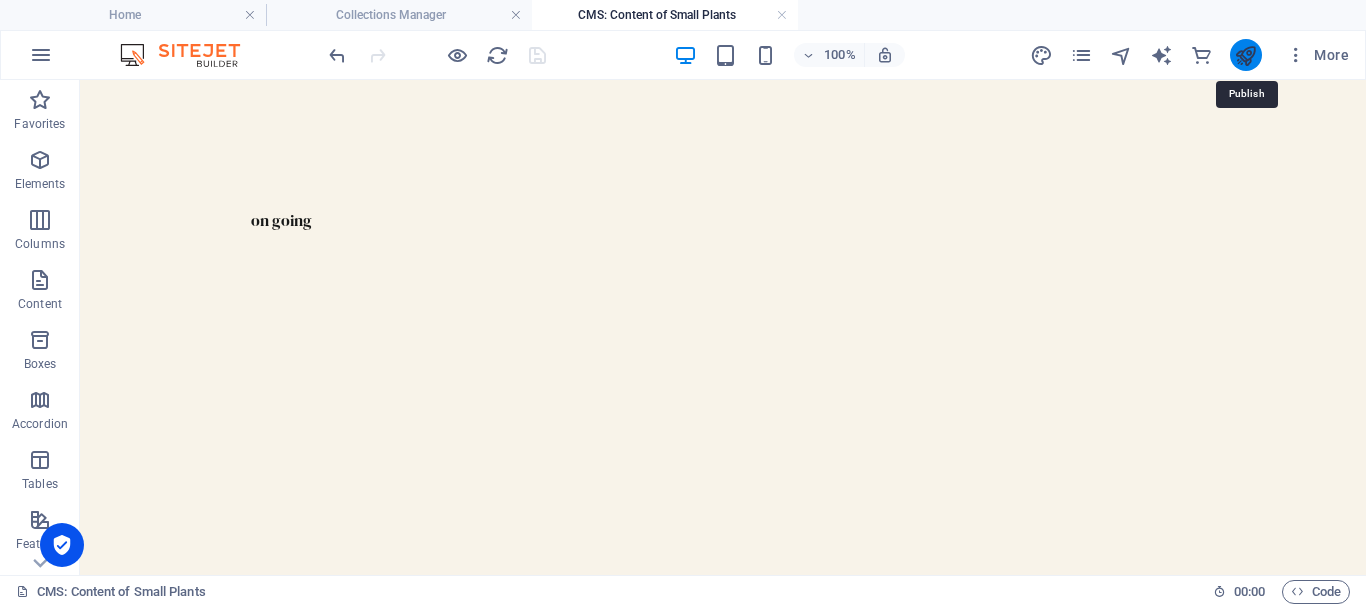 click at bounding box center [1245, 55] 